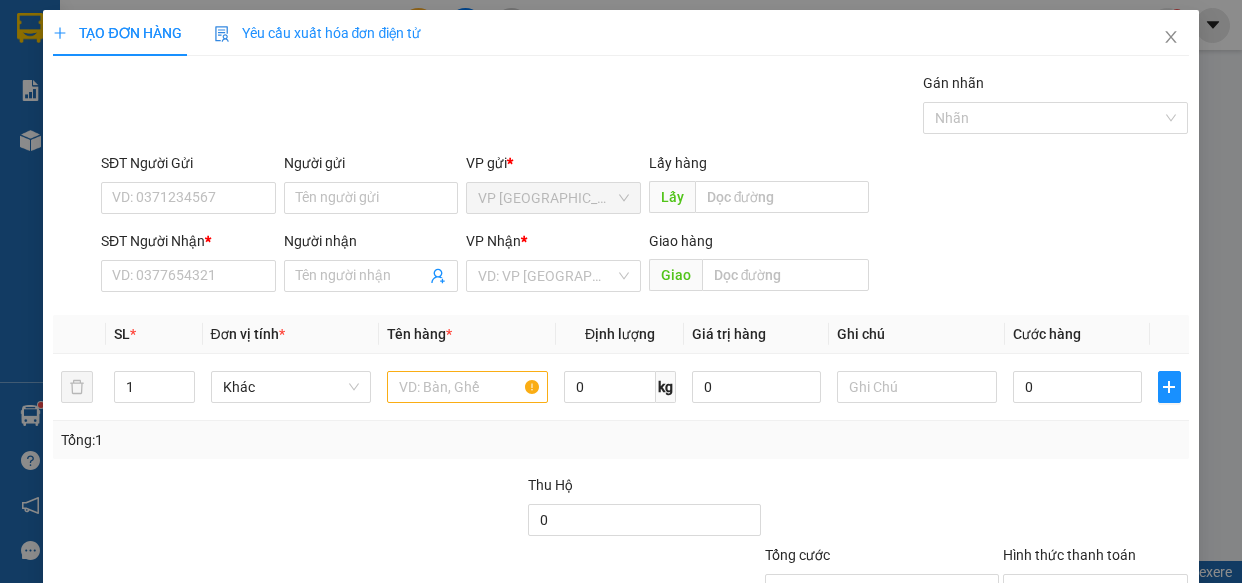 scroll, scrollTop: 0, scrollLeft: 0, axis: both 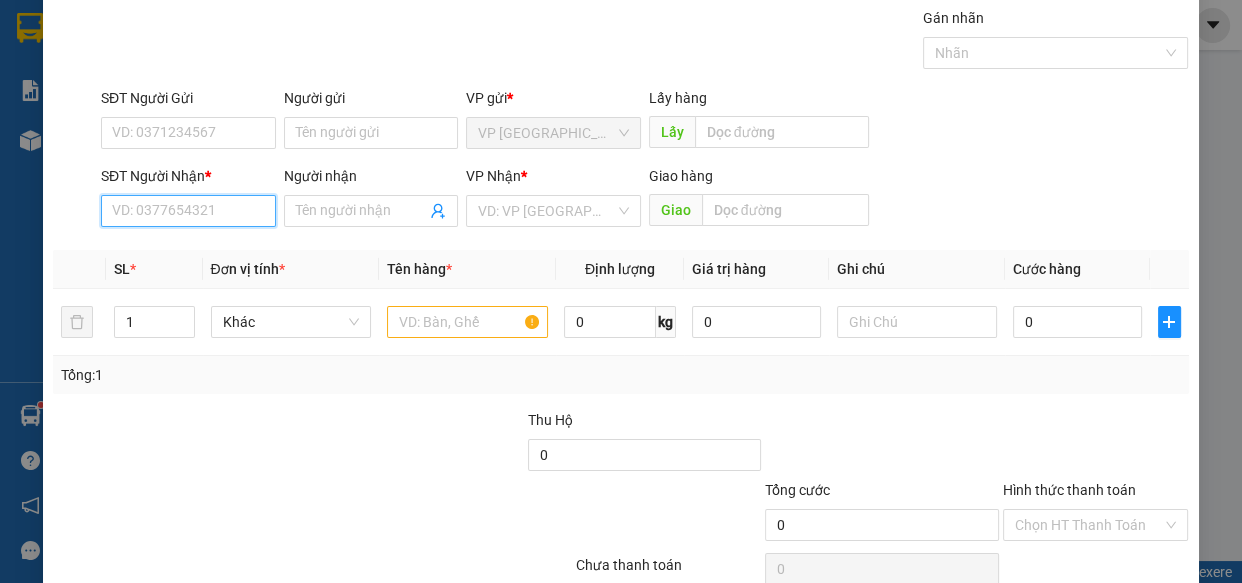 click on "SĐT Người Nhận  *" at bounding box center (188, 211) 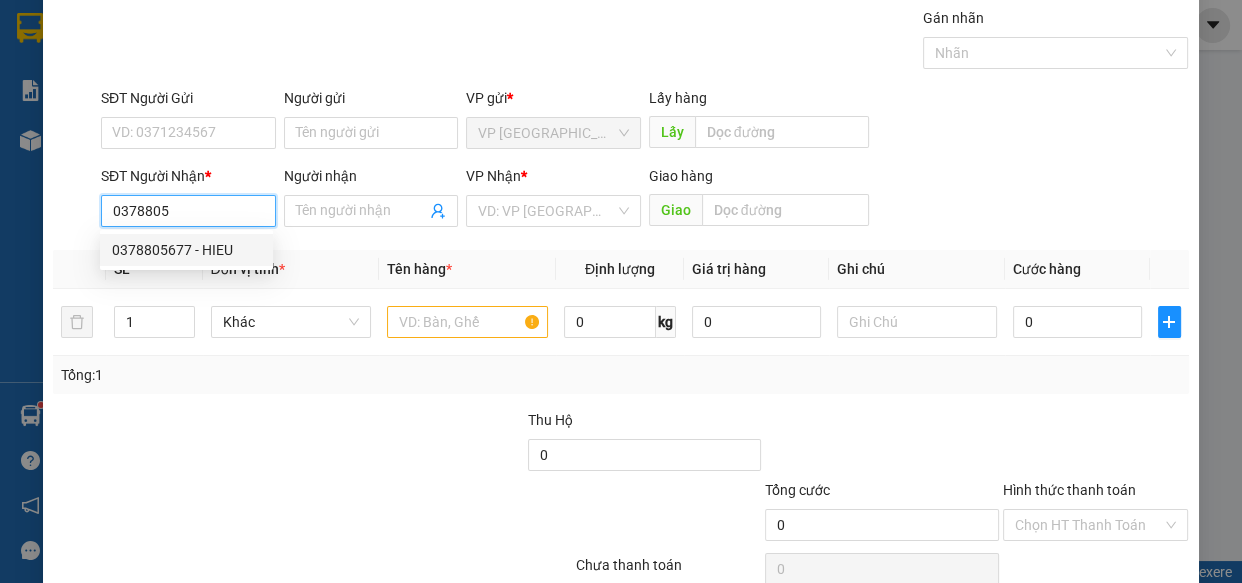 click on "0378805677 - HIEU" at bounding box center [186, 250] 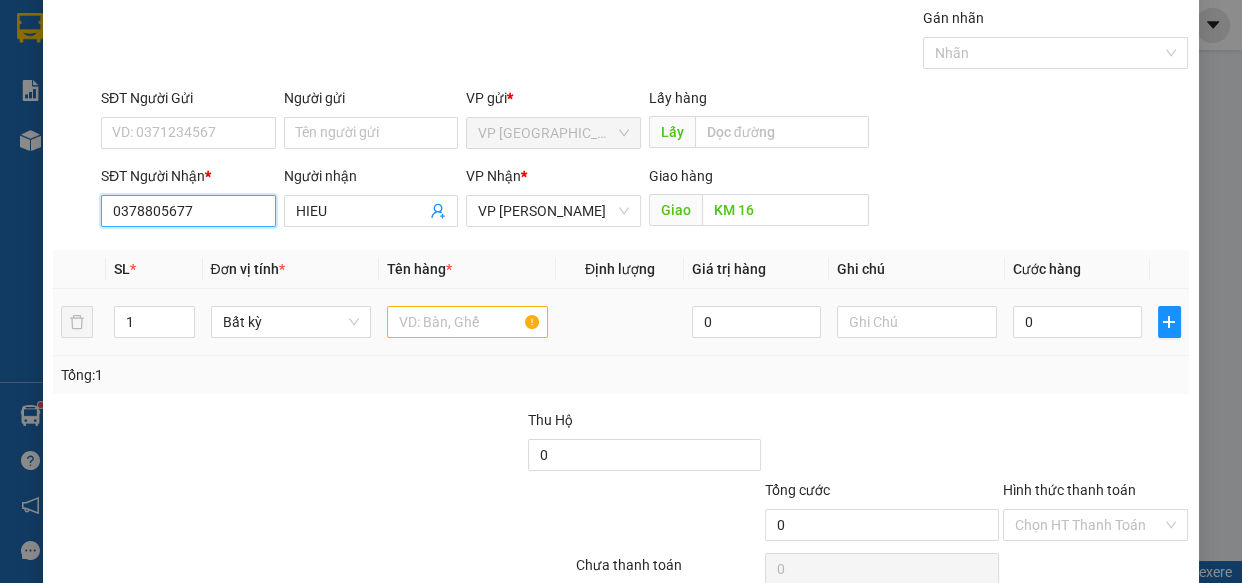 type on "0378805677" 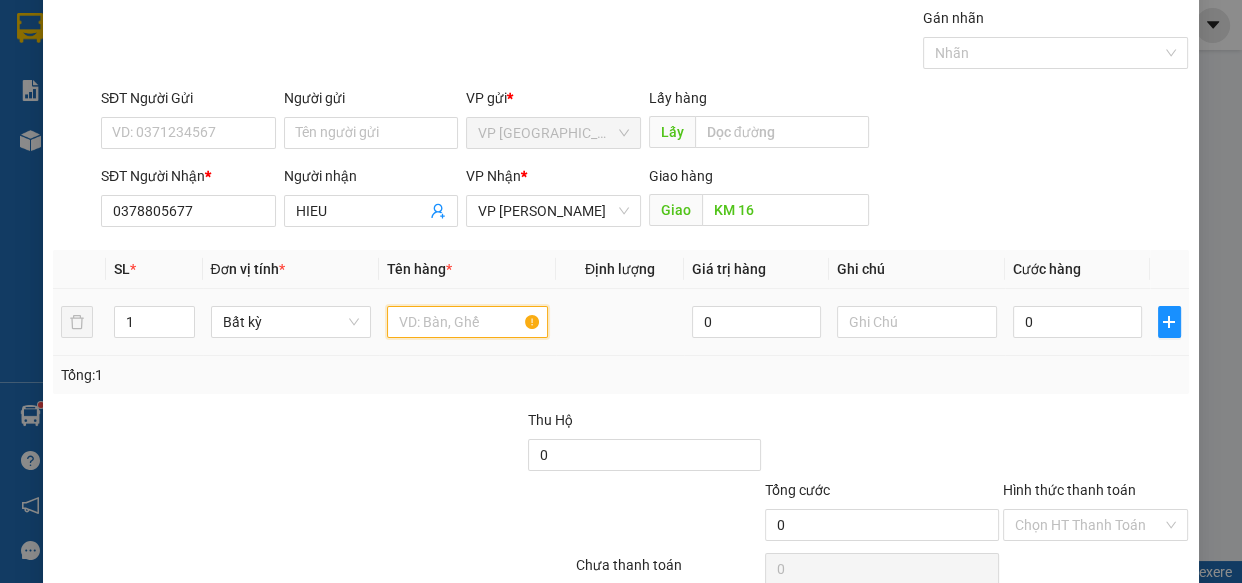 click at bounding box center [467, 322] 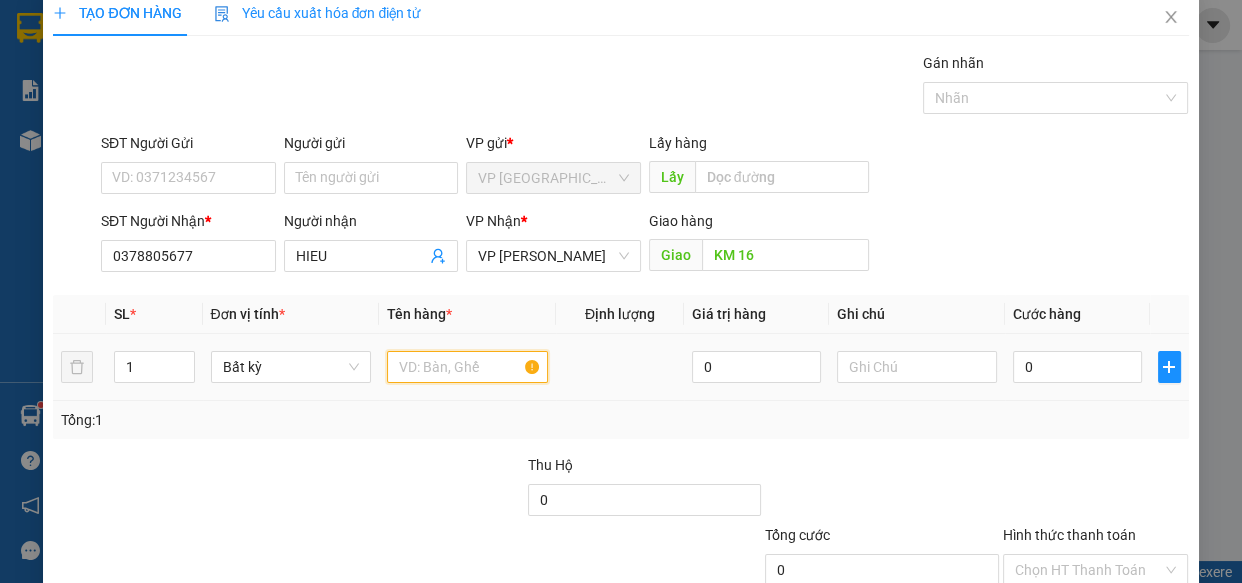 scroll, scrollTop: 0, scrollLeft: 0, axis: both 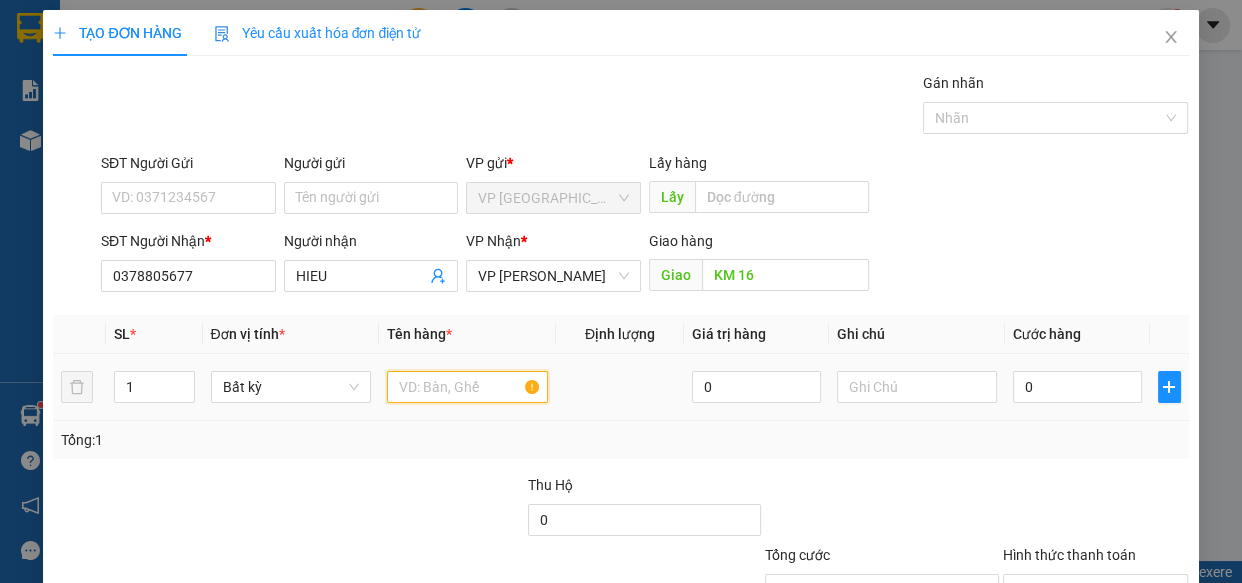 click at bounding box center [467, 387] 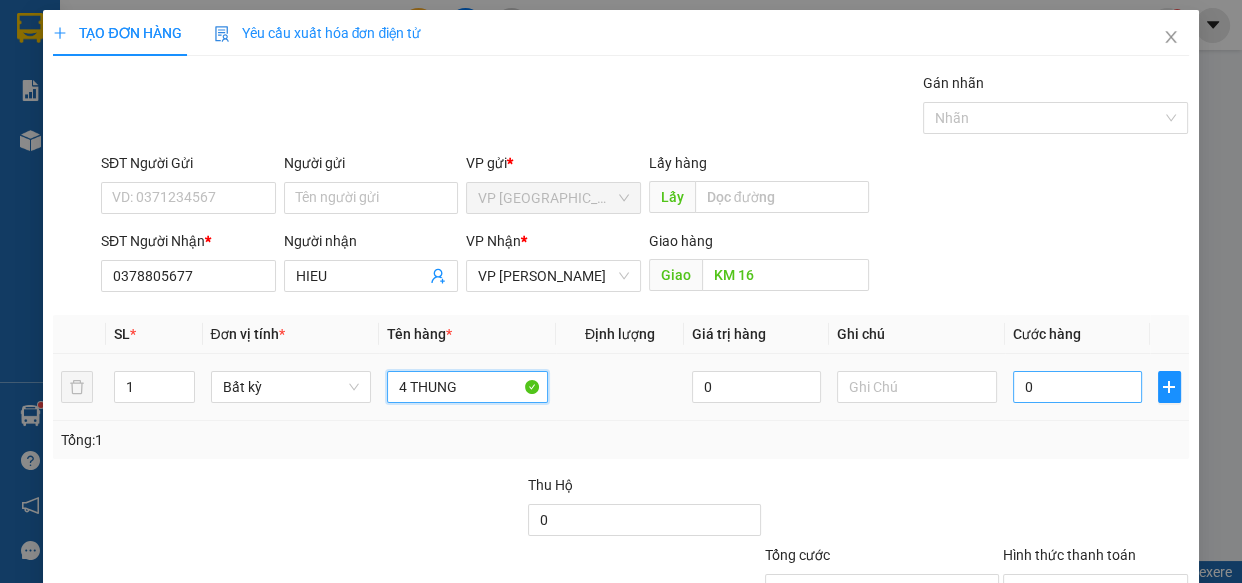 type on "4 THUNG" 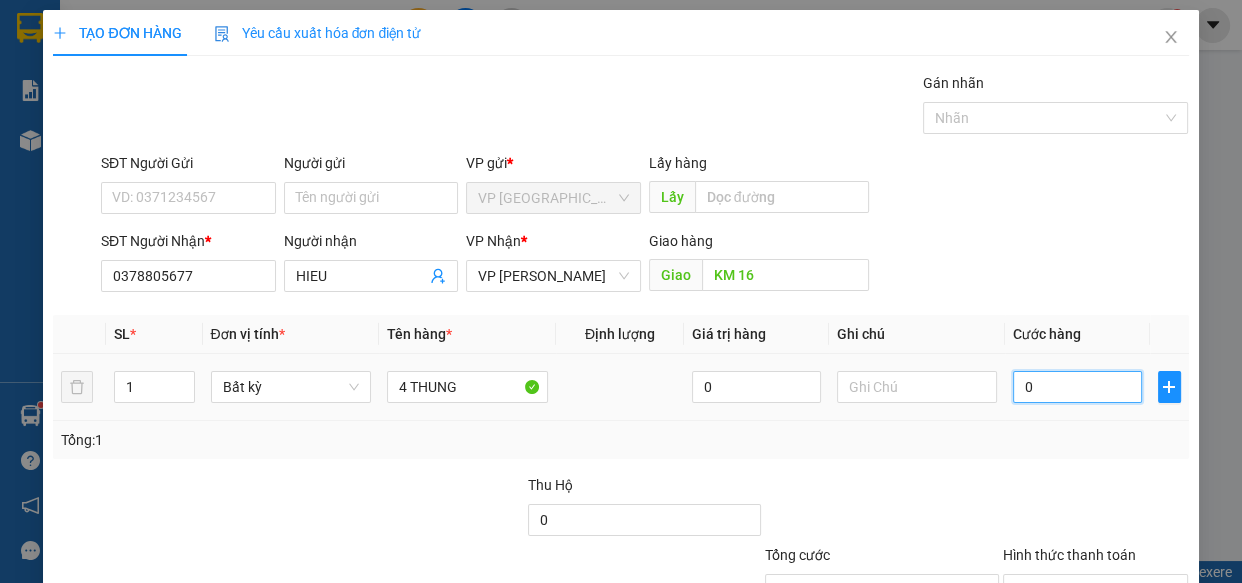 click on "0" at bounding box center [1077, 387] 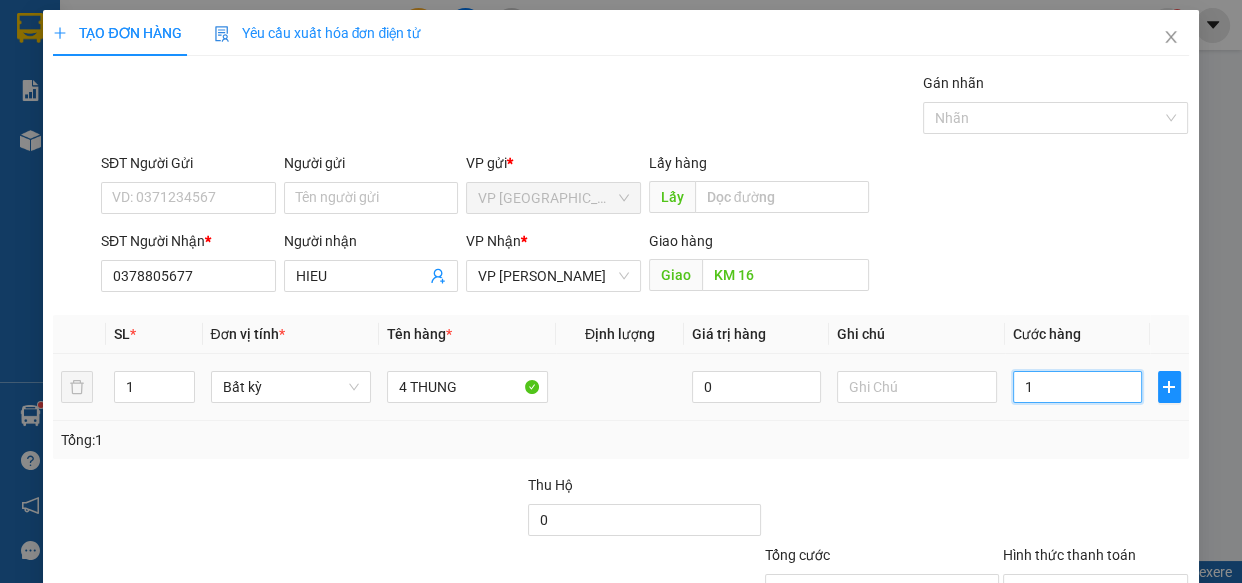 type on "12" 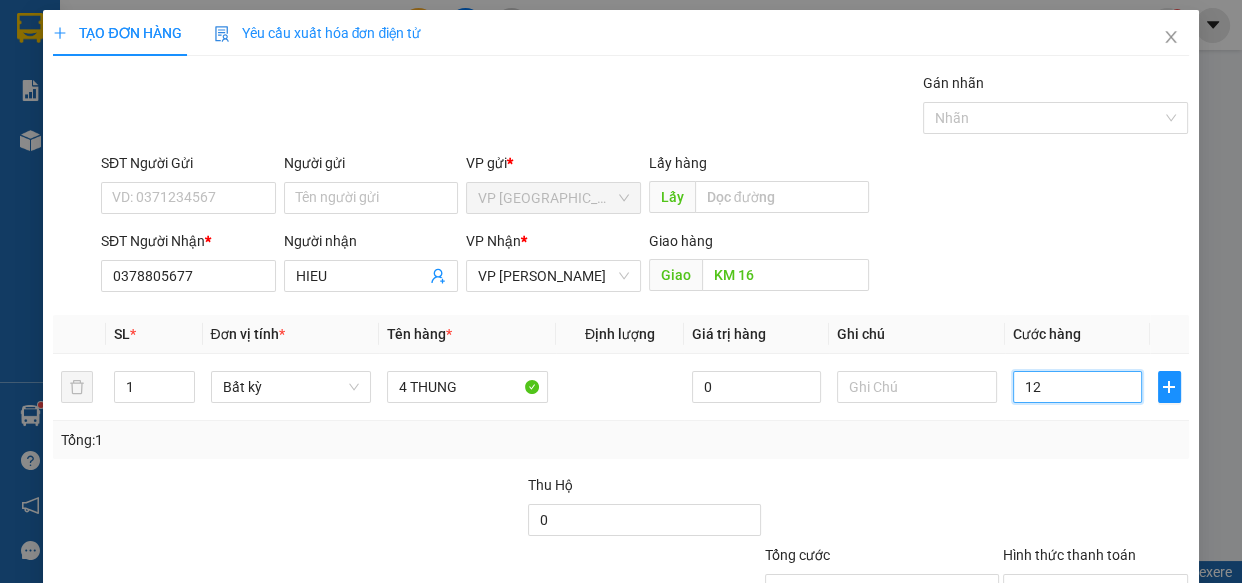 type on "120" 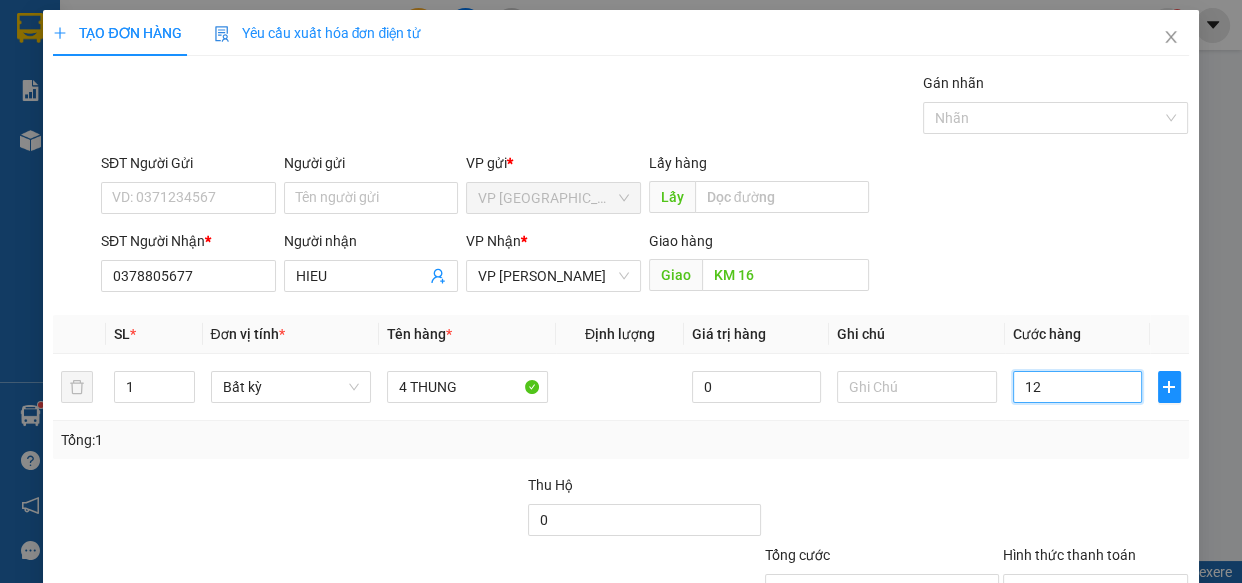 type on "120" 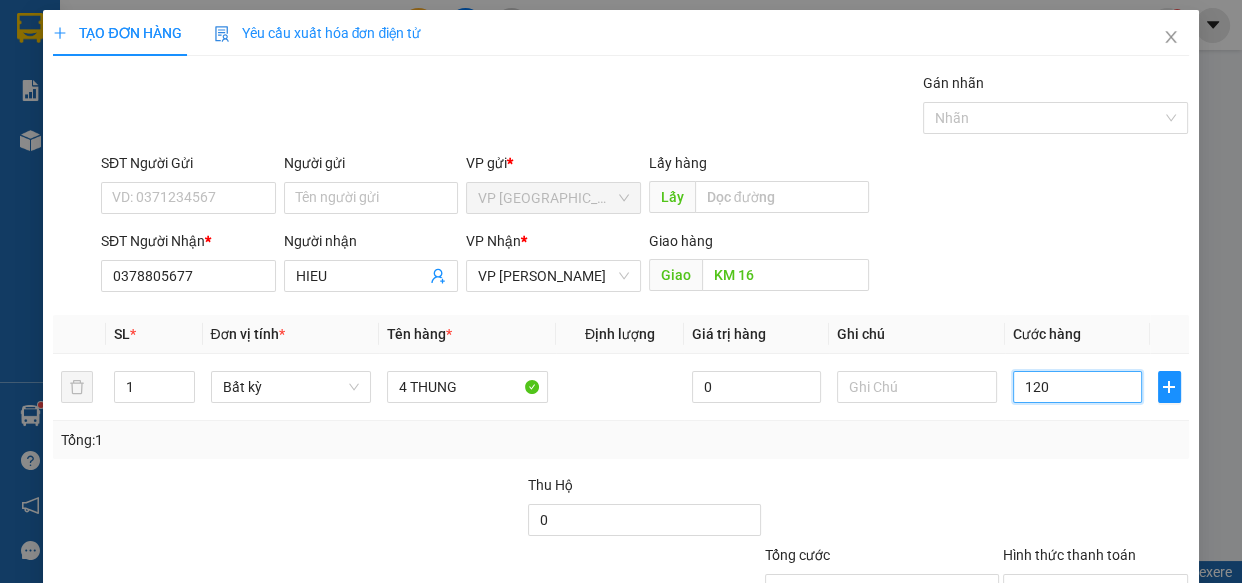 type on "1.200" 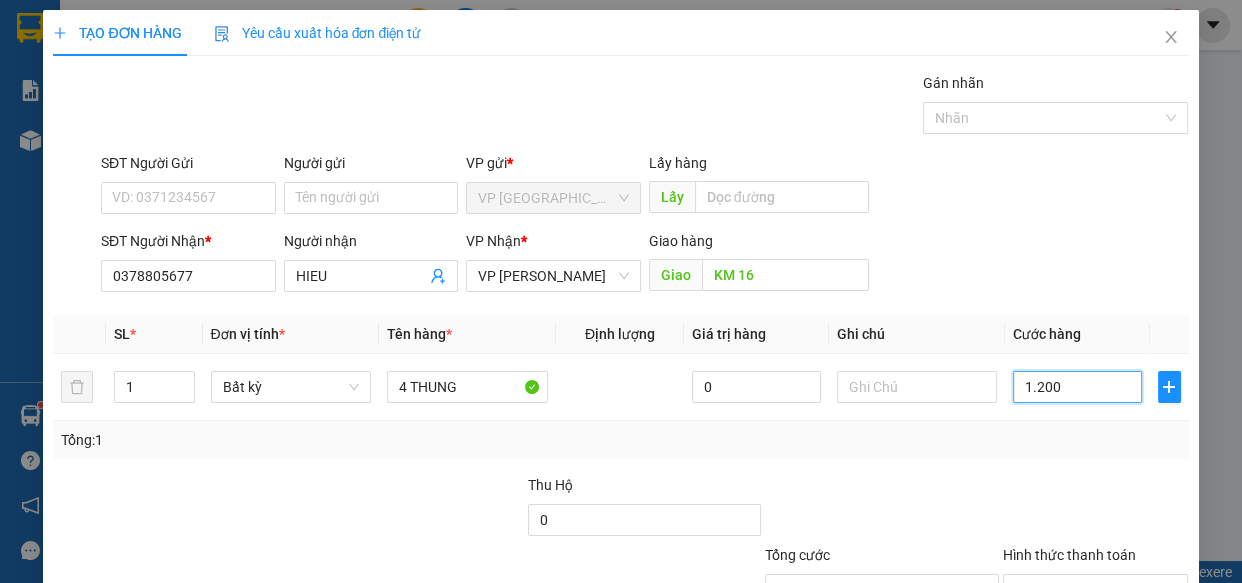 type on "12.000" 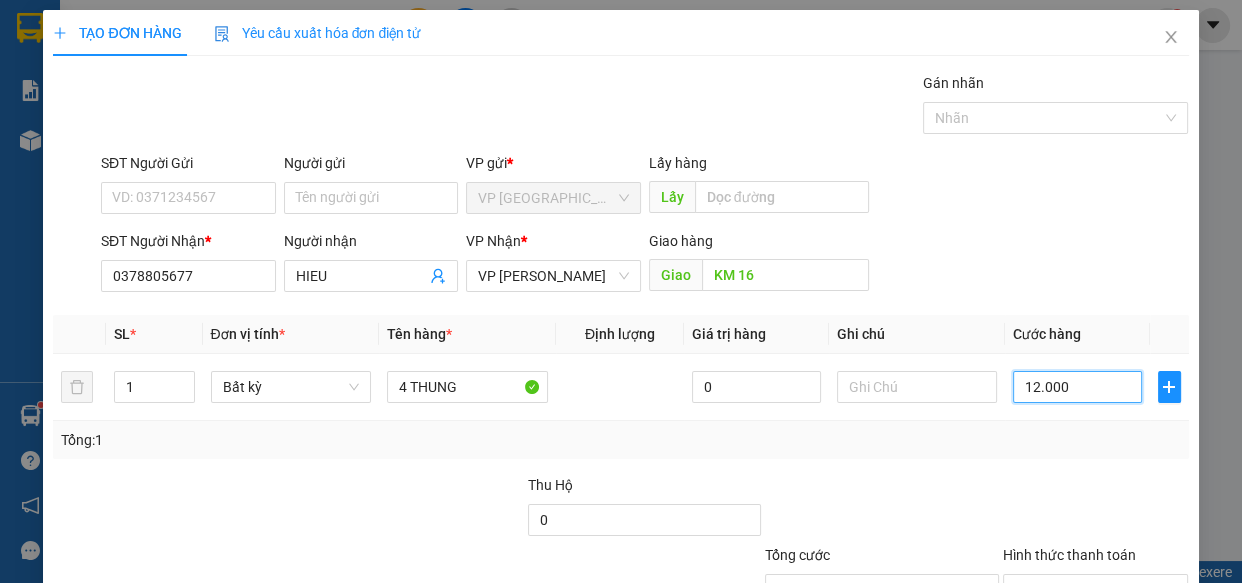 type on "120.000" 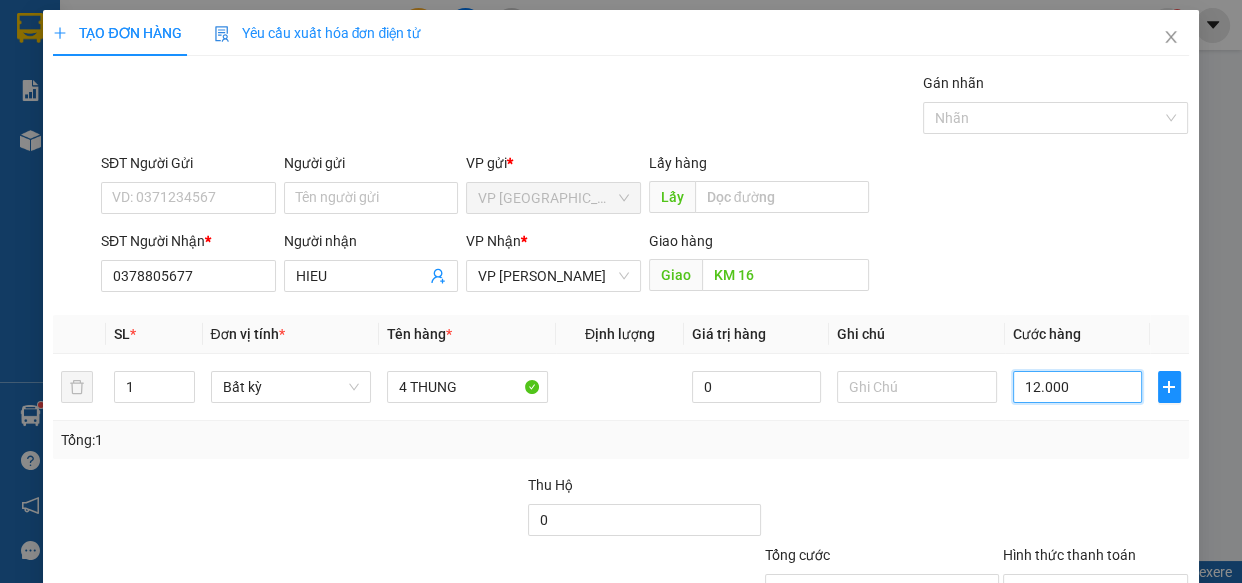 type on "120.000" 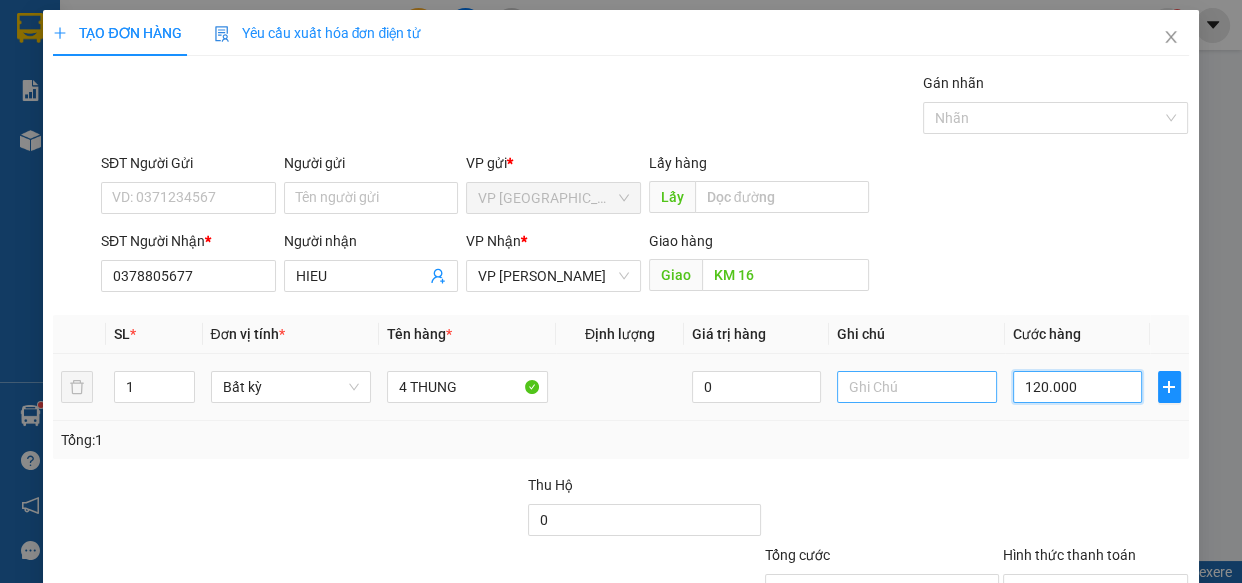 type on "120.000" 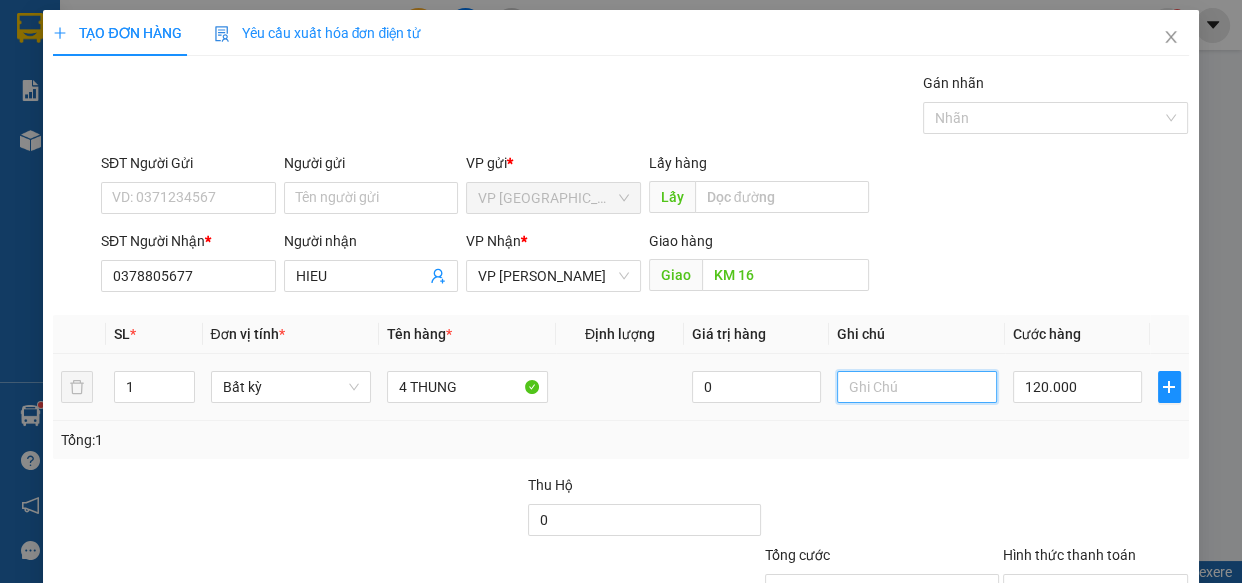 click at bounding box center (917, 387) 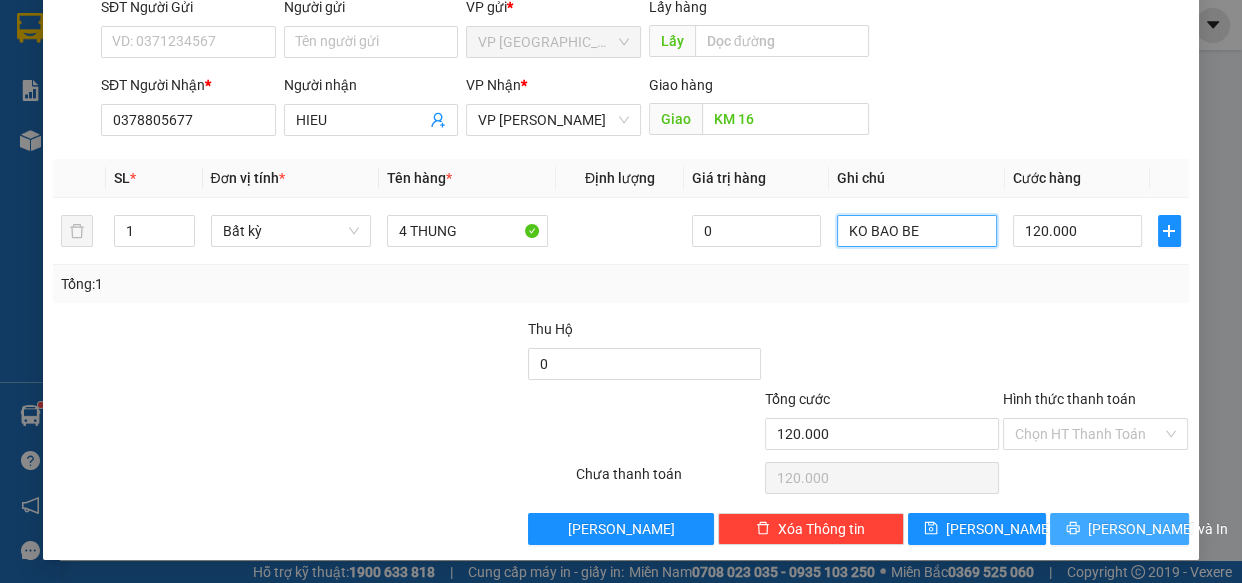 type on "KO BAO BE" 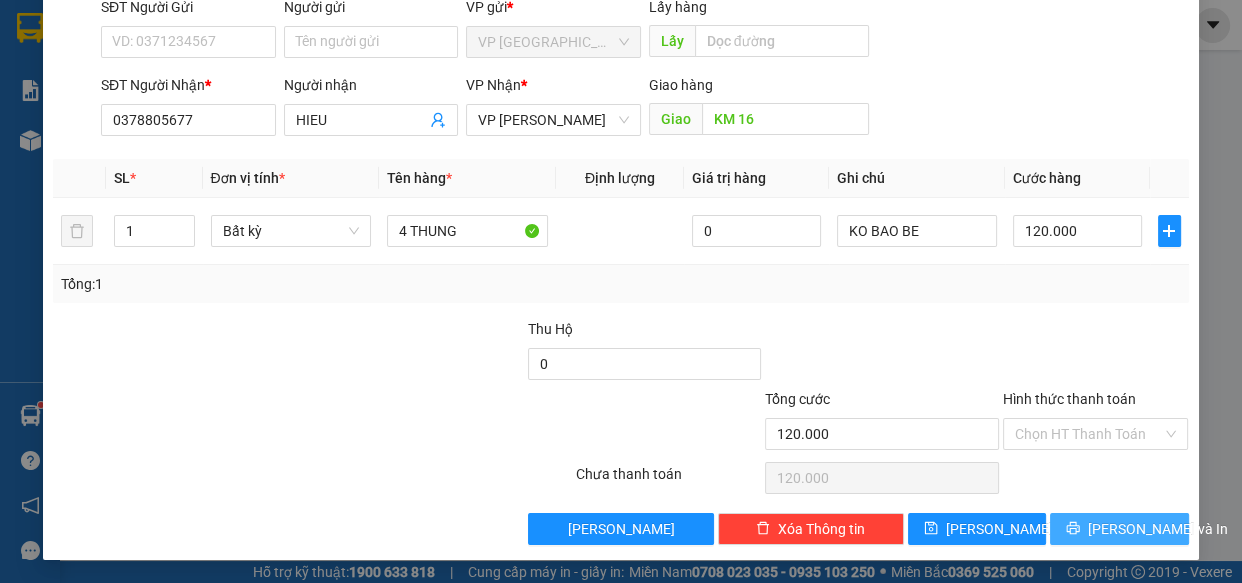 click on "[PERSON_NAME] và In" at bounding box center (1158, 529) 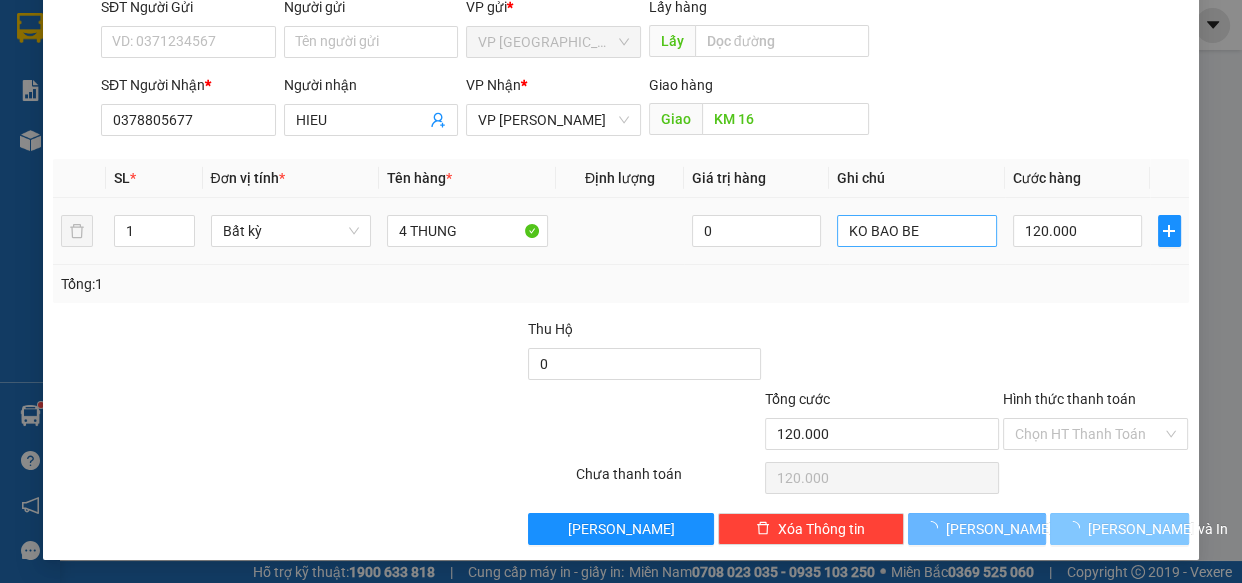 scroll, scrollTop: 61, scrollLeft: 0, axis: vertical 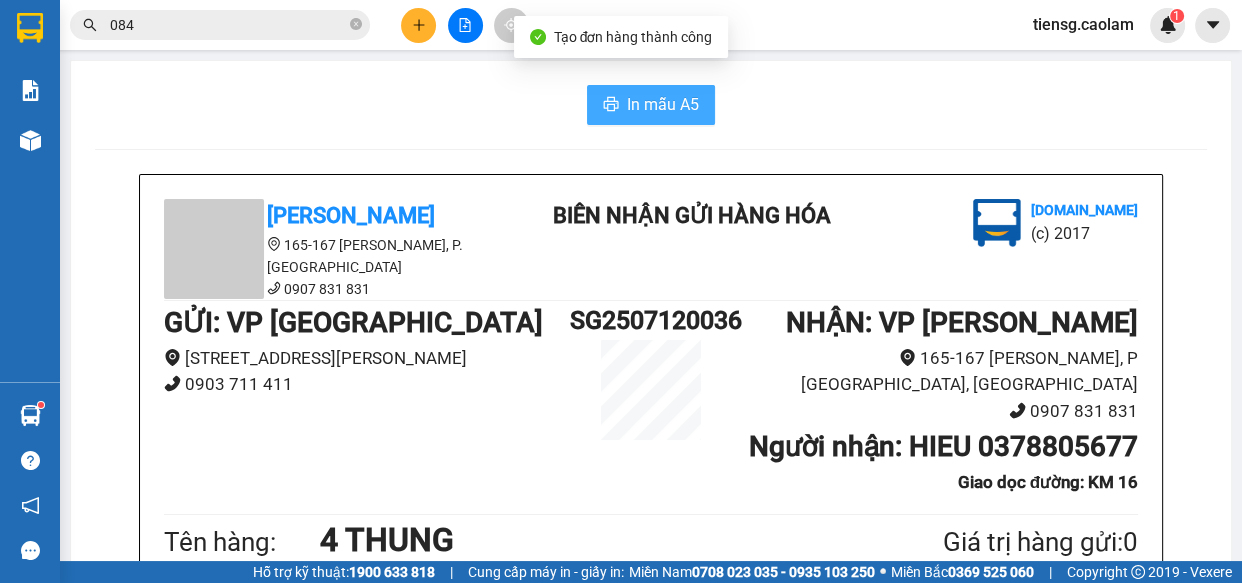 click on "In mẫu A5" at bounding box center [663, 104] 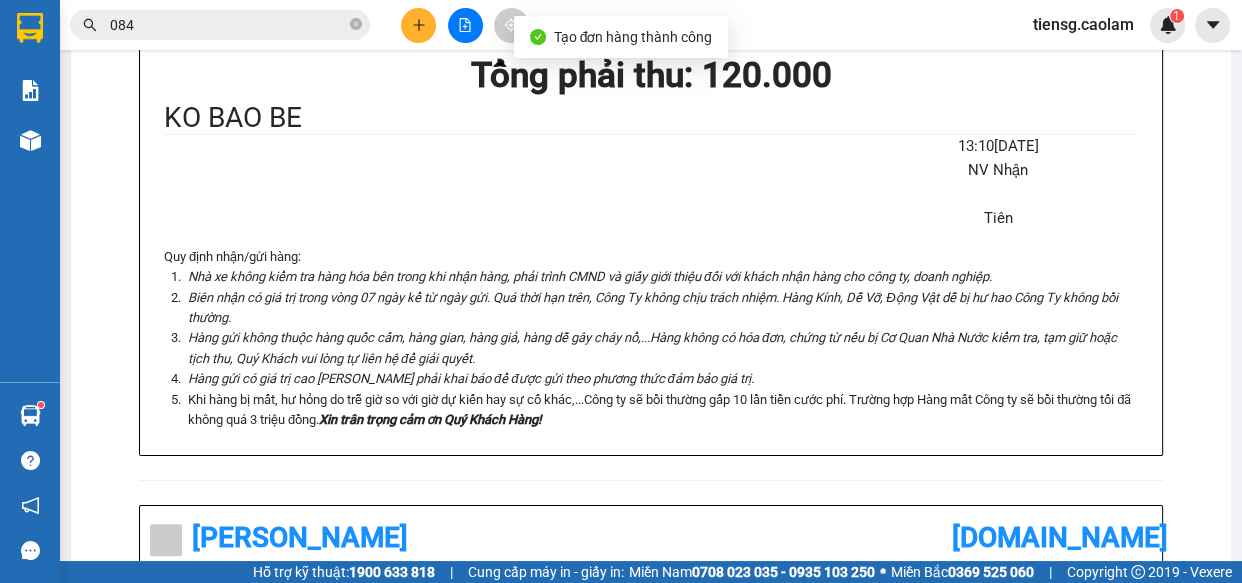 scroll, scrollTop: 0, scrollLeft: 0, axis: both 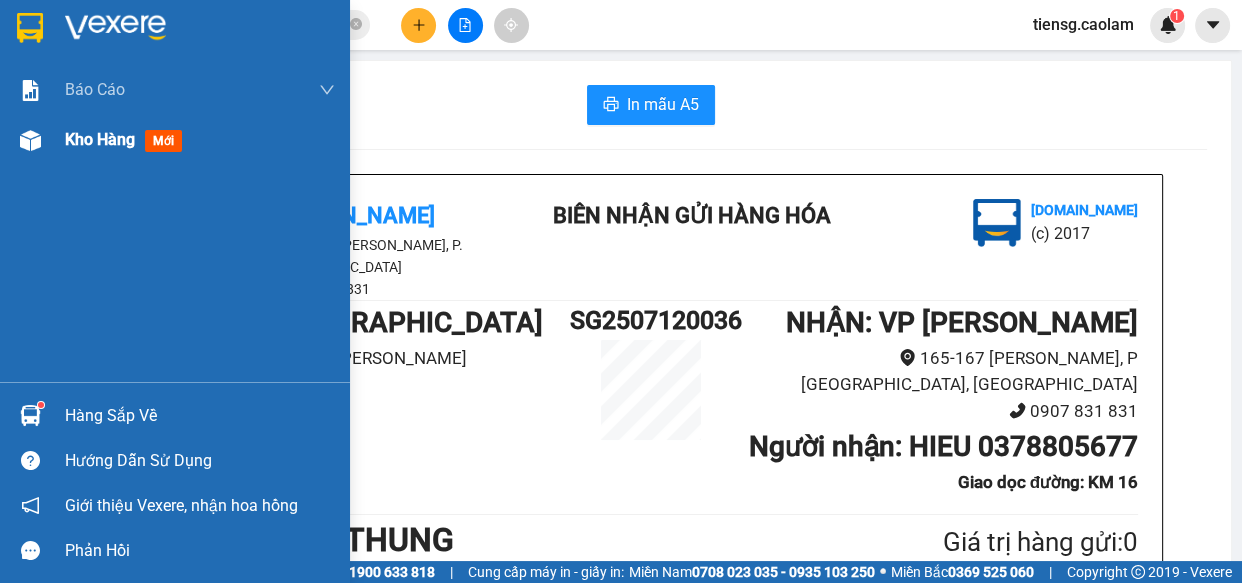 click on "Kho hàng" at bounding box center (100, 139) 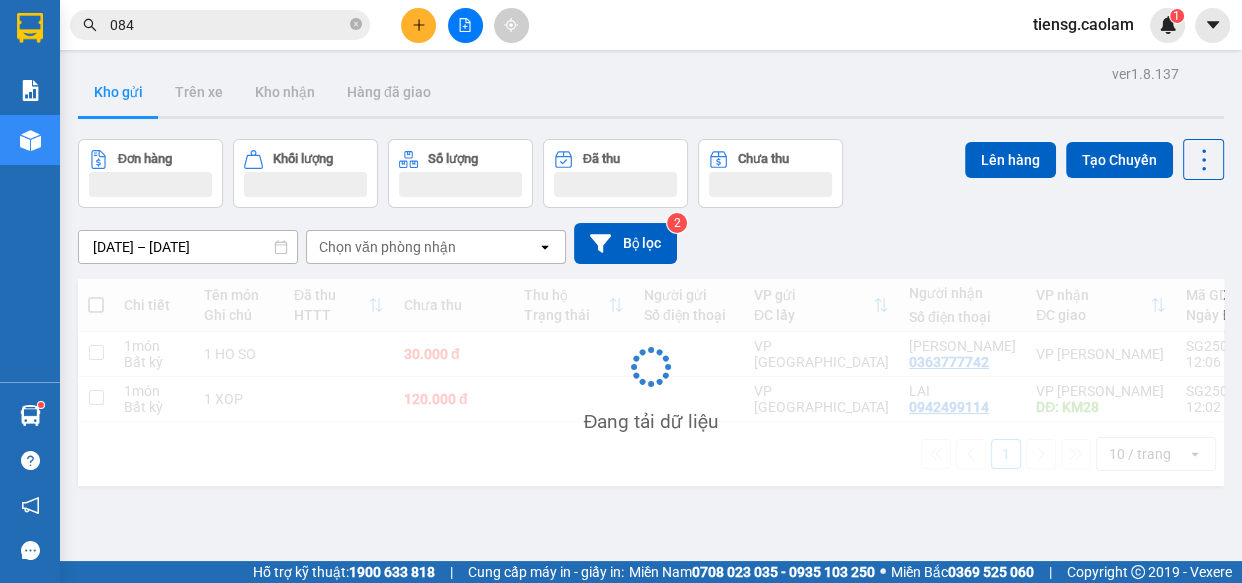 scroll, scrollTop: 91, scrollLeft: 0, axis: vertical 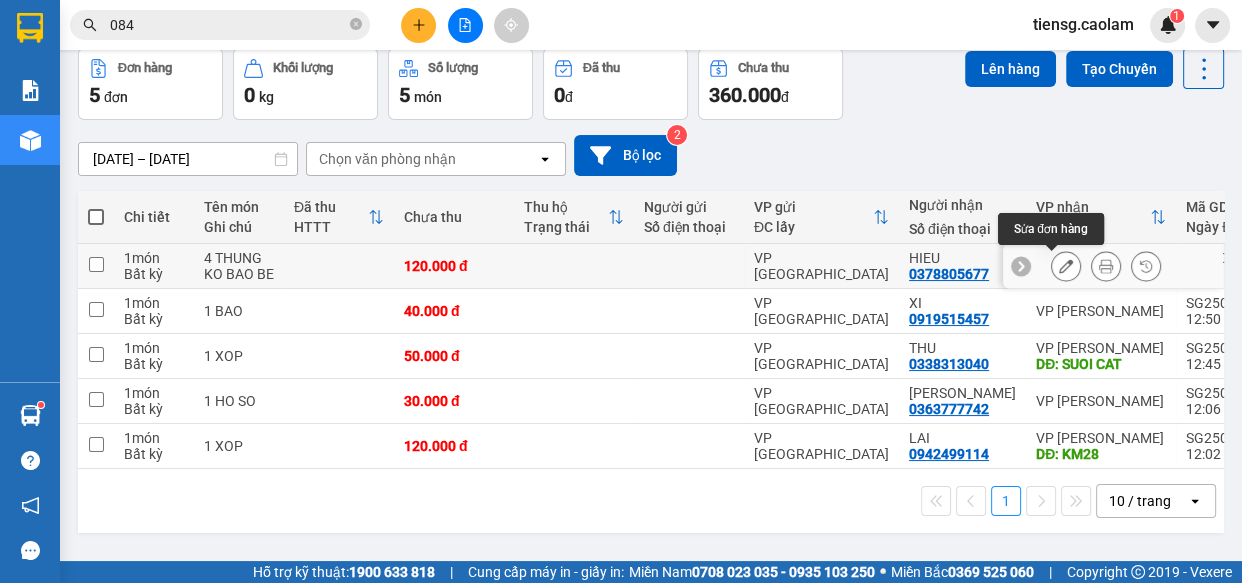 click 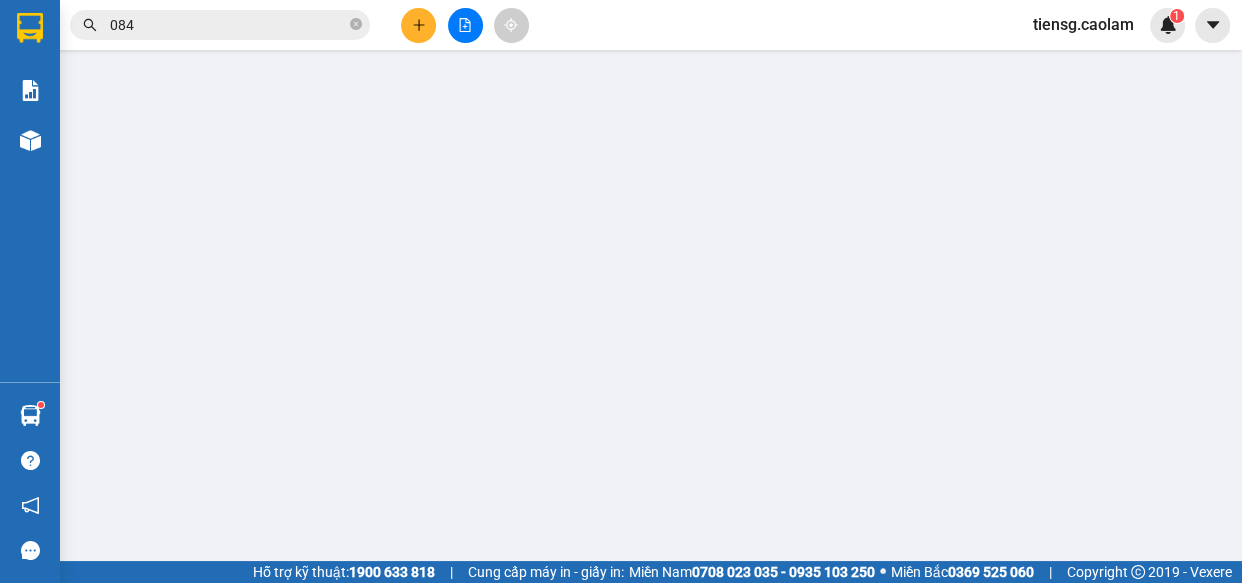 type on "0378805677" 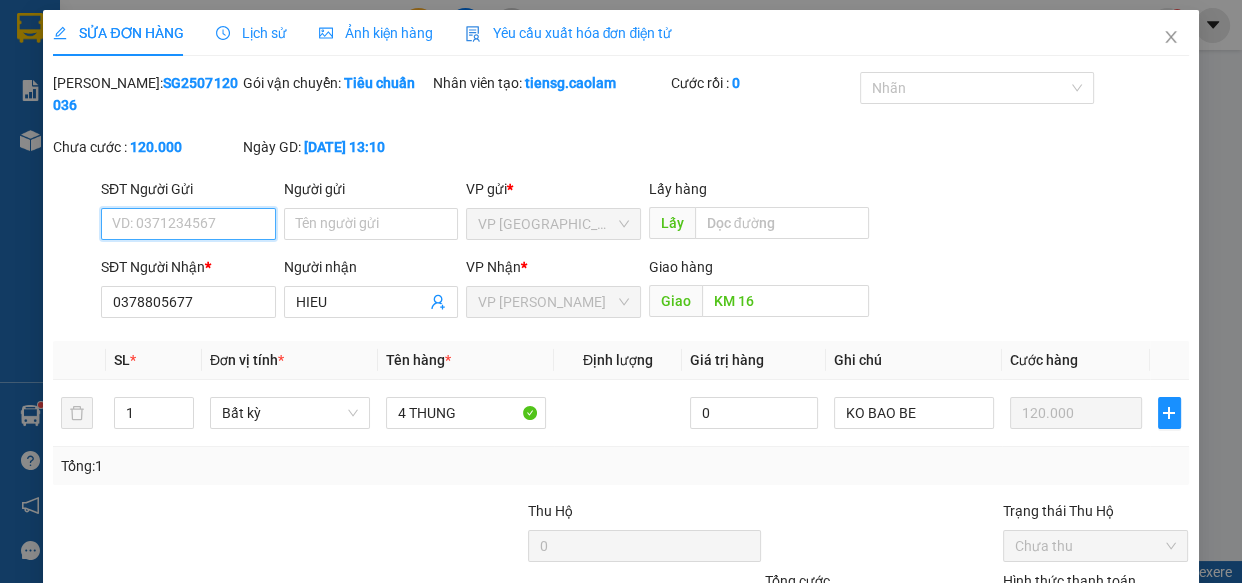 scroll, scrollTop: 0, scrollLeft: 0, axis: both 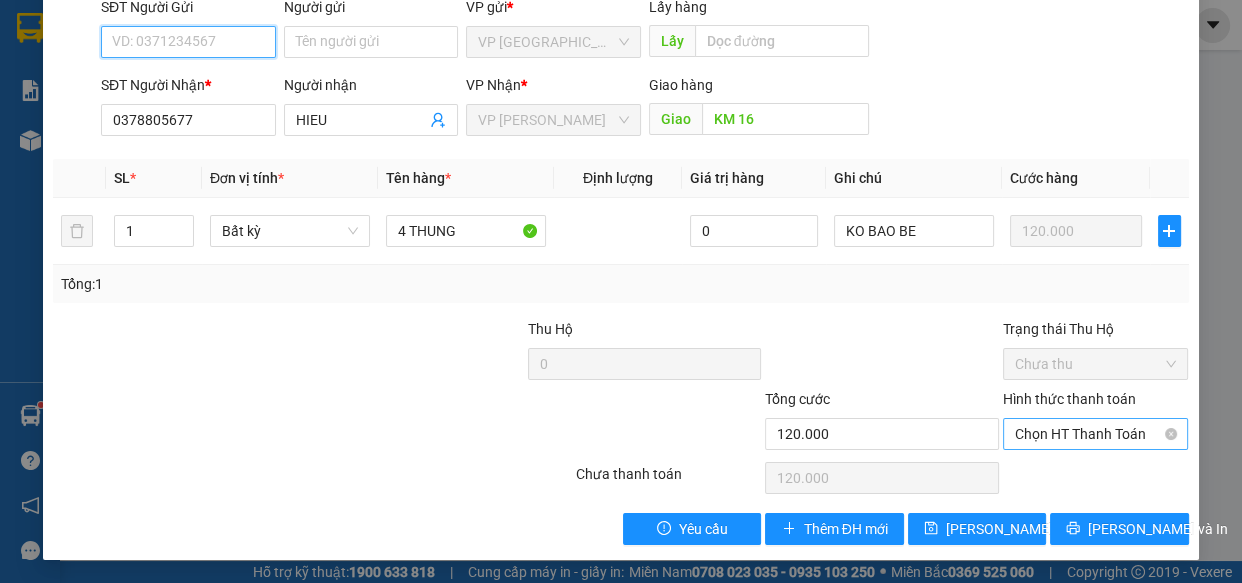 click on "Chọn HT Thanh Toán" at bounding box center [1096, 434] 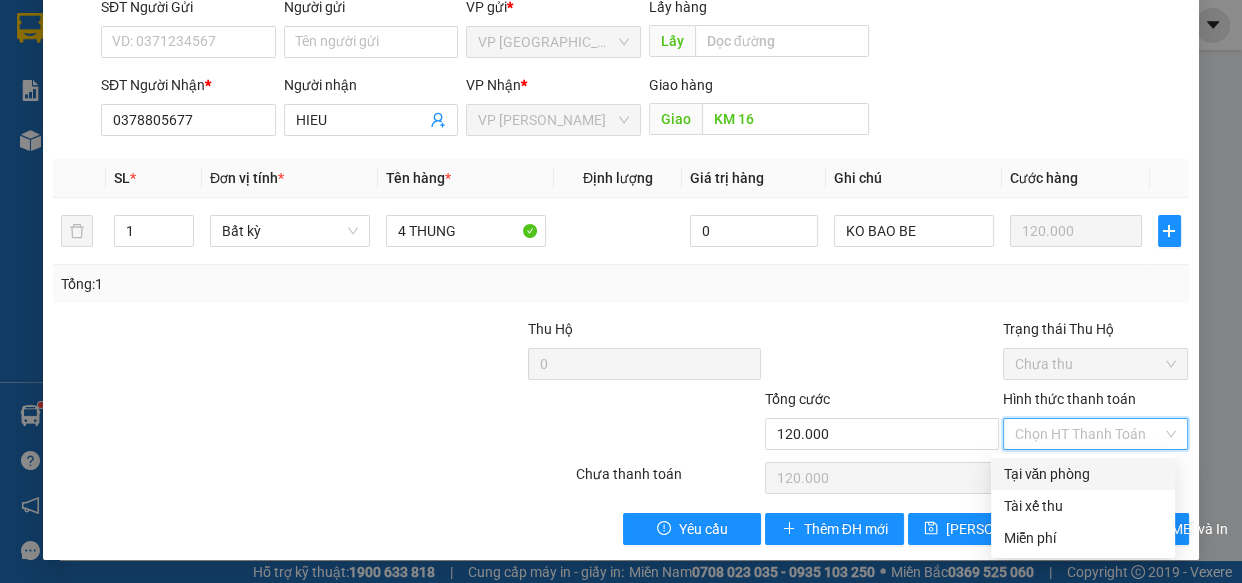 click on "Tại văn phòng" at bounding box center [1083, 474] 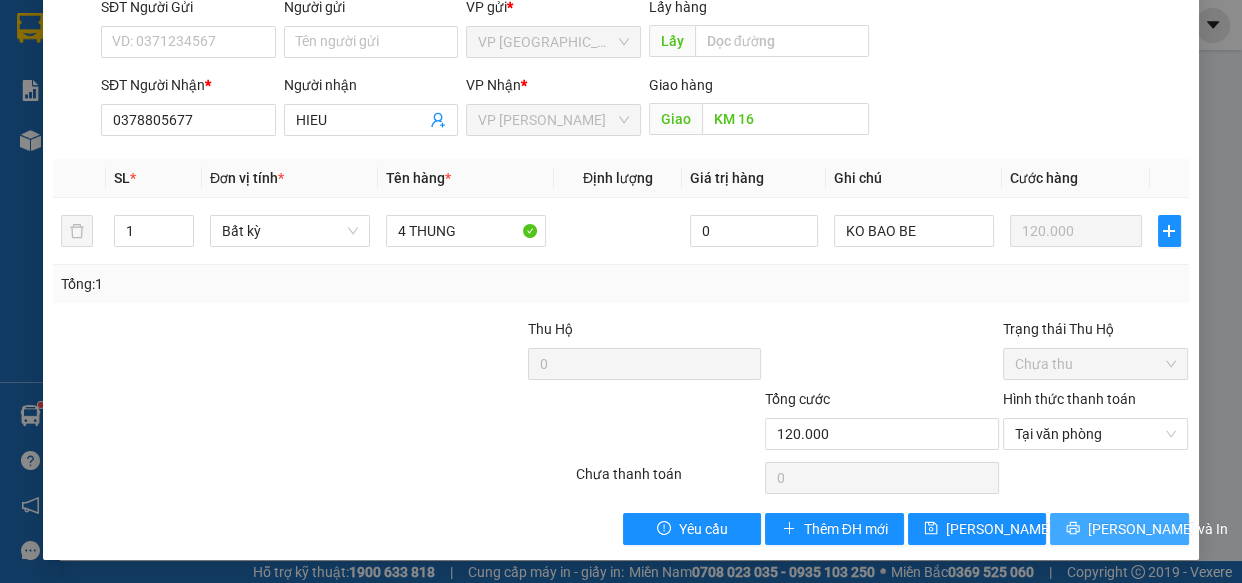 click on "[PERSON_NAME] và In" at bounding box center (1158, 529) 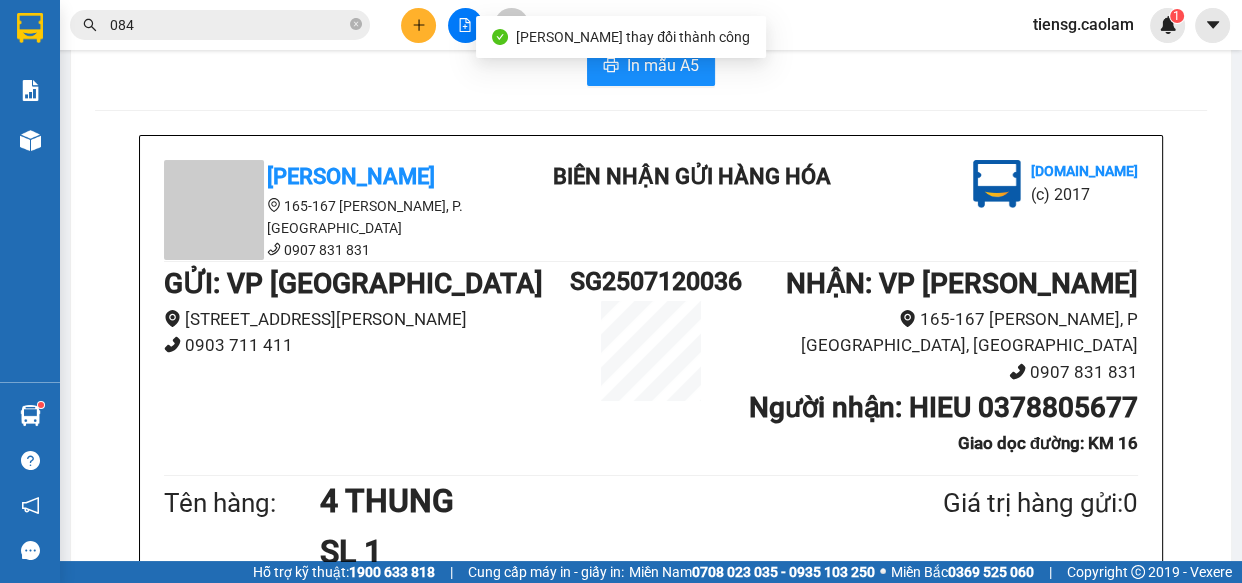 scroll, scrollTop: 0, scrollLeft: 0, axis: both 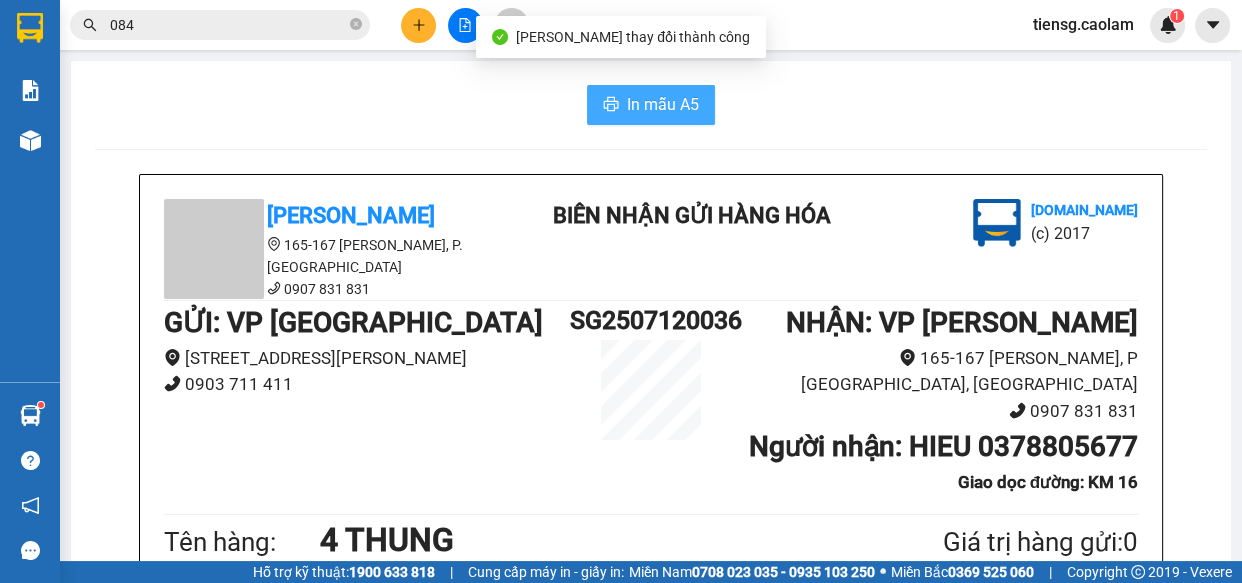 click on "In mẫu A5" at bounding box center [663, 104] 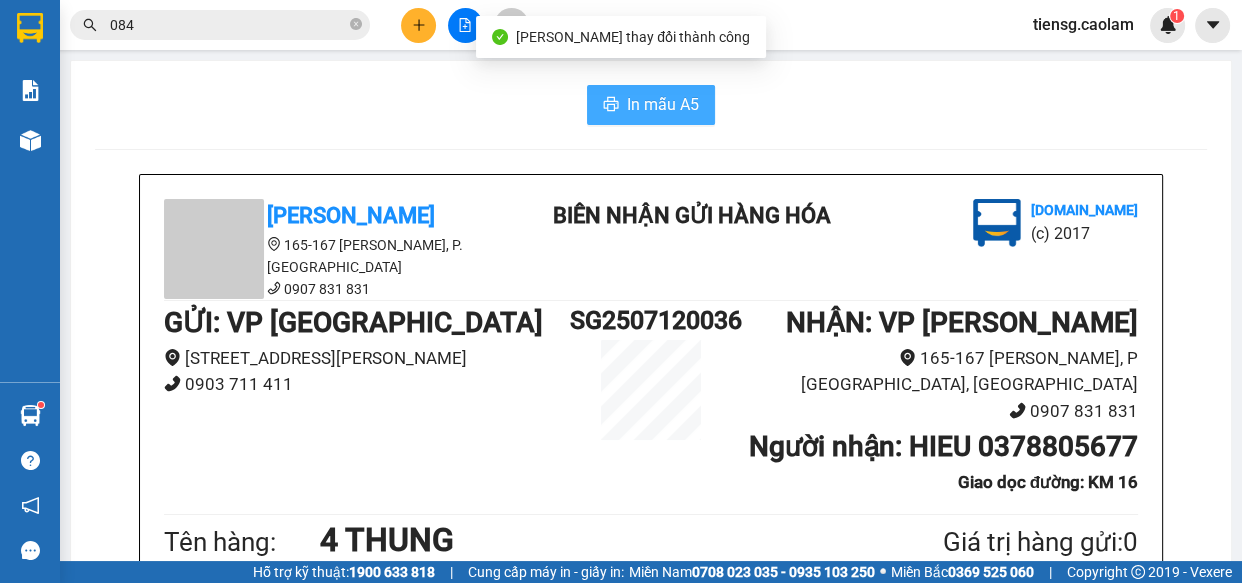 scroll, scrollTop: 0, scrollLeft: 0, axis: both 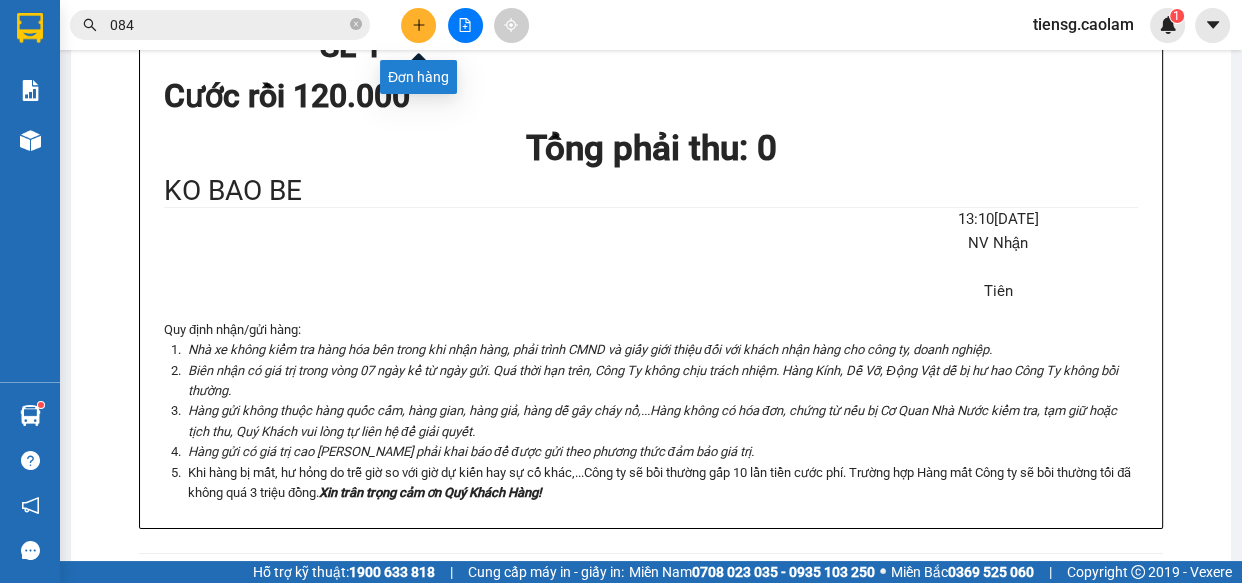 click at bounding box center [418, 25] 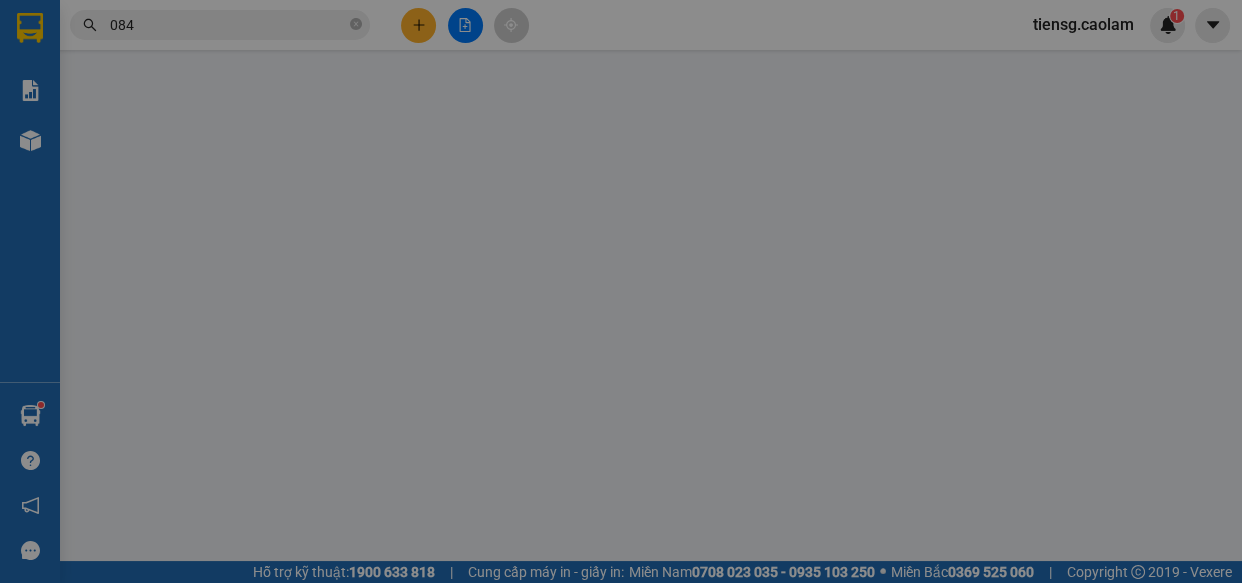scroll, scrollTop: 0, scrollLeft: 0, axis: both 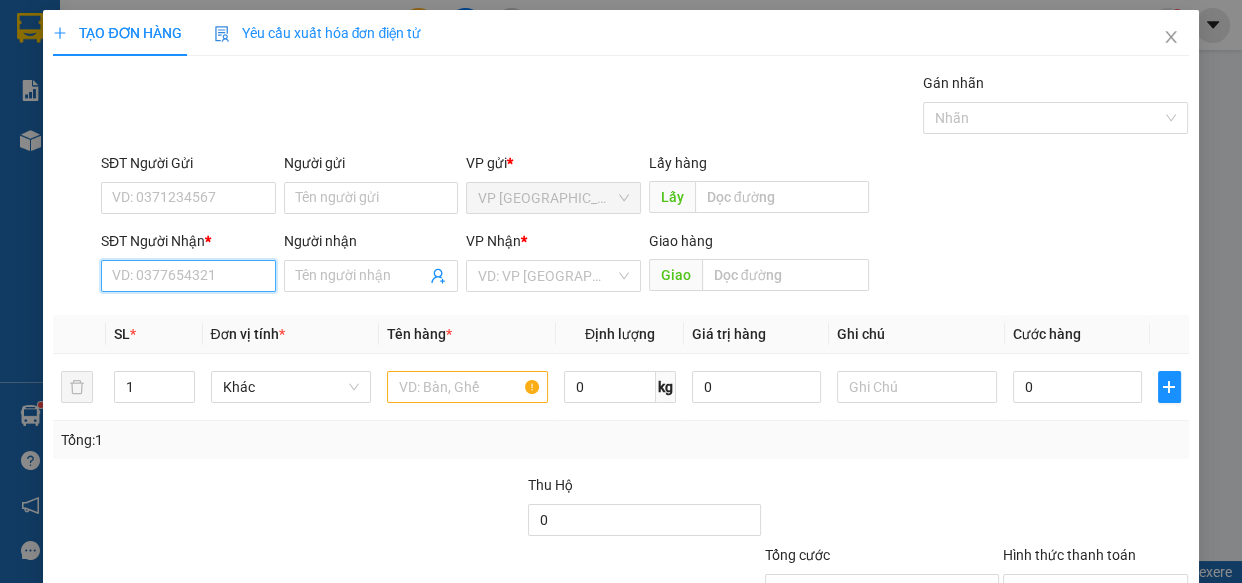 click on "SĐT Người Nhận  *" at bounding box center (188, 276) 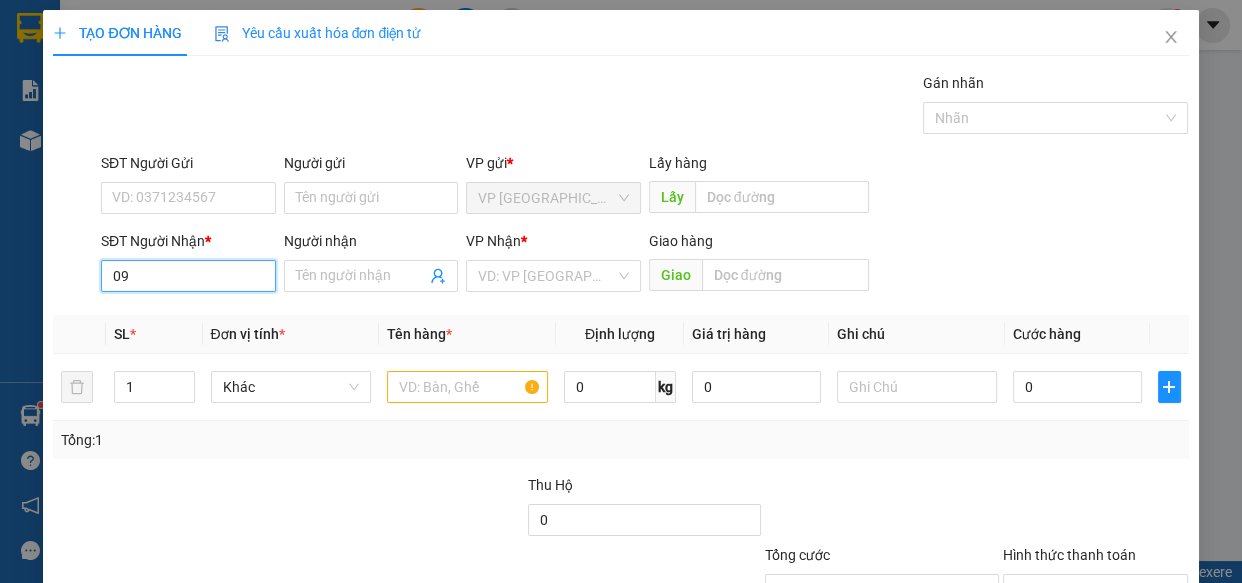 type on "0" 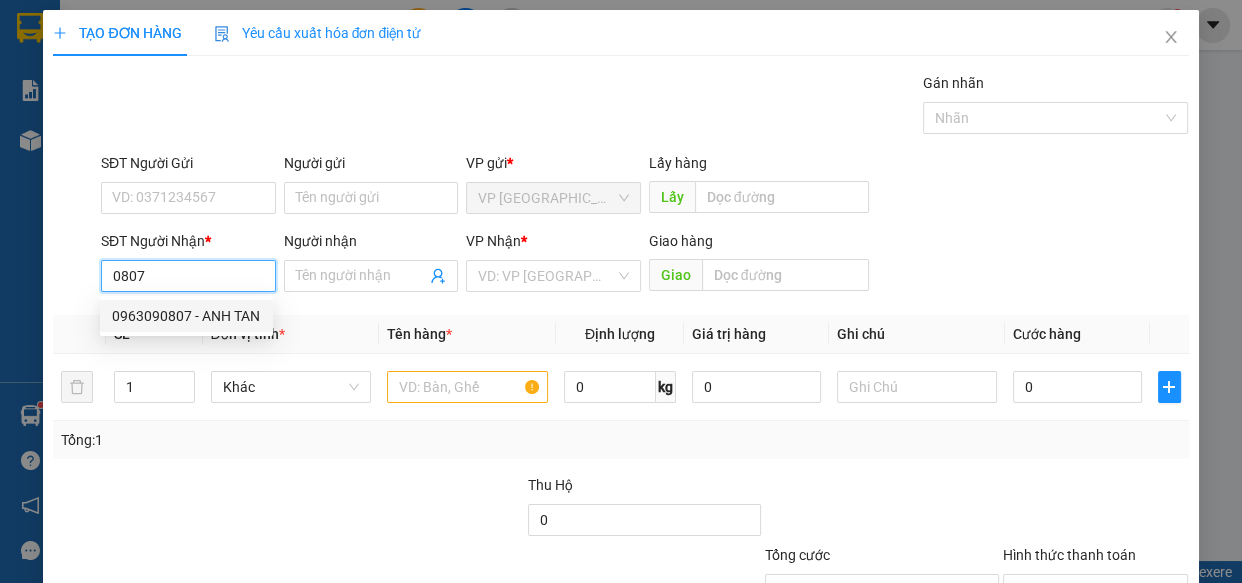 click on "0963090807 - ANH TAN" at bounding box center (186, 316) 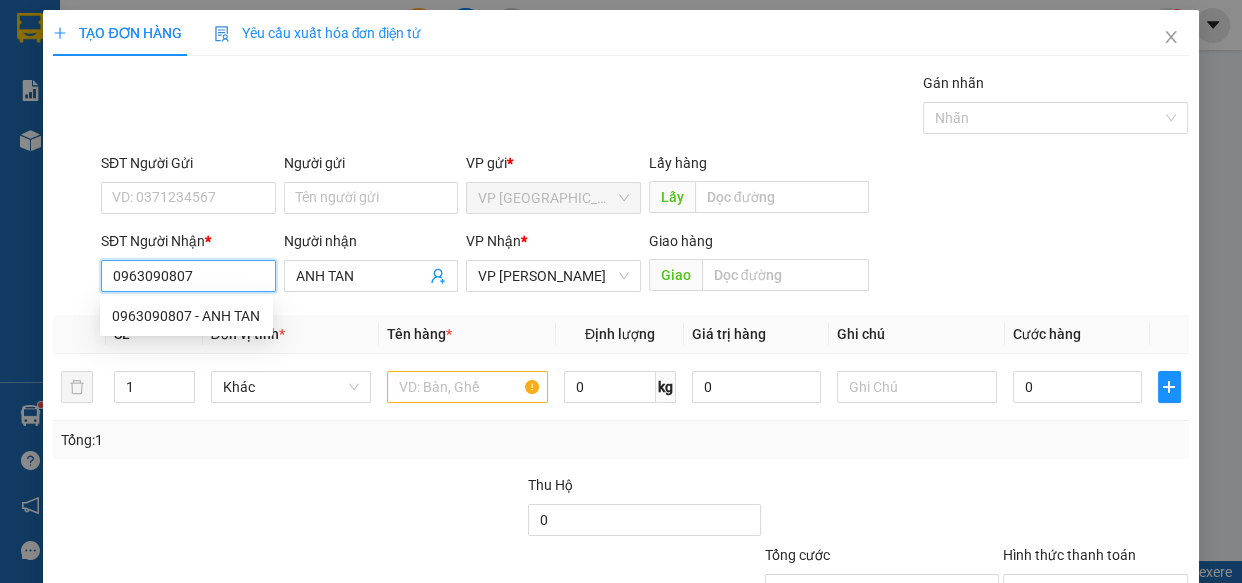 type on "0963090807" 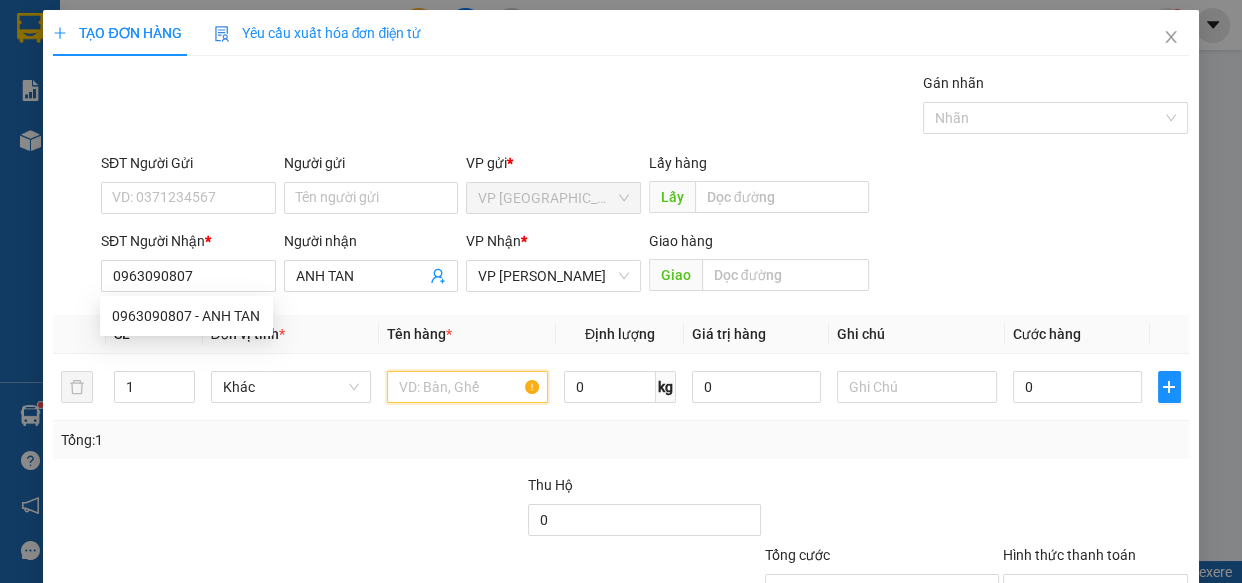 click at bounding box center [467, 387] 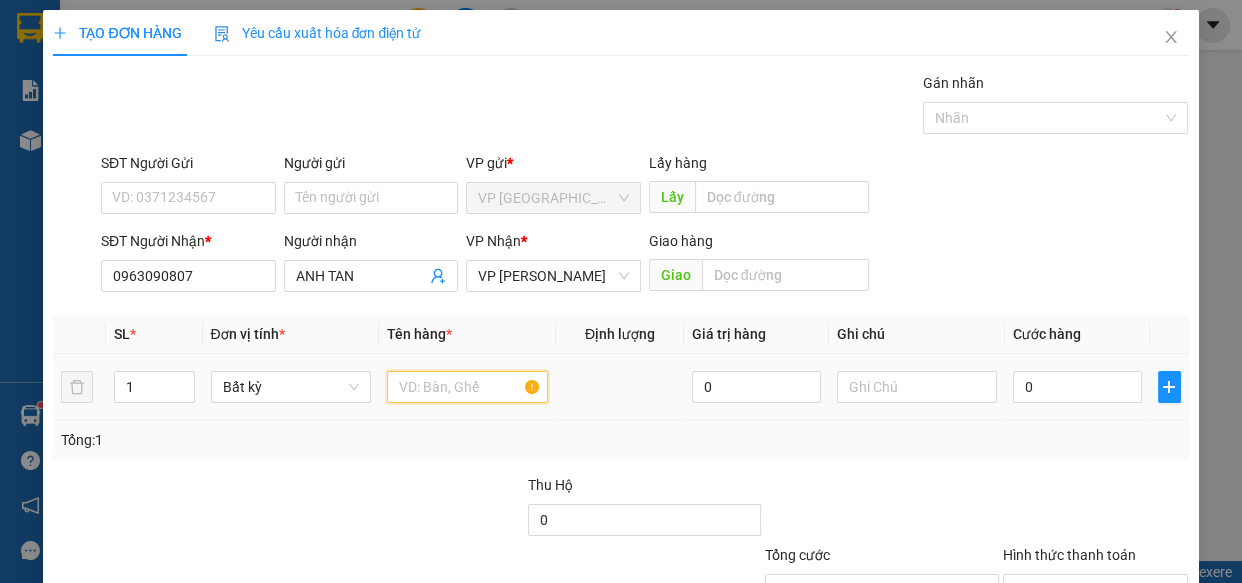 drag, startPoint x: 444, startPoint y: 386, endPoint x: 414, endPoint y: 363, distance: 37.802116 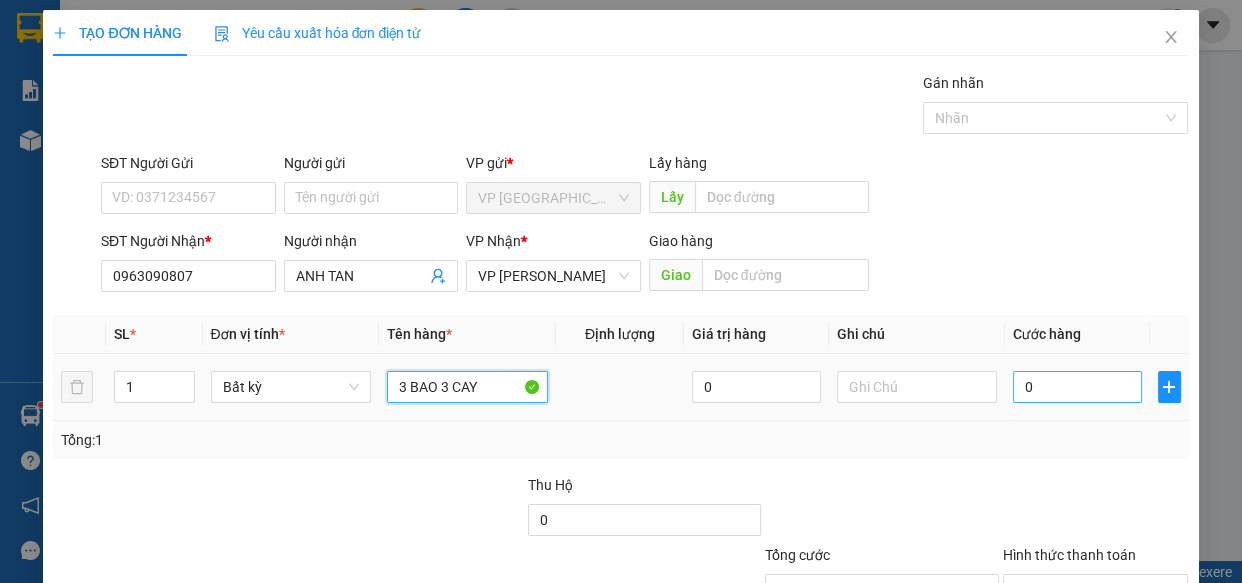 type on "3 BAO 3 CAY" 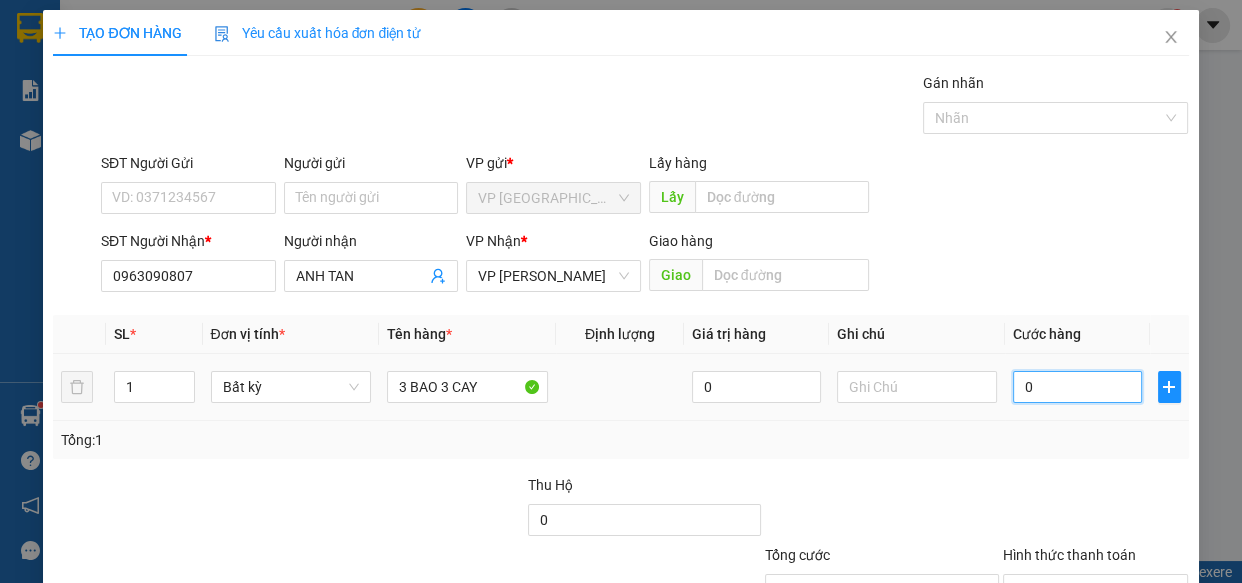 click on "0" at bounding box center (1077, 387) 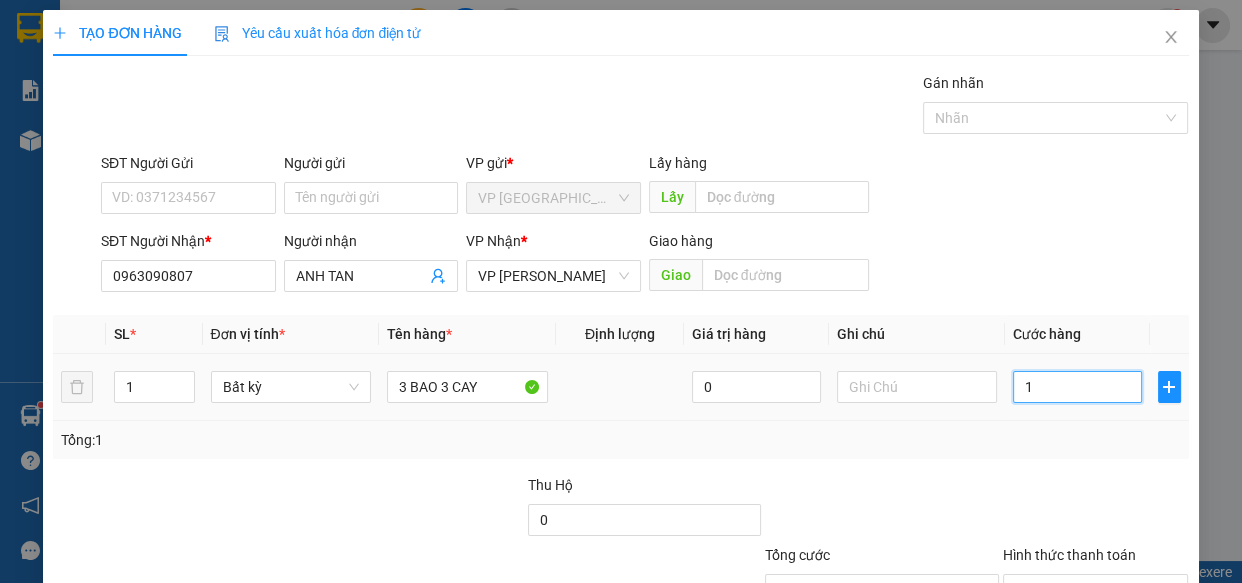 type on "15" 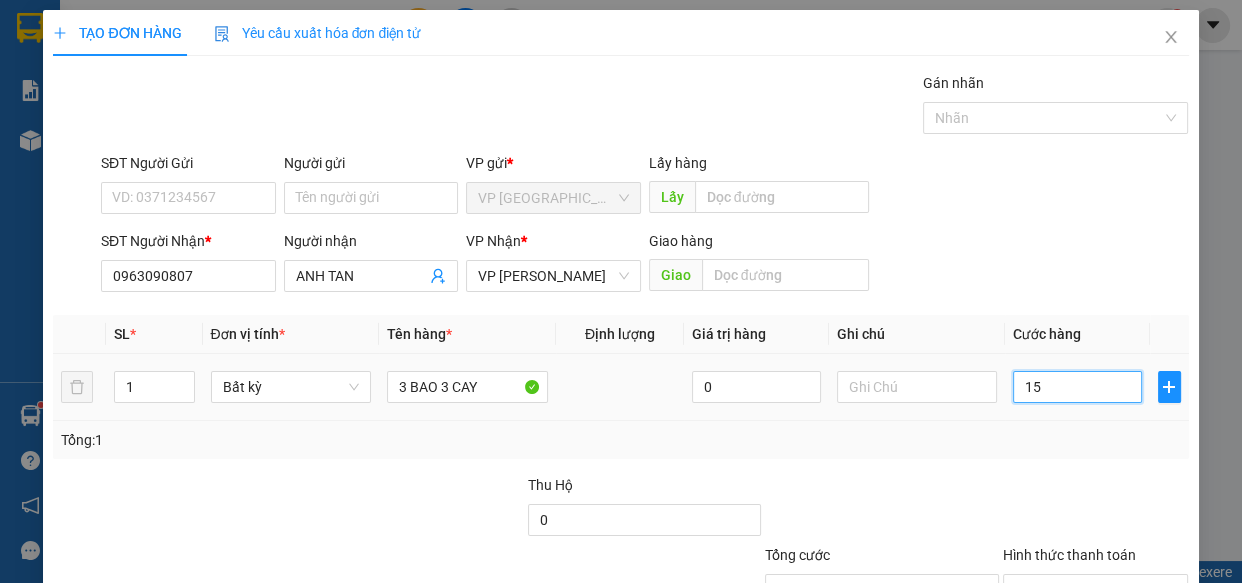 type on "150" 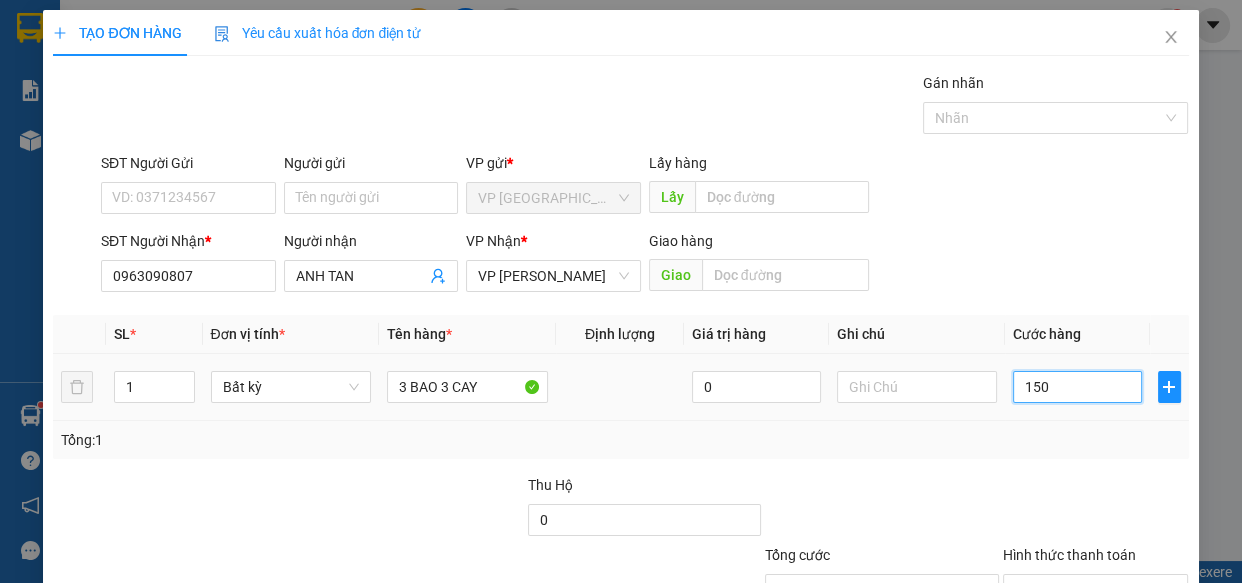 type on "1.500" 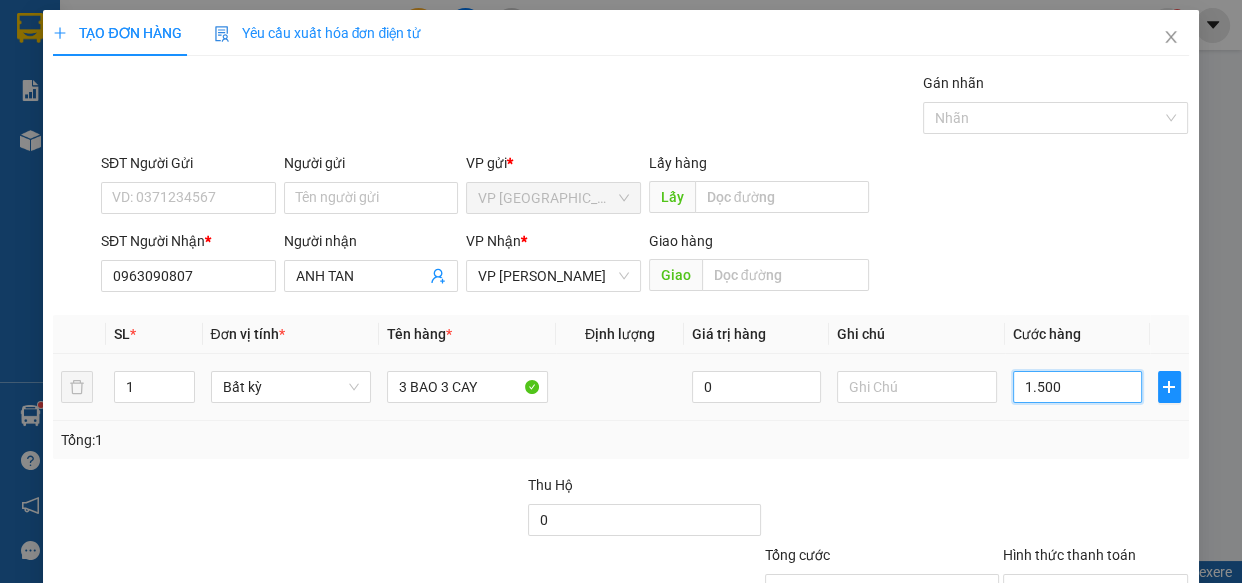 type on "15.000" 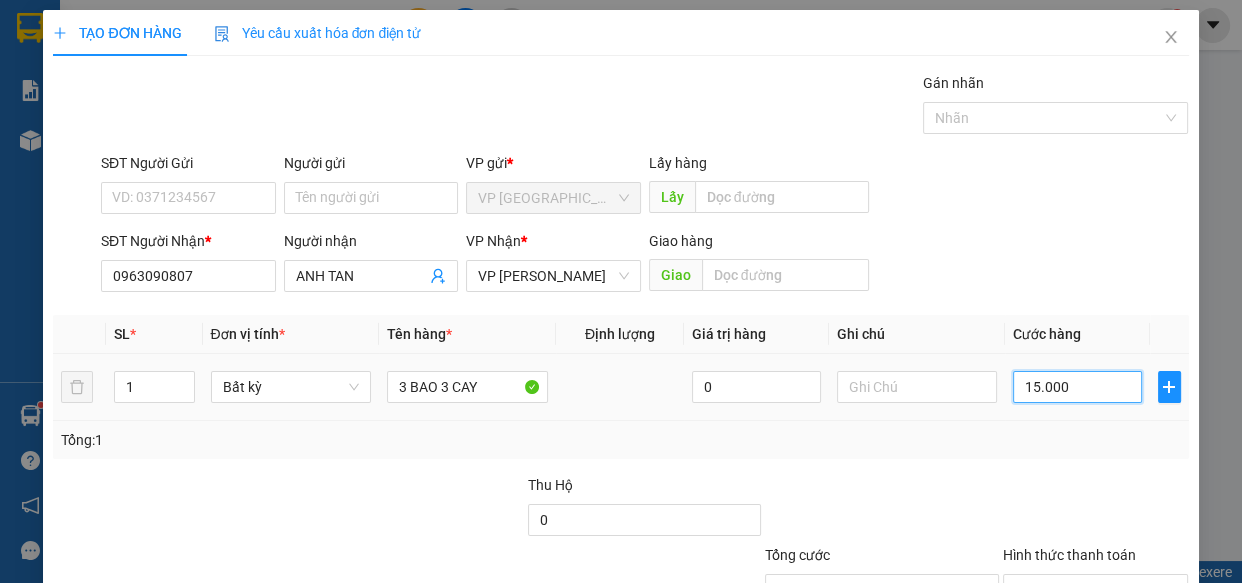 type on "150.000" 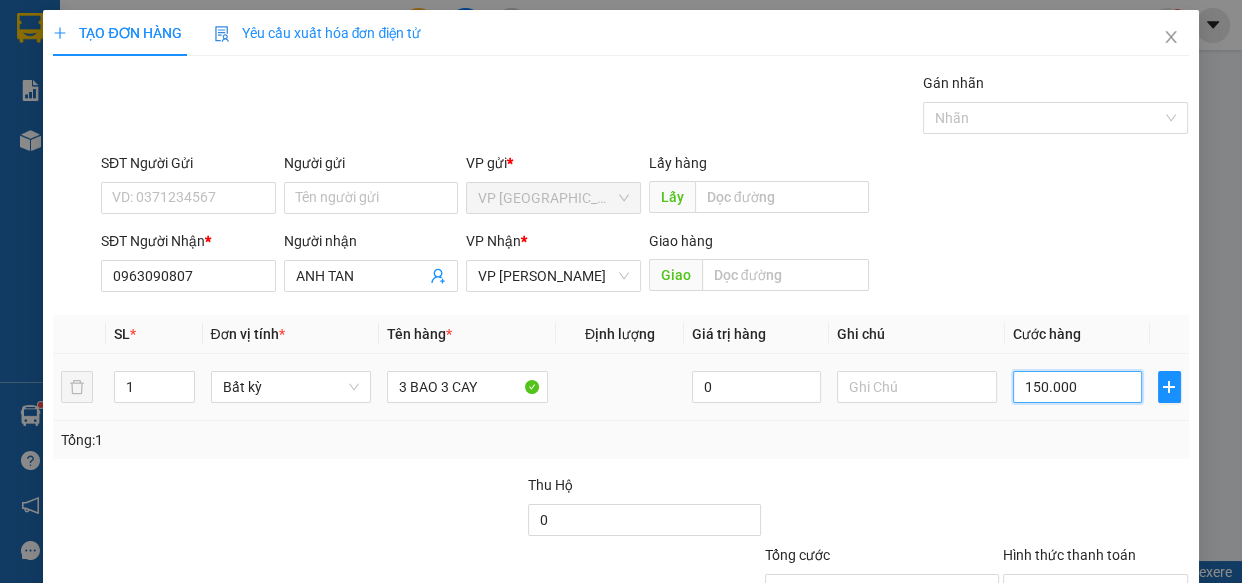drag, startPoint x: 1087, startPoint y: 383, endPoint x: 860, endPoint y: 410, distance: 228.60008 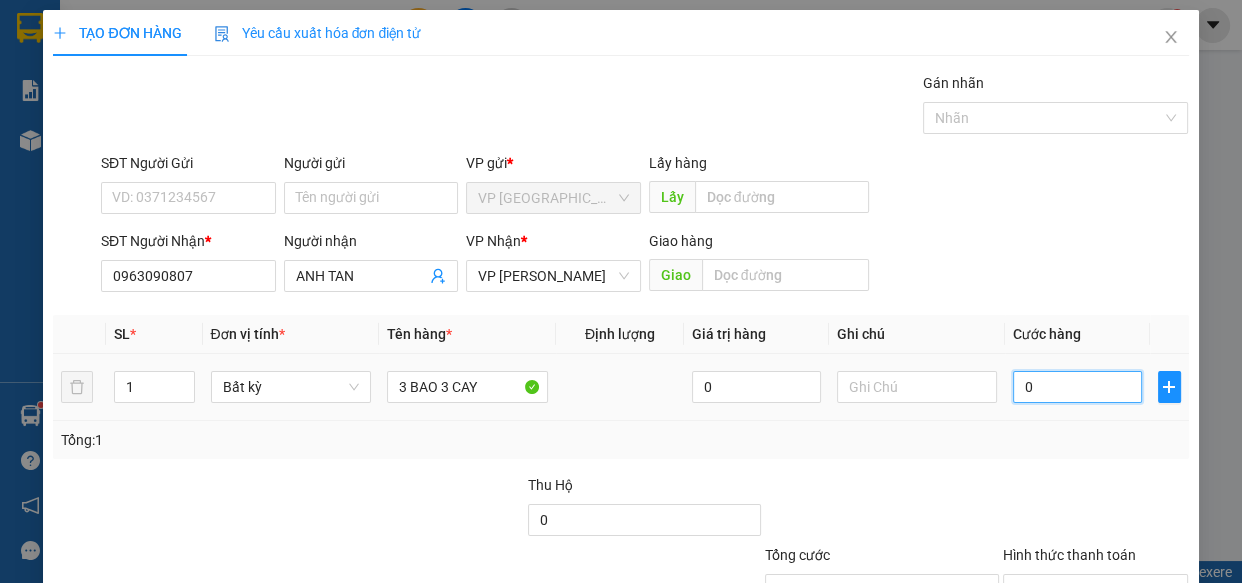 type on "01" 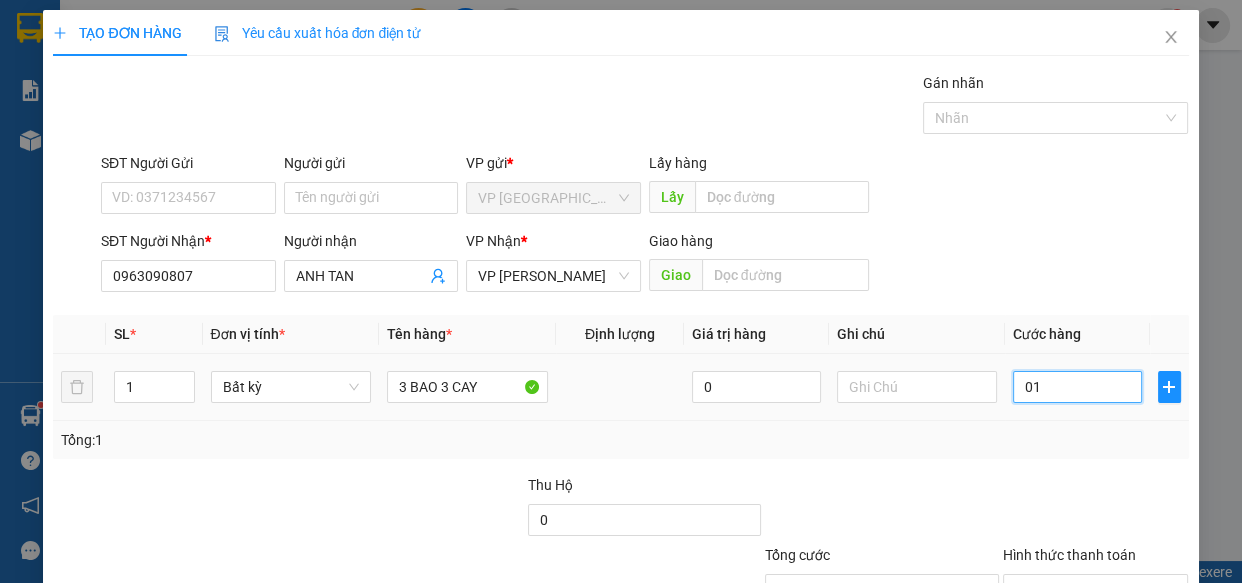 type on "018" 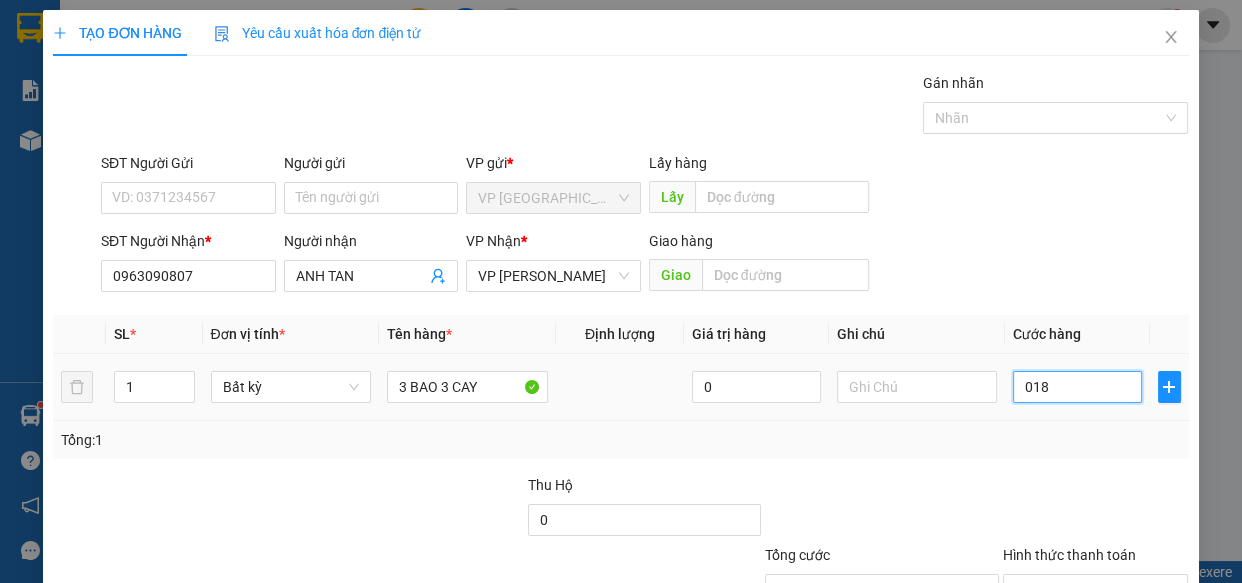 type on "0.180" 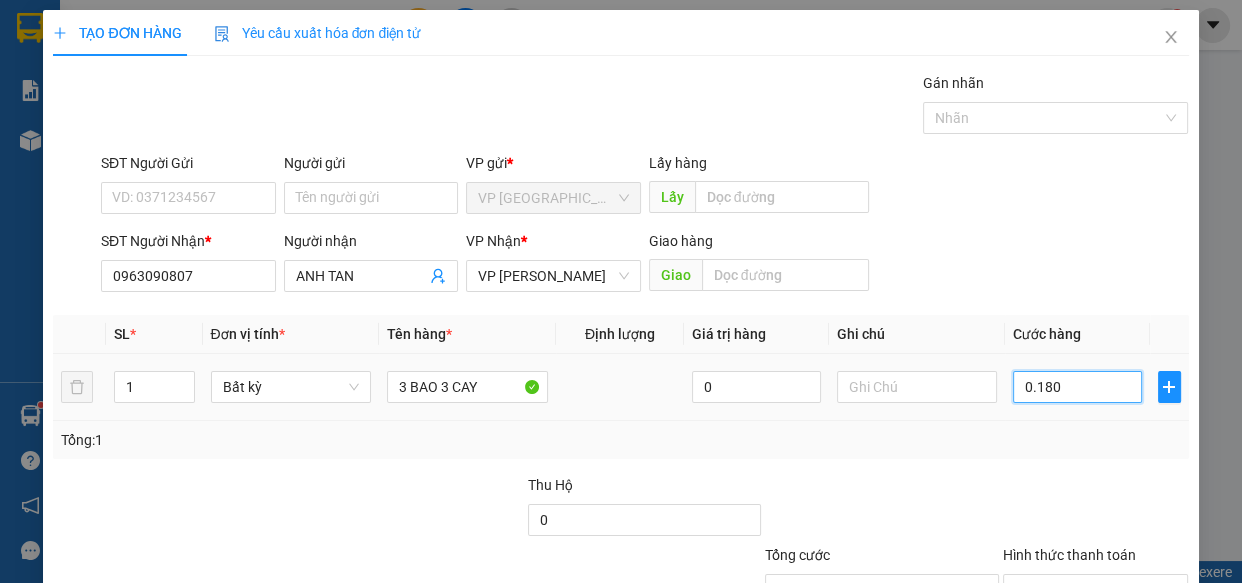 type on "01.800" 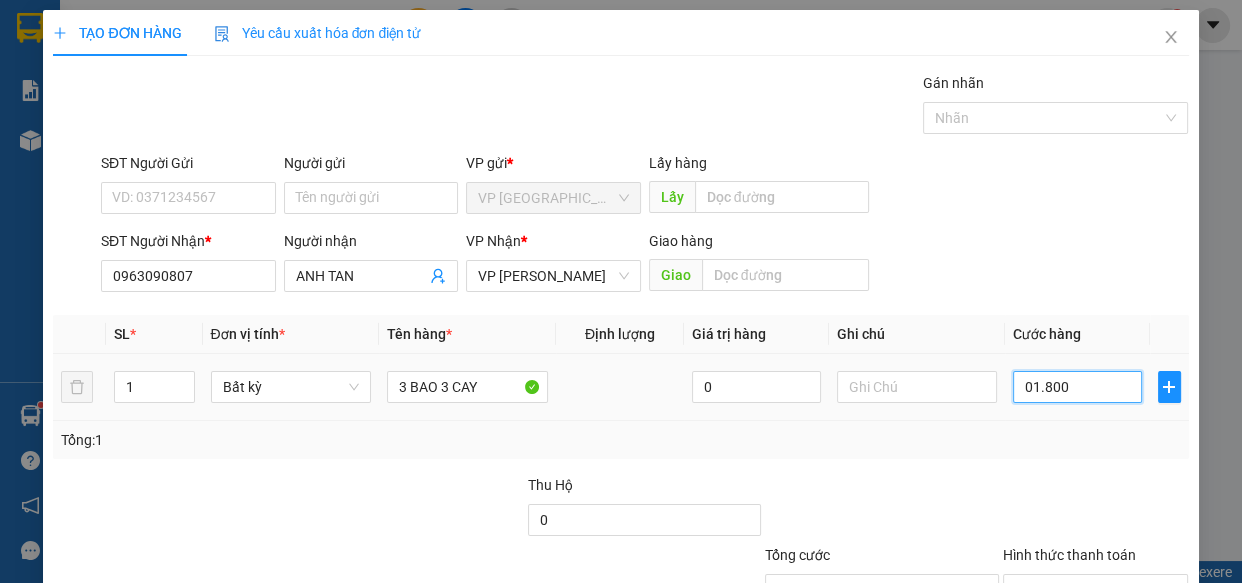 type on "1.800" 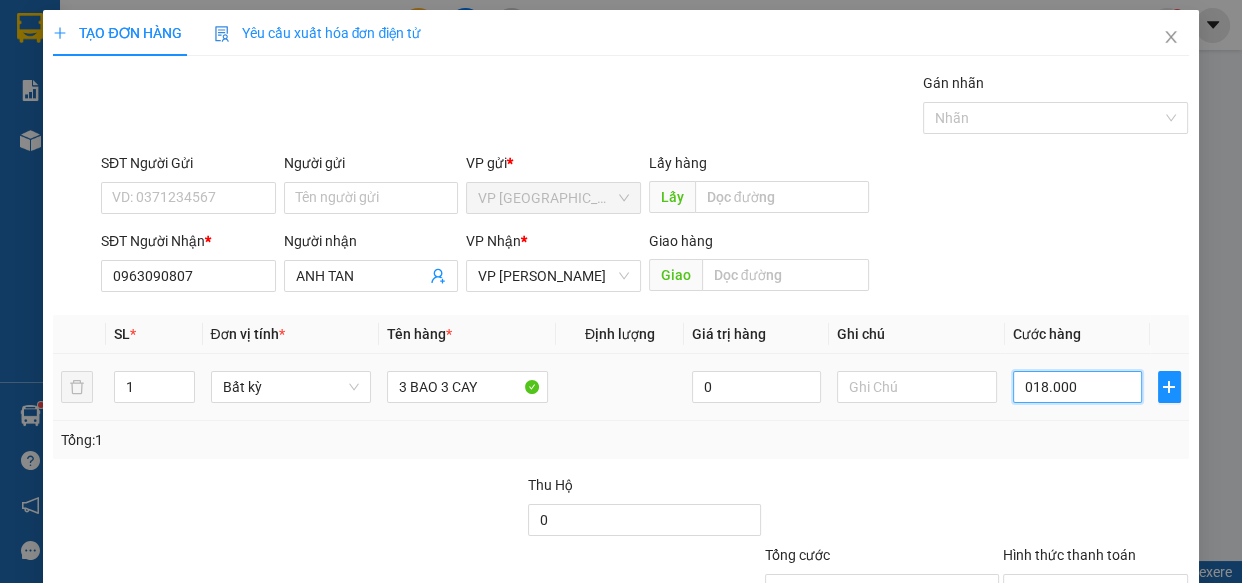 type on "18.000" 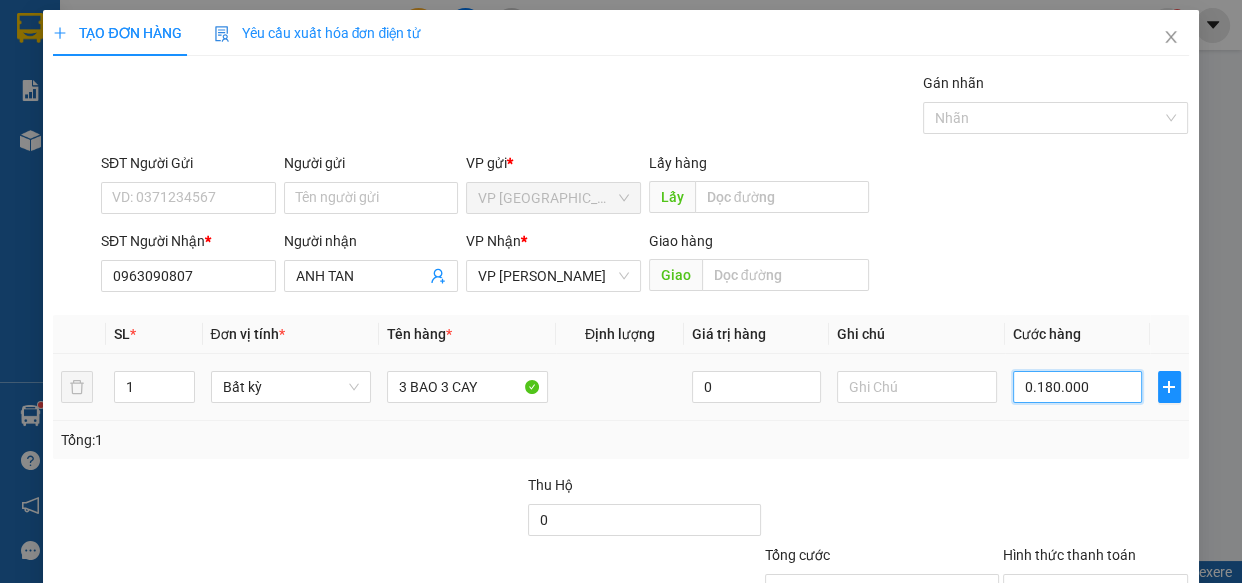 type on "180.000" 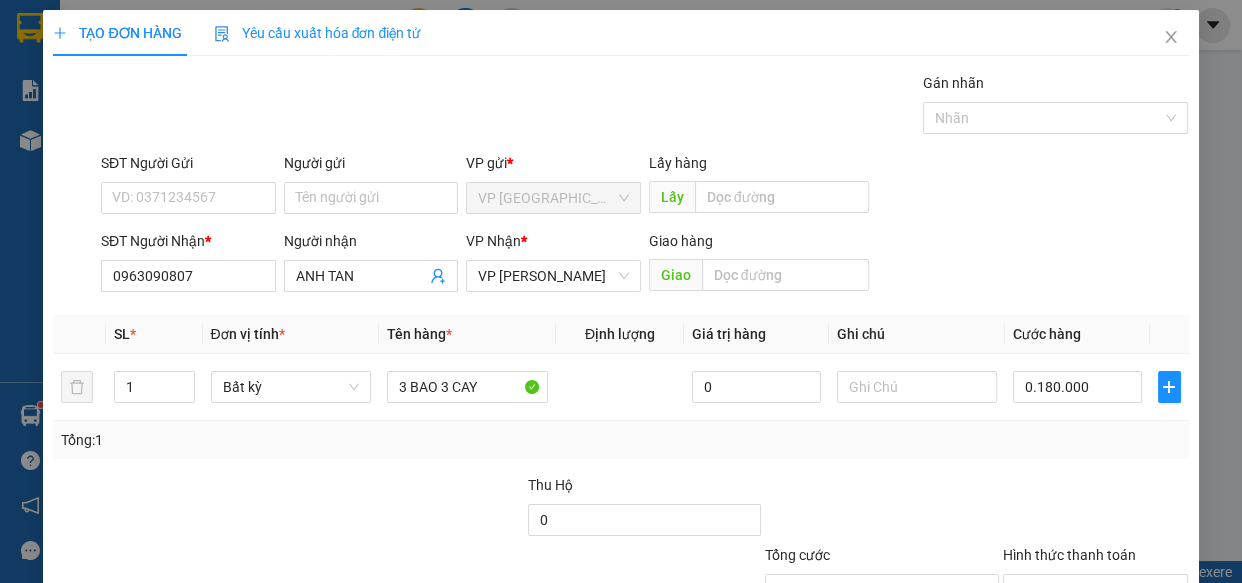 type on "180.000" 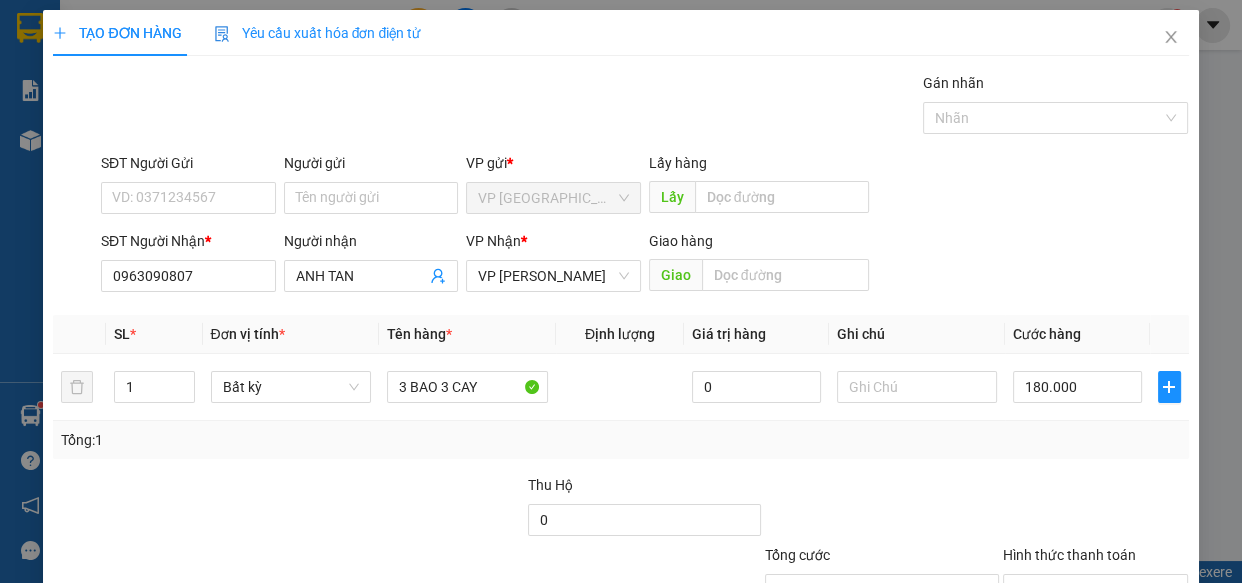 click at bounding box center (1096, 509) 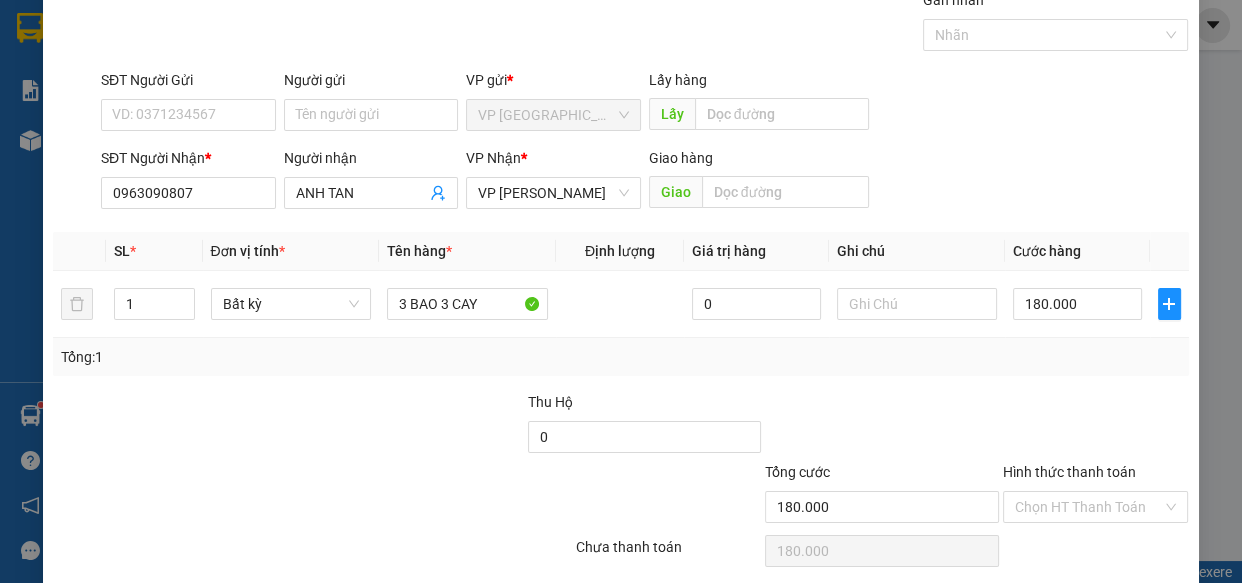 scroll, scrollTop: 156, scrollLeft: 0, axis: vertical 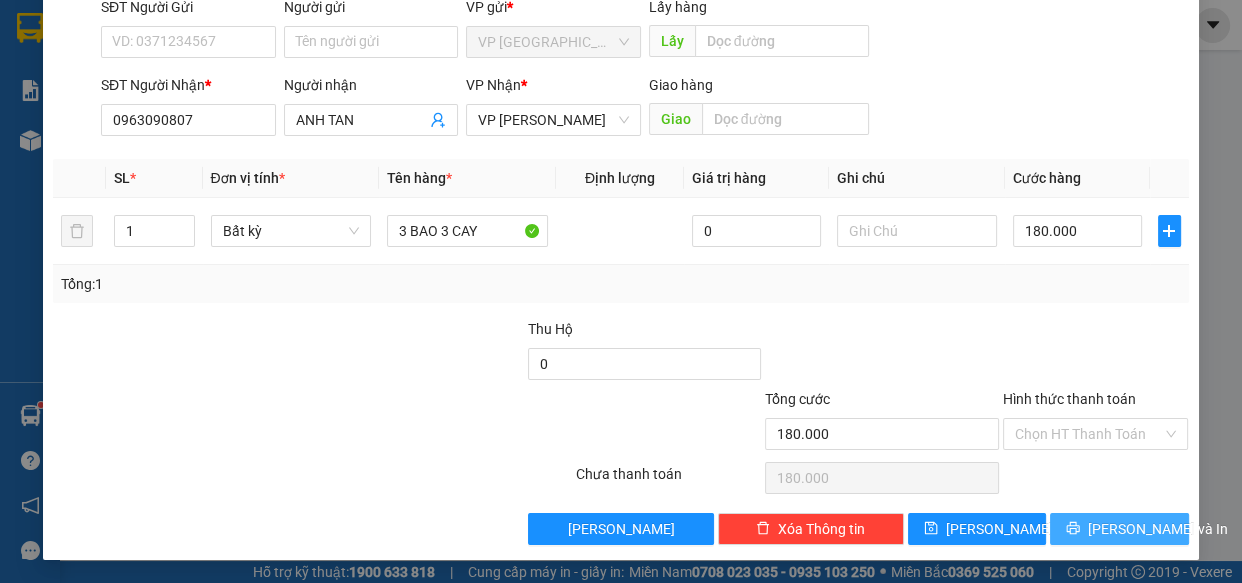 click on "[PERSON_NAME] và In" at bounding box center [1158, 529] 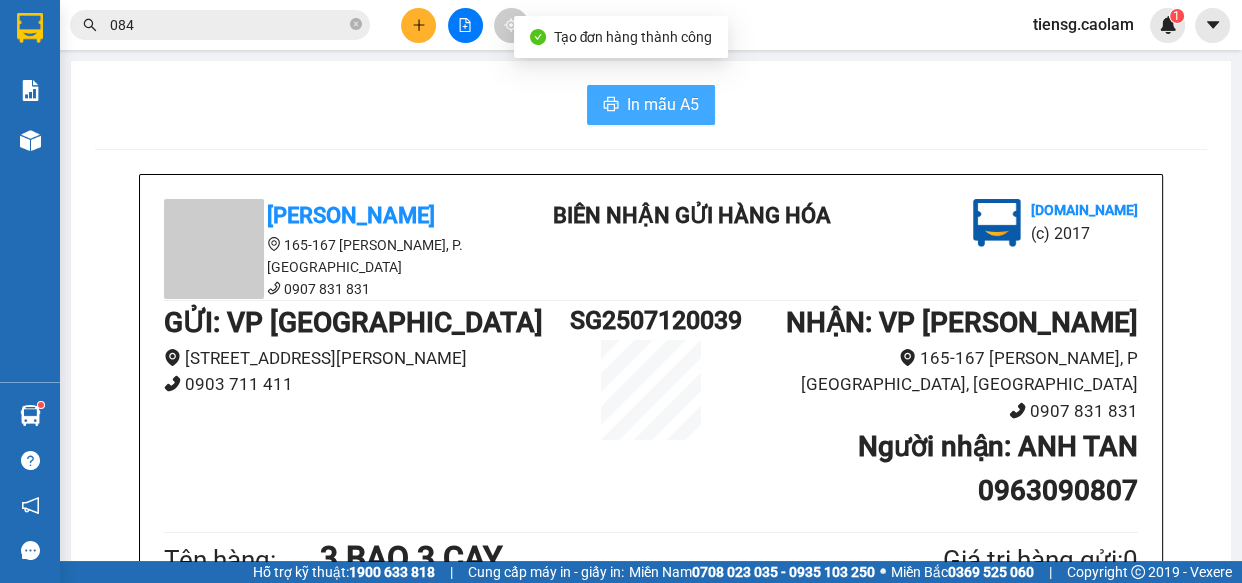 click on "In mẫu A5" at bounding box center (663, 104) 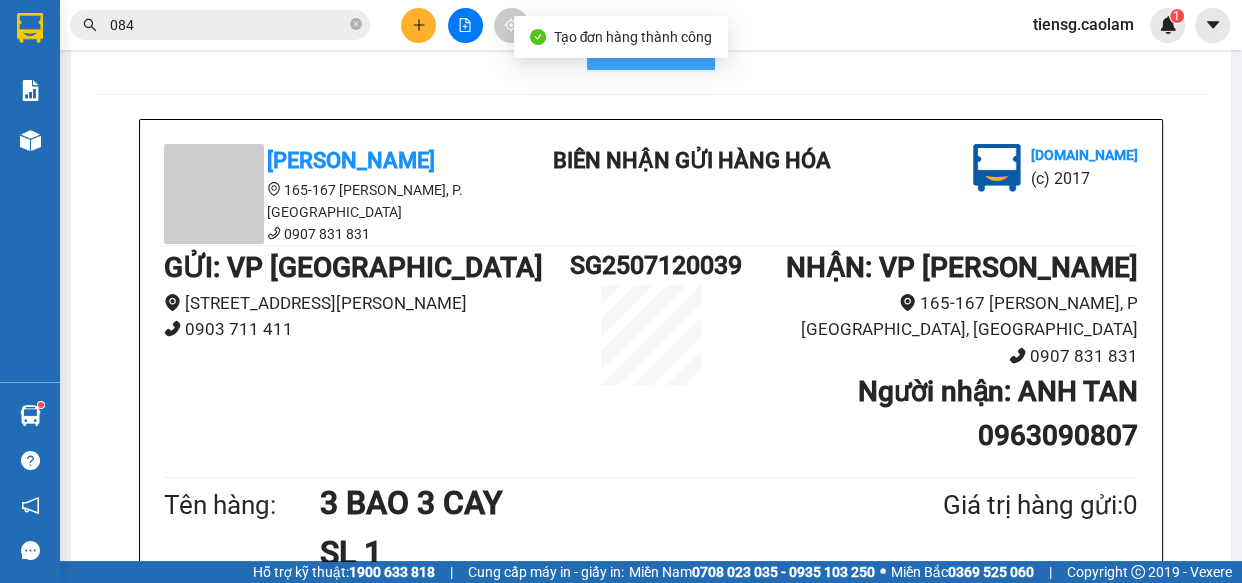 scroll, scrollTop: 0, scrollLeft: 0, axis: both 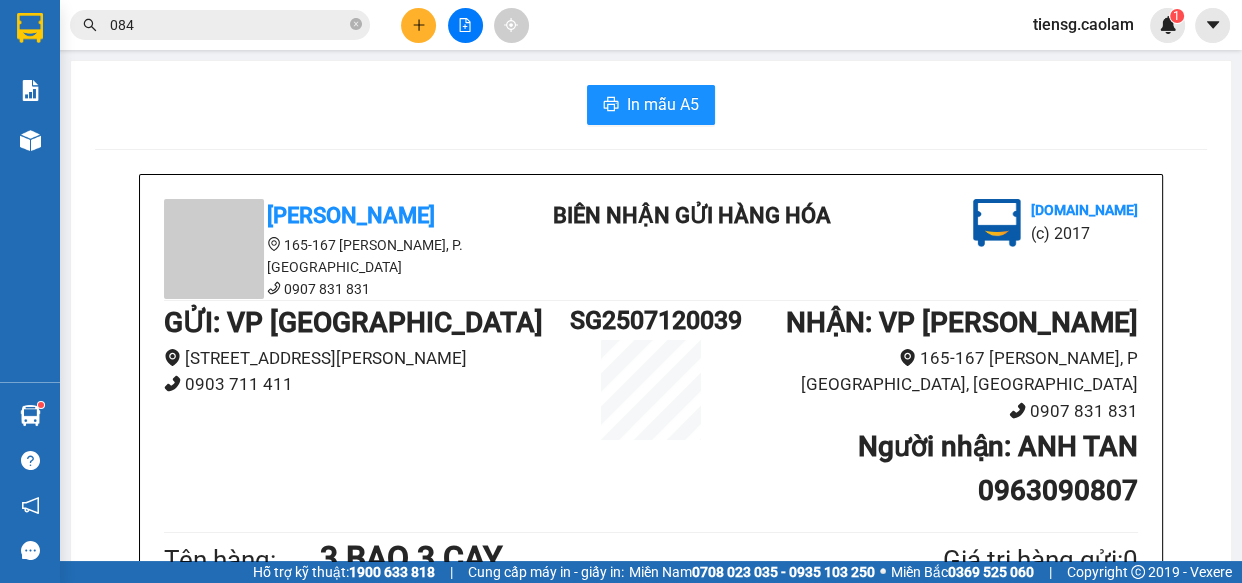 click 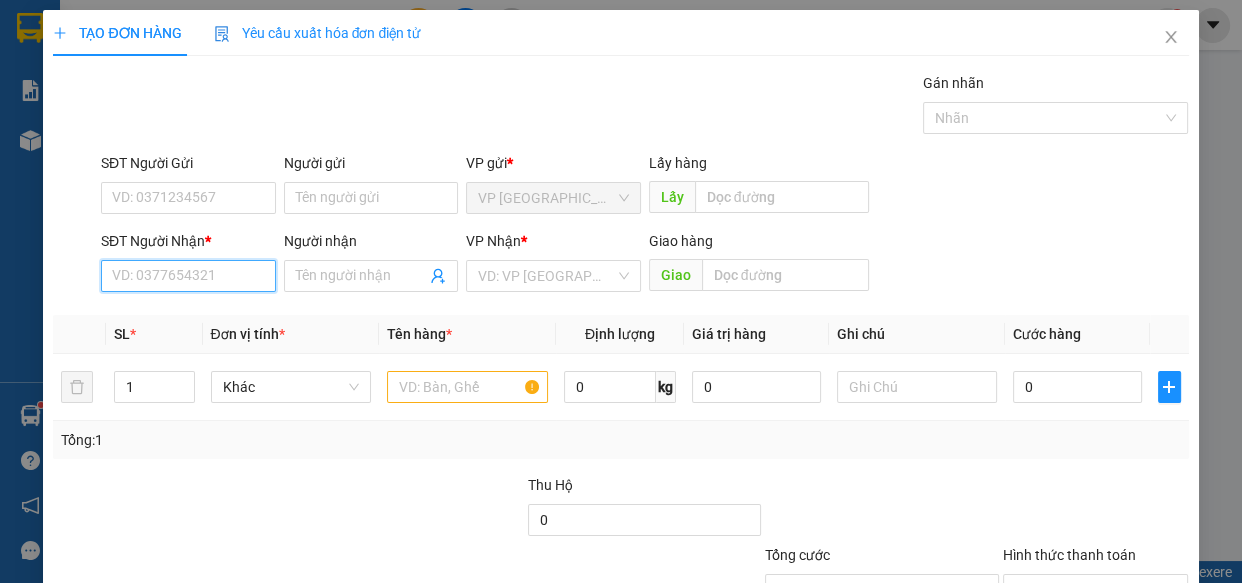 click on "SĐT Người Nhận  *" at bounding box center [188, 276] 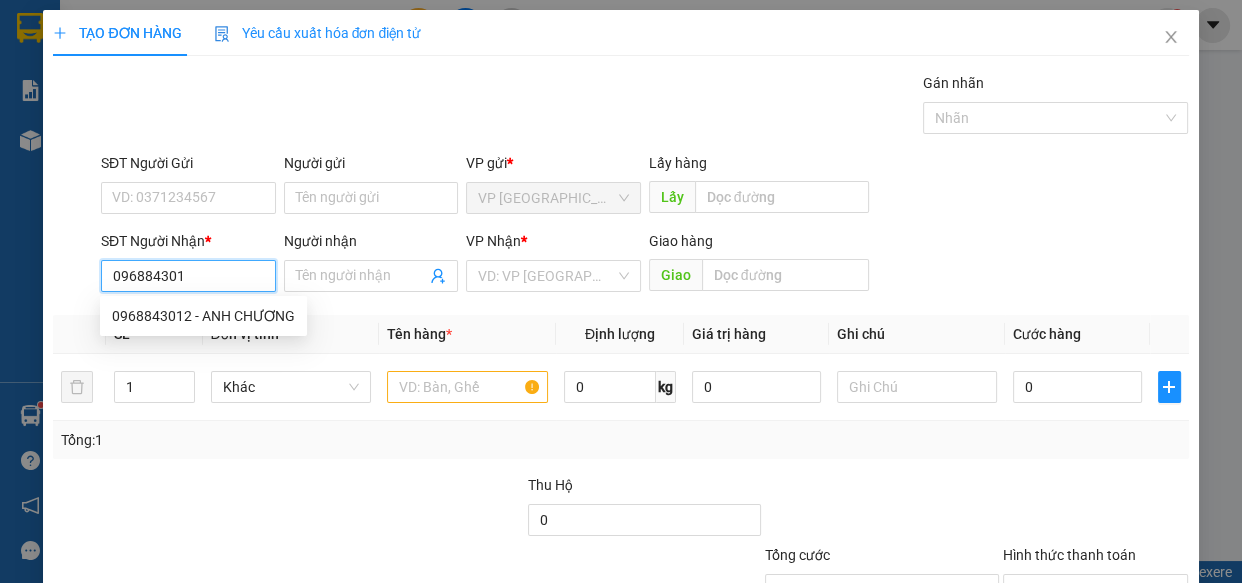 type on "0968843012" 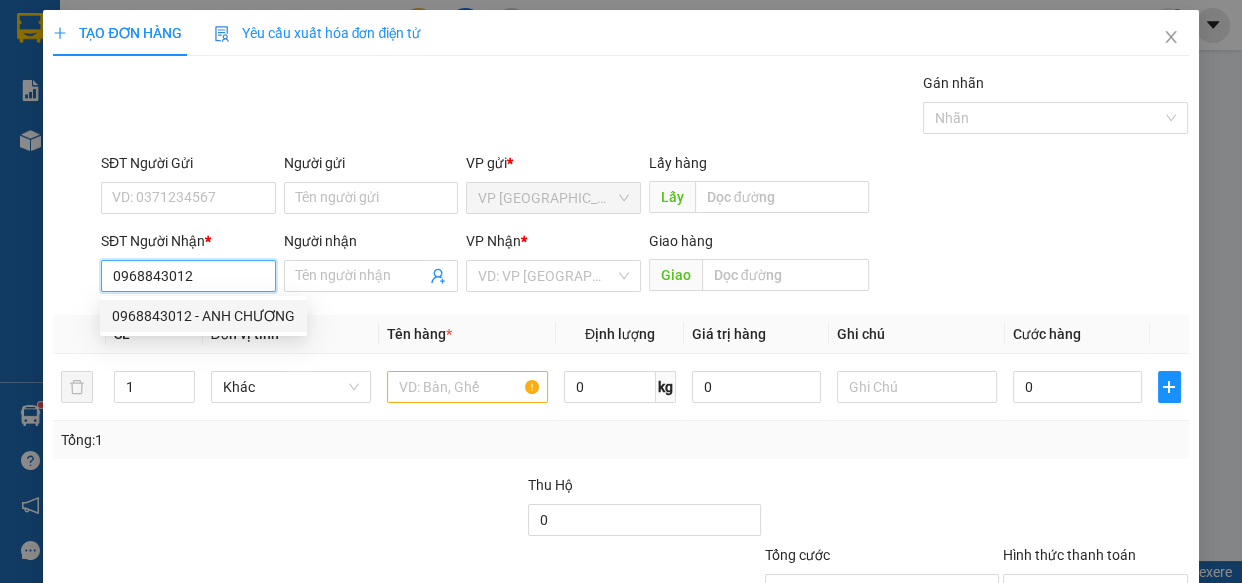 click on "0968843012 - ANH CHƯƠNG" at bounding box center (203, 316) 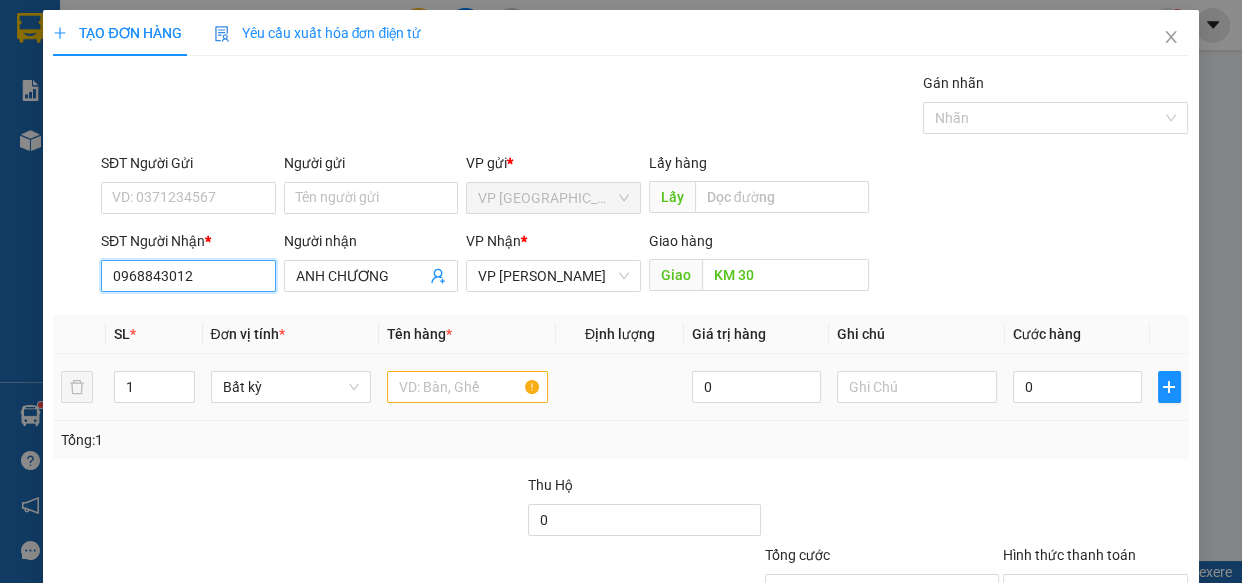 type on "0968843012" 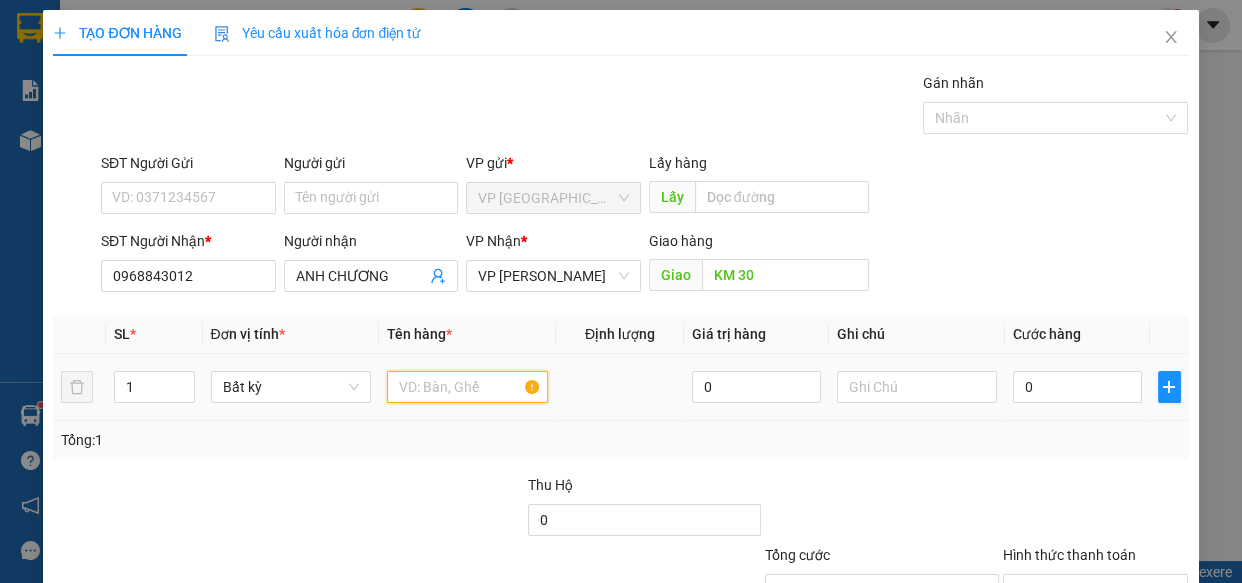 click at bounding box center (467, 387) 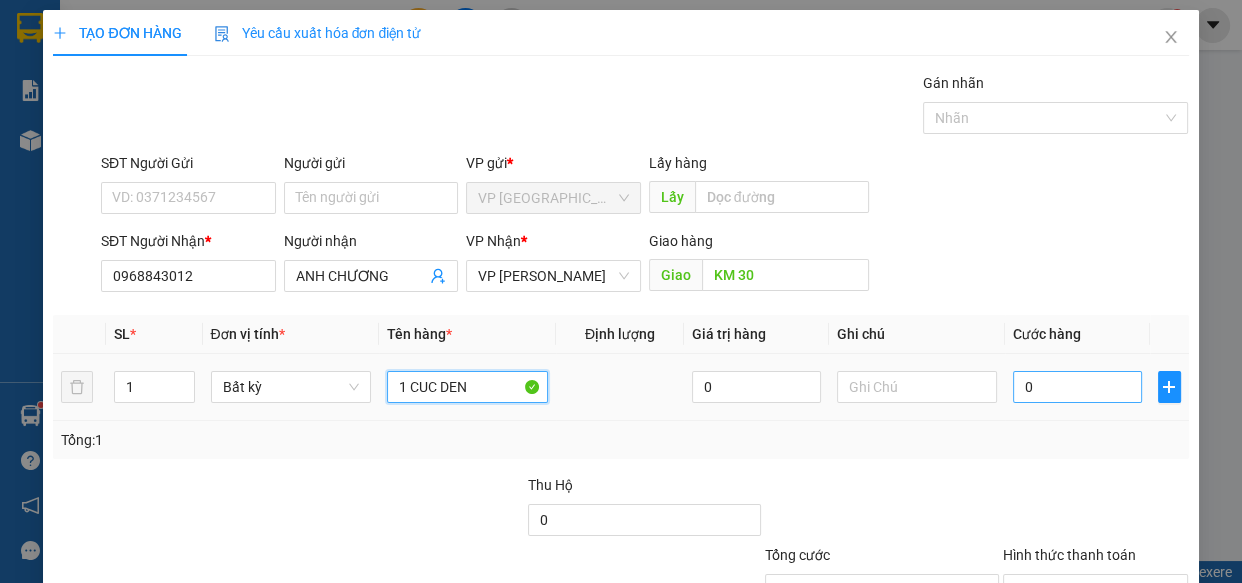 type on "1 CUC DEN" 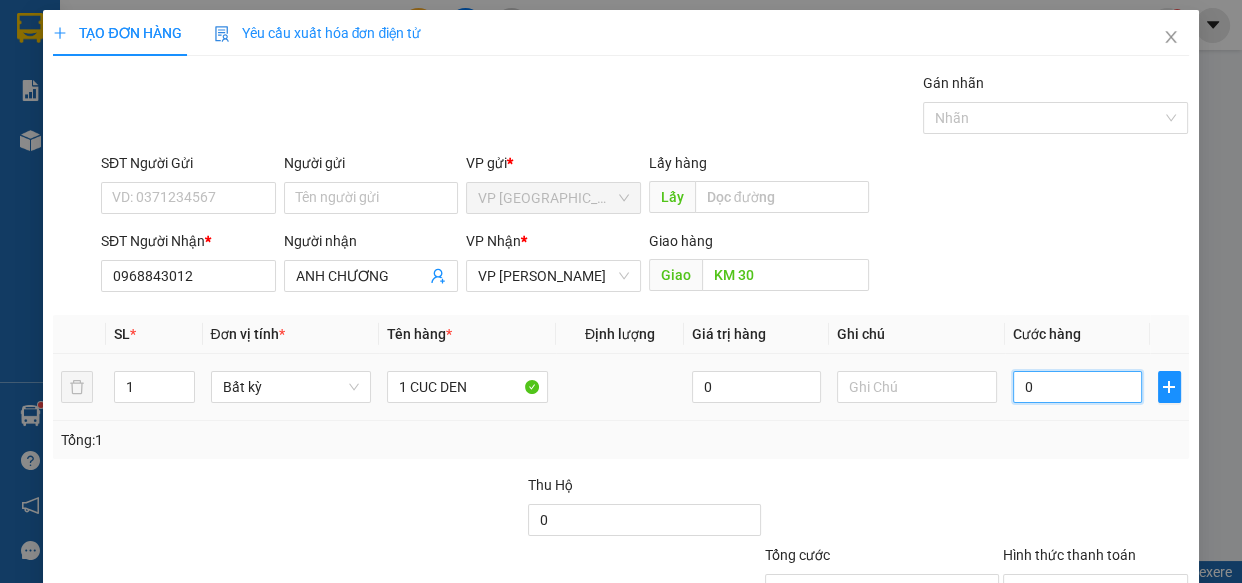 click on "0" at bounding box center (1077, 387) 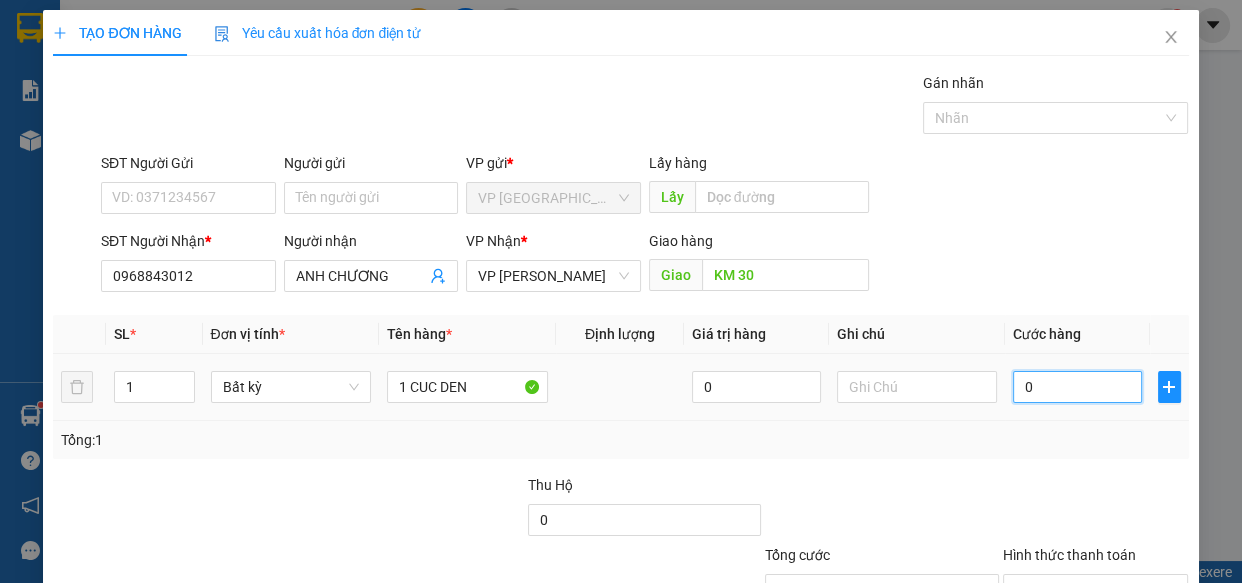 type on "6" 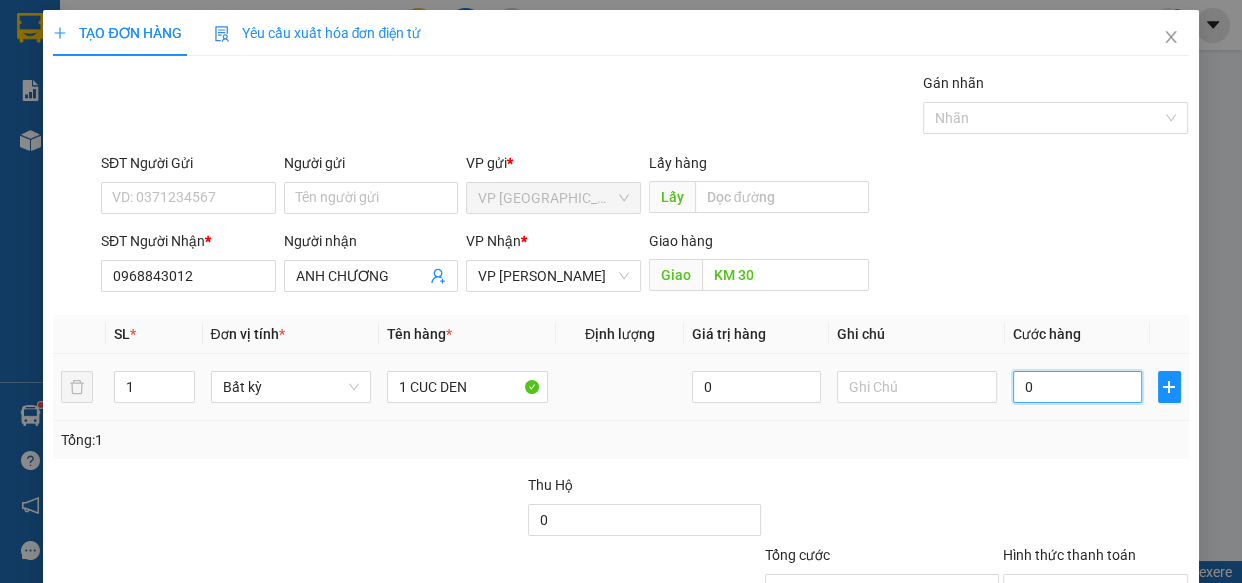 type on "6" 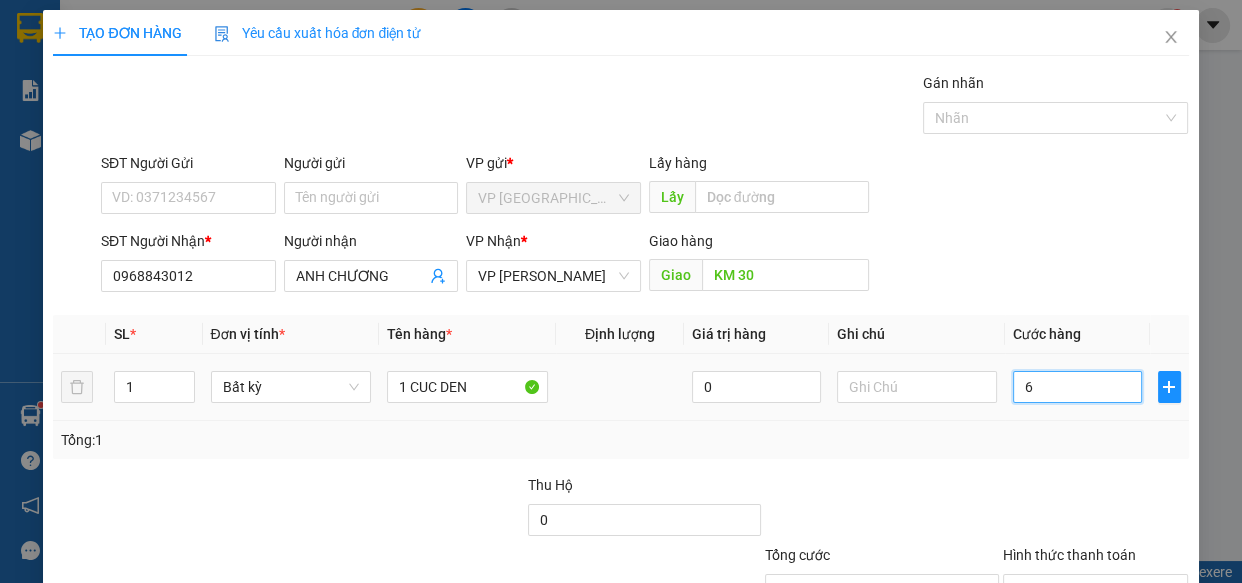 type on "60" 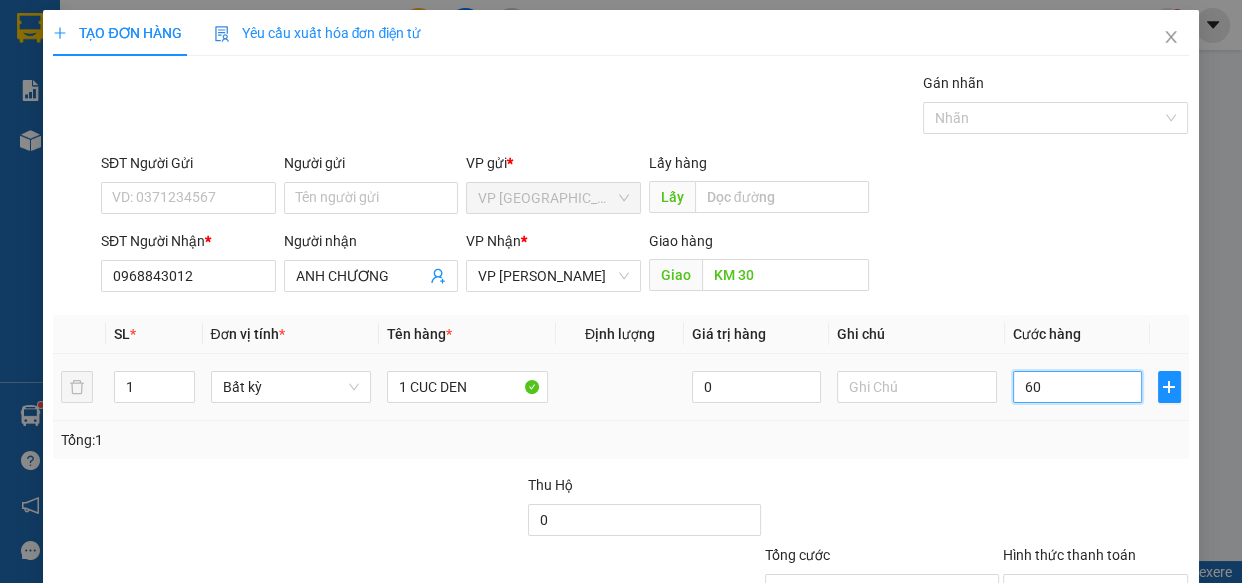 type on "600" 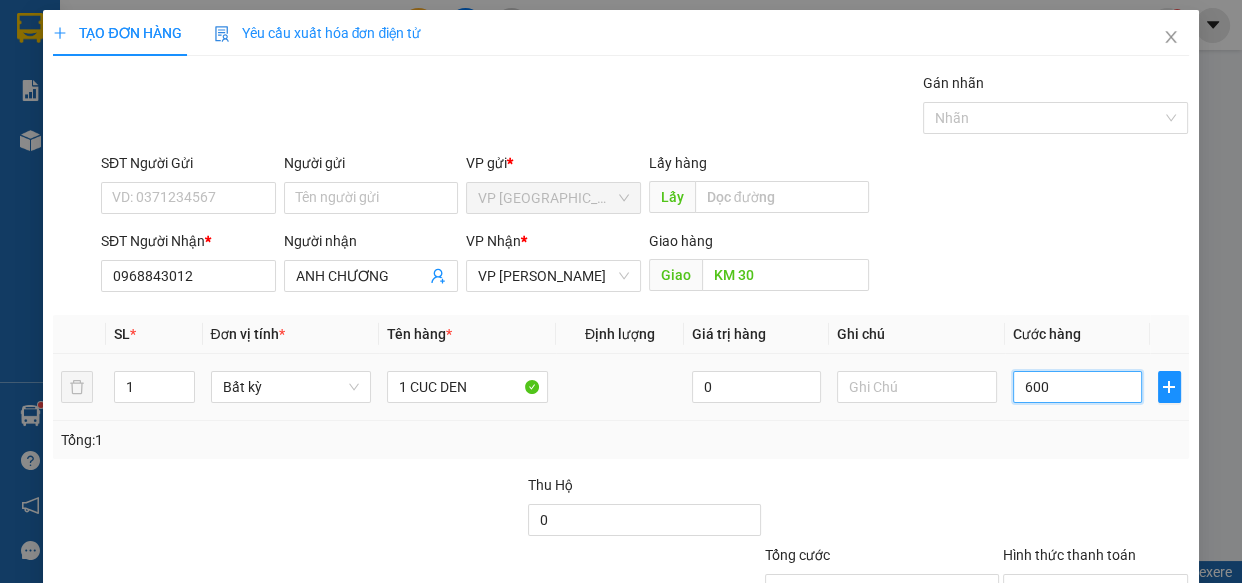 type on "6.000" 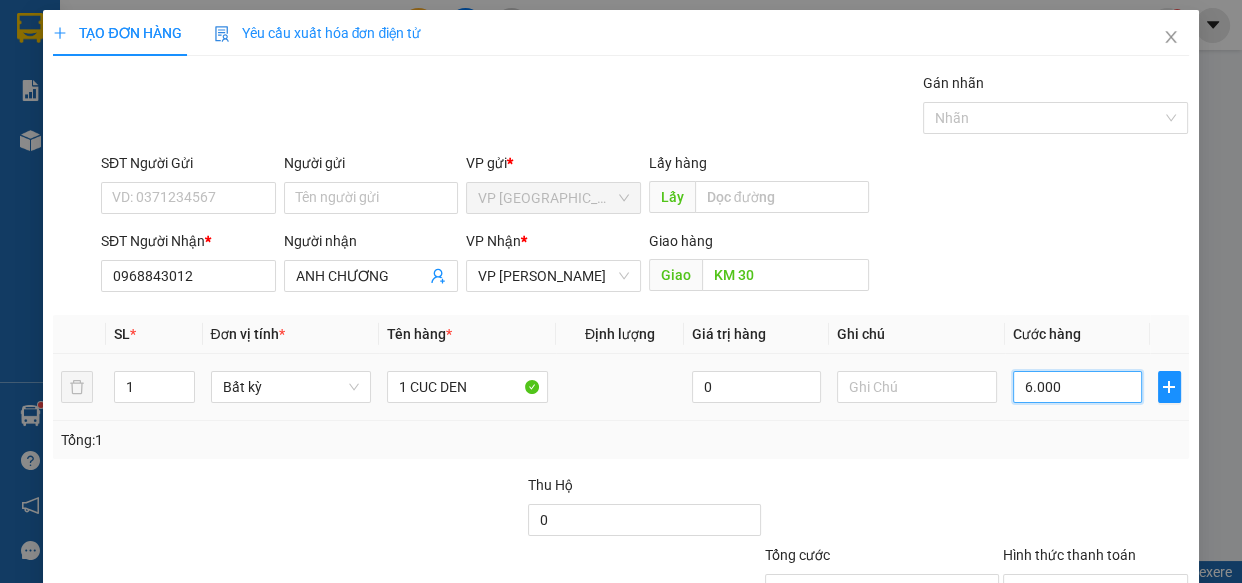 type on "60.000" 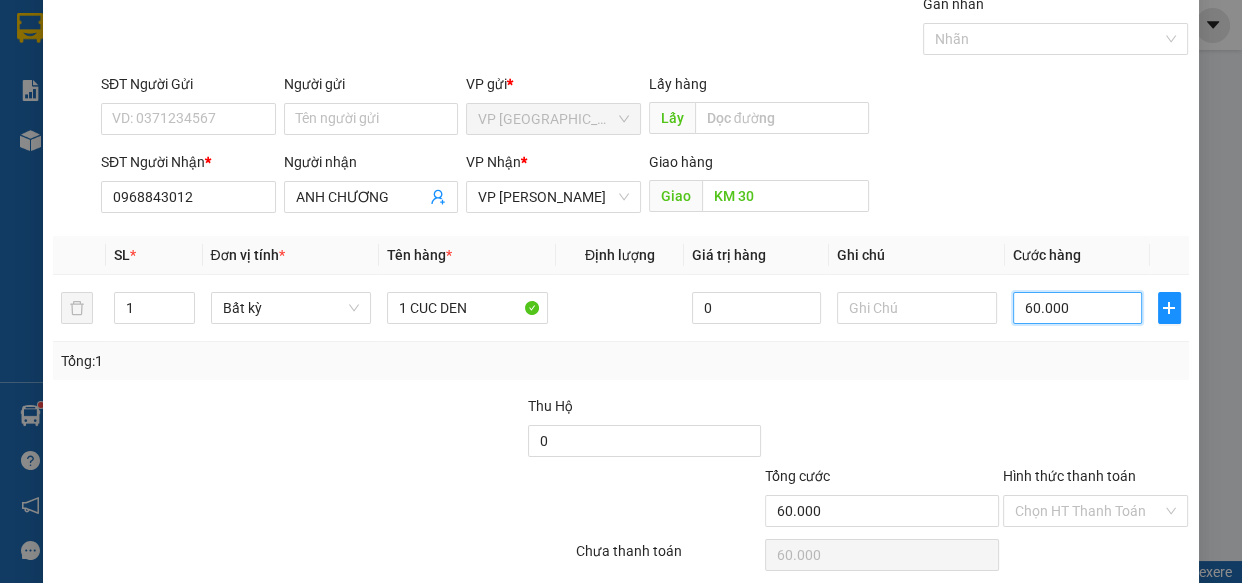 scroll, scrollTop: 156, scrollLeft: 0, axis: vertical 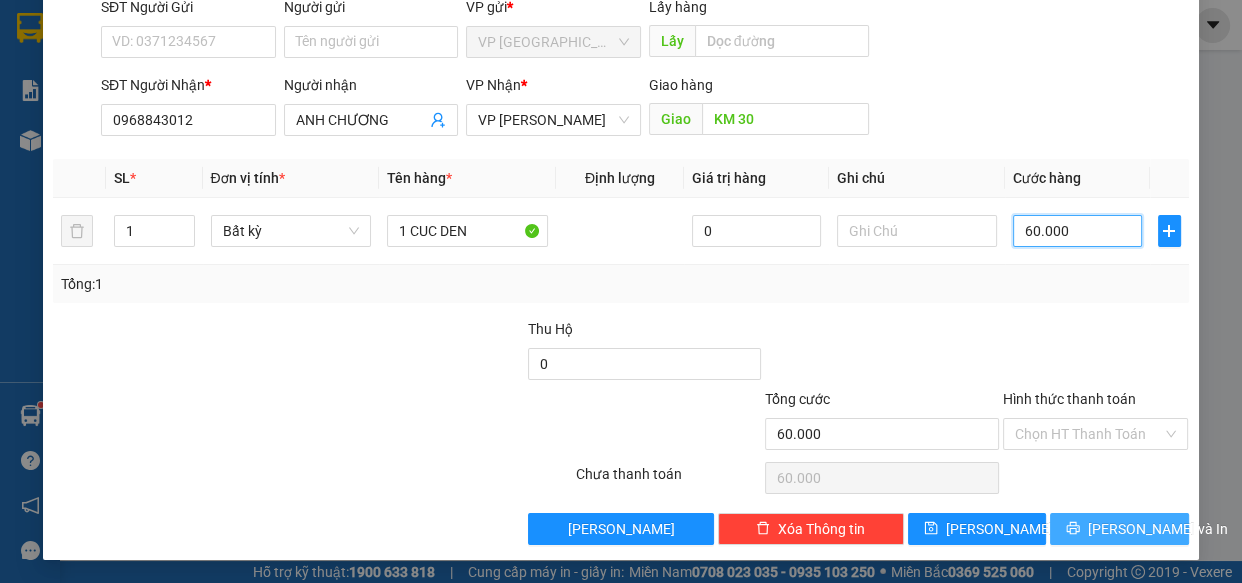 type on "60.000" 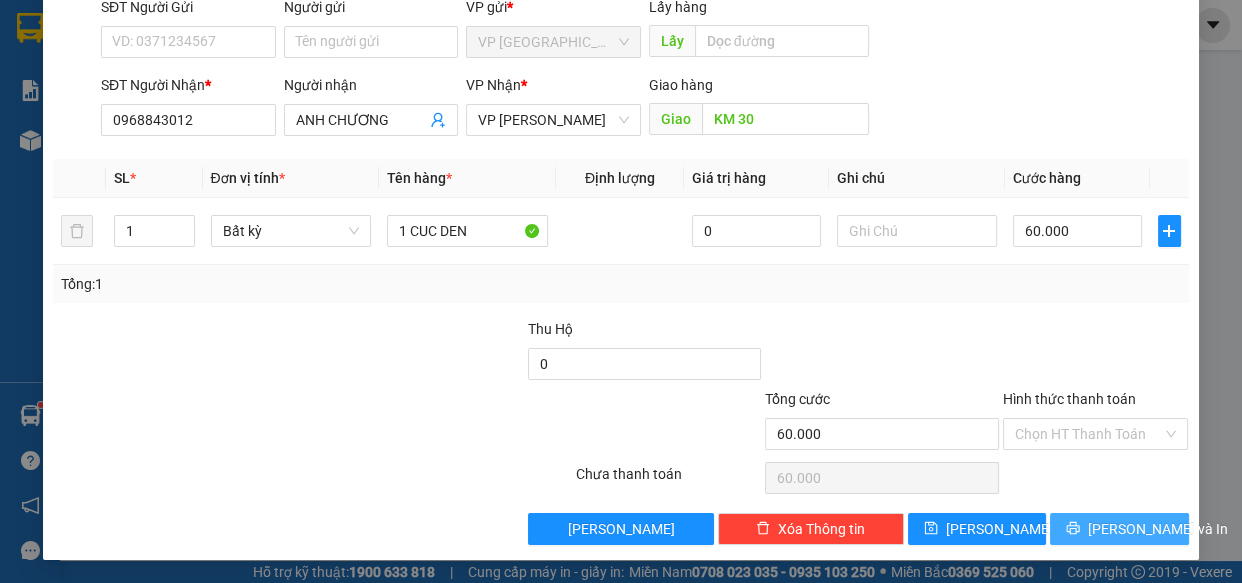 drag, startPoint x: 1075, startPoint y: 527, endPoint x: 908, endPoint y: 441, distance: 187.84302 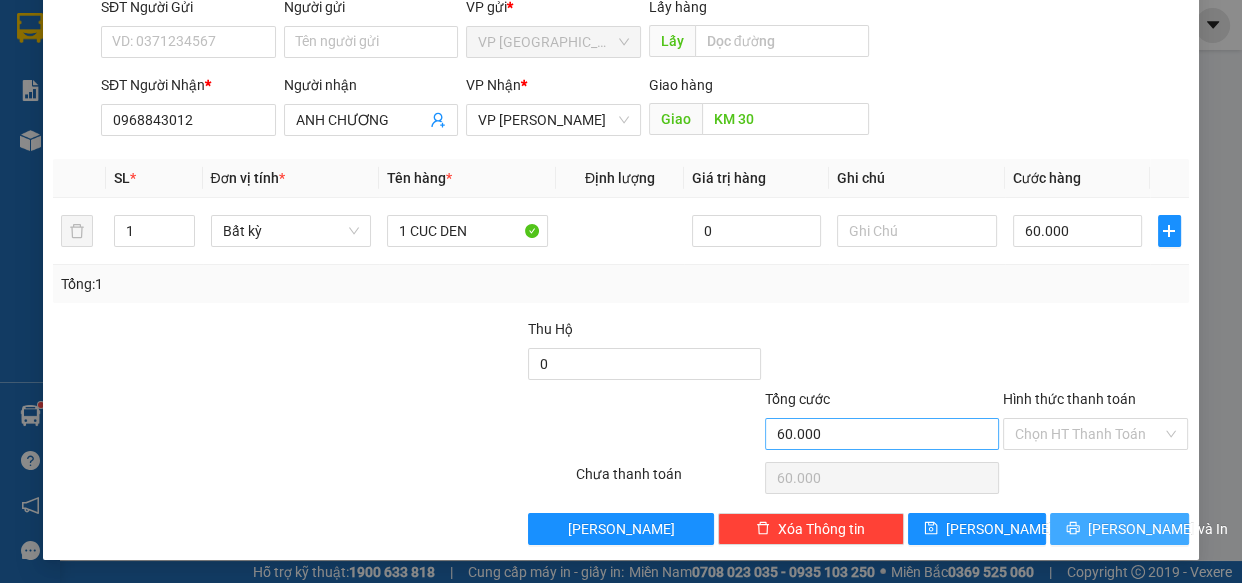 click 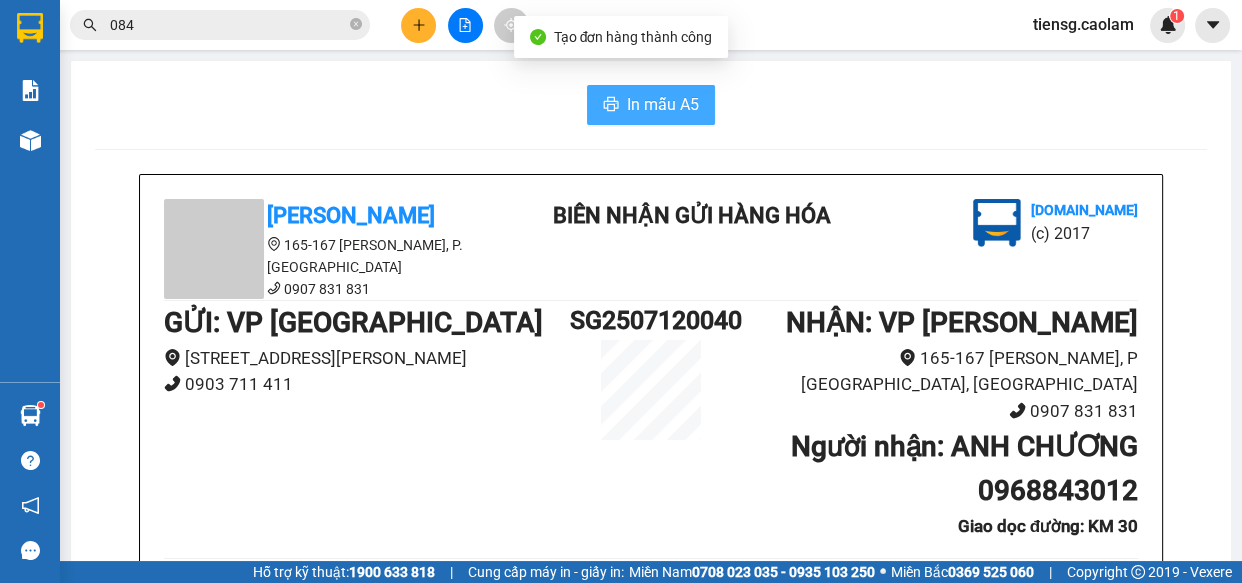 drag, startPoint x: 637, startPoint y: 108, endPoint x: 589, endPoint y: 127, distance: 51.62364 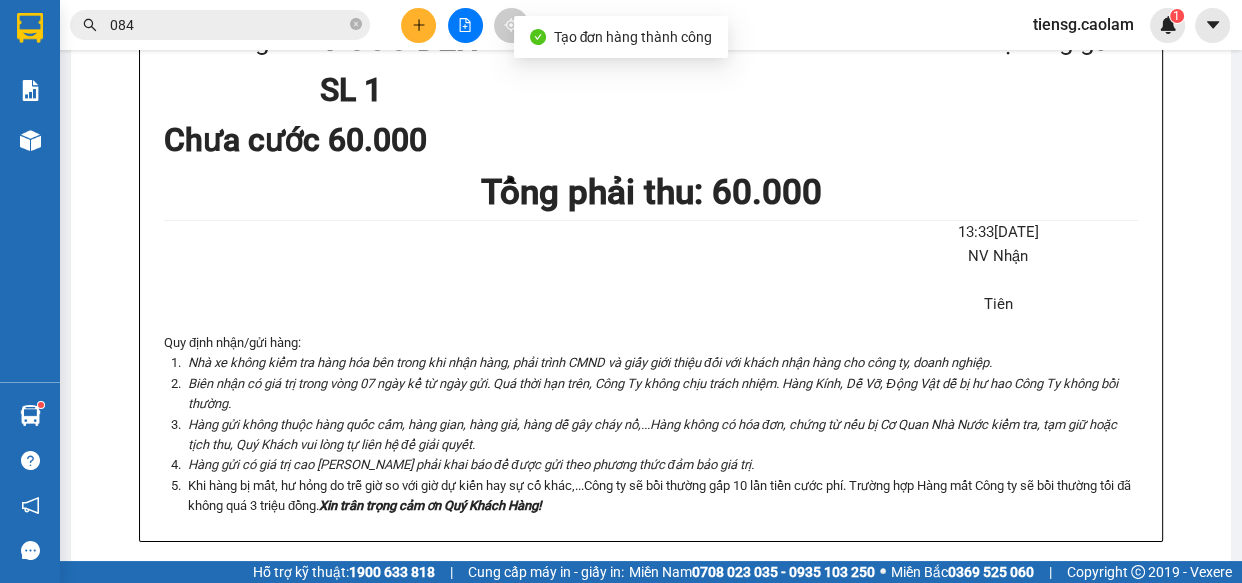 scroll, scrollTop: 0, scrollLeft: 0, axis: both 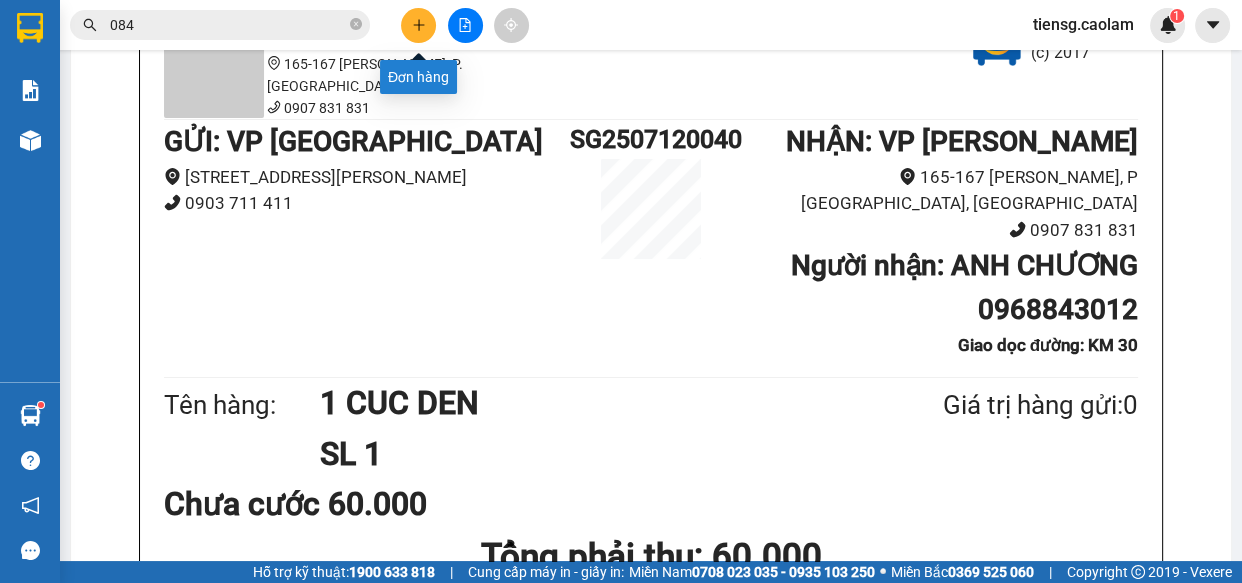 click at bounding box center (418, 25) 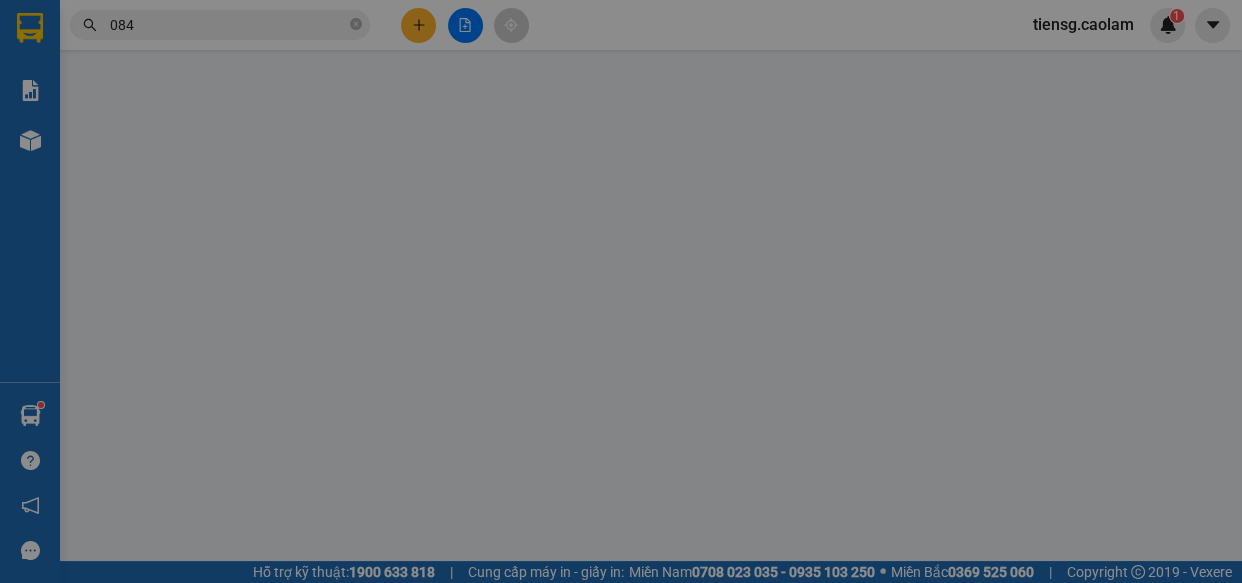 scroll, scrollTop: 0, scrollLeft: 0, axis: both 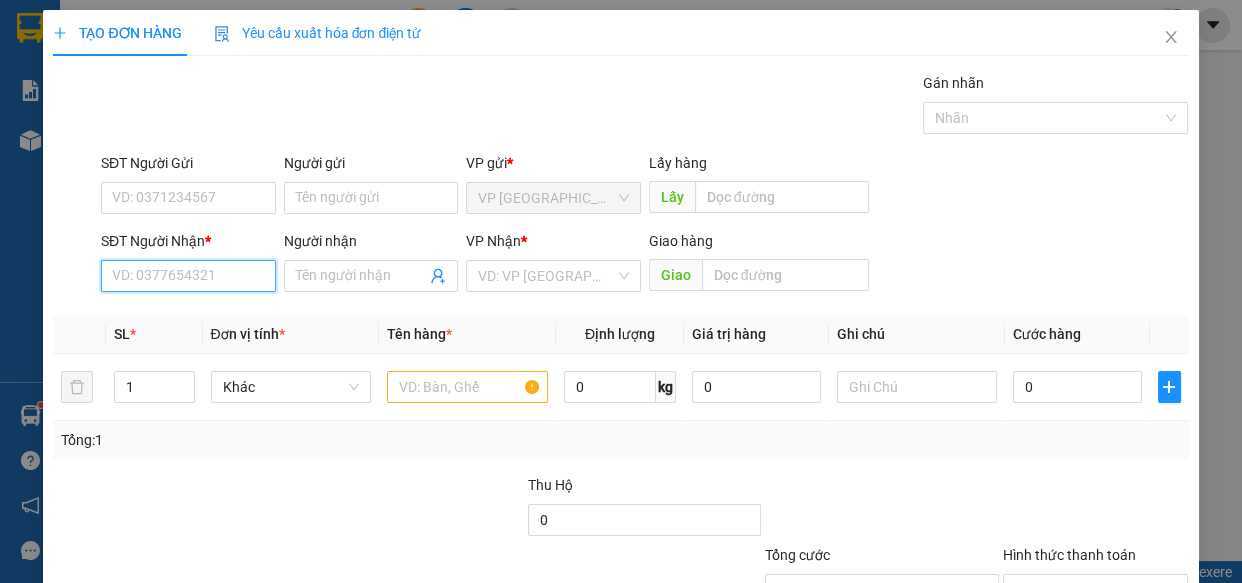 click on "SĐT Người Nhận  *" at bounding box center (188, 276) 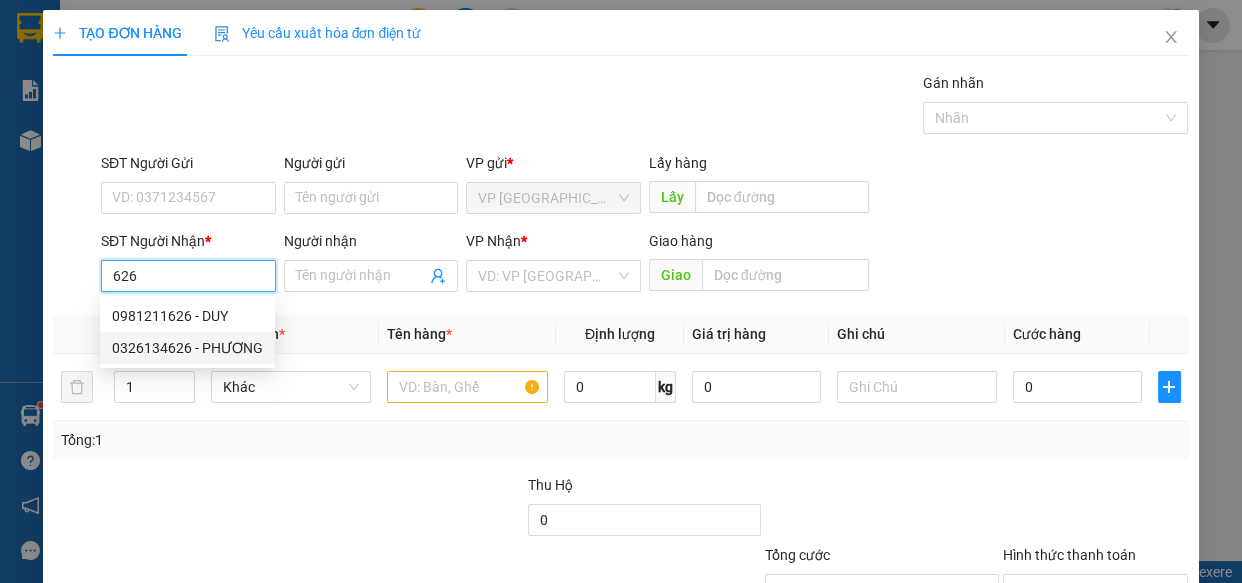 click on "0326134626 - PHƯƠNG" at bounding box center (187, 348) 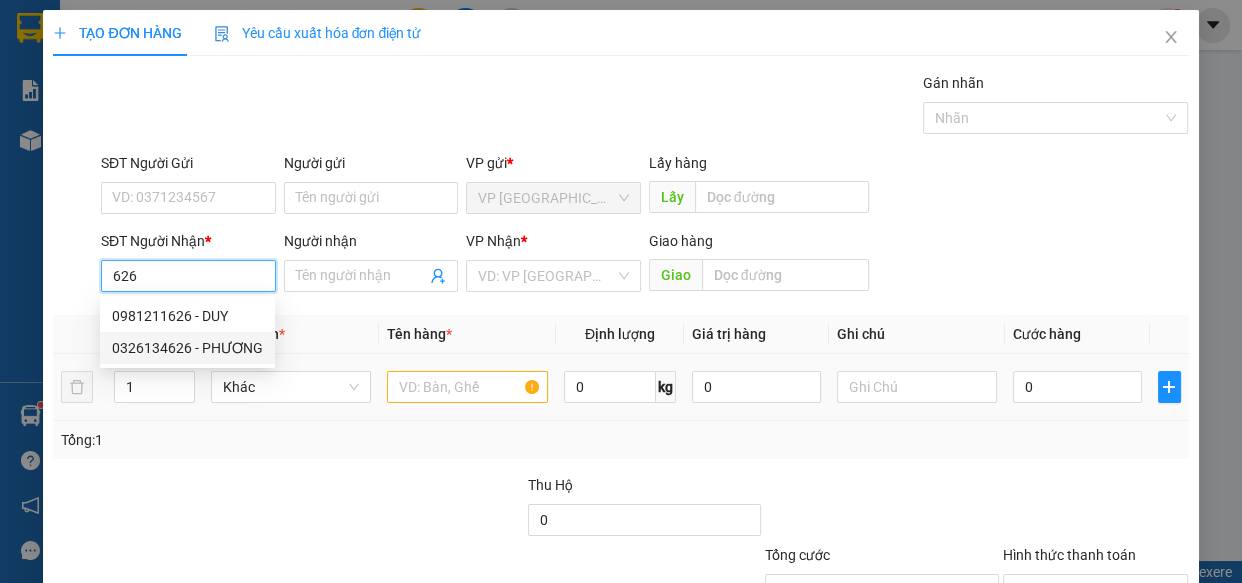 type on "0326134626" 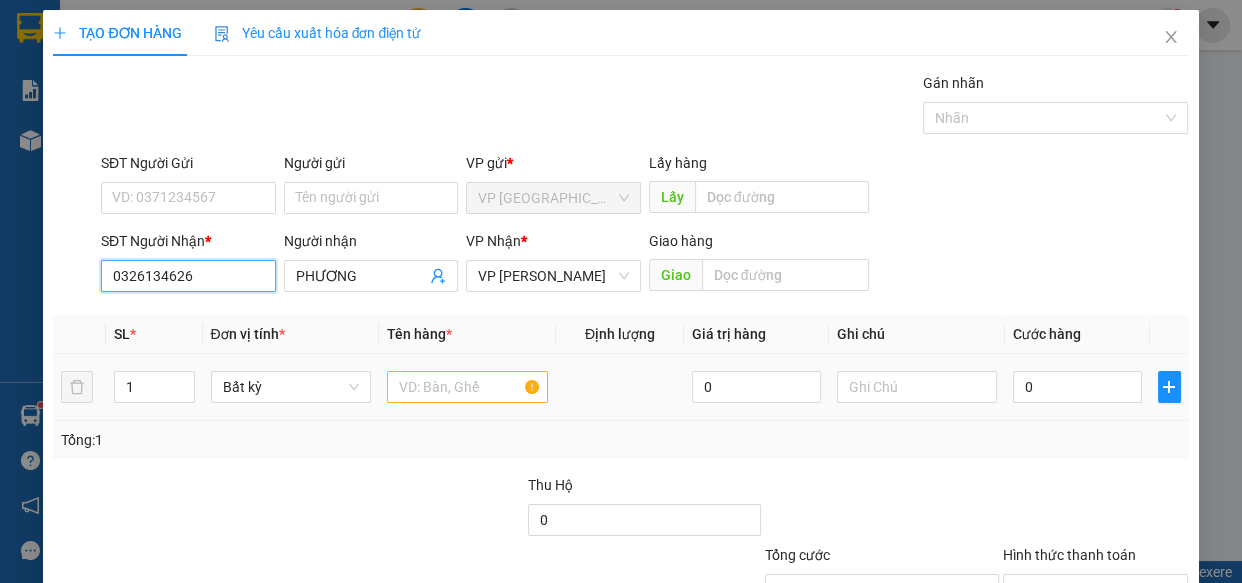 type on "0326134626" 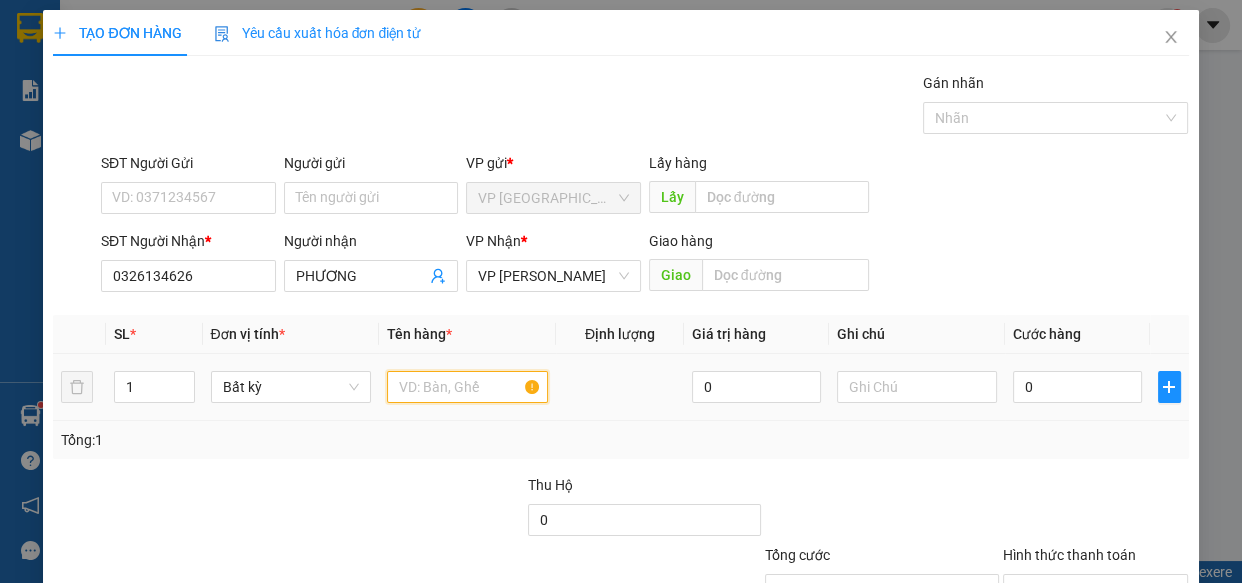 click at bounding box center [467, 387] 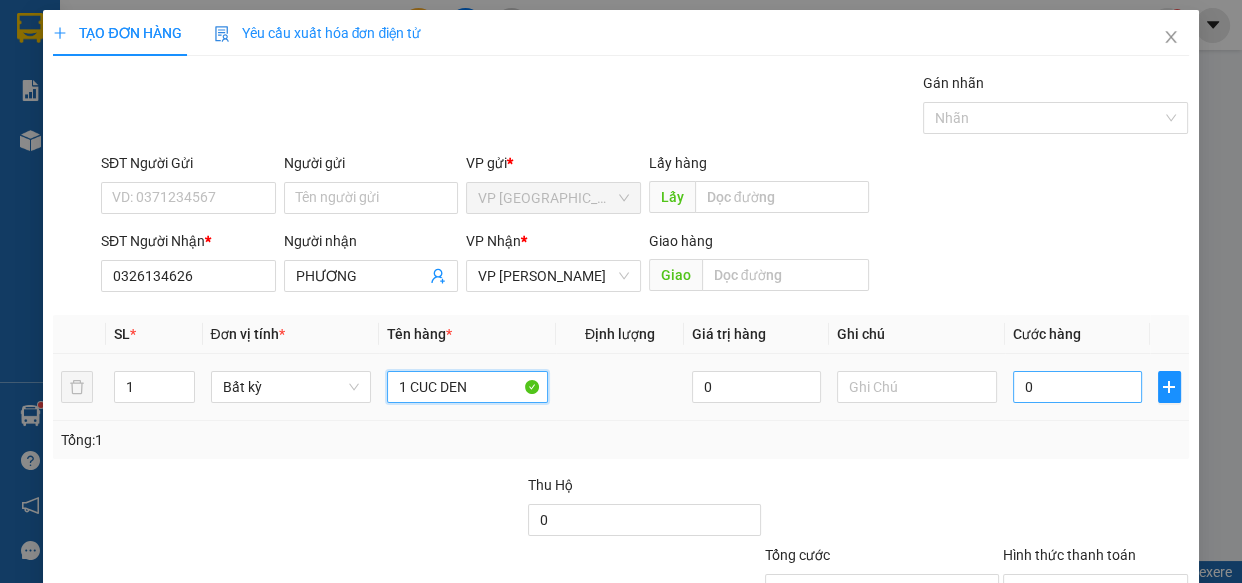 type on "1 CUC DEN" 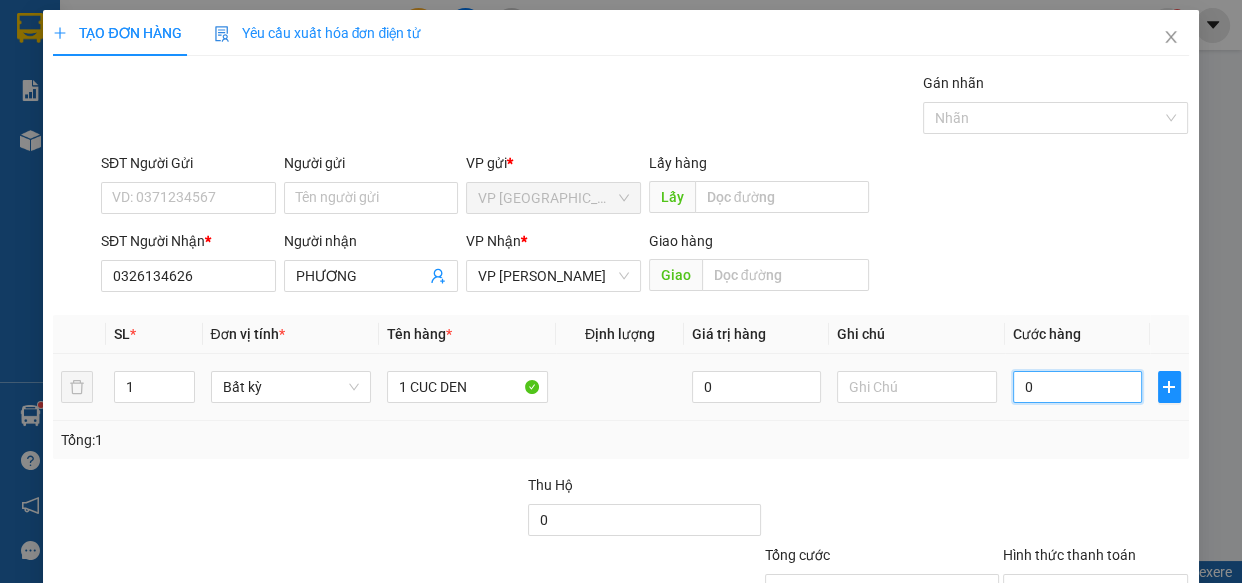 click on "0" at bounding box center [1077, 387] 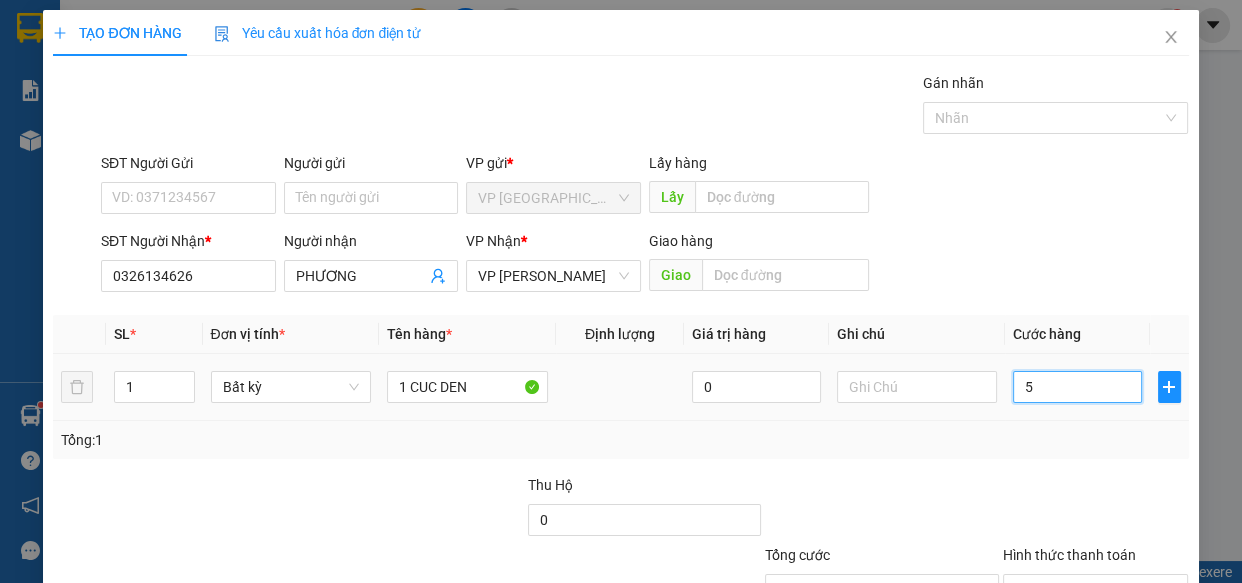 type on "50" 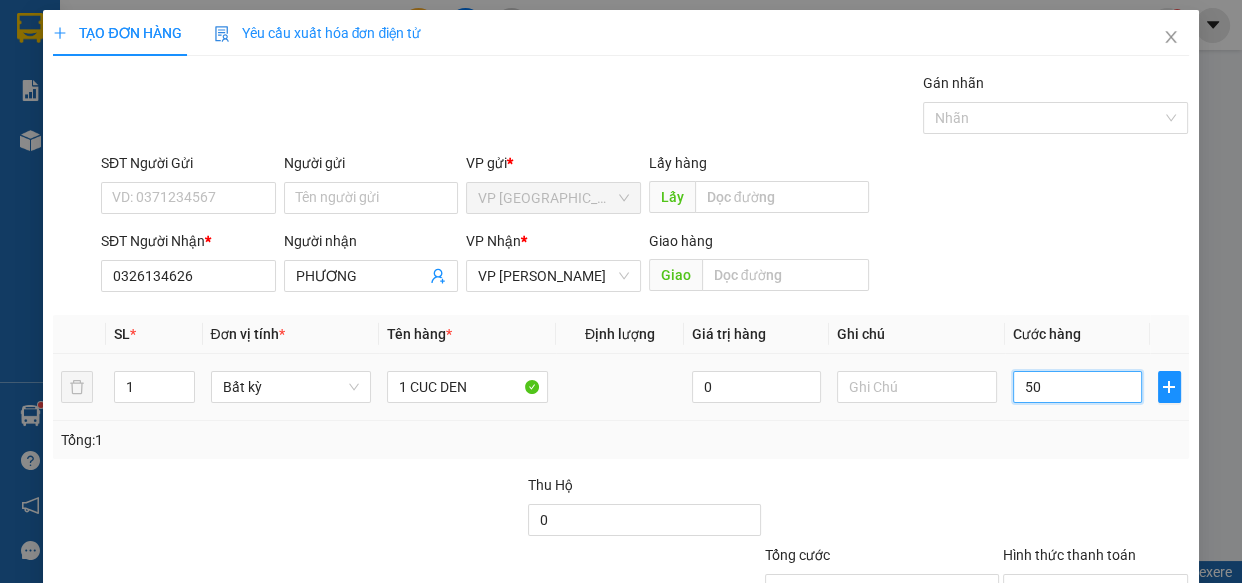 type on "500" 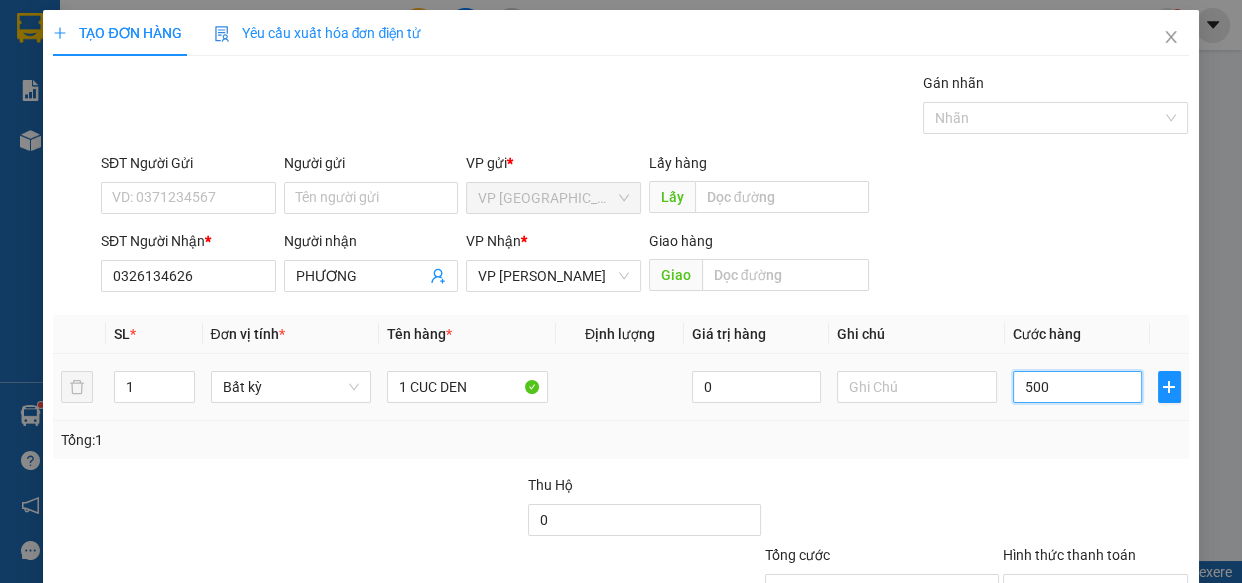 type on "500" 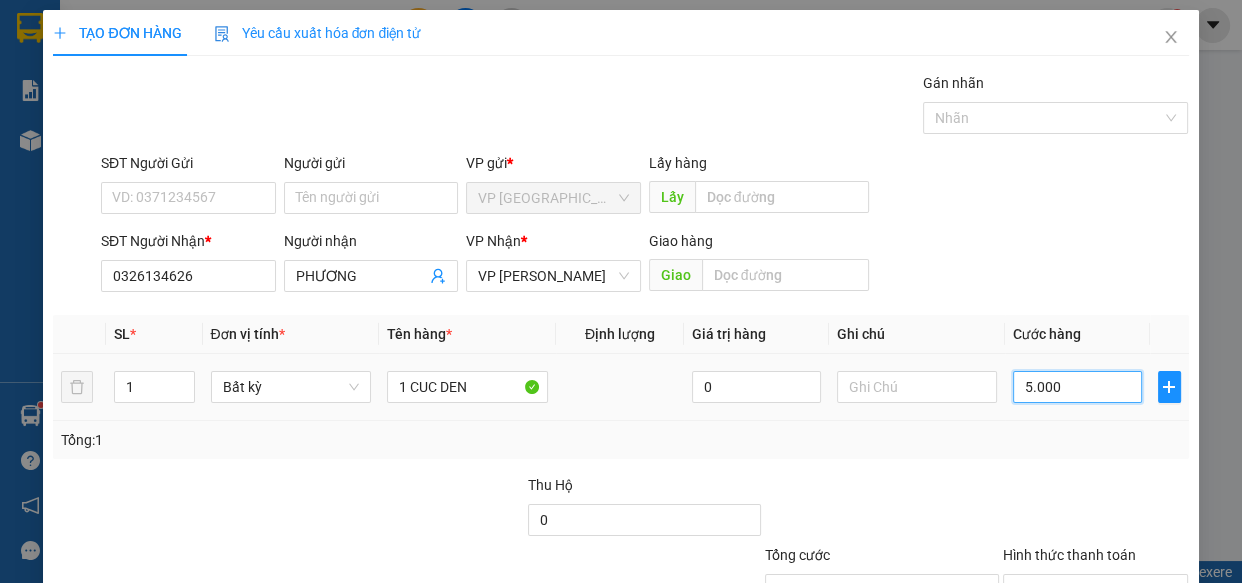 type on "50.000" 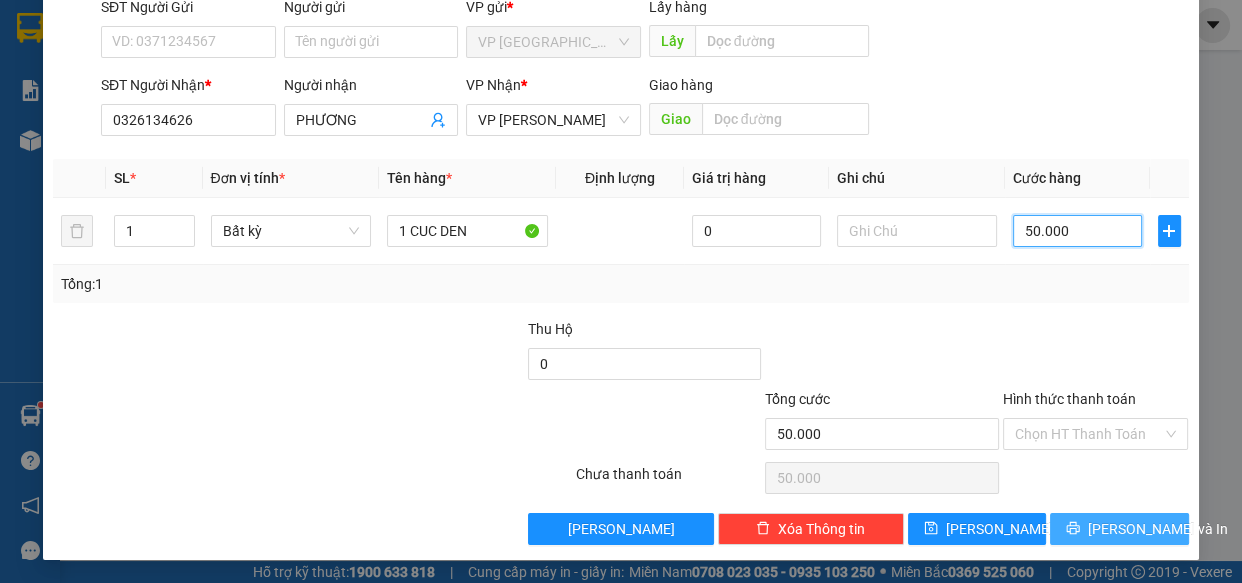 type on "50.000" 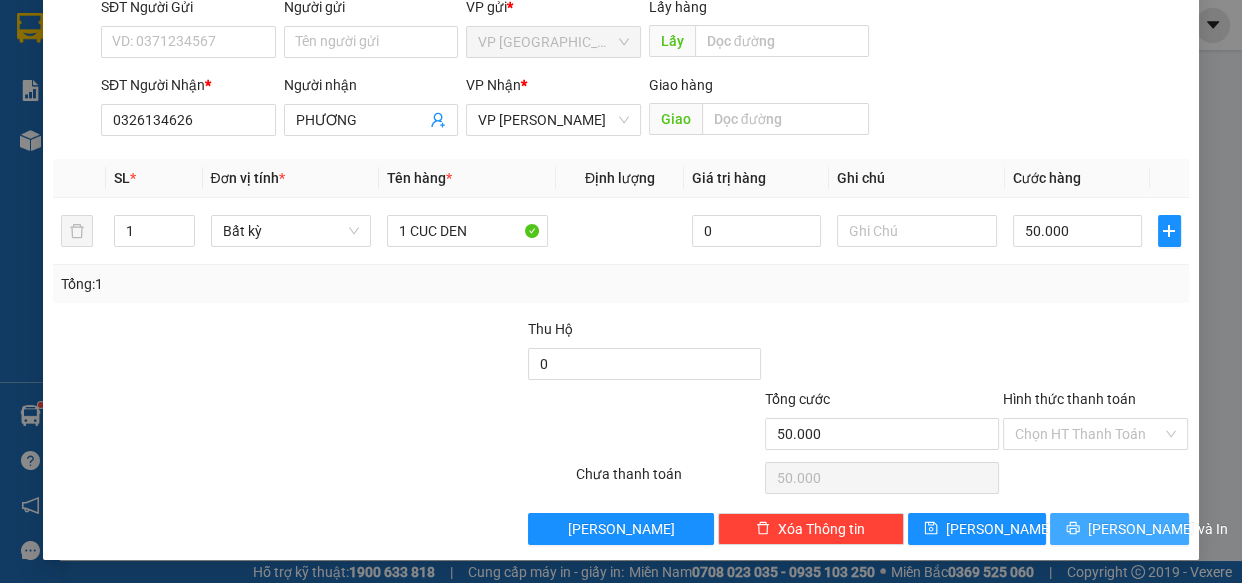 click 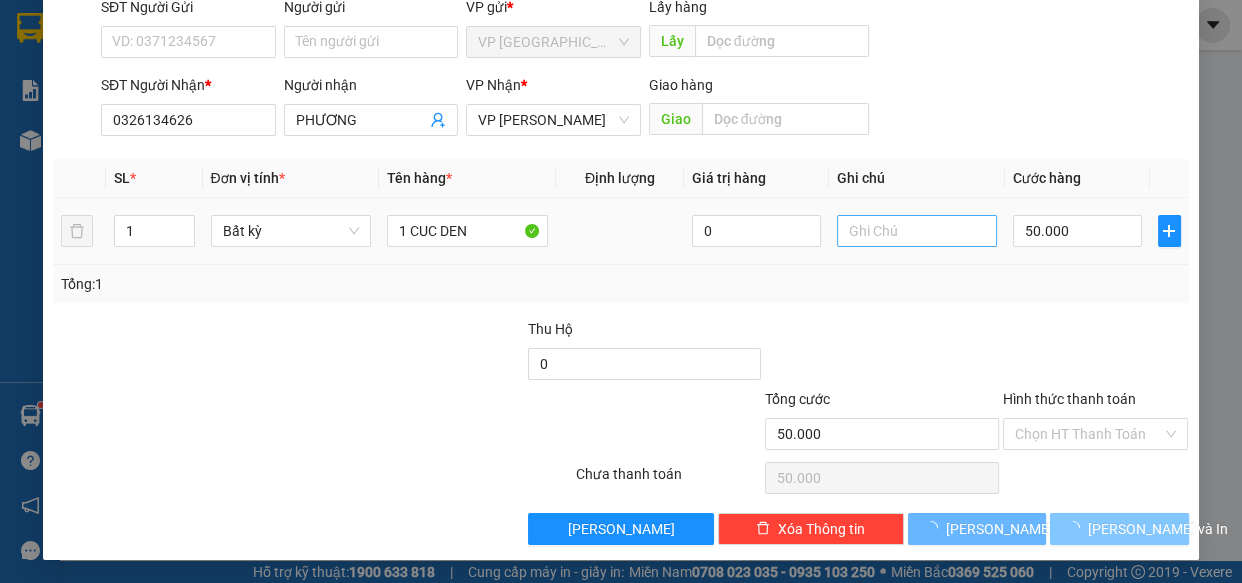 scroll, scrollTop: 40, scrollLeft: 0, axis: vertical 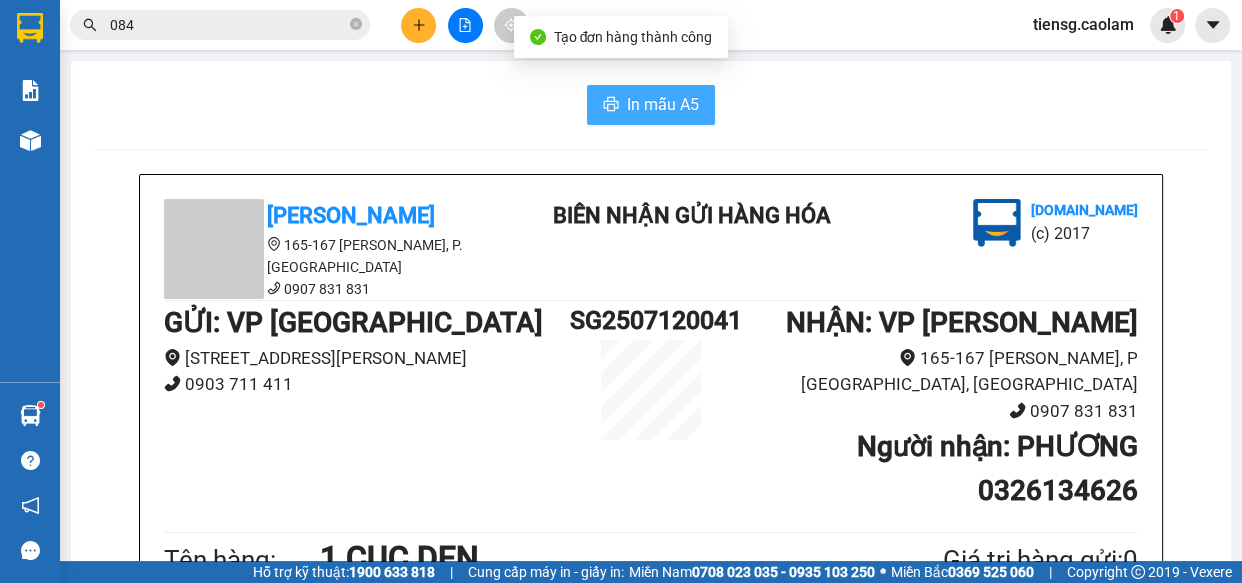 click on "In mẫu A5" at bounding box center [663, 104] 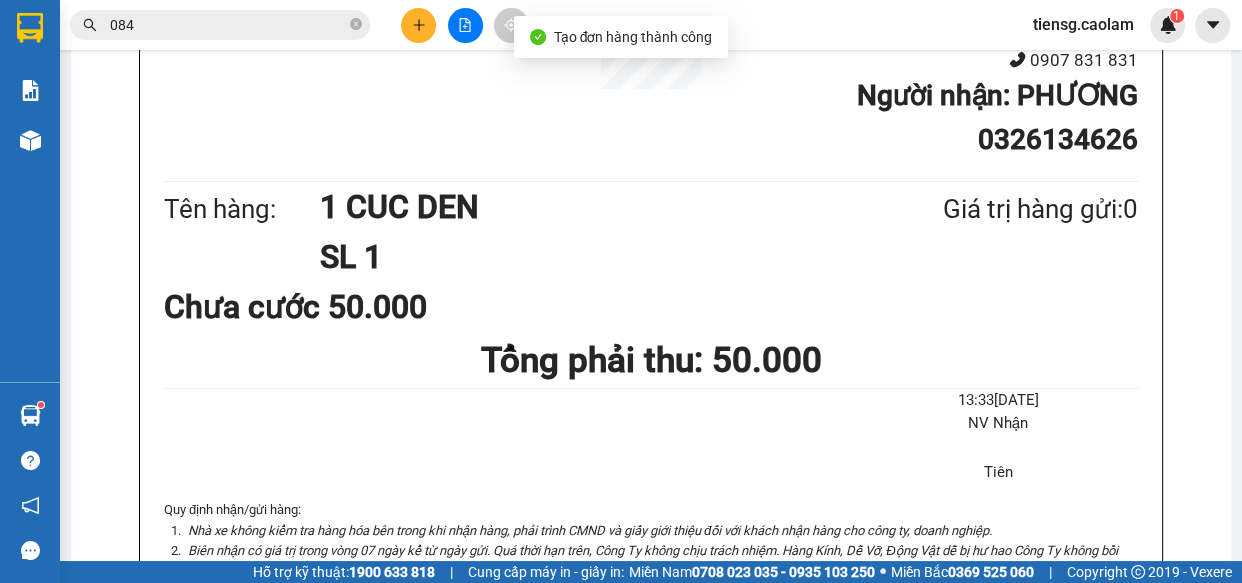 scroll, scrollTop: 0, scrollLeft: 0, axis: both 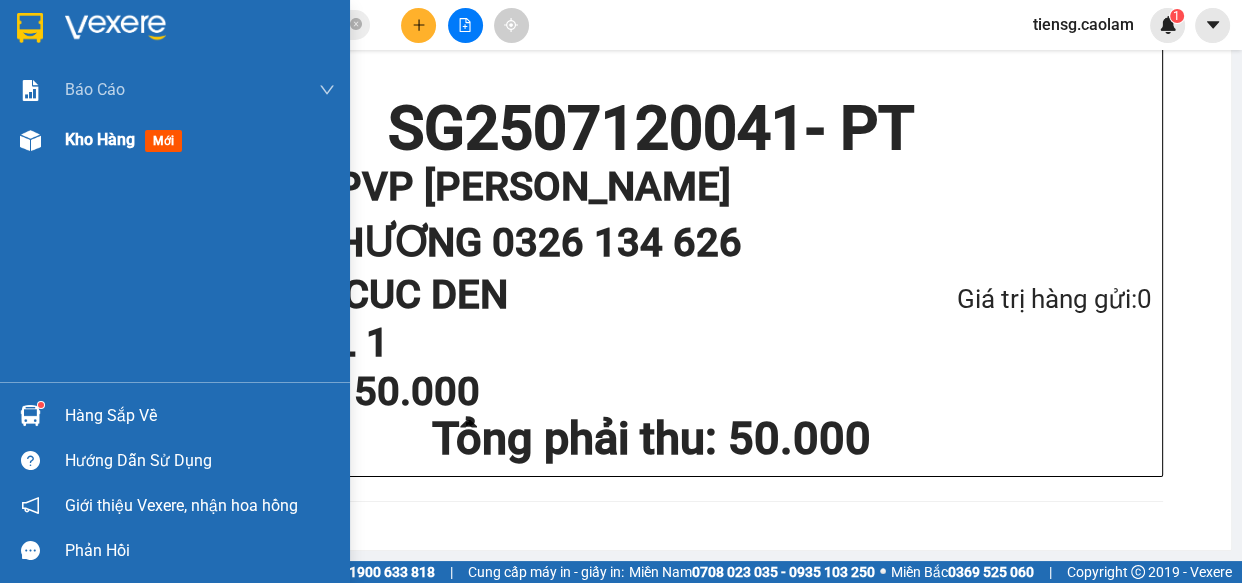 click on "Kho hàng" at bounding box center (100, 139) 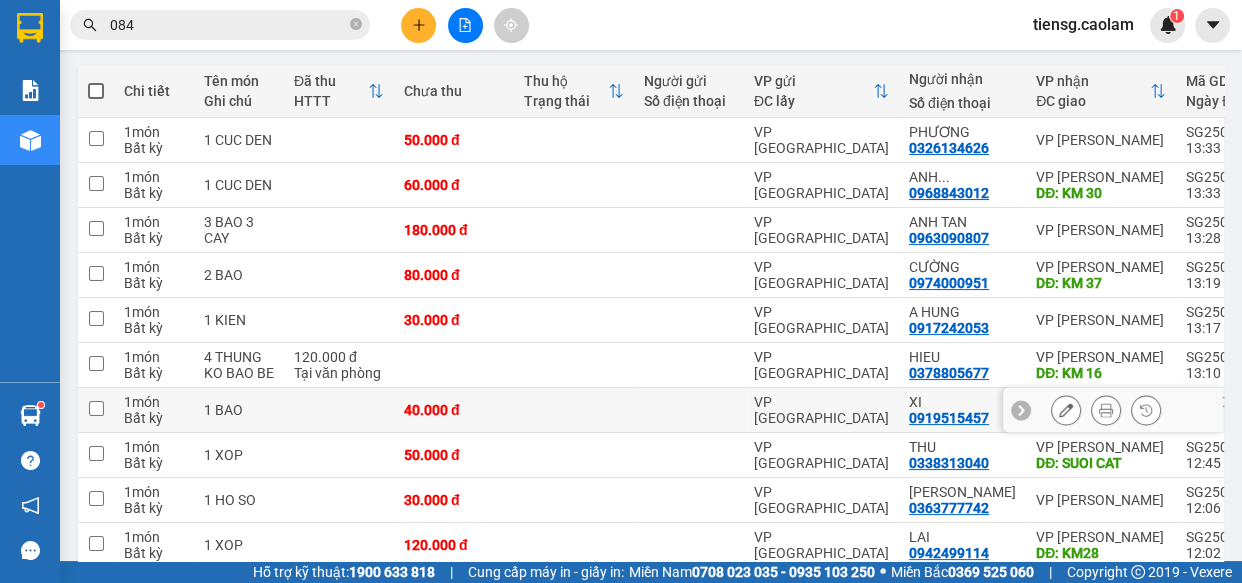 scroll, scrollTop: 272, scrollLeft: 0, axis: vertical 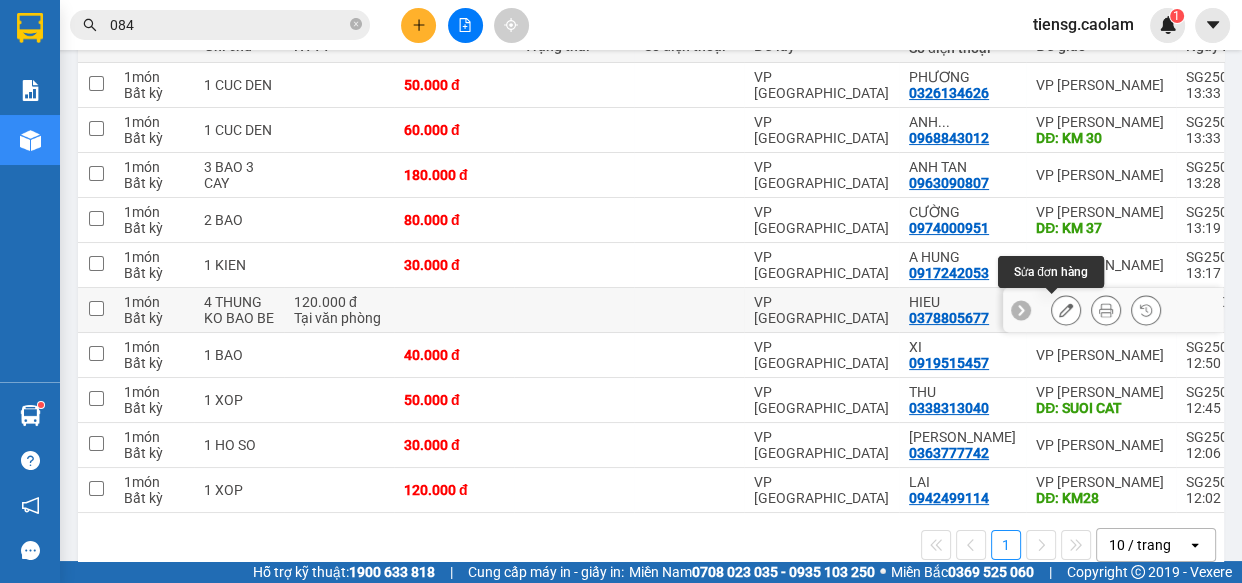 click at bounding box center (1066, 310) 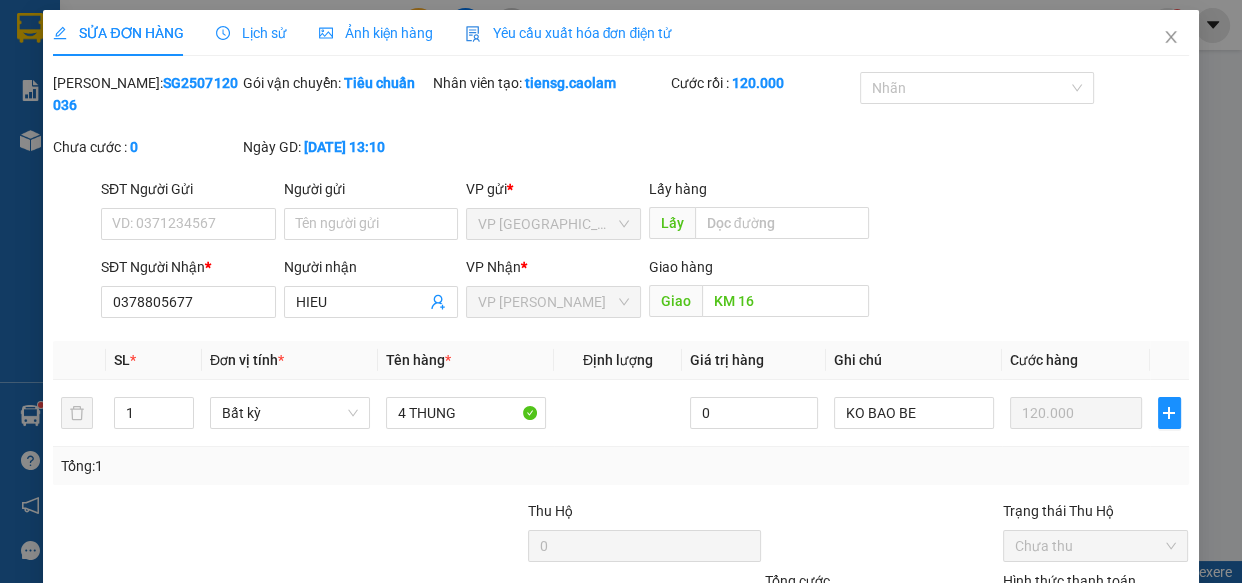 type on "0378805677" 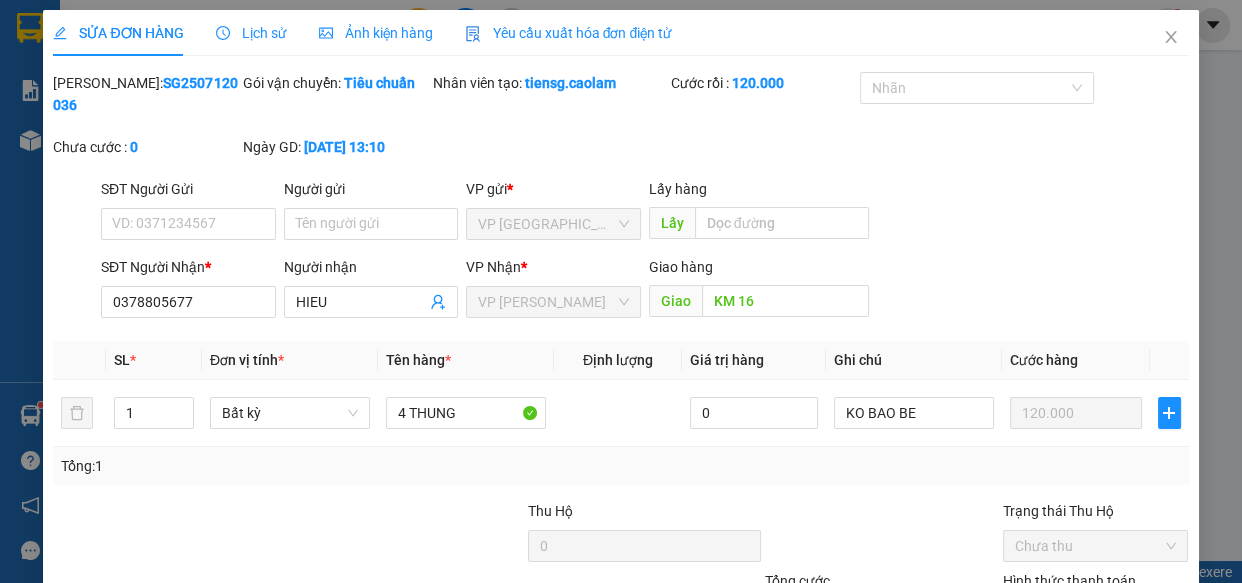 type on "KM 16" 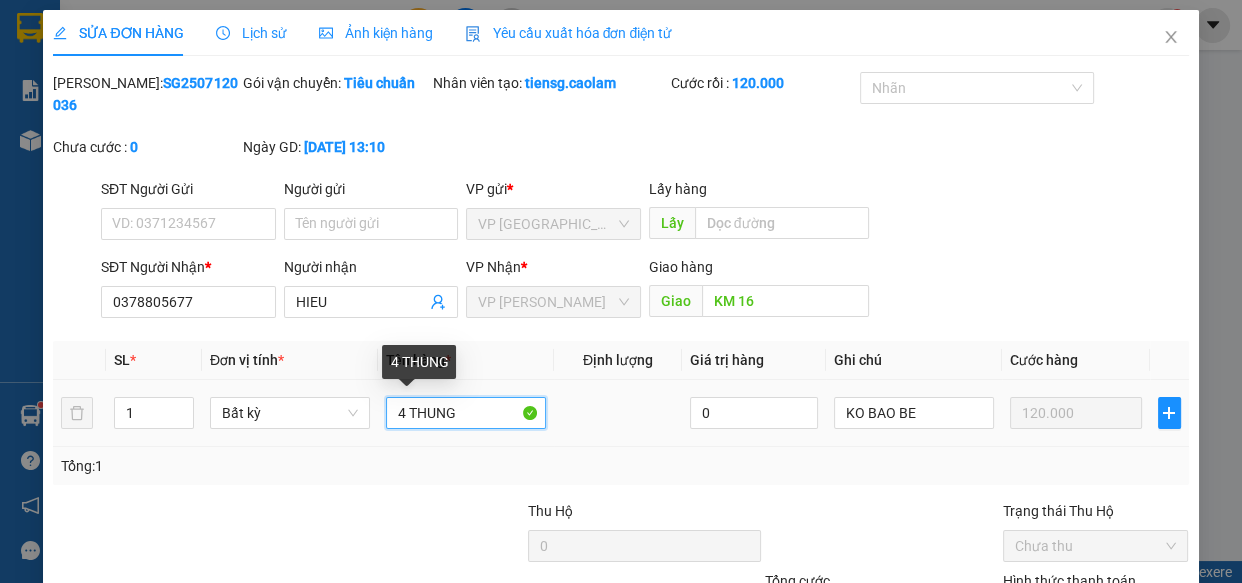 drag, startPoint x: 409, startPoint y: 413, endPoint x: 167, endPoint y: 432, distance: 242.74472 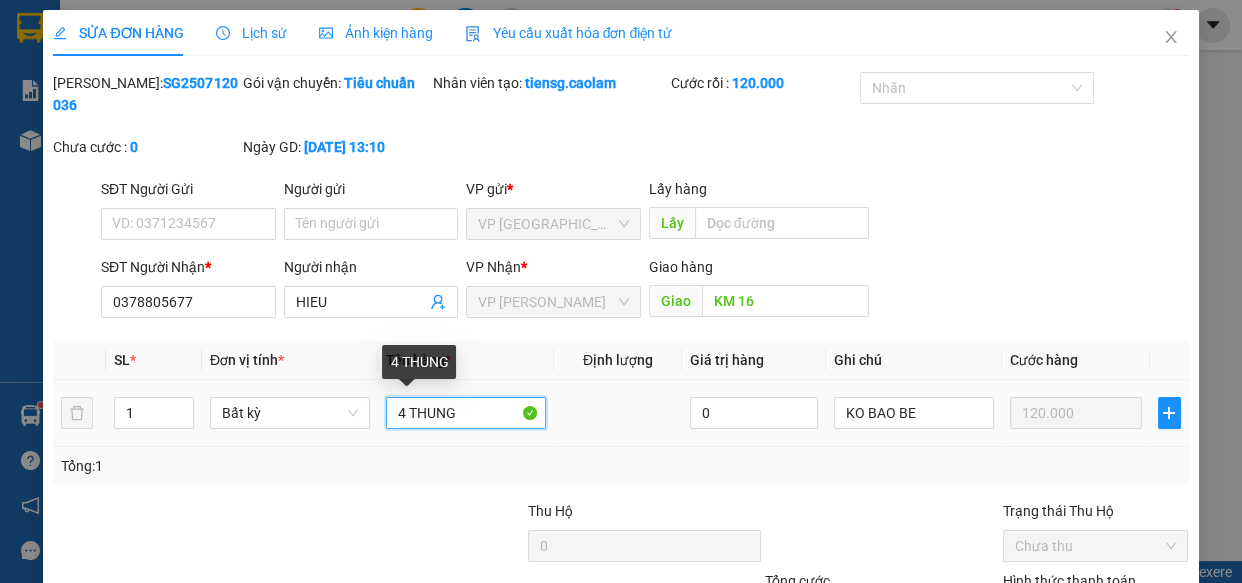 click on "1 Bất kỳ 4 THUNG 0 KO BAO BE 120.000" at bounding box center (620, 413) 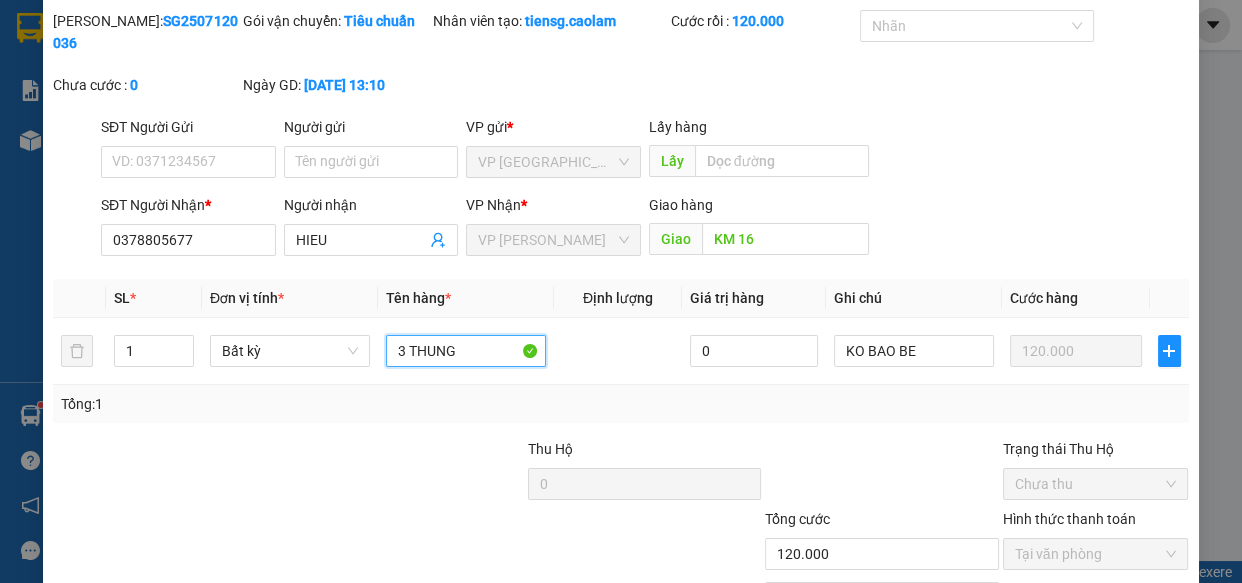 scroll, scrollTop: 182, scrollLeft: 0, axis: vertical 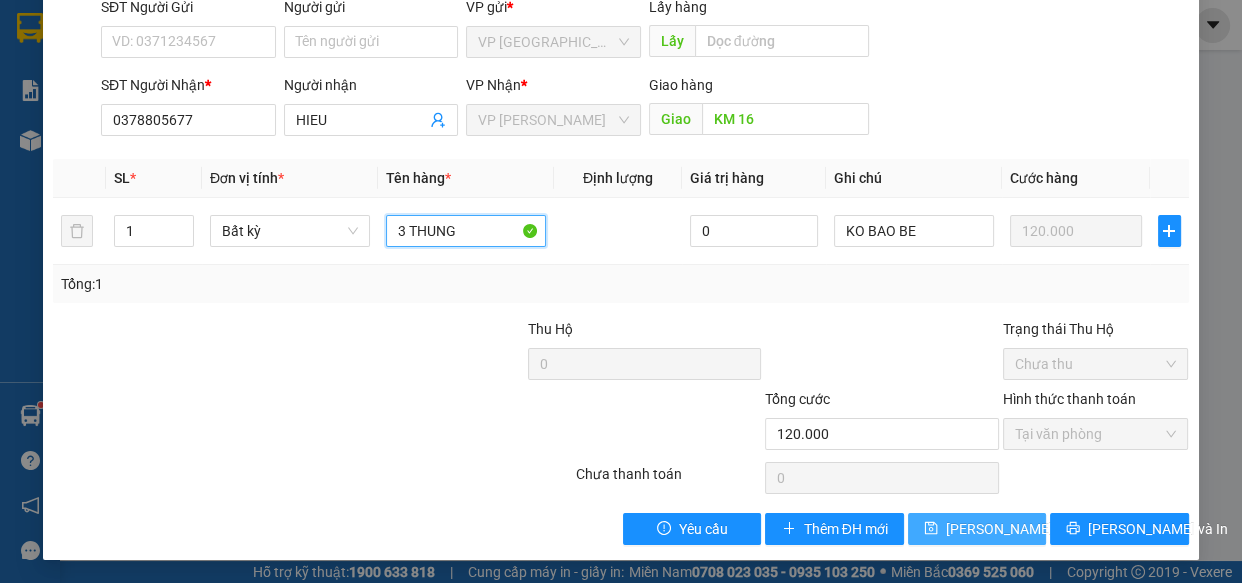 type on "3 THUNG" 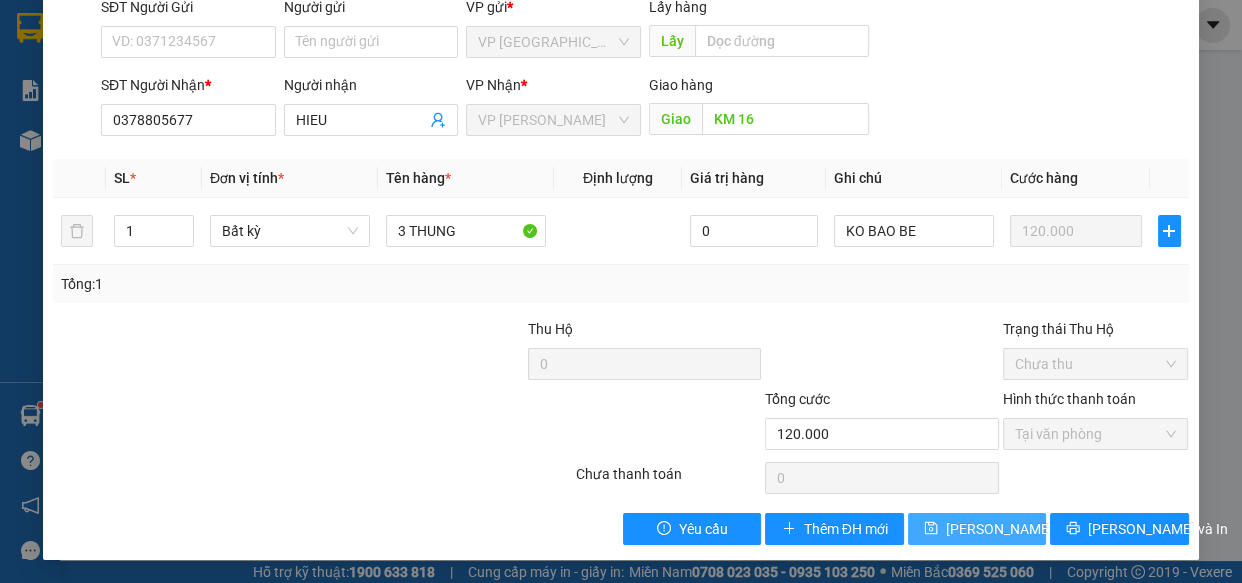 click on "[PERSON_NAME] thay đổi" at bounding box center [1026, 529] 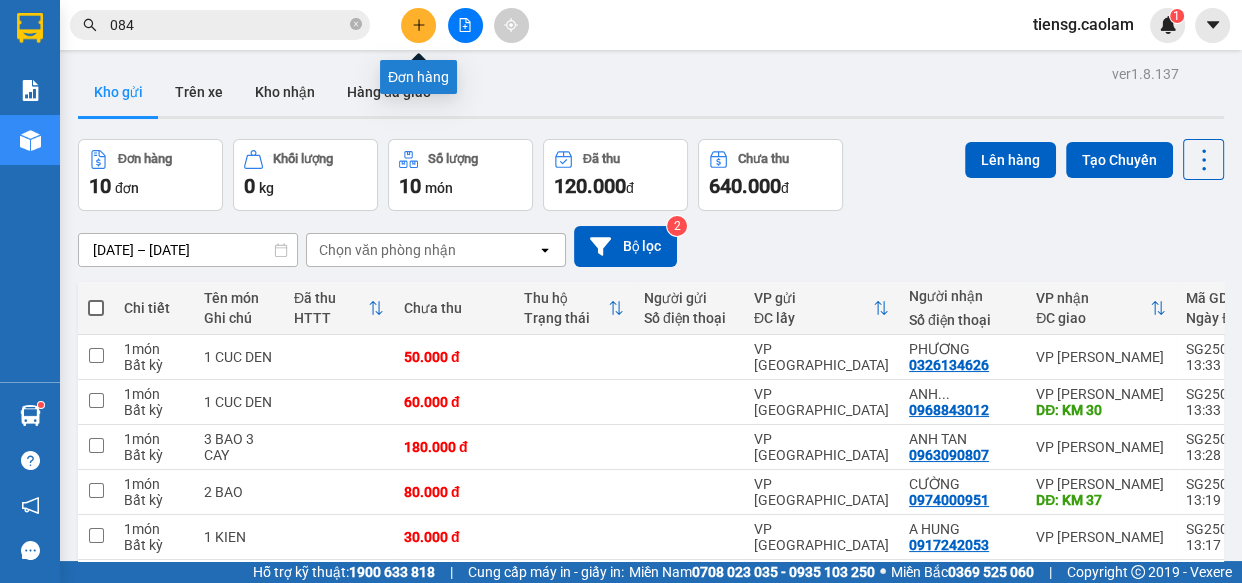 click 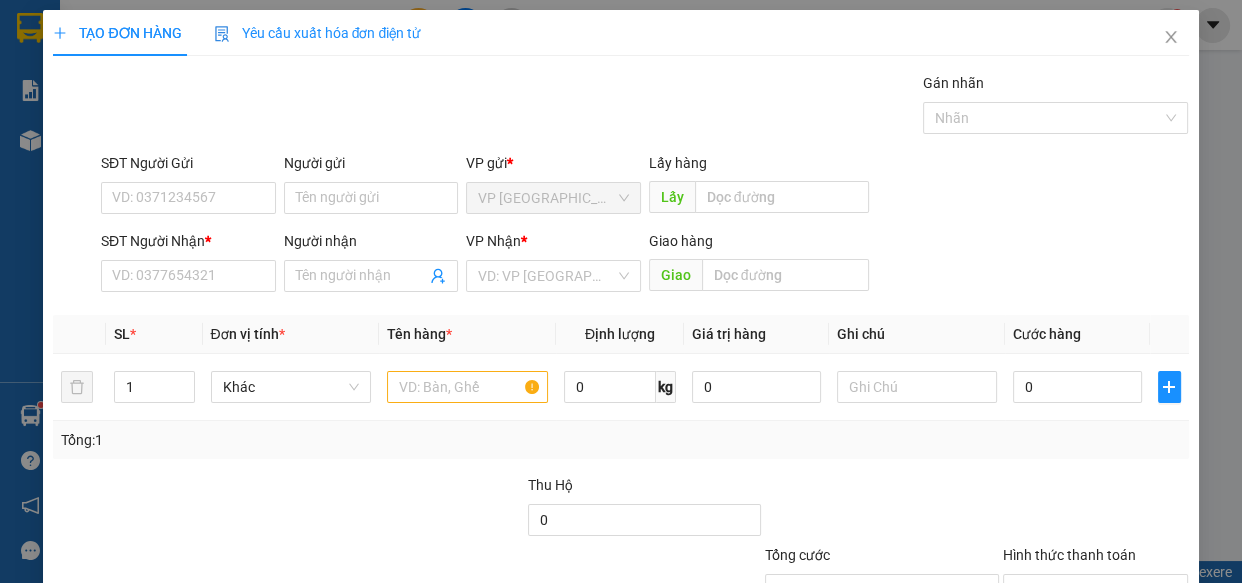 click on "SĐT Người Nhận  * VD: 0377654321" at bounding box center [188, 265] 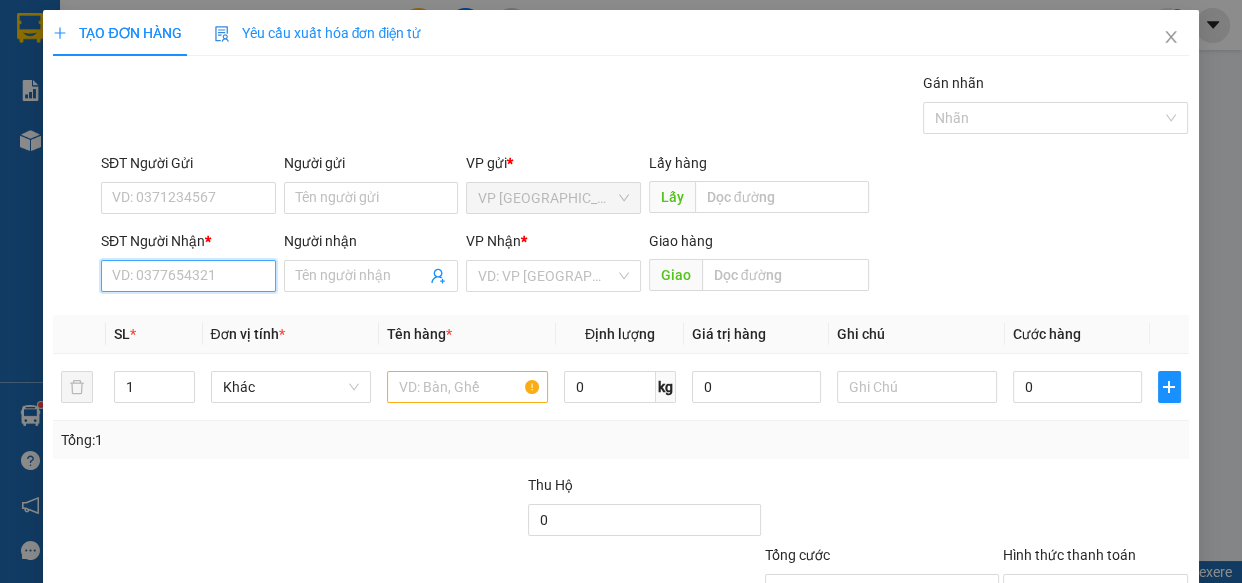 click on "SĐT Người Nhận  *" at bounding box center [188, 276] 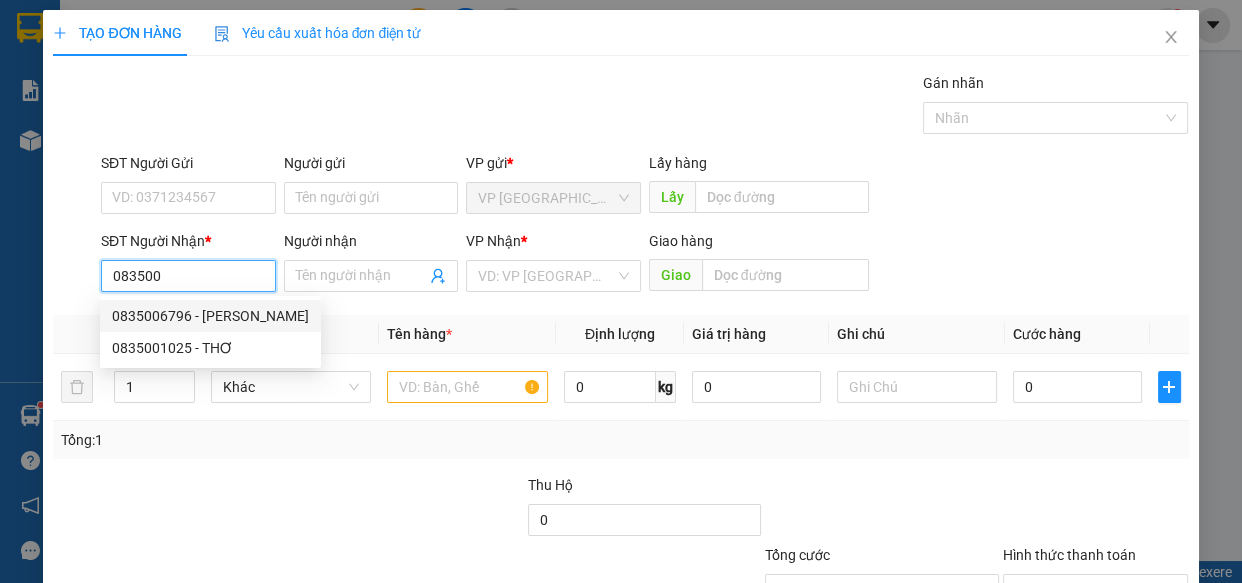 click on "0835006796 - [PERSON_NAME]" at bounding box center [210, 316] 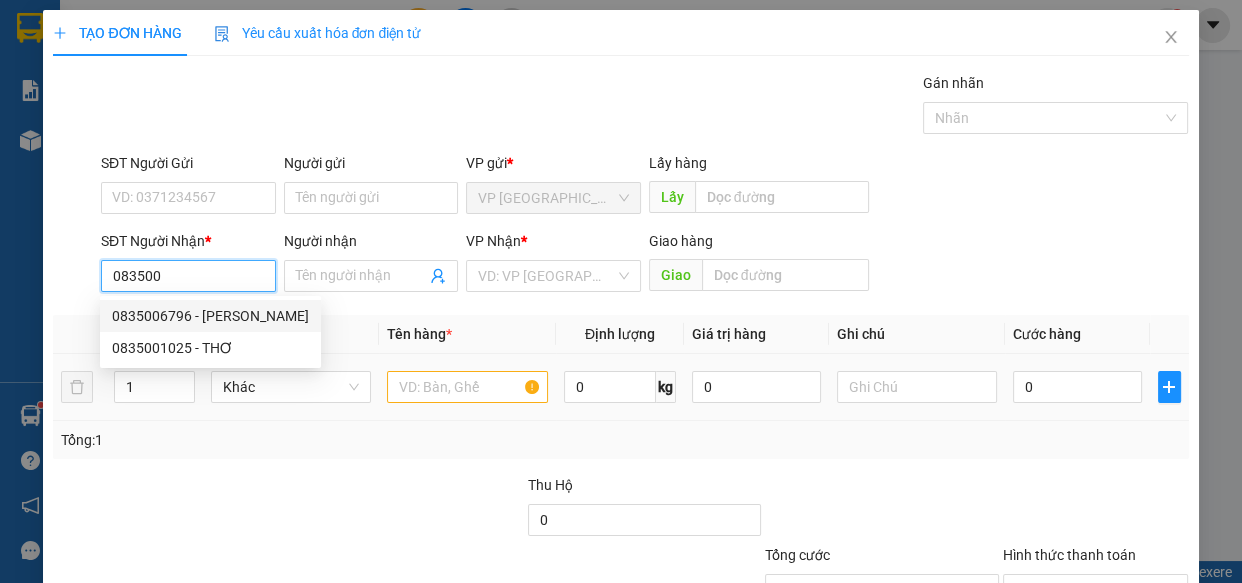 type on "0835006796" 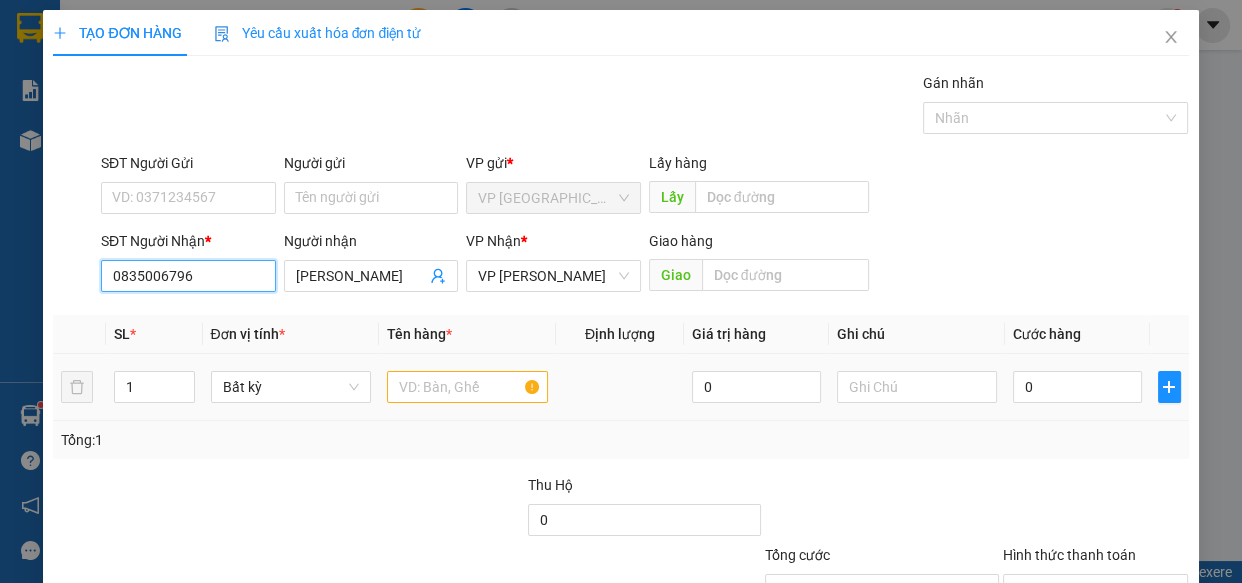 type on "0835006796" 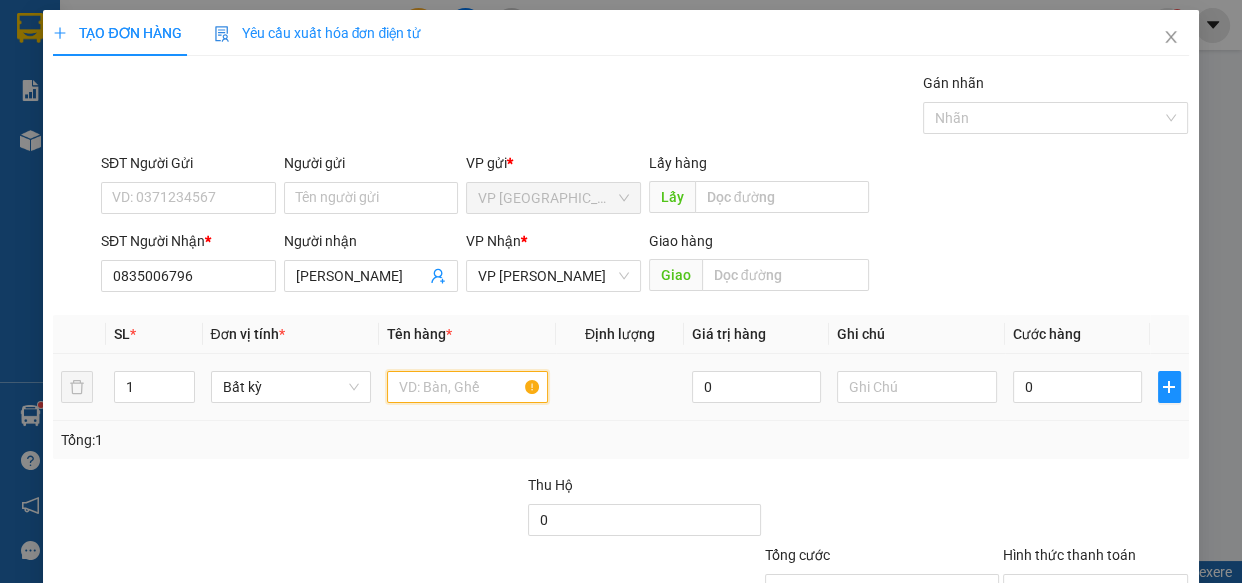 click at bounding box center (467, 387) 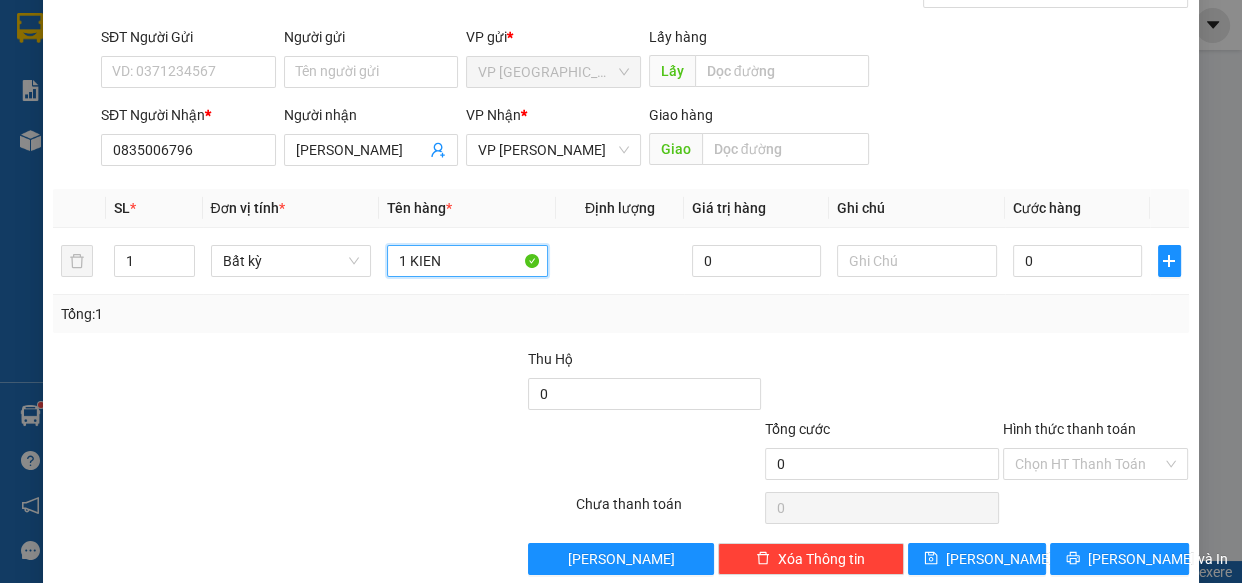 scroll, scrollTop: 156, scrollLeft: 0, axis: vertical 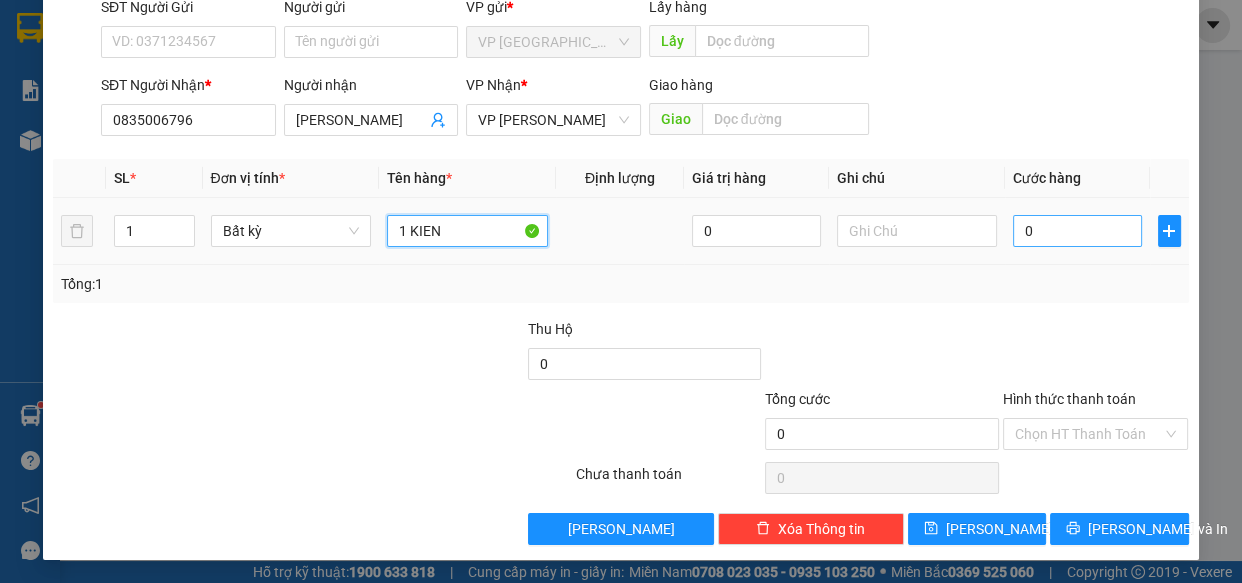 type on "1 KIEN" 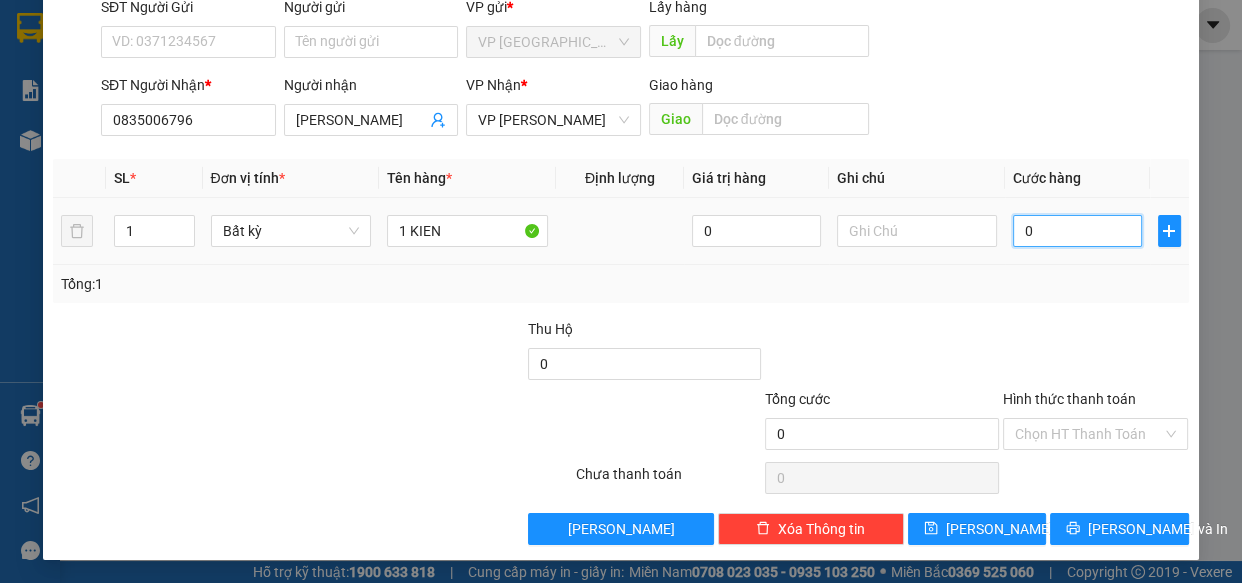 click on "0" at bounding box center [1077, 231] 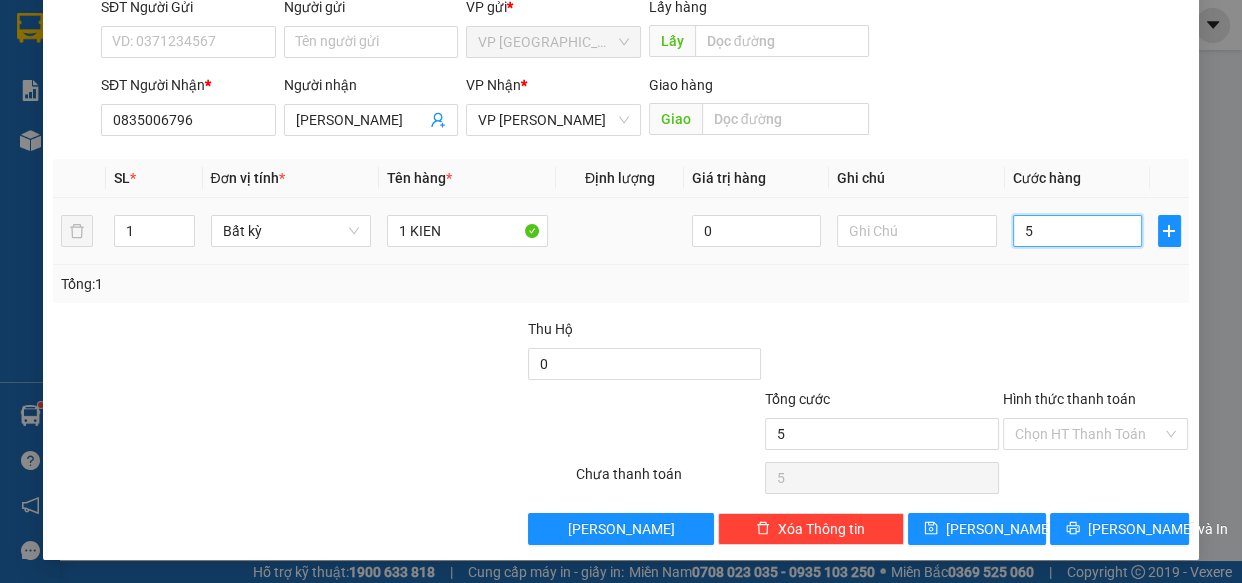 type on "50" 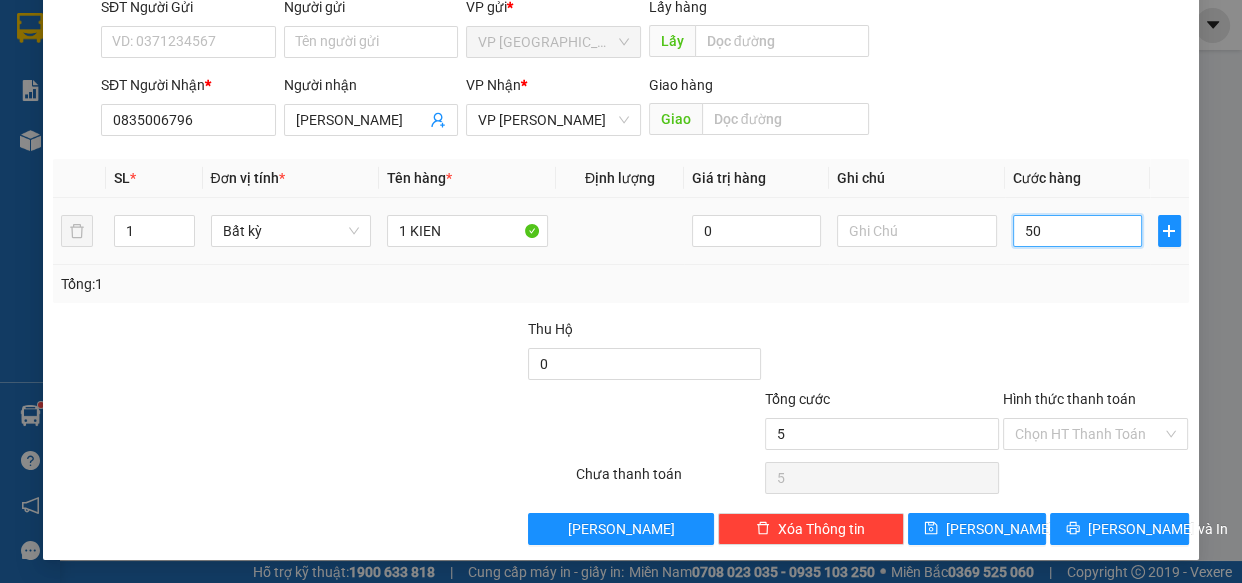 type on "50" 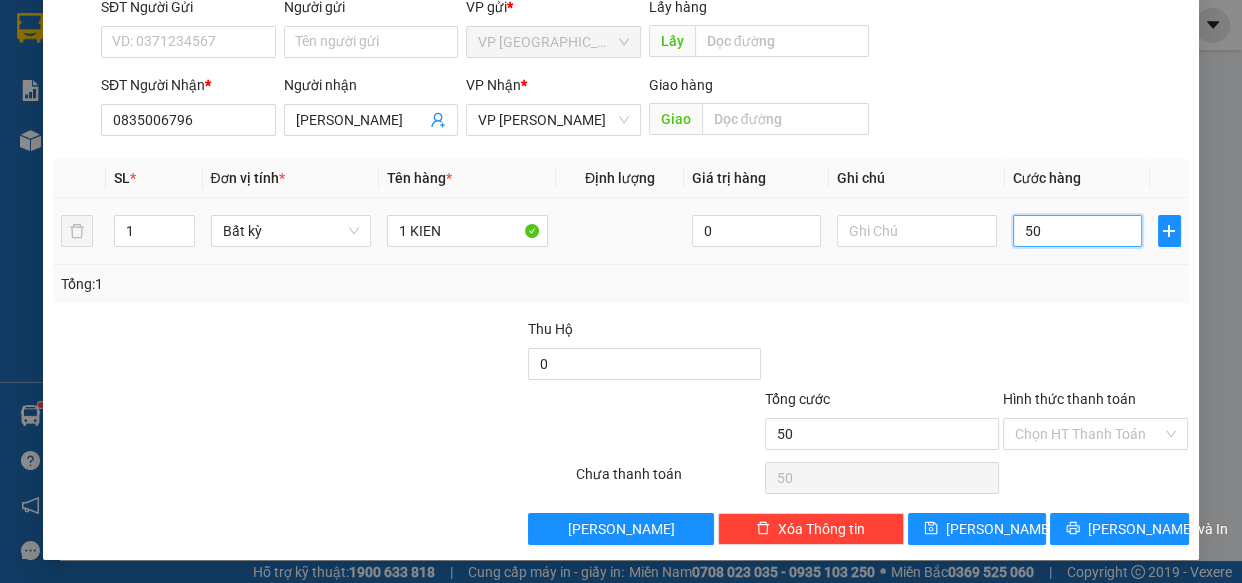 type on "500" 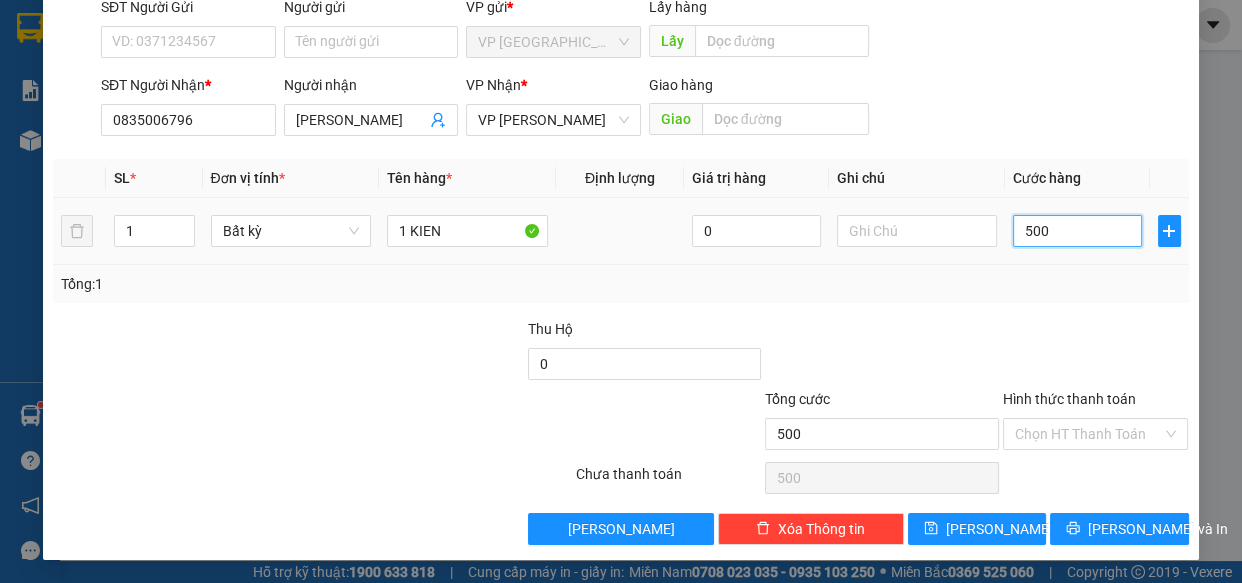 type on "5.000" 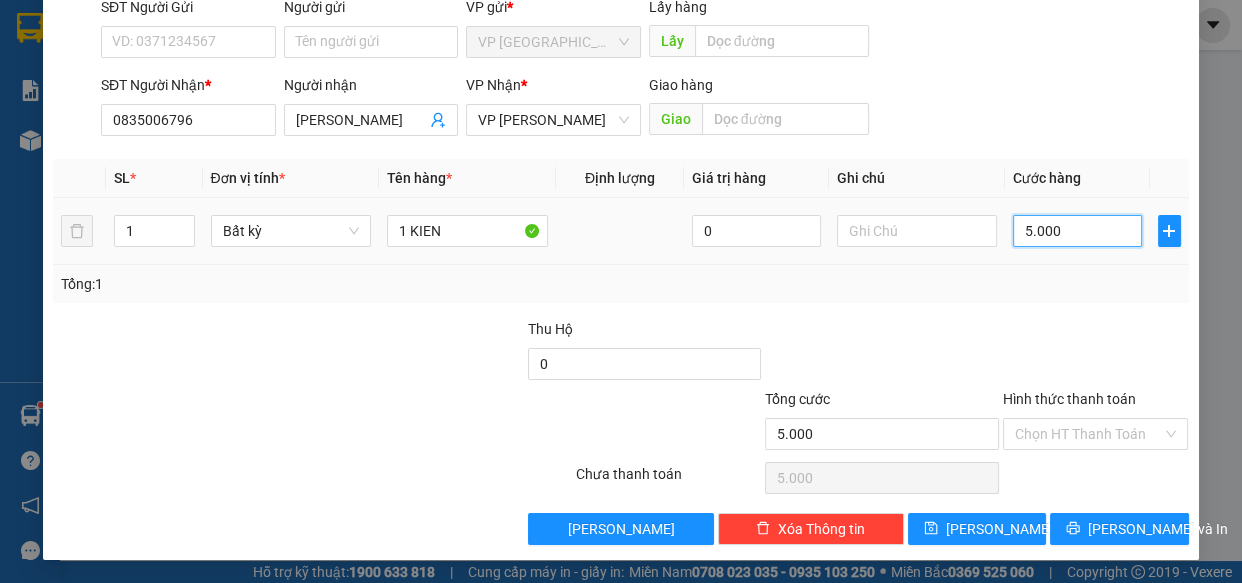 type on "50.000" 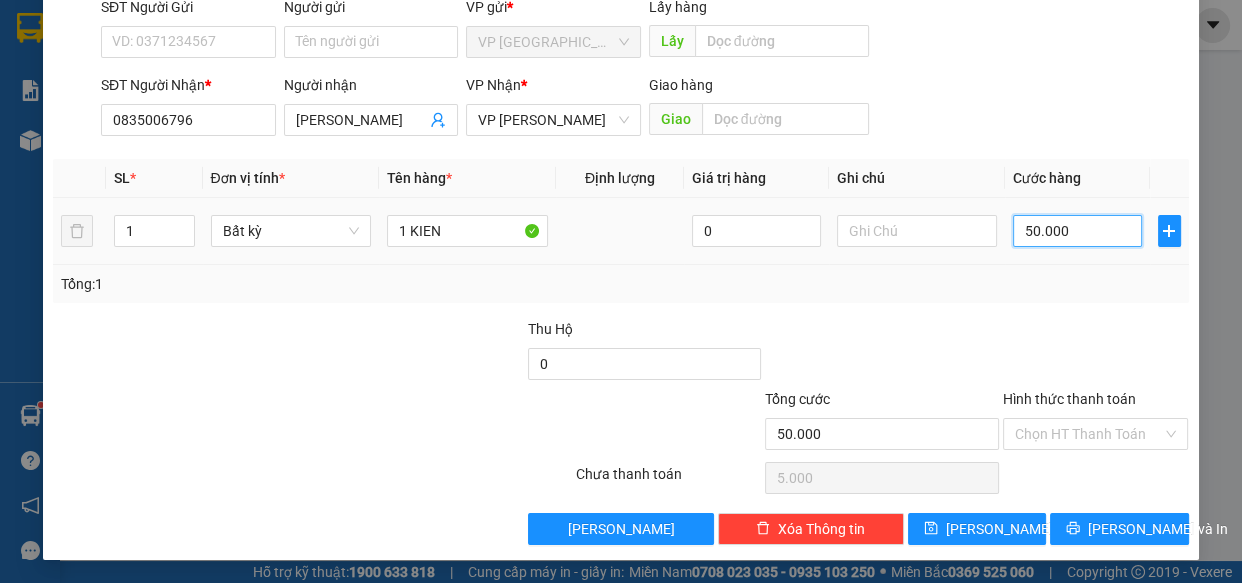 type on "50.000" 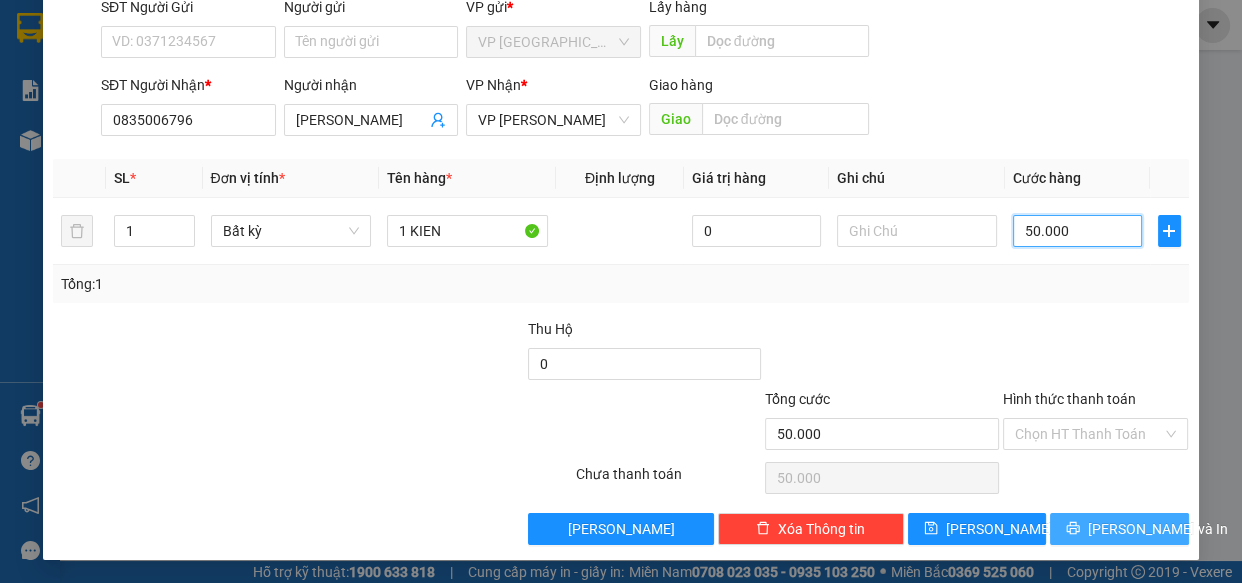 type on "50.000" 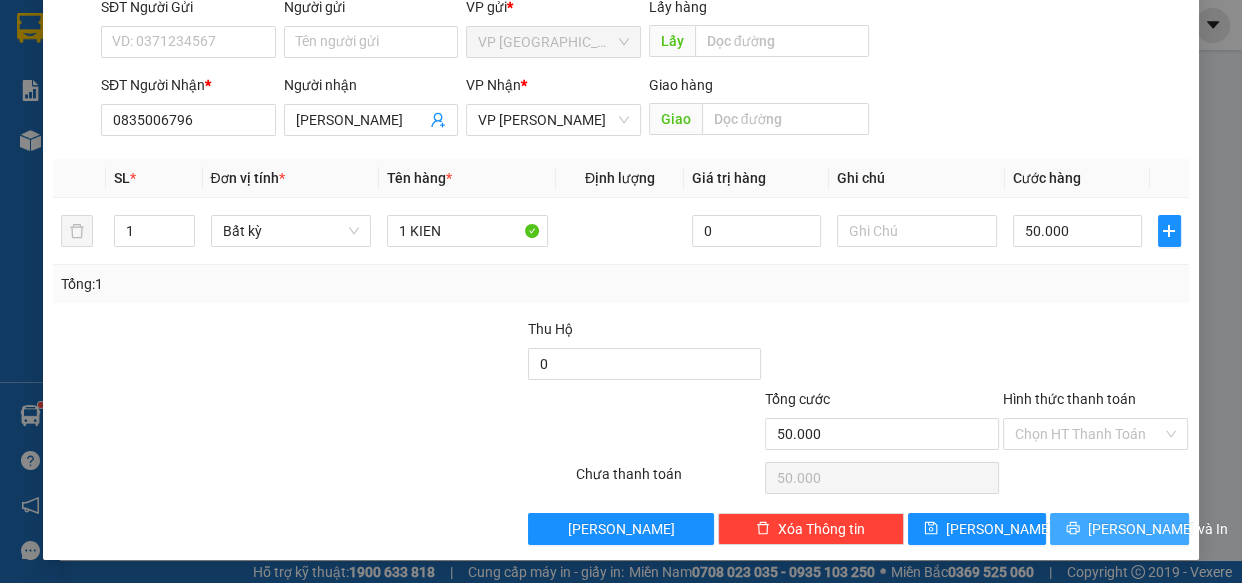 drag, startPoint x: 1094, startPoint y: 525, endPoint x: 737, endPoint y: 419, distance: 372.40436 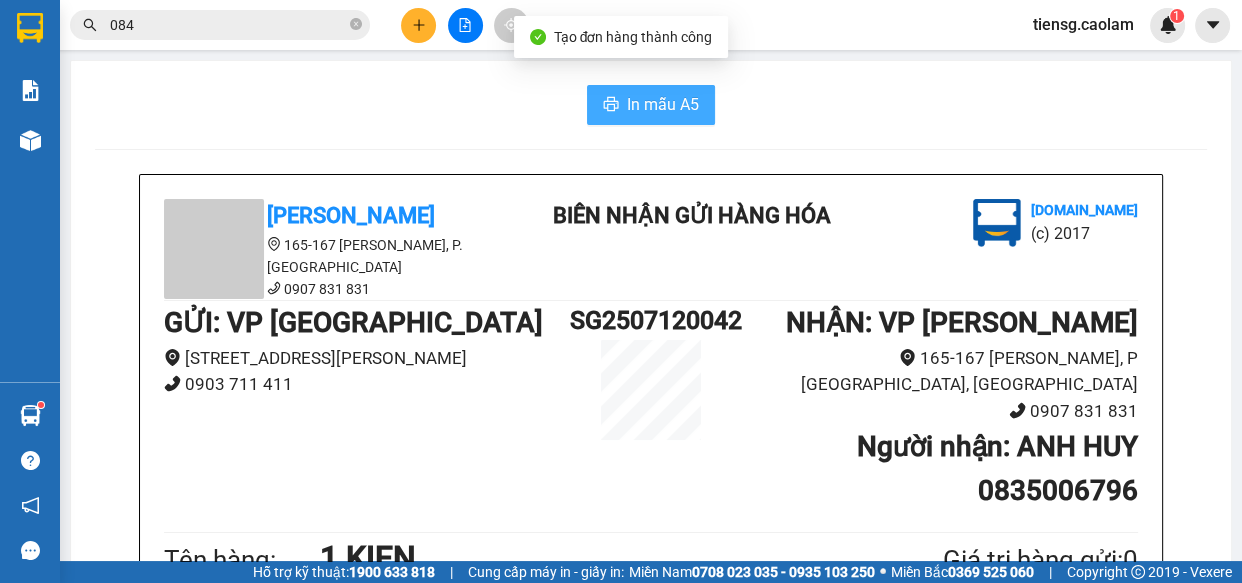 click on "In mẫu A5" at bounding box center [663, 104] 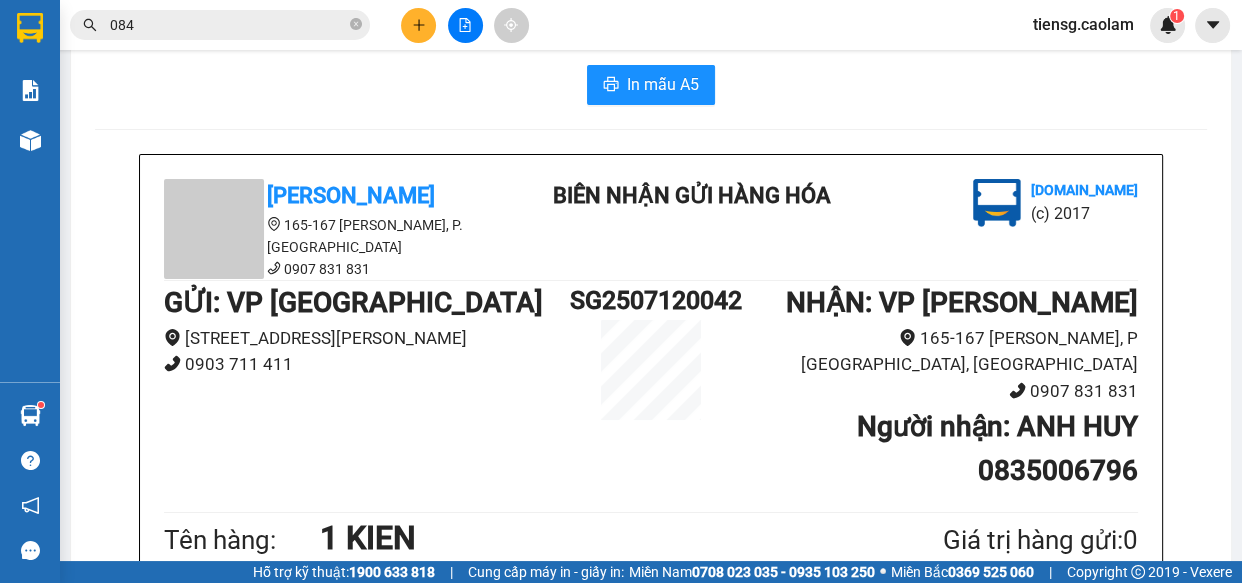 scroll, scrollTop: 0, scrollLeft: 0, axis: both 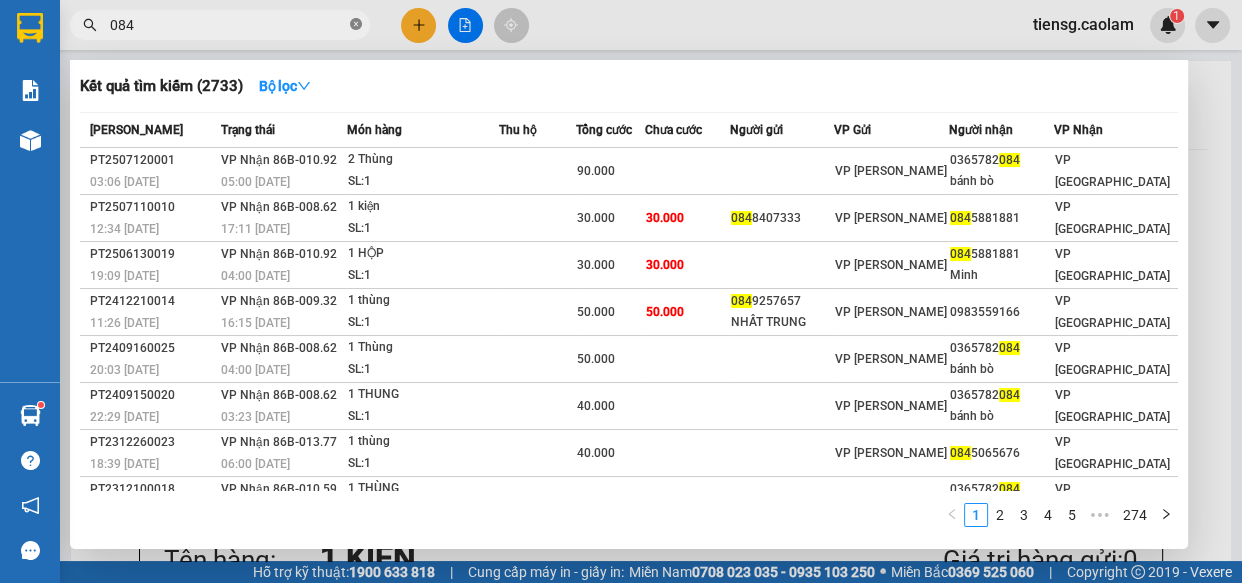 click 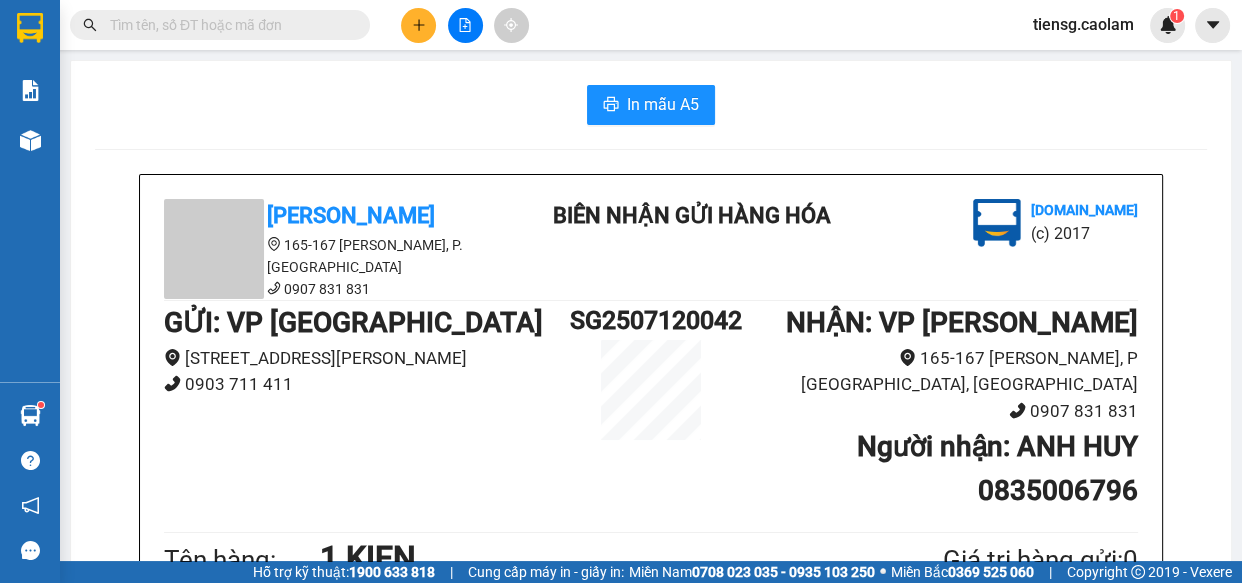 click at bounding box center [228, 25] 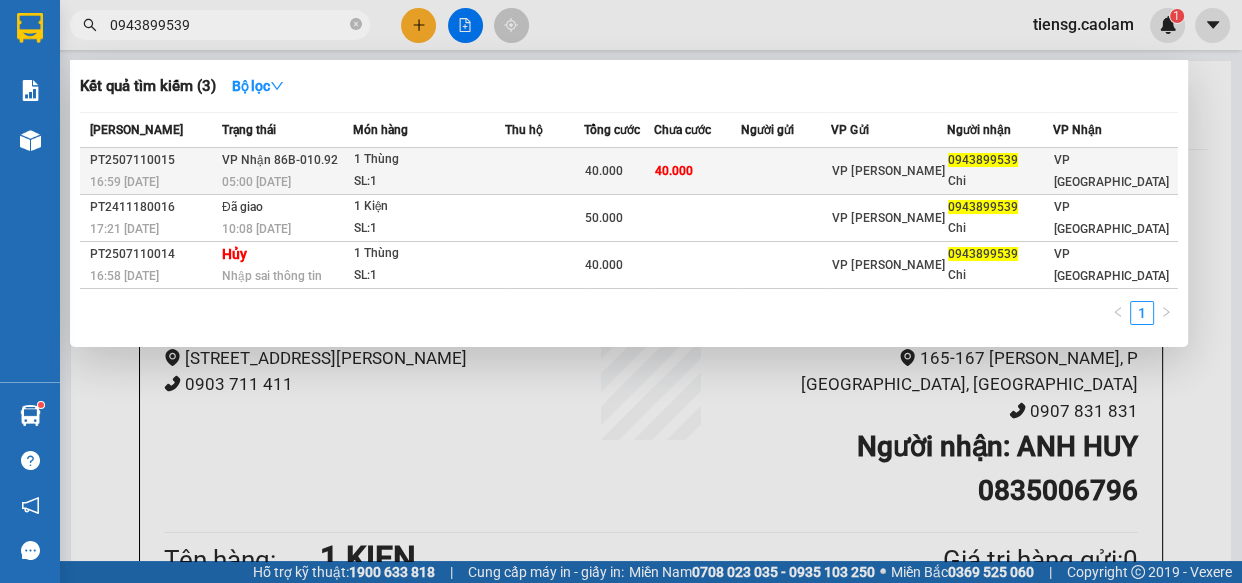 type on "0943899539" 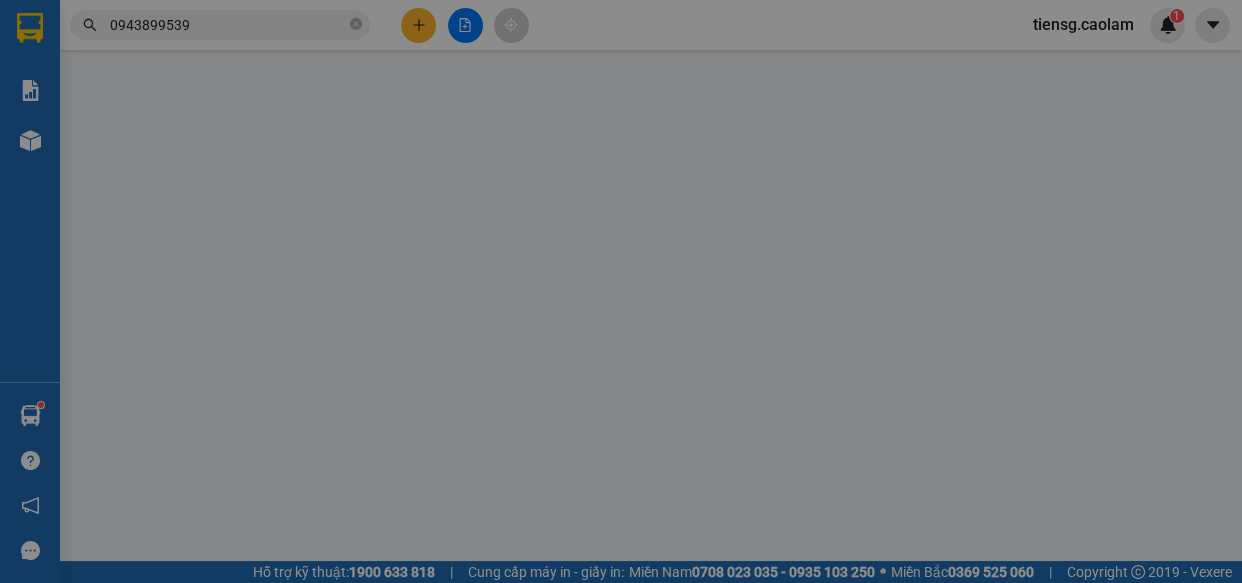 type on "0943899539" 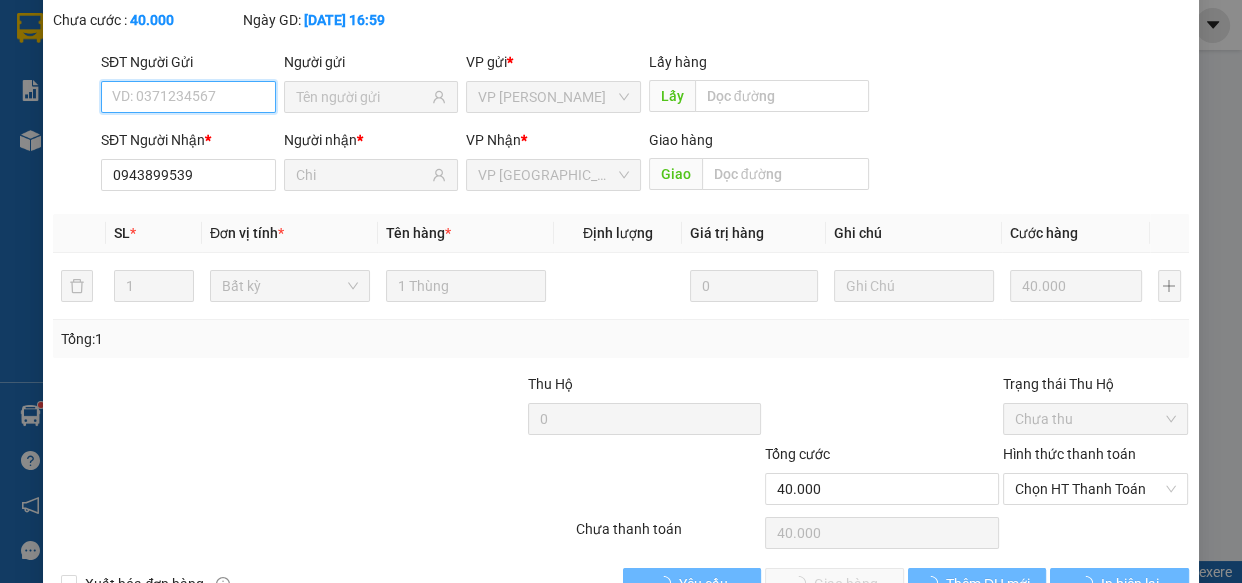 scroll, scrollTop: 182, scrollLeft: 0, axis: vertical 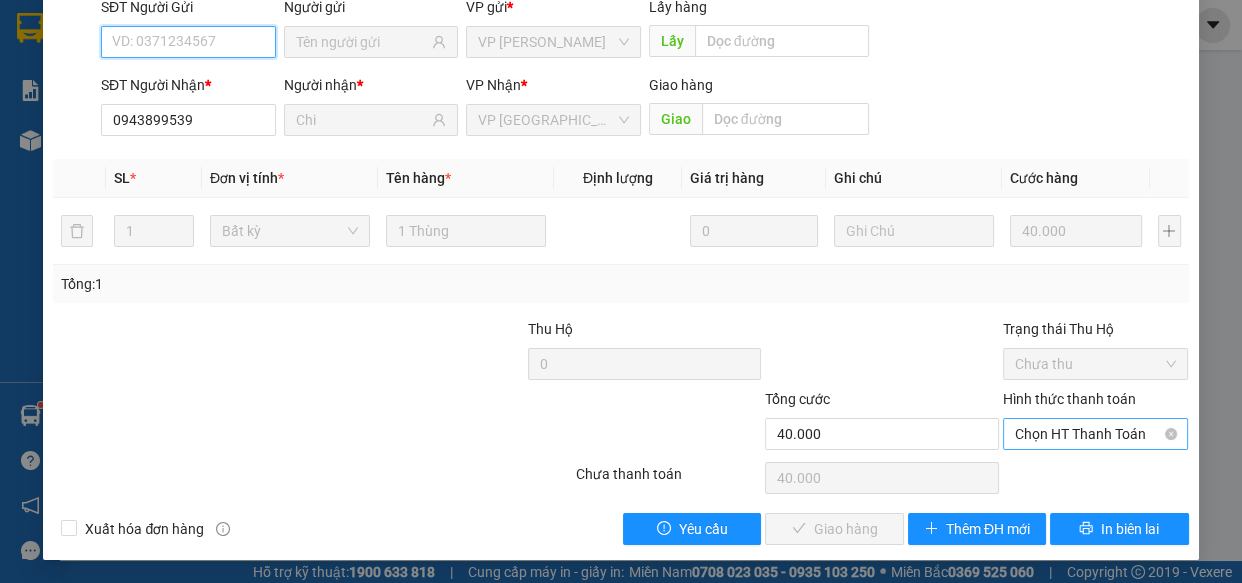click on "Chọn HT Thanh Toán" at bounding box center (1096, 434) 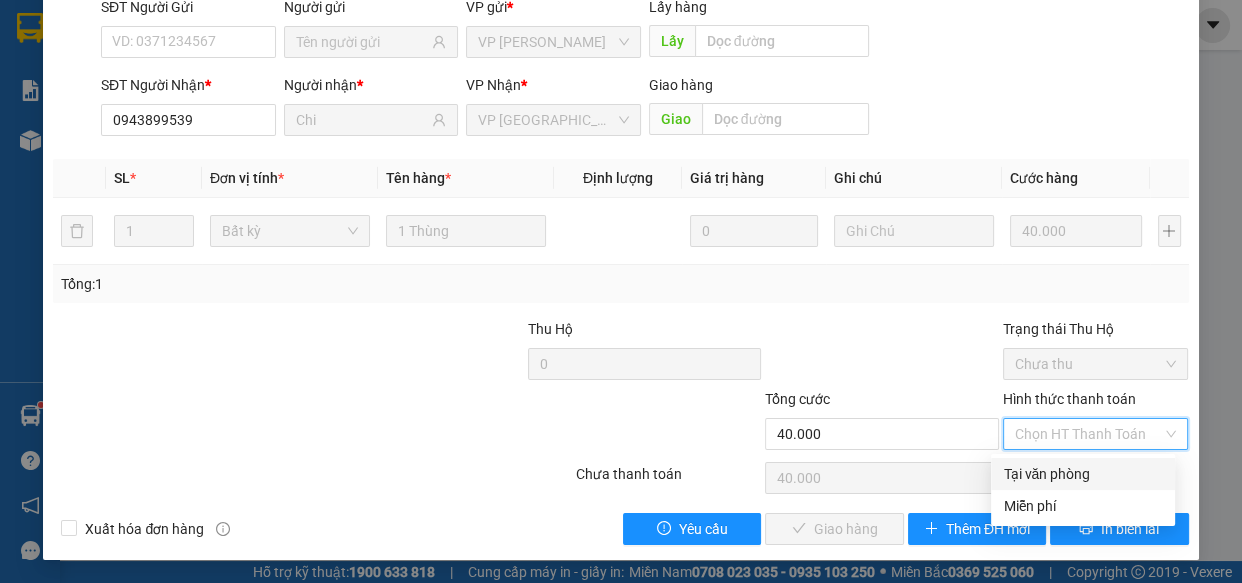 click on "Tại văn phòng" at bounding box center (1083, 474) 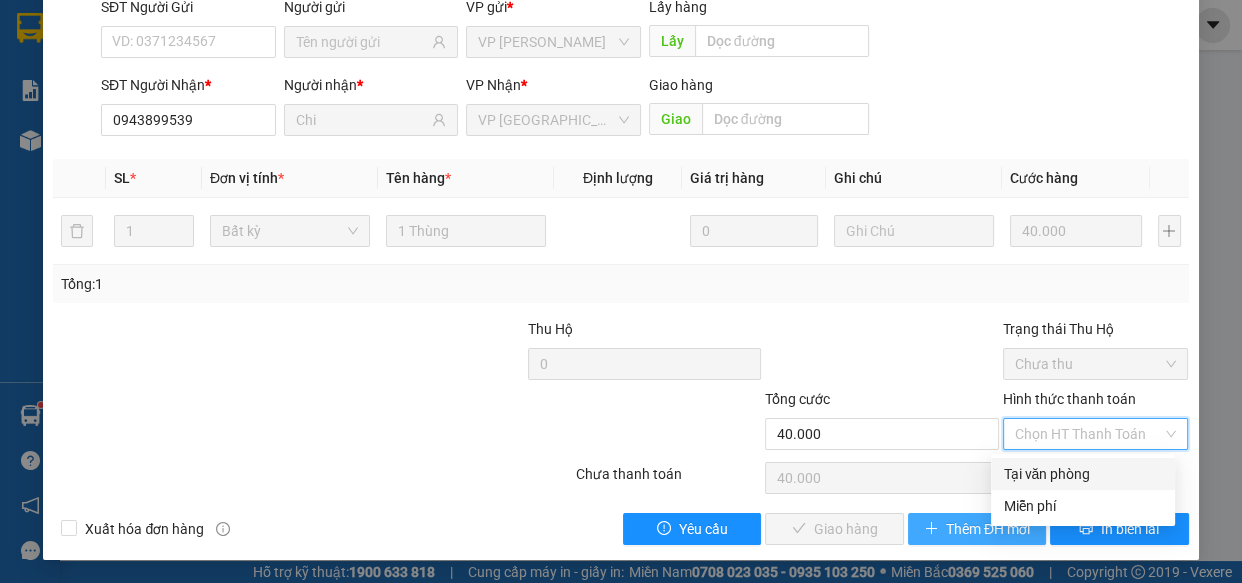 type on "0" 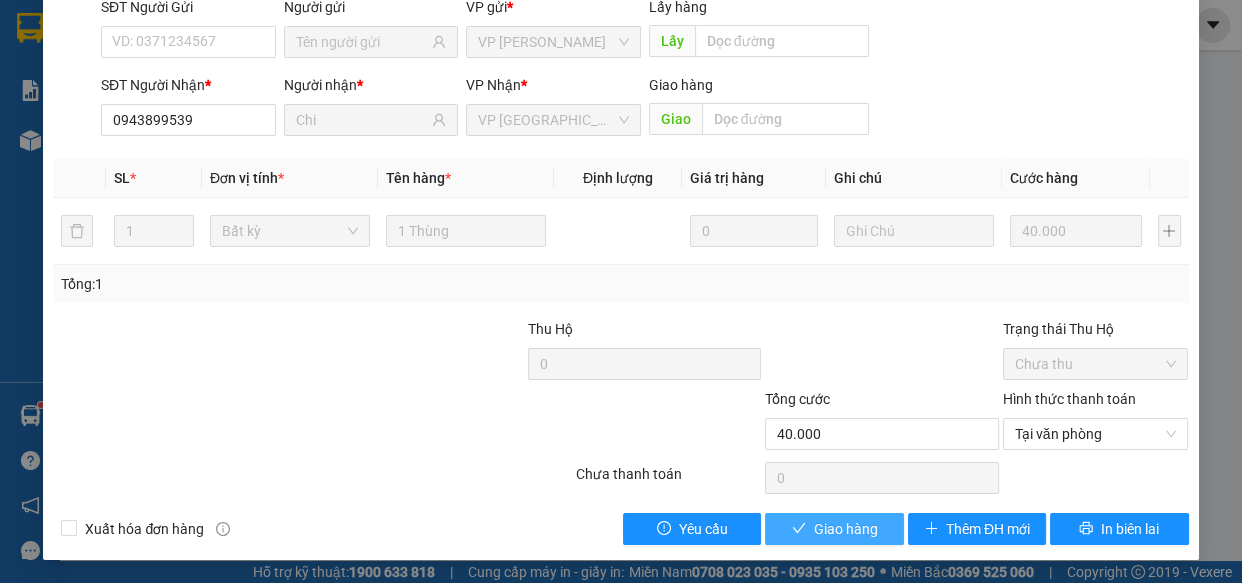 click on "Giao hàng" at bounding box center (846, 529) 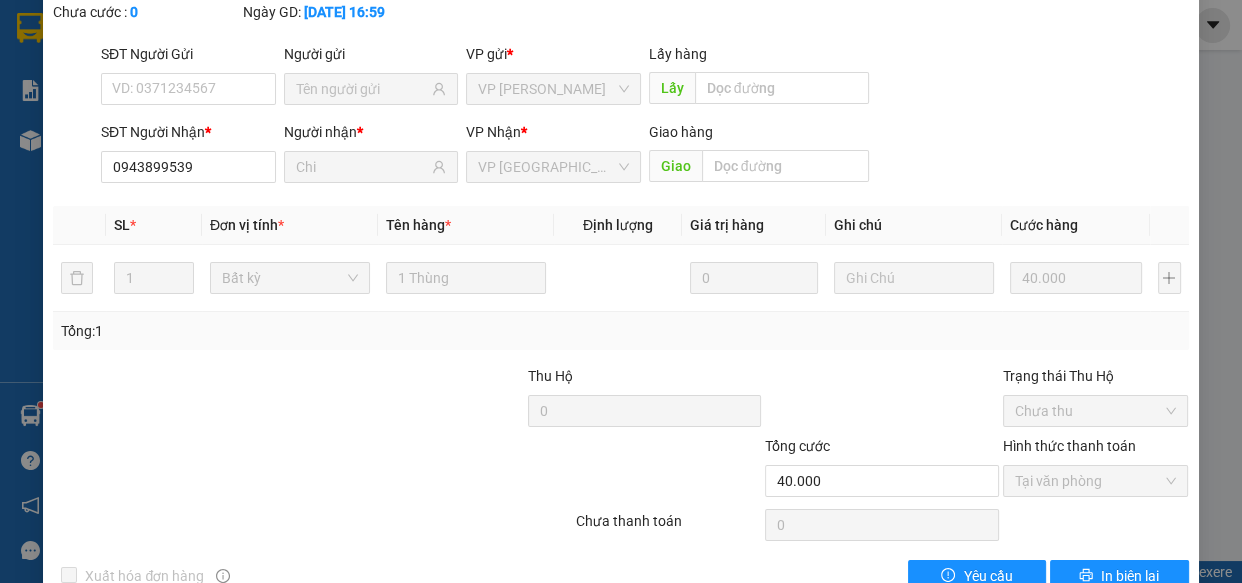 scroll, scrollTop: 0, scrollLeft: 0, axis: both 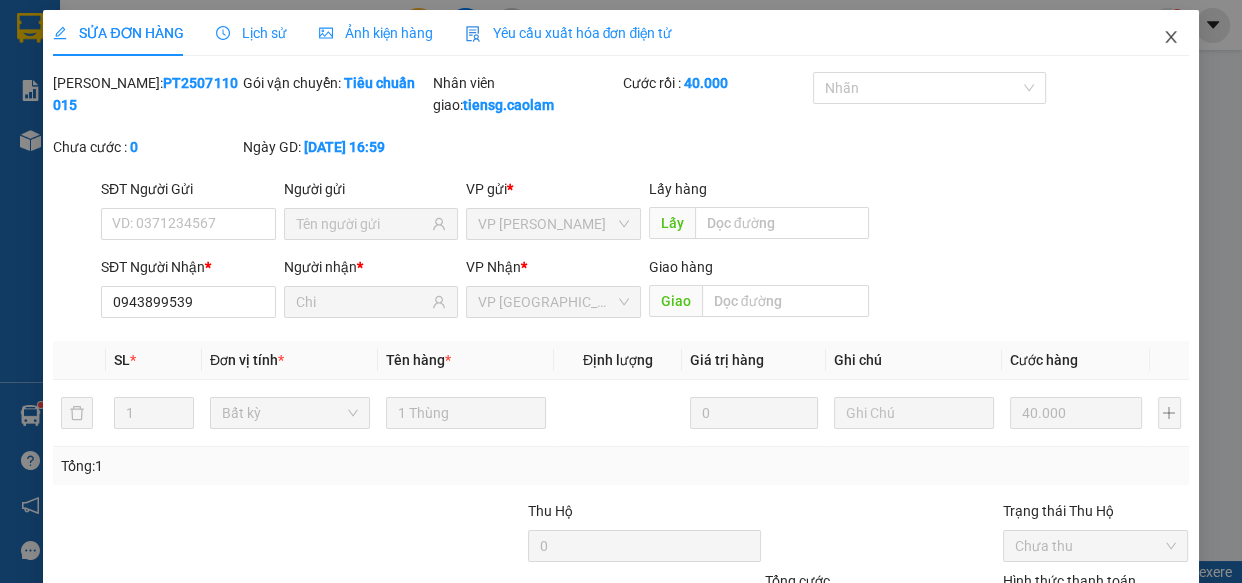 click 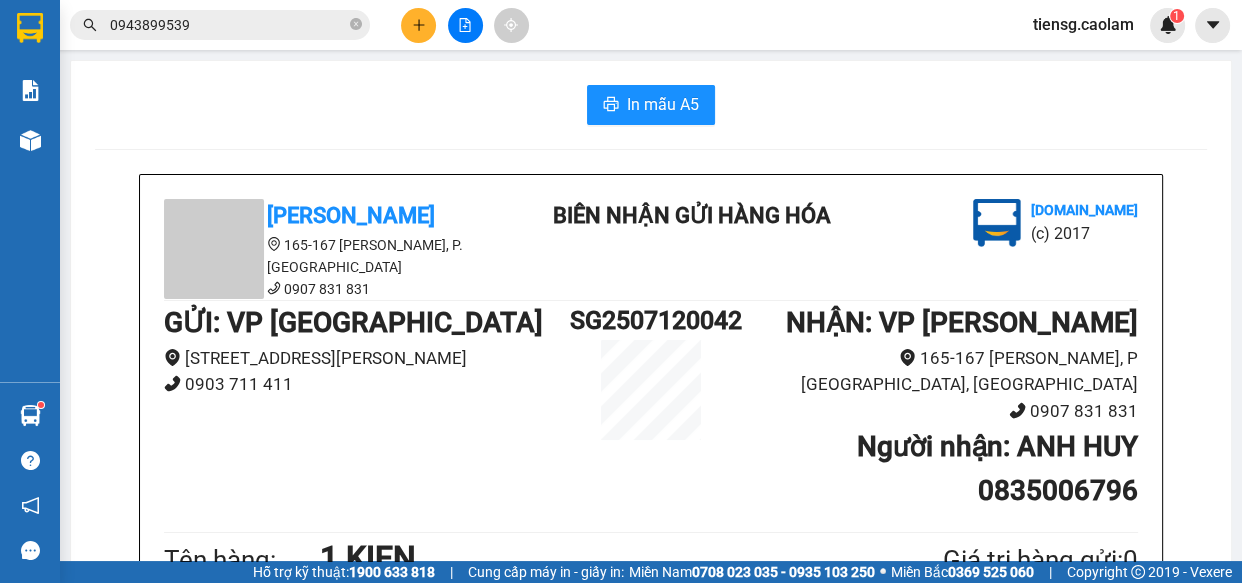 click at bounding box center (465, 25) 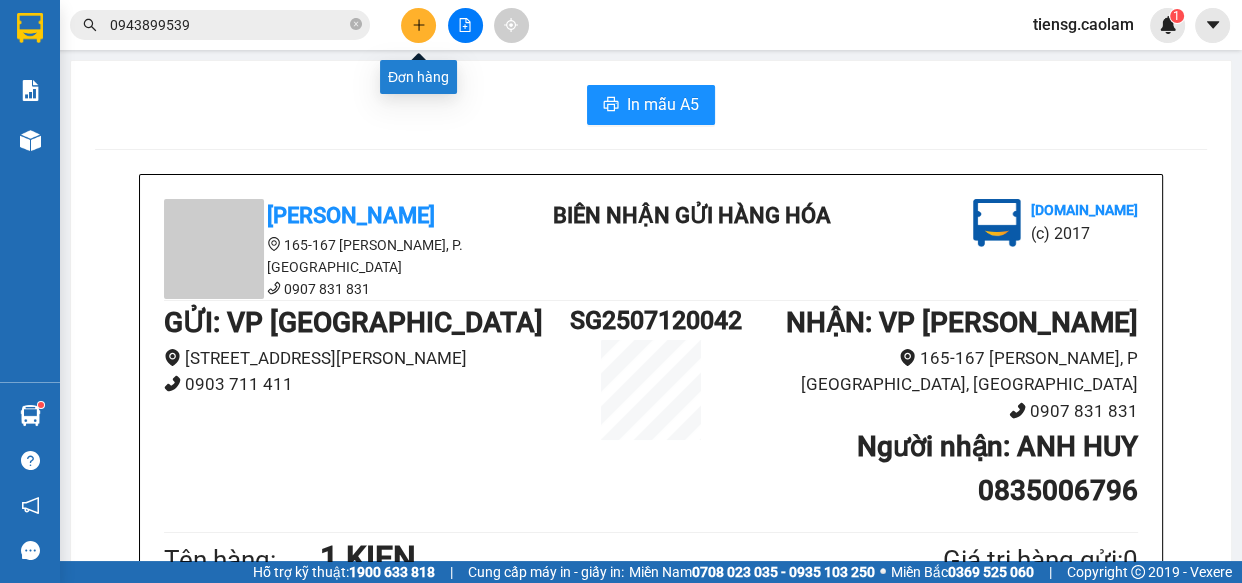 click 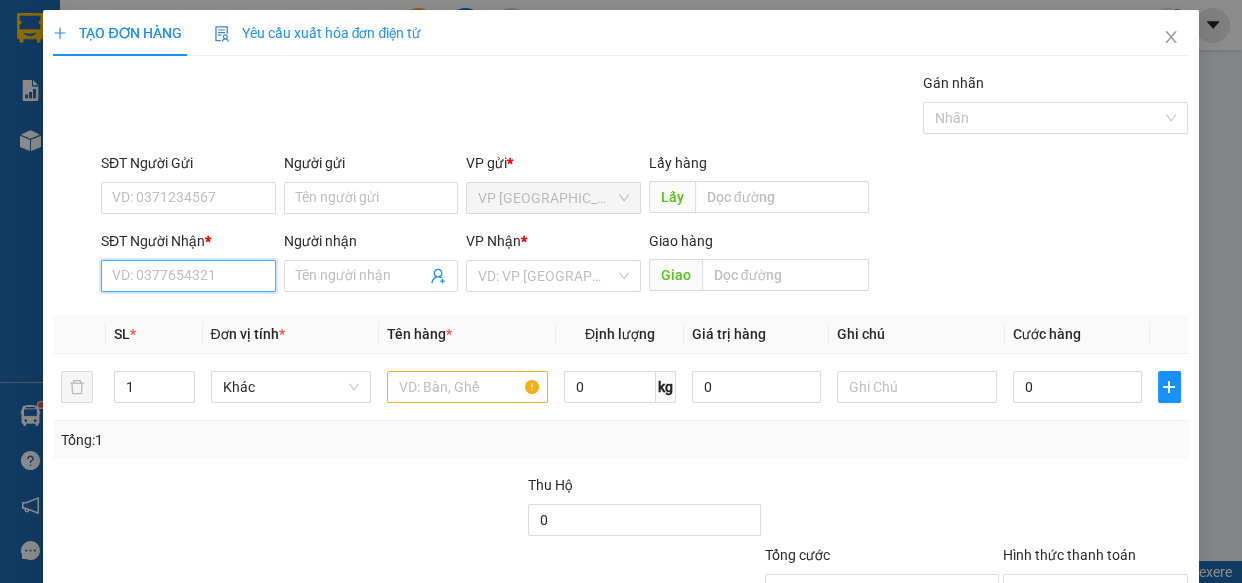 click on "SĐT Người Nhận  *" at bounding box center [188, 276] 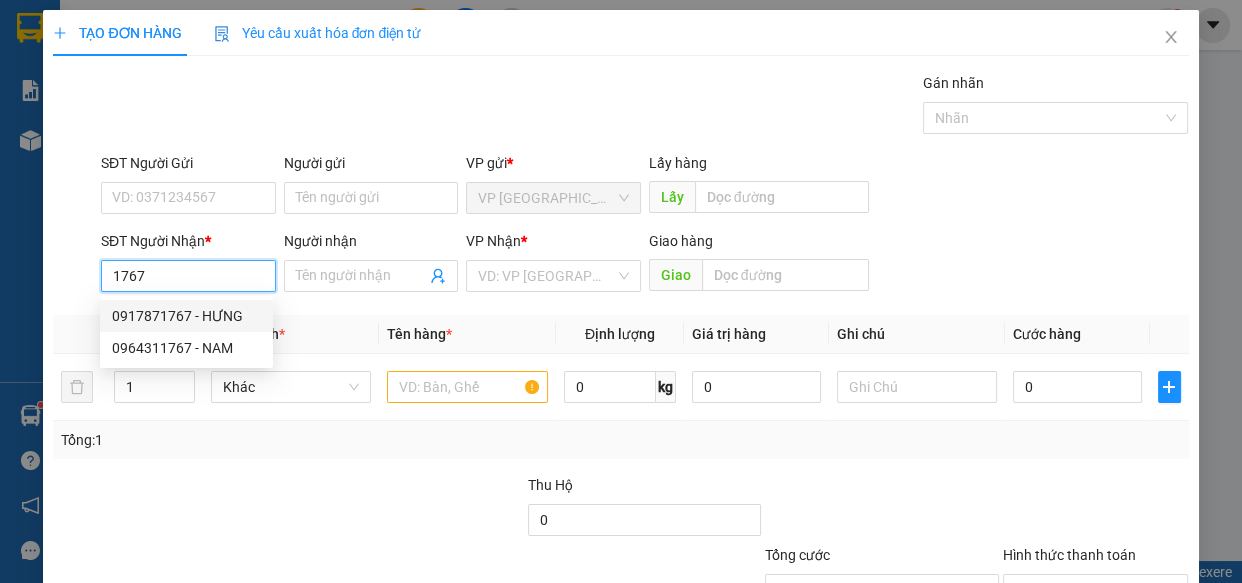 click on "0917871767 - HƯNG" at bounding box center [186, 316] 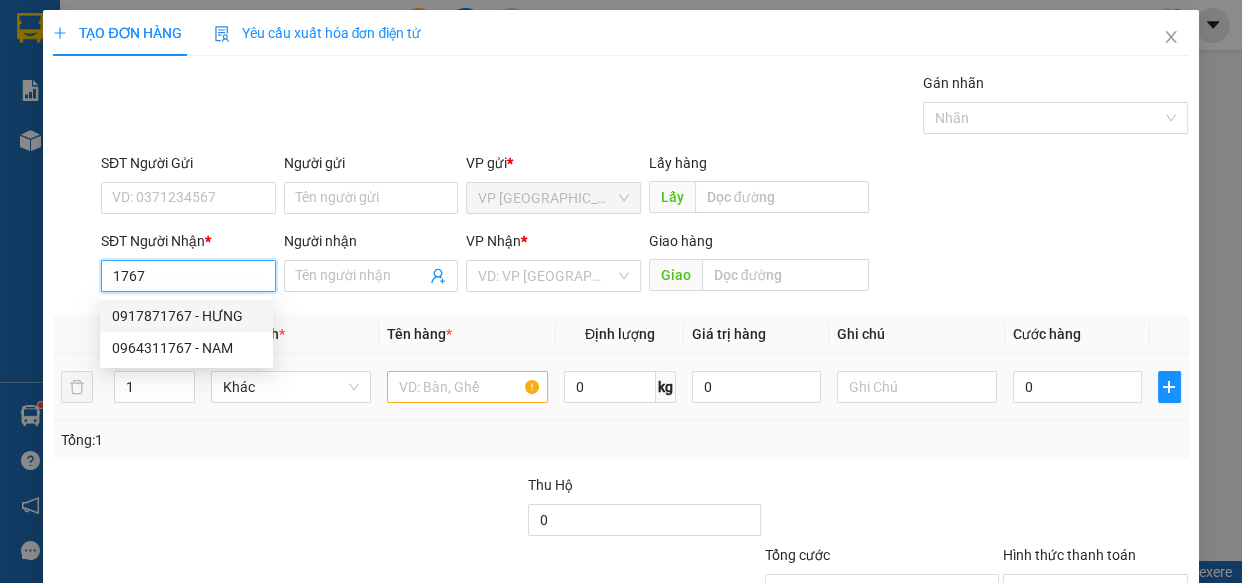 type on "0917871767" 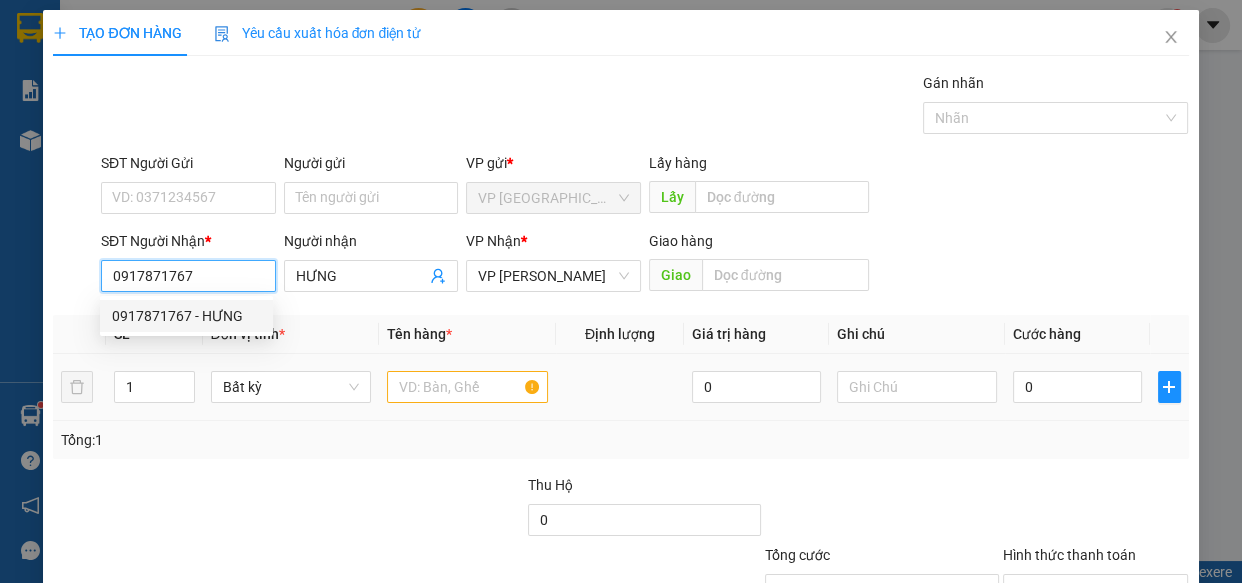 type on "0917871767" 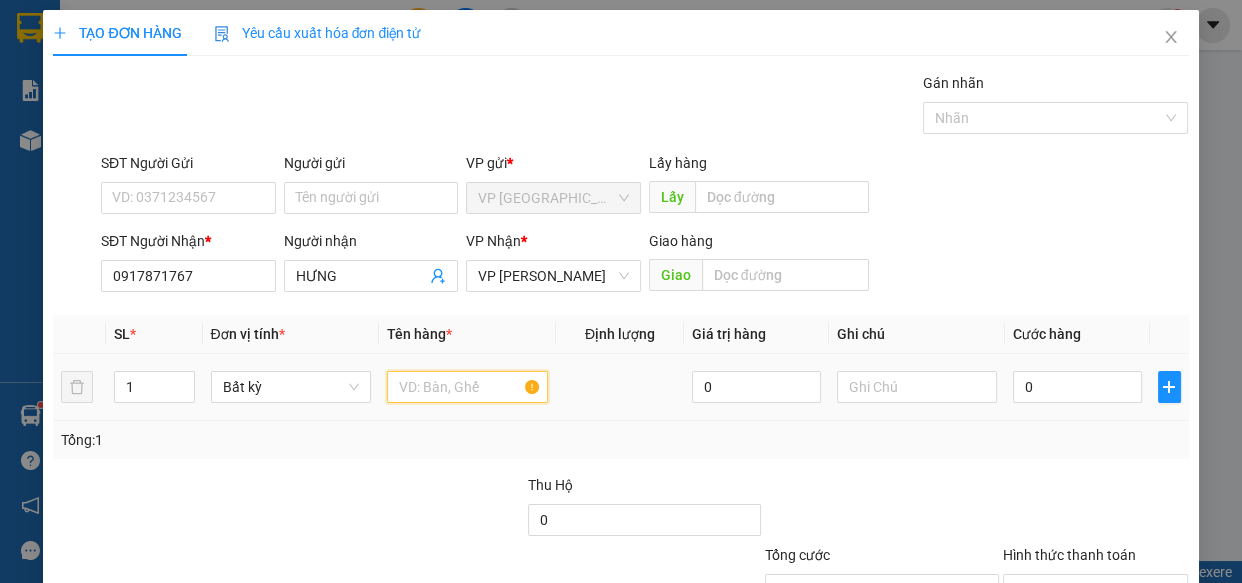drag, startPoint x: 410, startPoint y: 389, endPoint x: 370, endPoint y: 394, distance: 40.311287 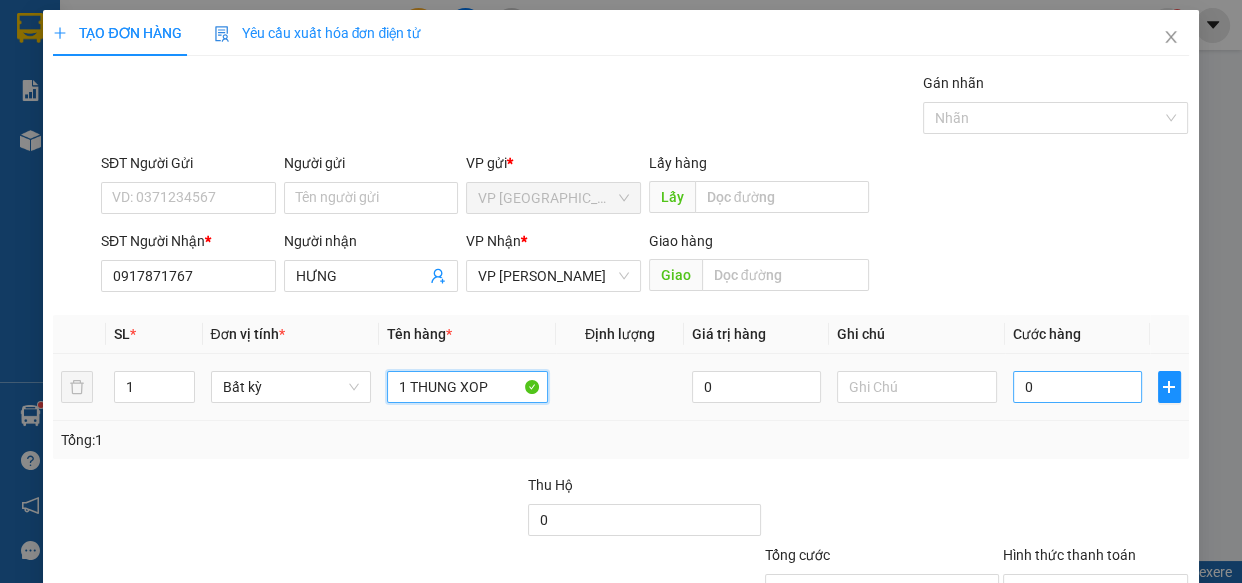 type on "1 THUNG XOP" 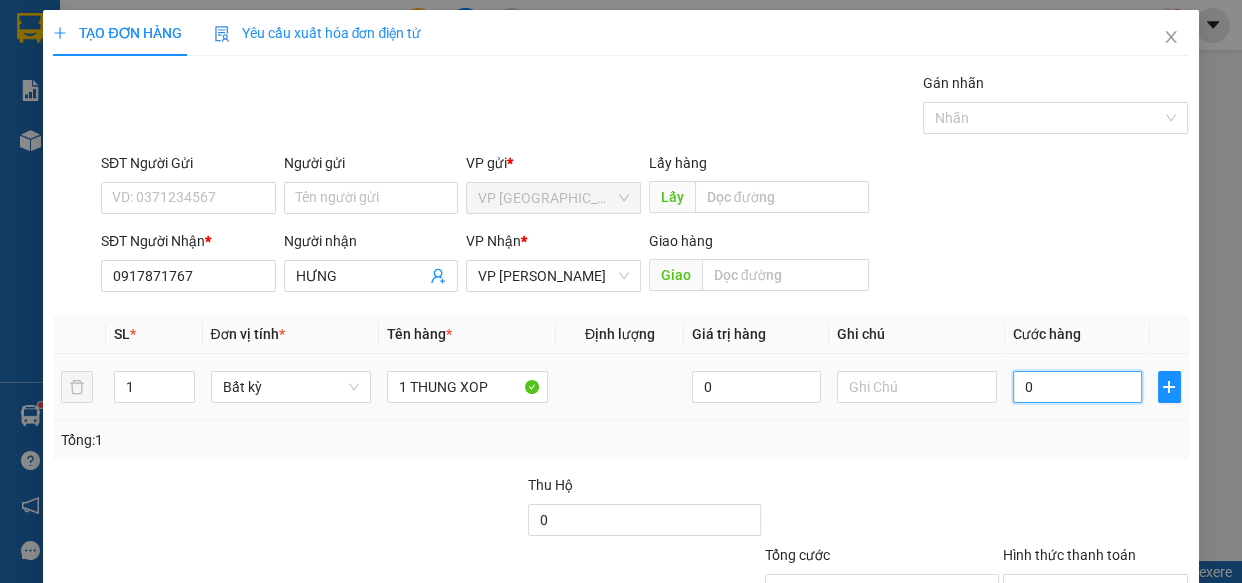 click on "0" at bounding box center [1077, 387] 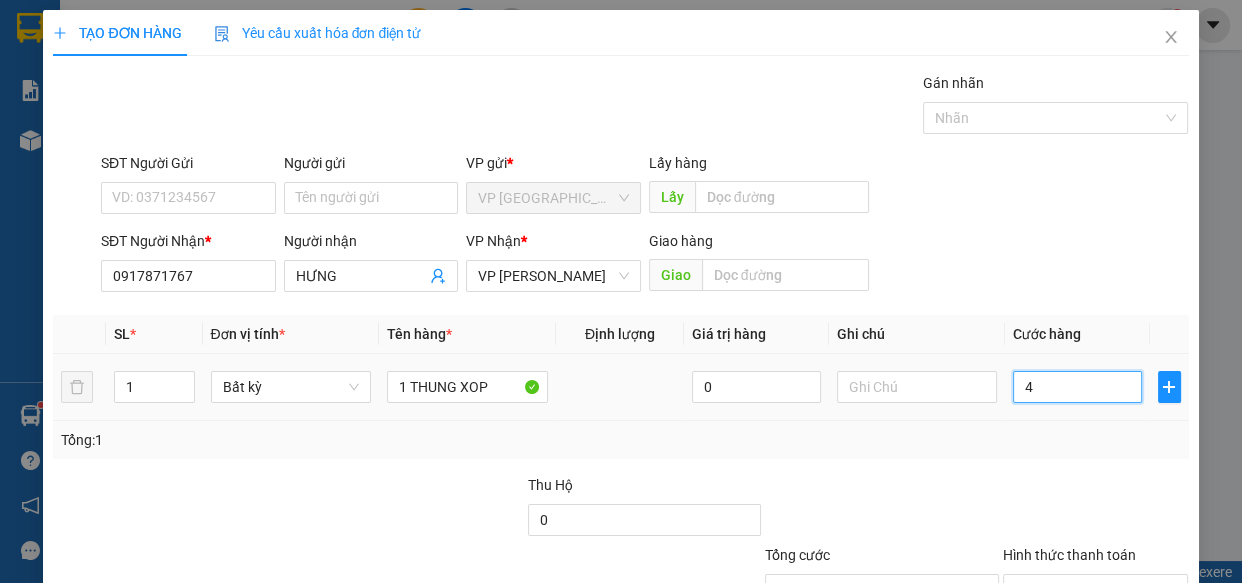 type on "40" 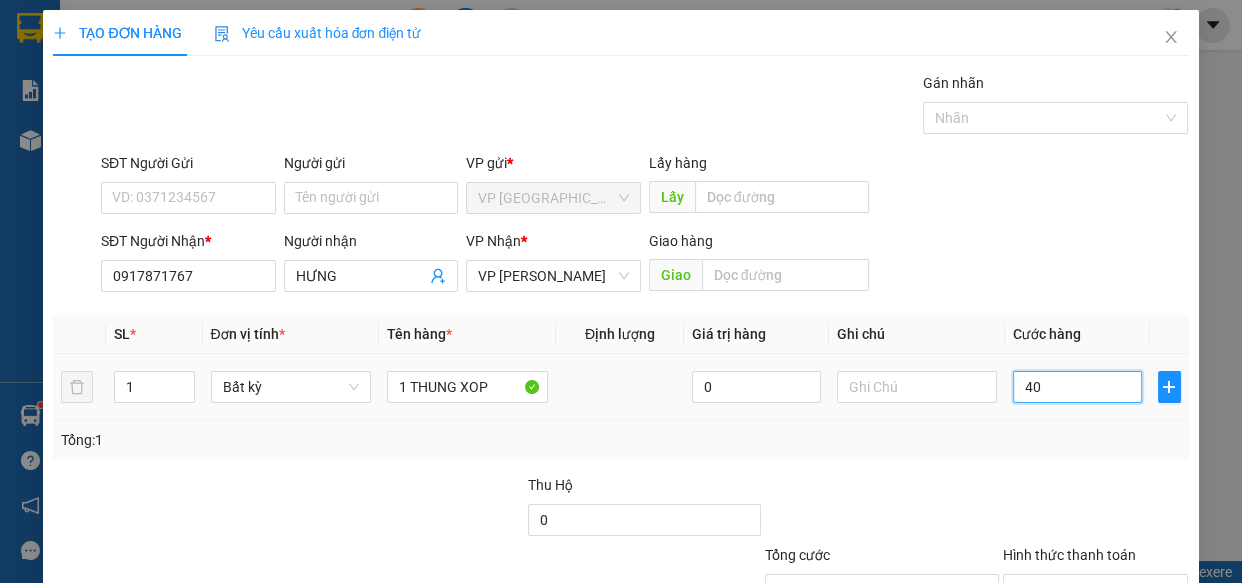 type on "400" 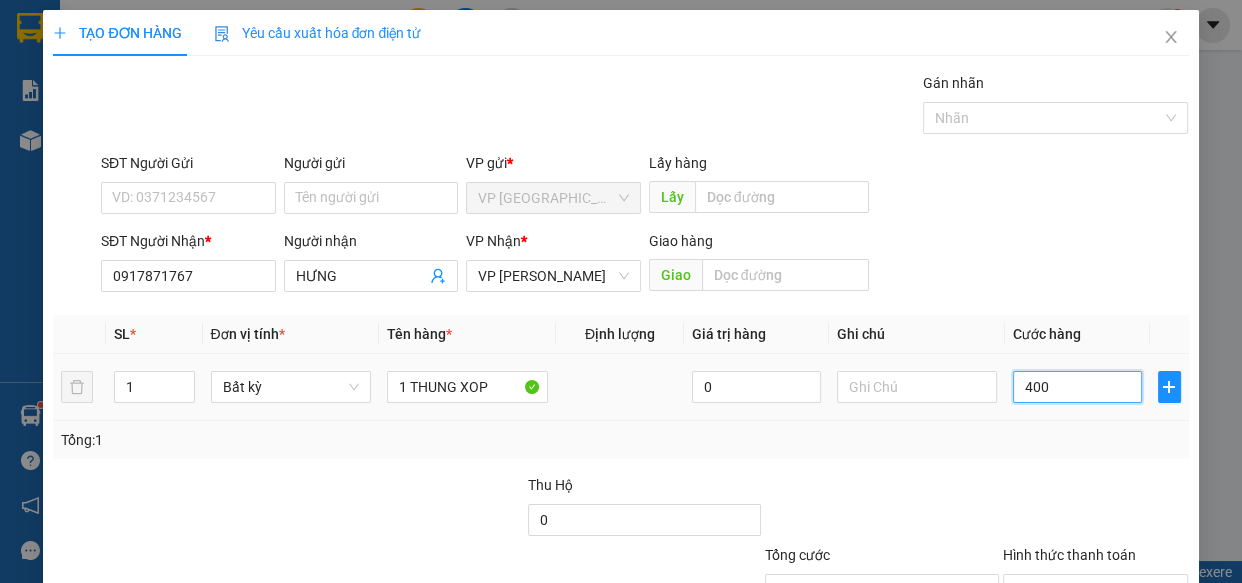 type on "4.000" 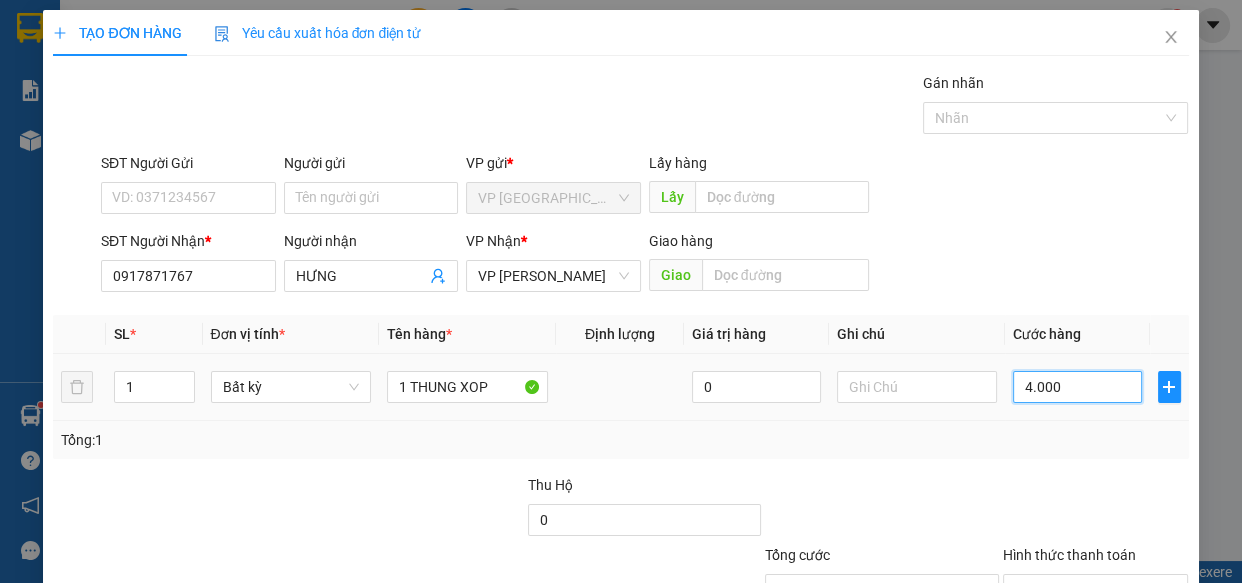 type on "40.000" 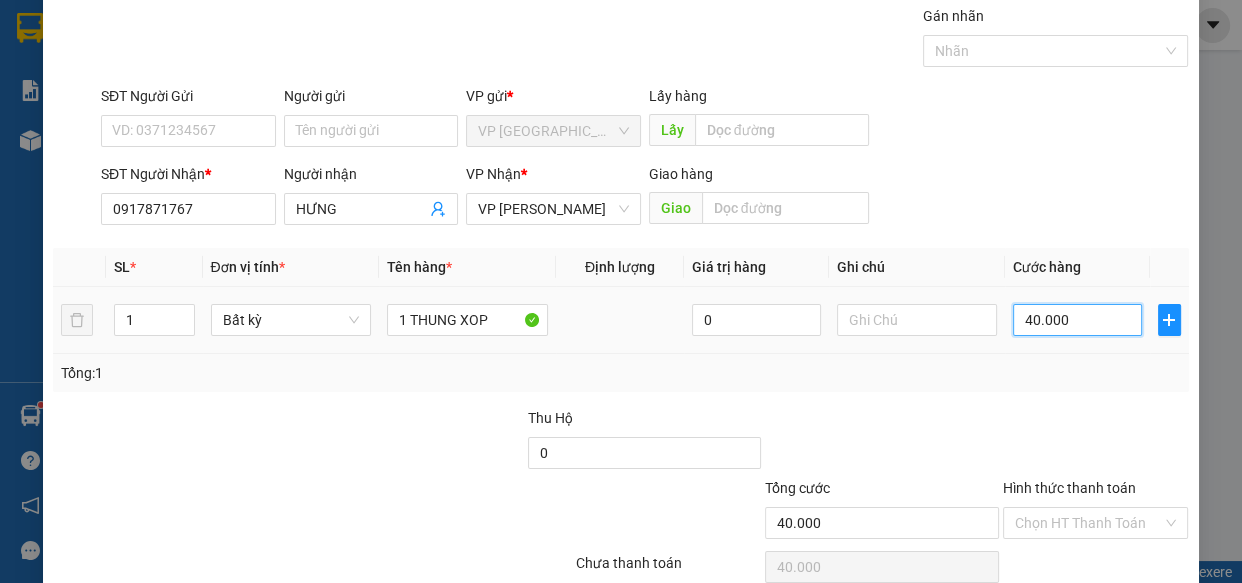 scroll, scrollTop: 156, scrollLeft: 0, axis: vertical 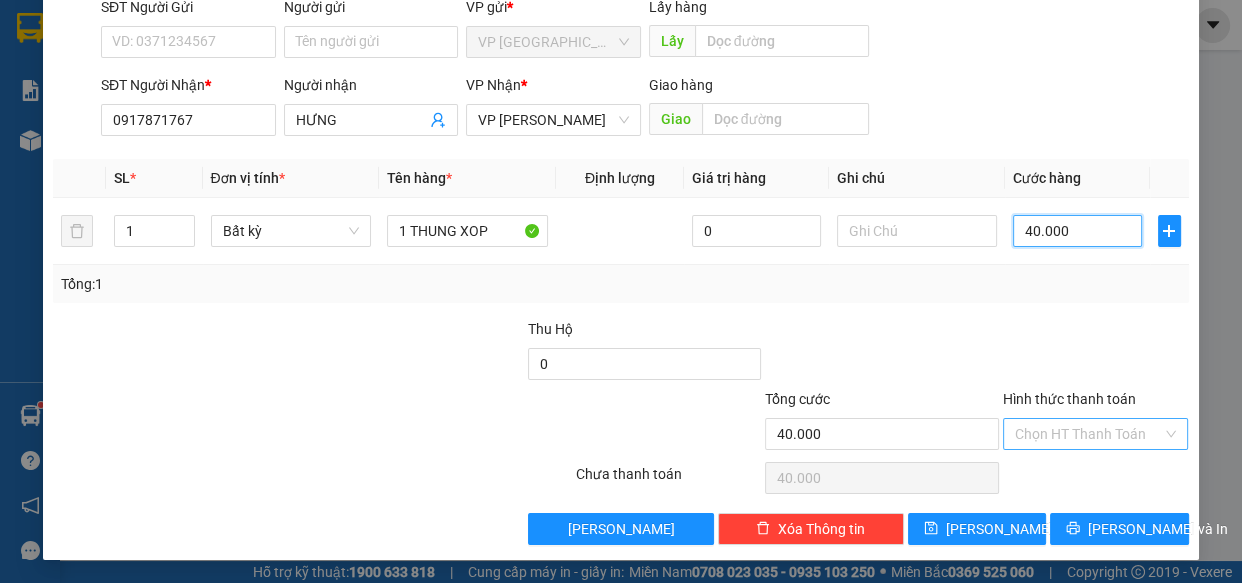 type on "40.000" 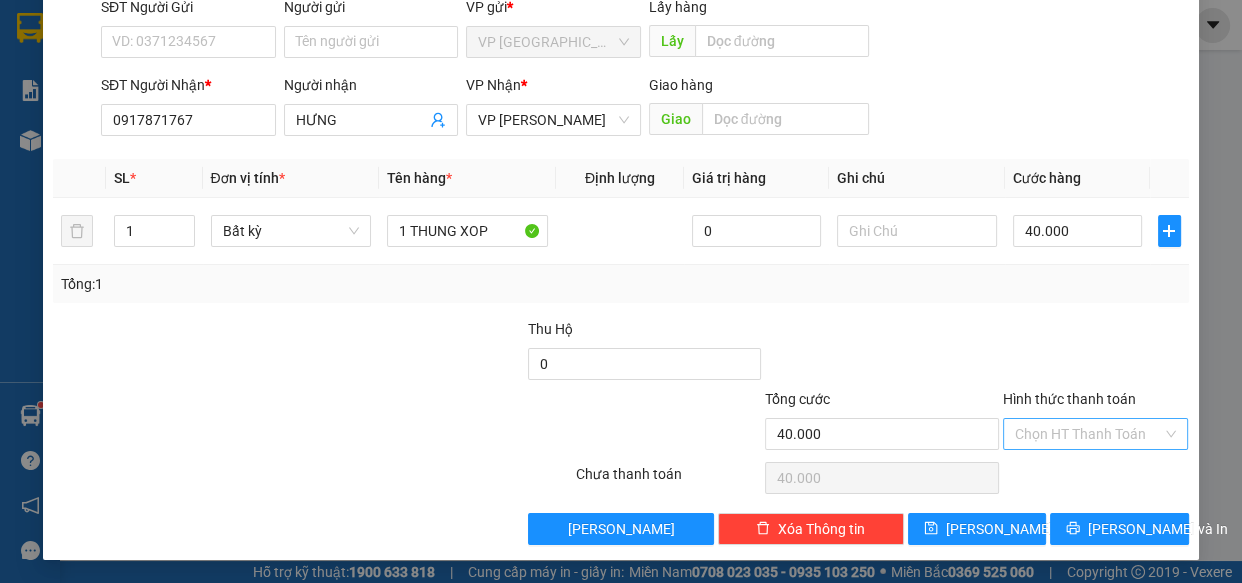 click on "Hình thức thanh toán" at bounding box center (1089, 434) 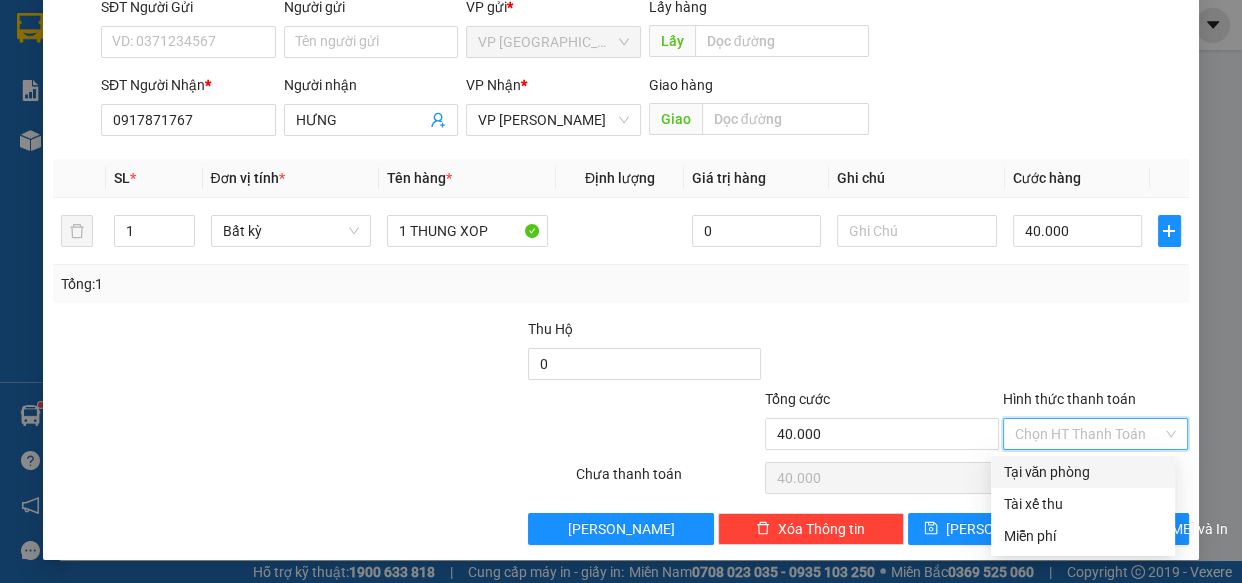click on "Tại văn phòng" at bounding box center (1083, 472) 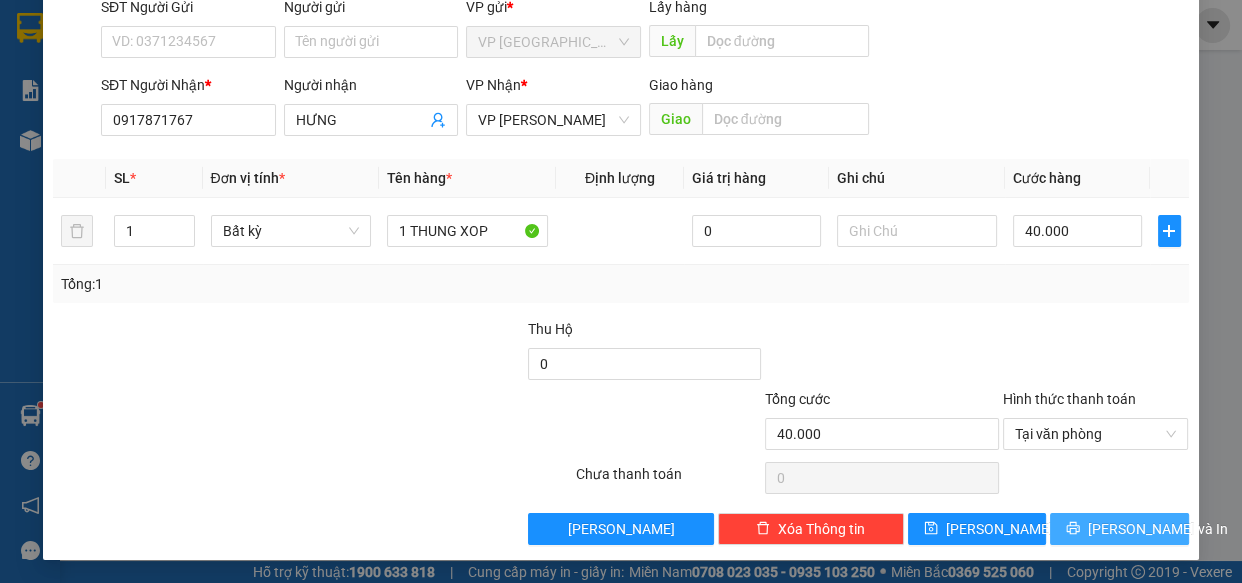 click on "[PERSON_NAME] và In" at bounding box center (1119, 529) 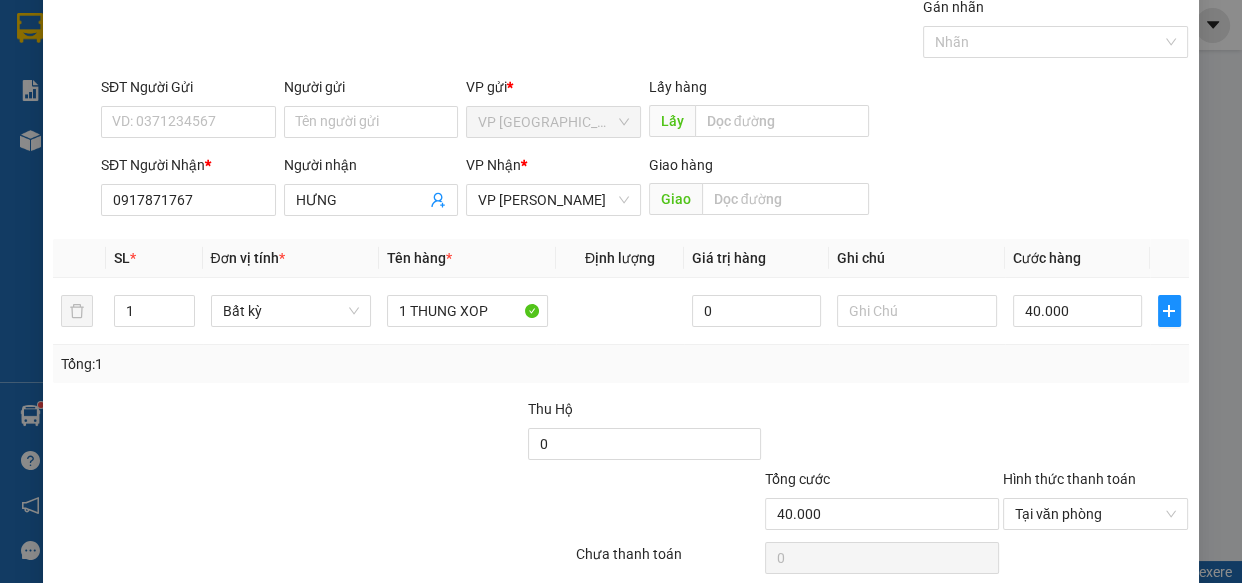 scroll, scrollTop: 0, scrollLeft: 0, axis: both 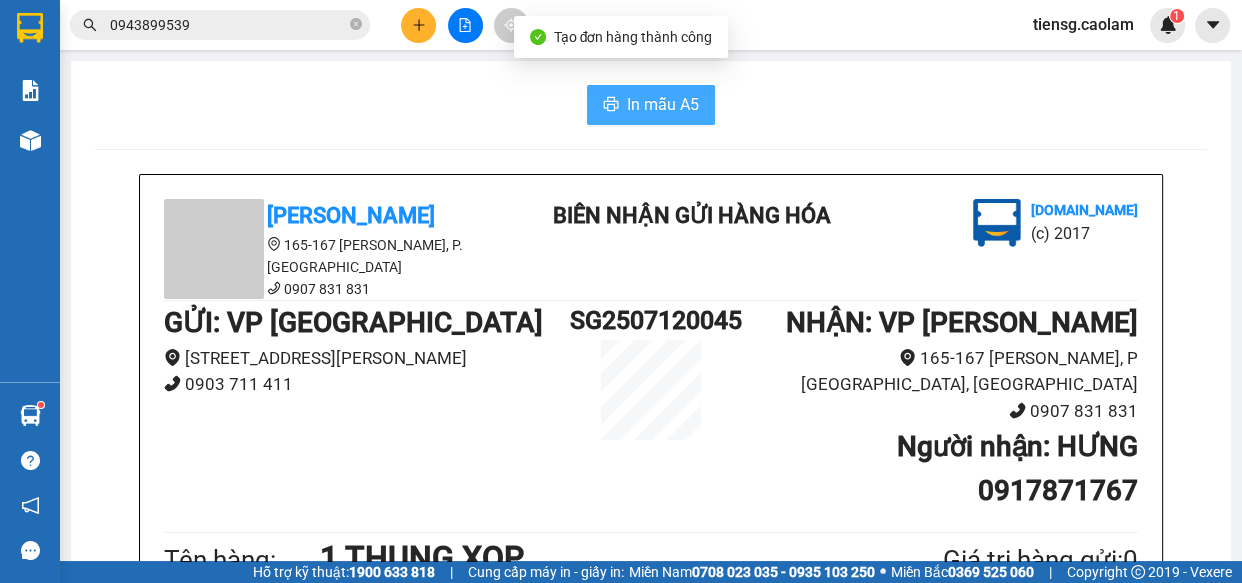 click on "In mẫu A5" at bounding box center [663, 104] 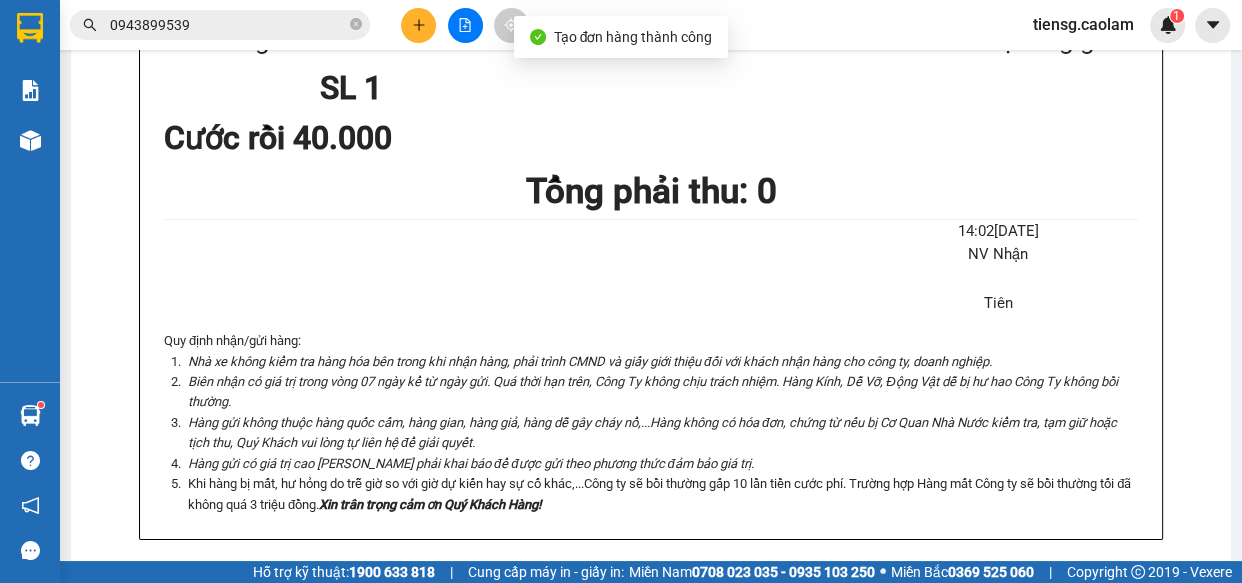 scroll, scrollTop: 0, scrollLeft: 0, axis: both 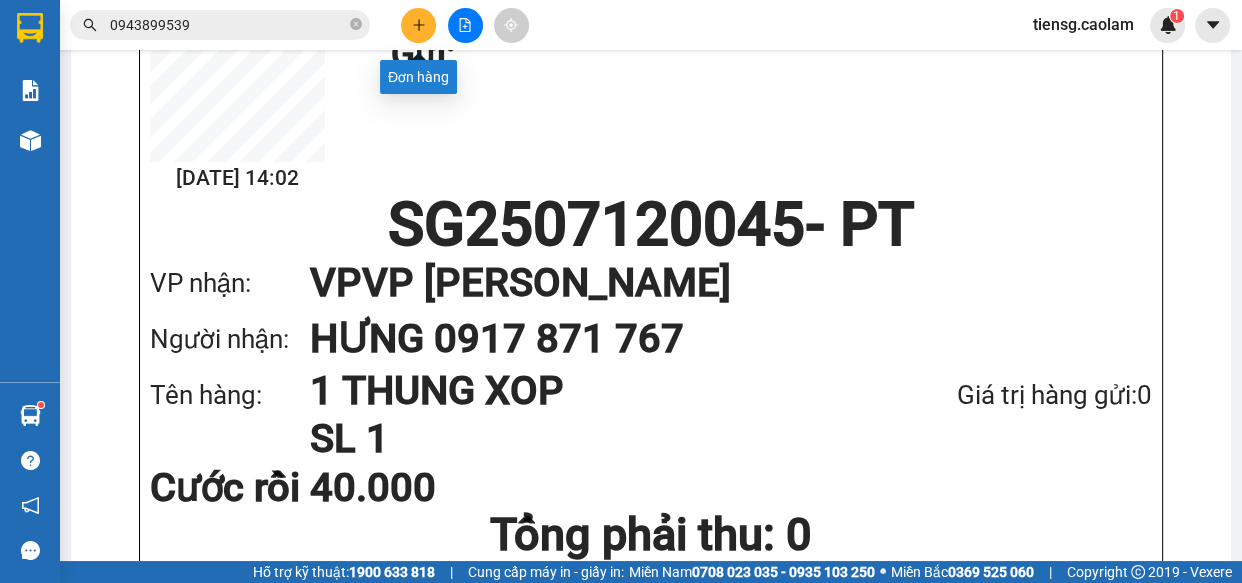 click 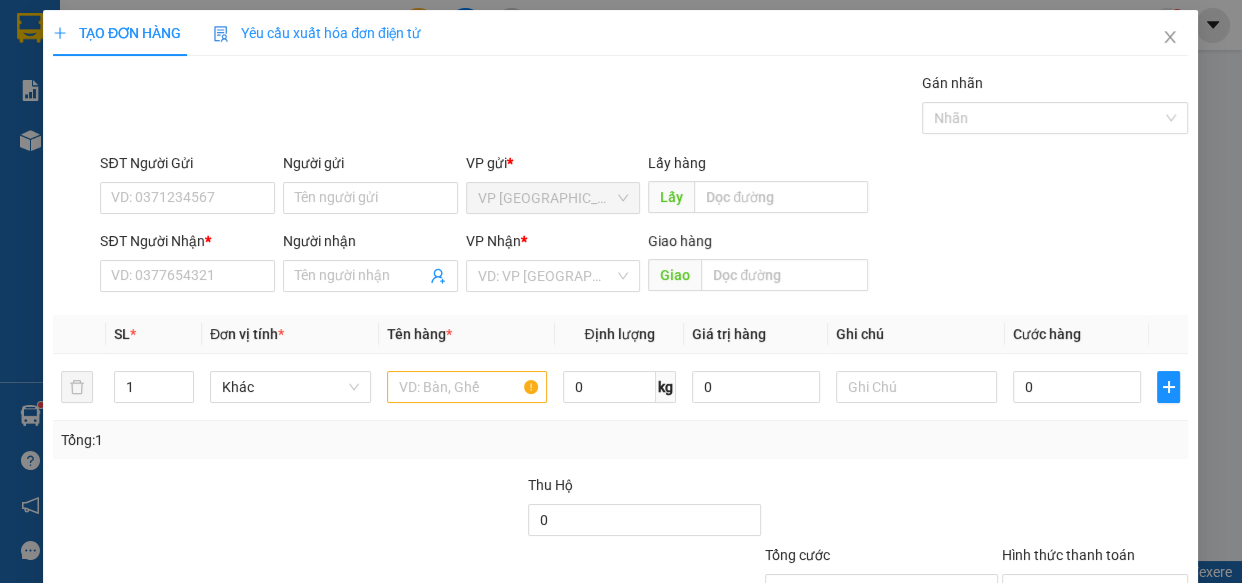 scroll, scrollTop: 0, scrollLeft: 0, axis: both 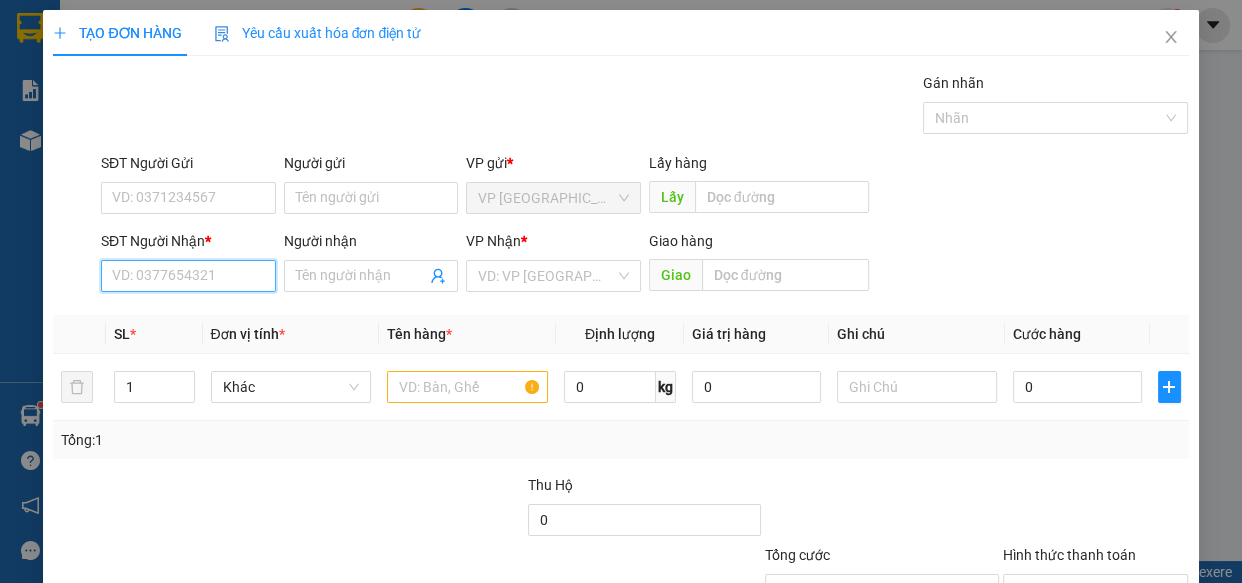 click on "SĐT Người Nhận  *" at bounding box center [188, 276] 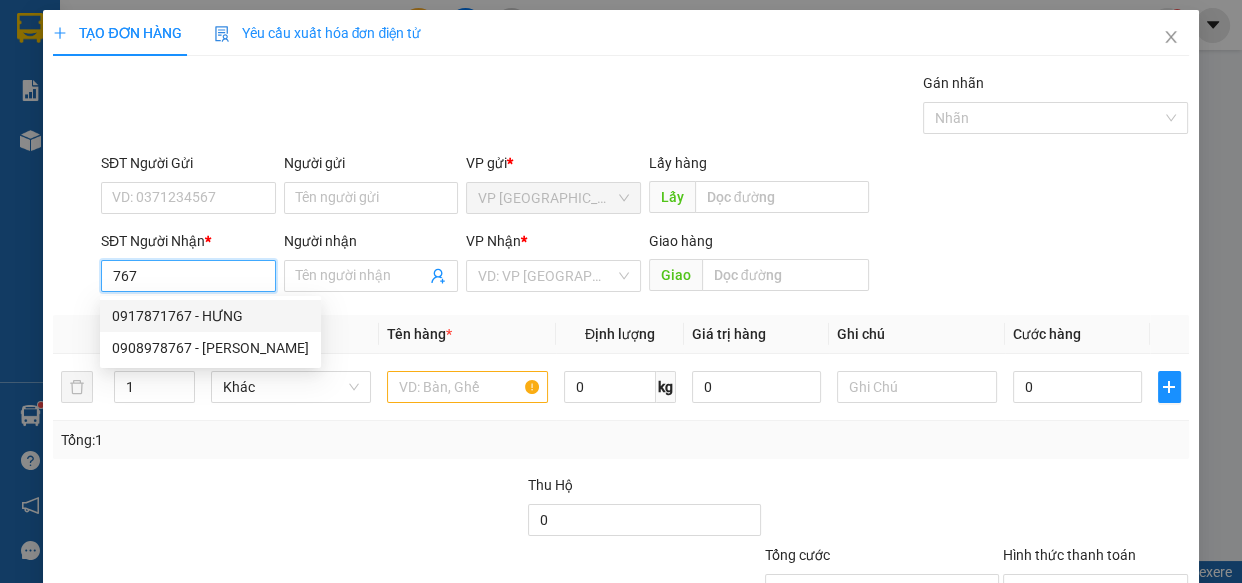 drag, startPoint x: 186, startPoint y: 321, endPoint x: 300, endPoint y: 356, distance: 119.25183 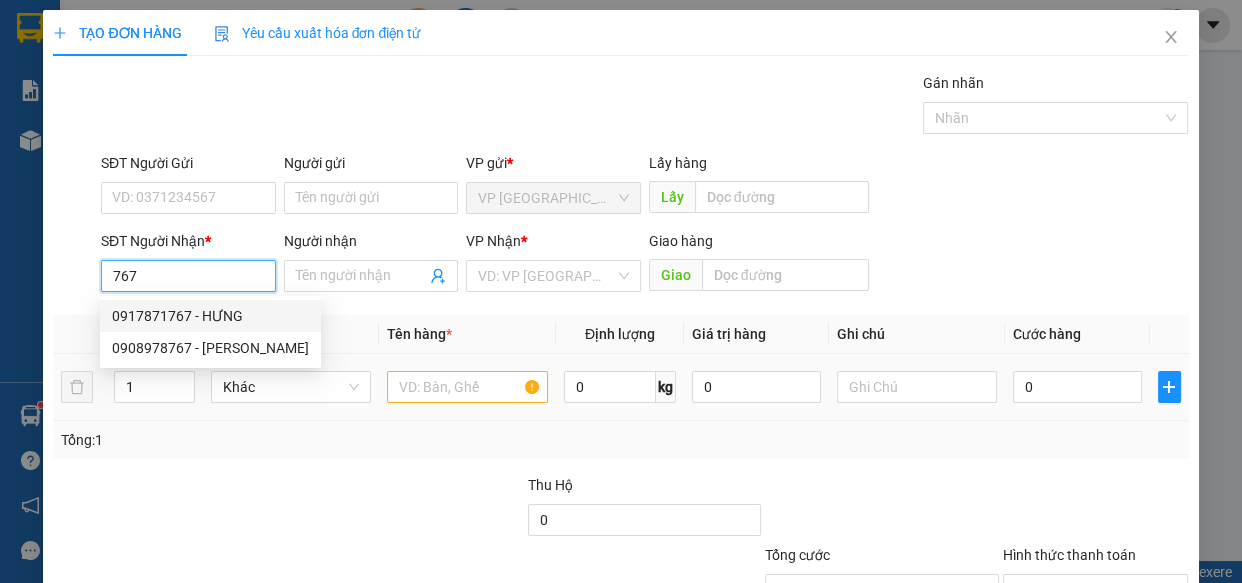 type on "0917871767" 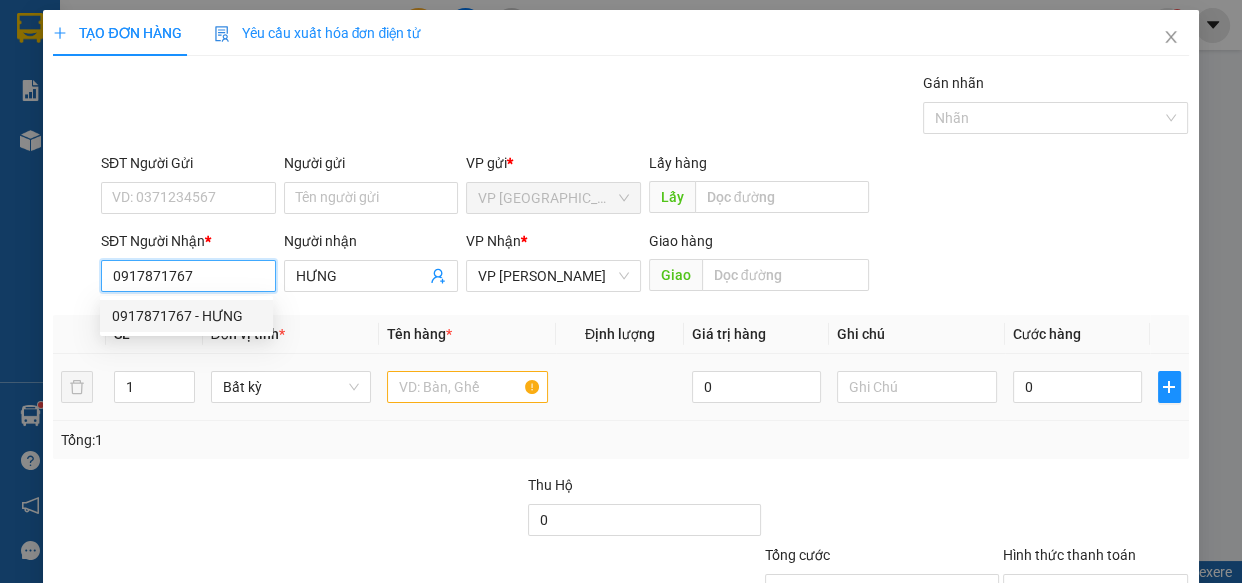 type on "0917871767" 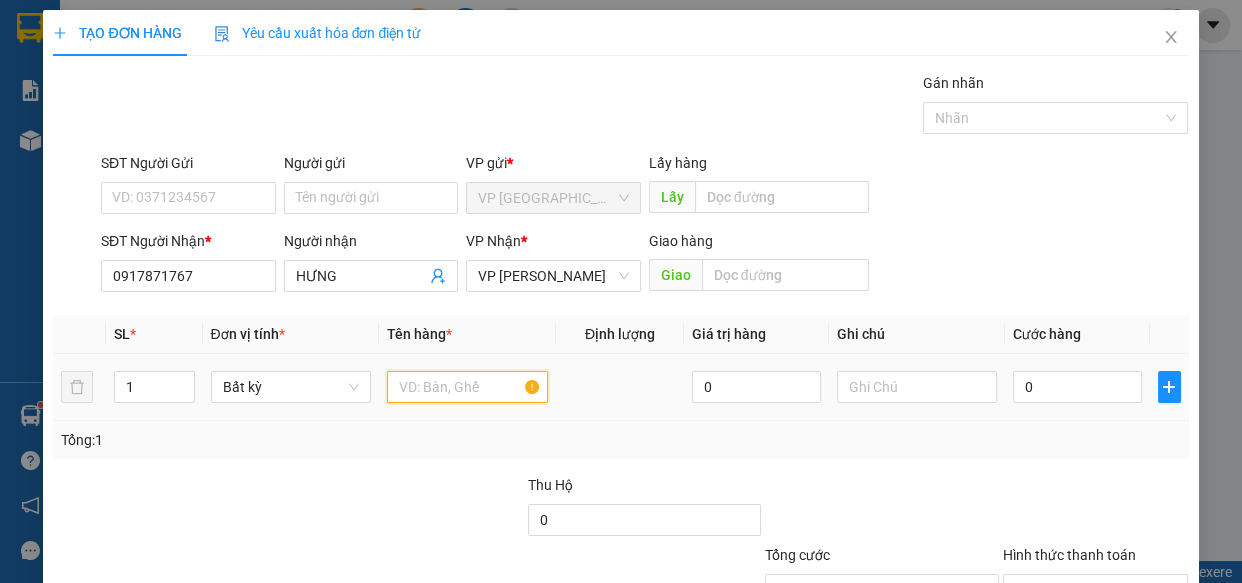 click at bounding box center [467, 387] 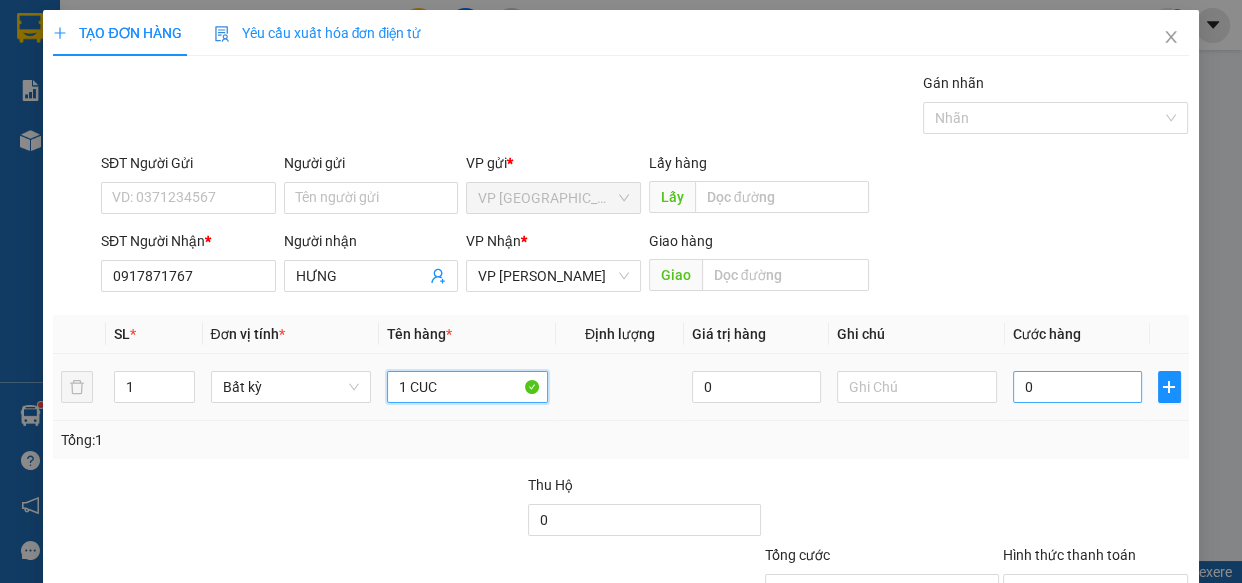 type on "1 CUC" 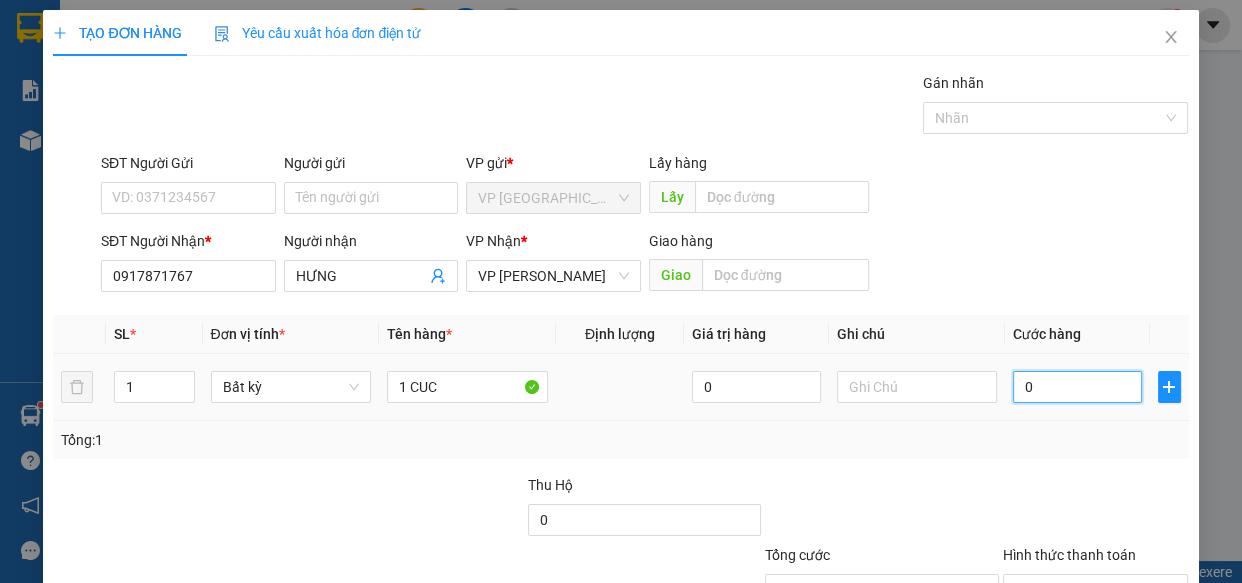 type on "3" 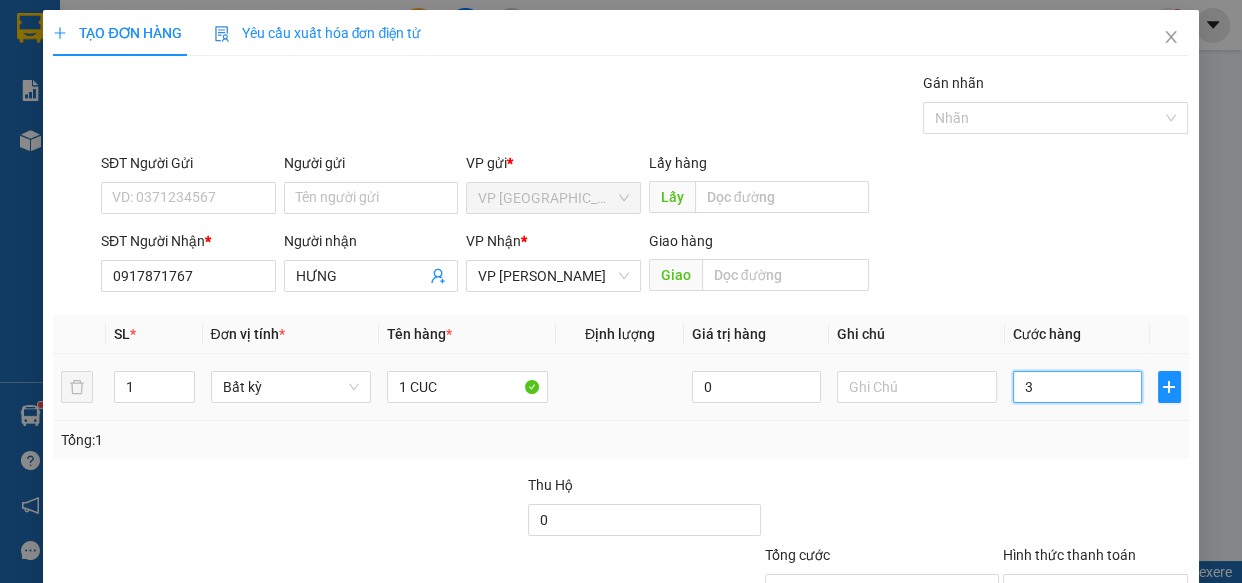 type on "3-" 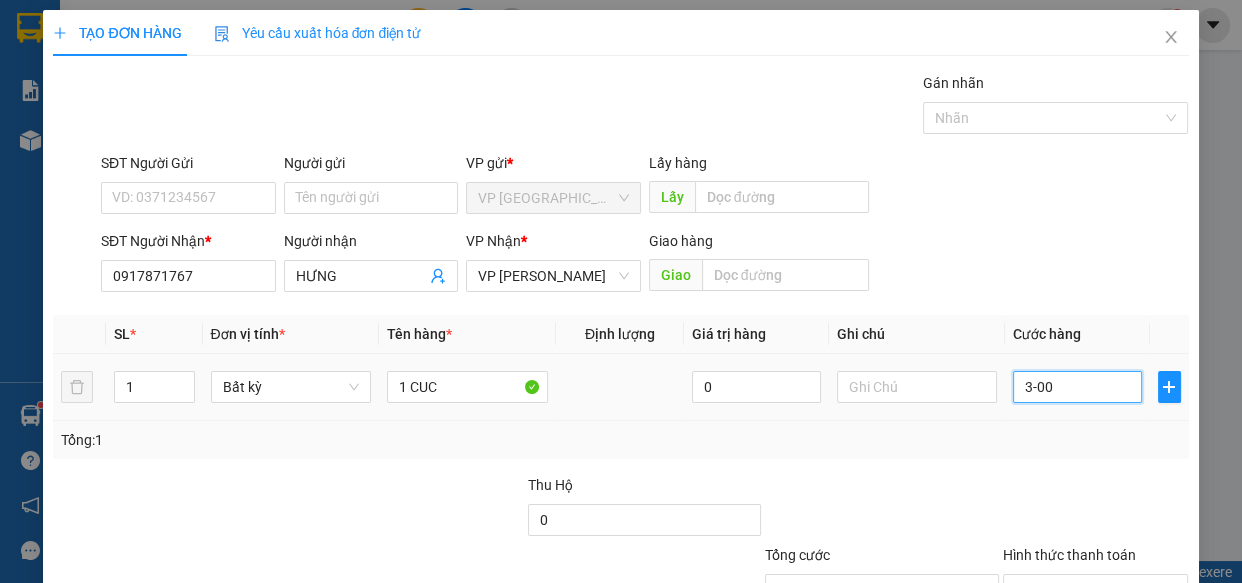 drag, startPoint x: 1057, startPoint y: 389, endPoint x: 903, endPoint y: 432, distance: 159.8906 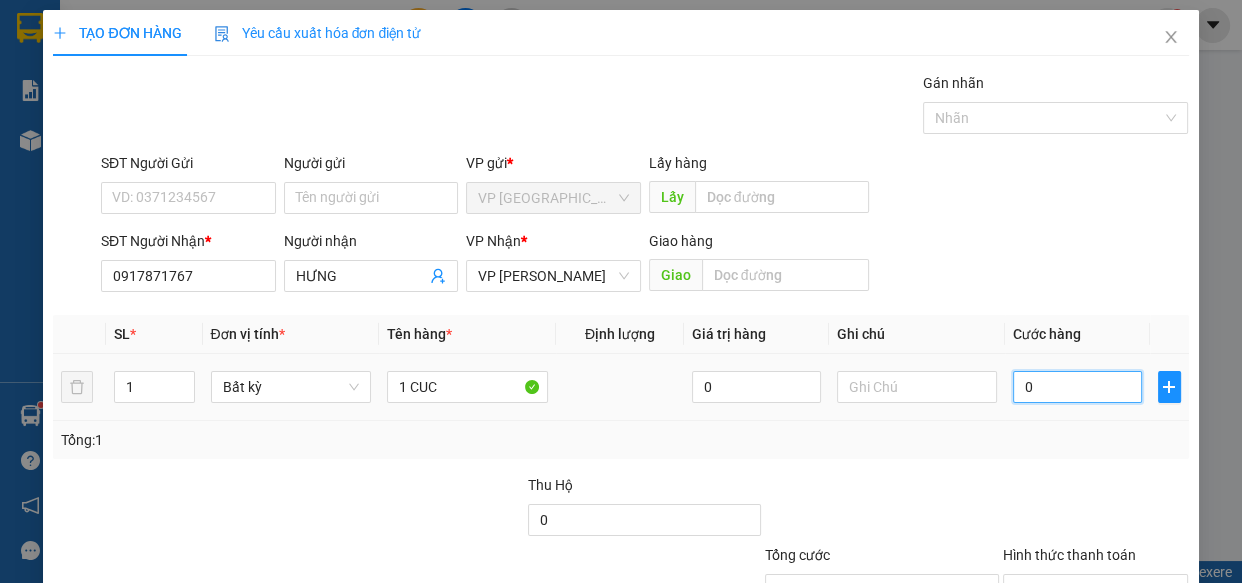 type on "03" 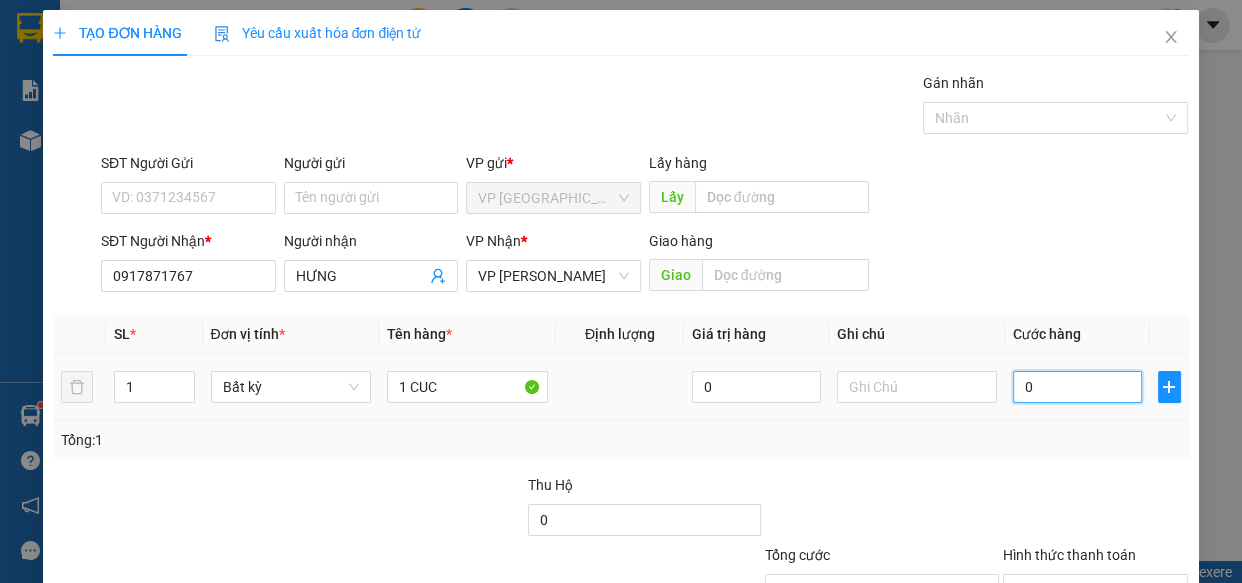 type on "3" 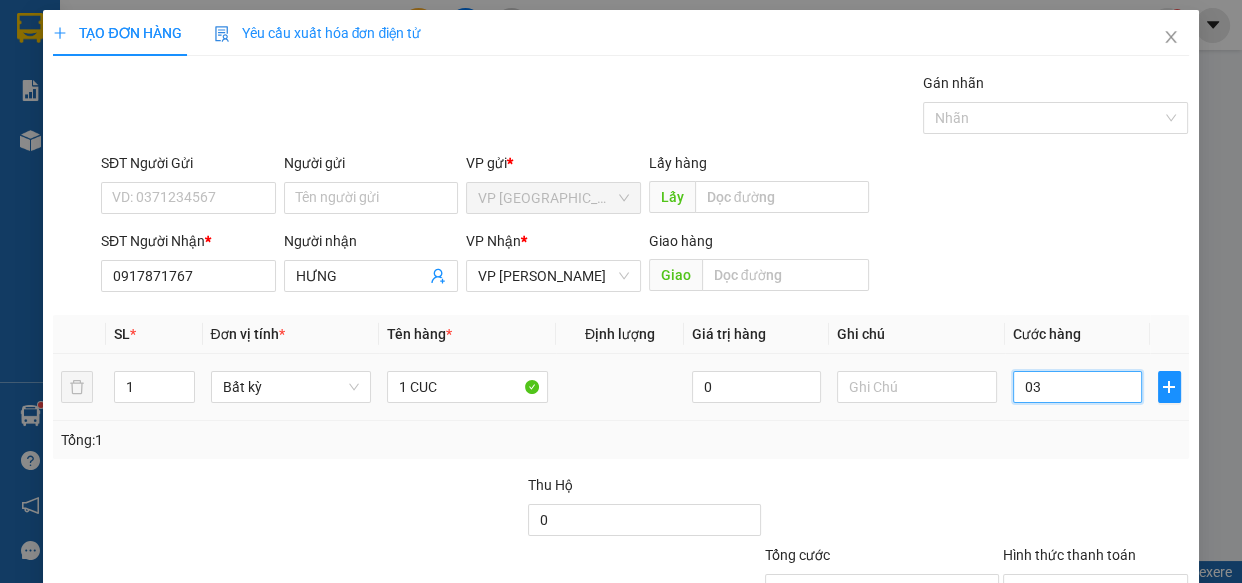 type on "030" 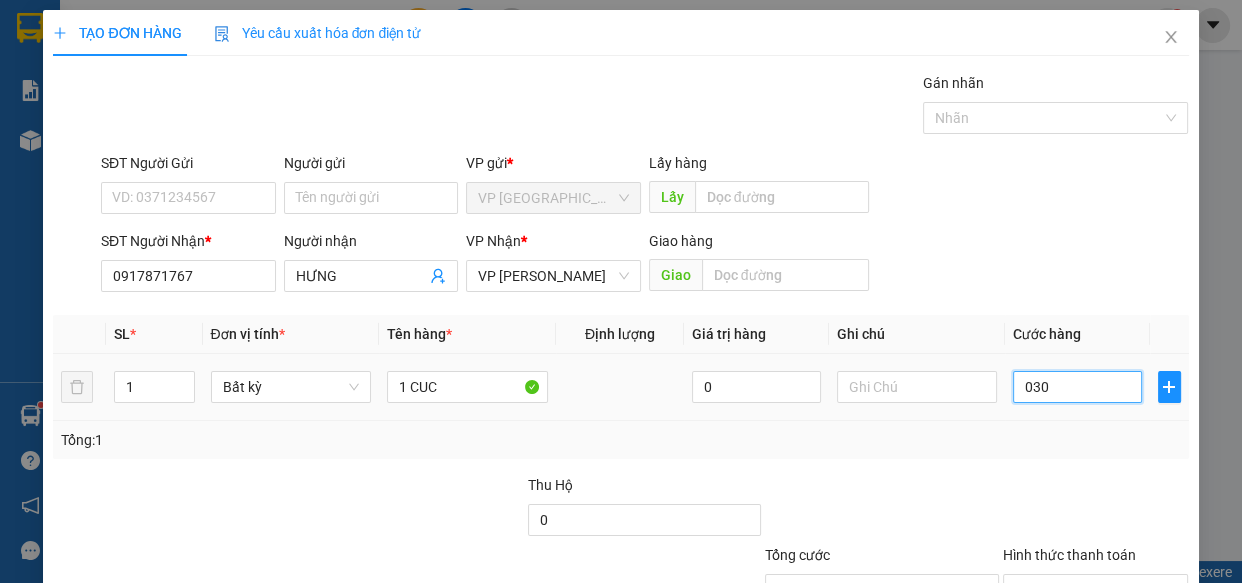 type on "0.300" 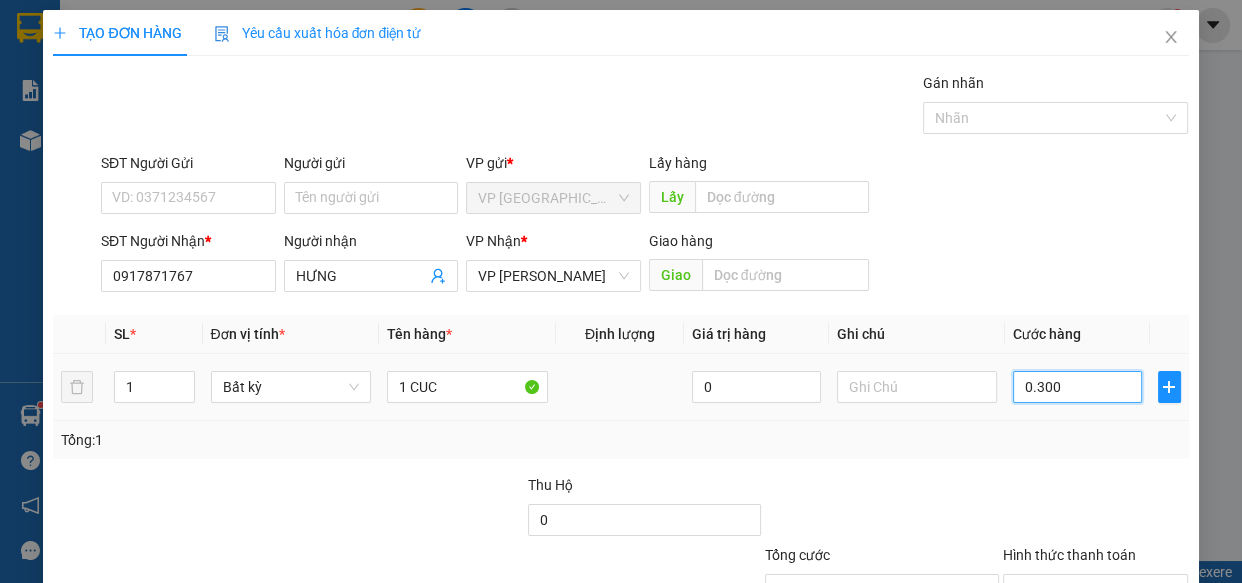 type on "03.000" 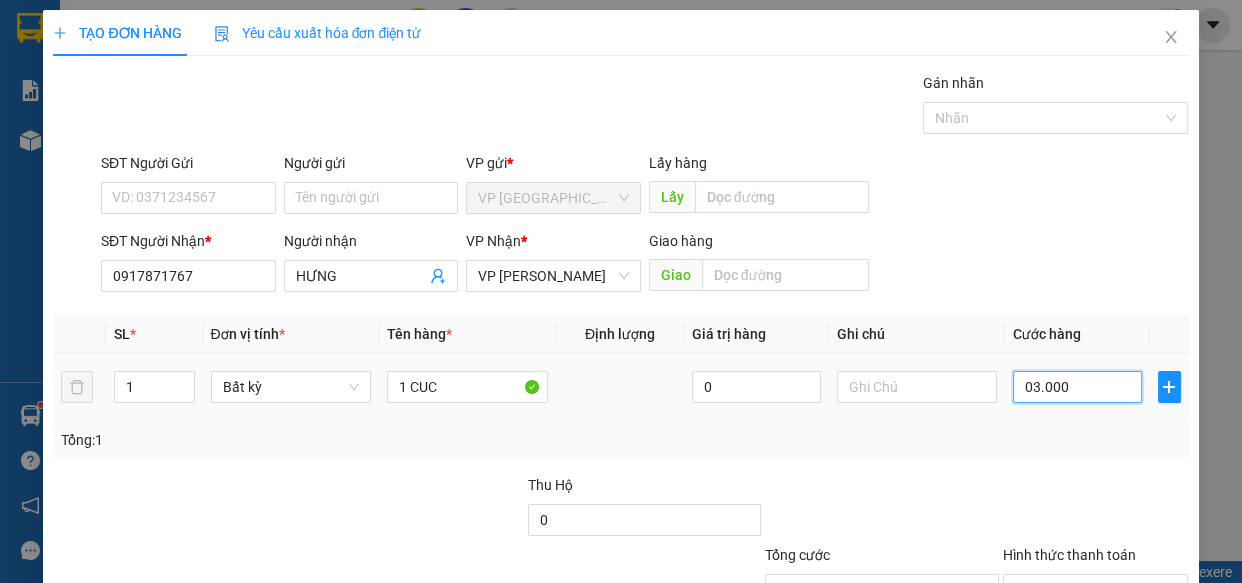 type on "030.000" 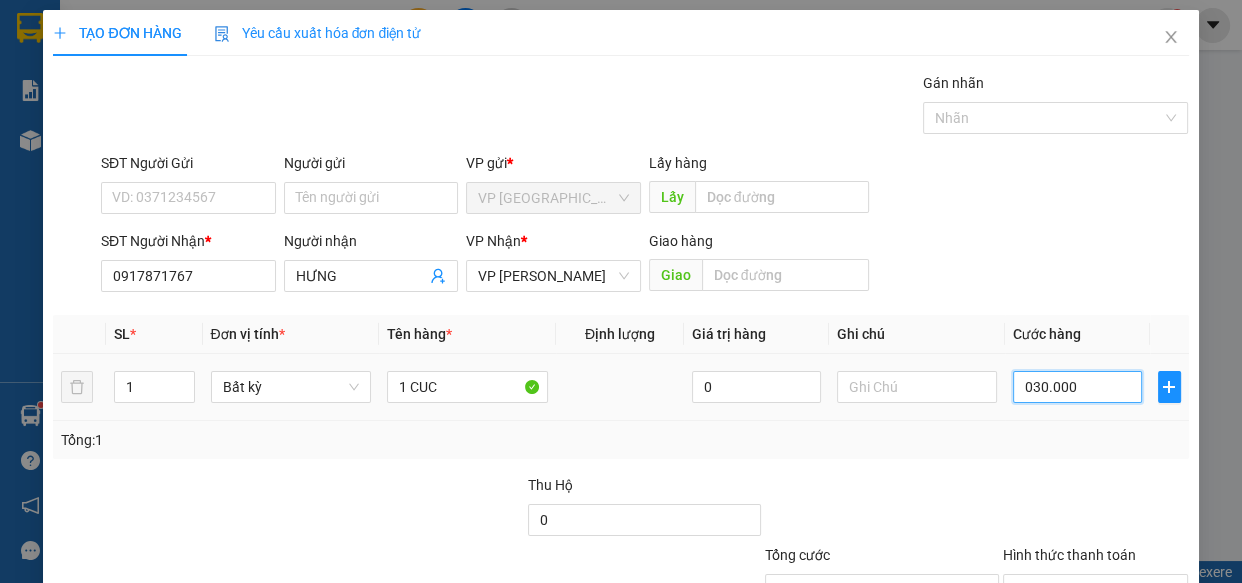 type on "30.000" 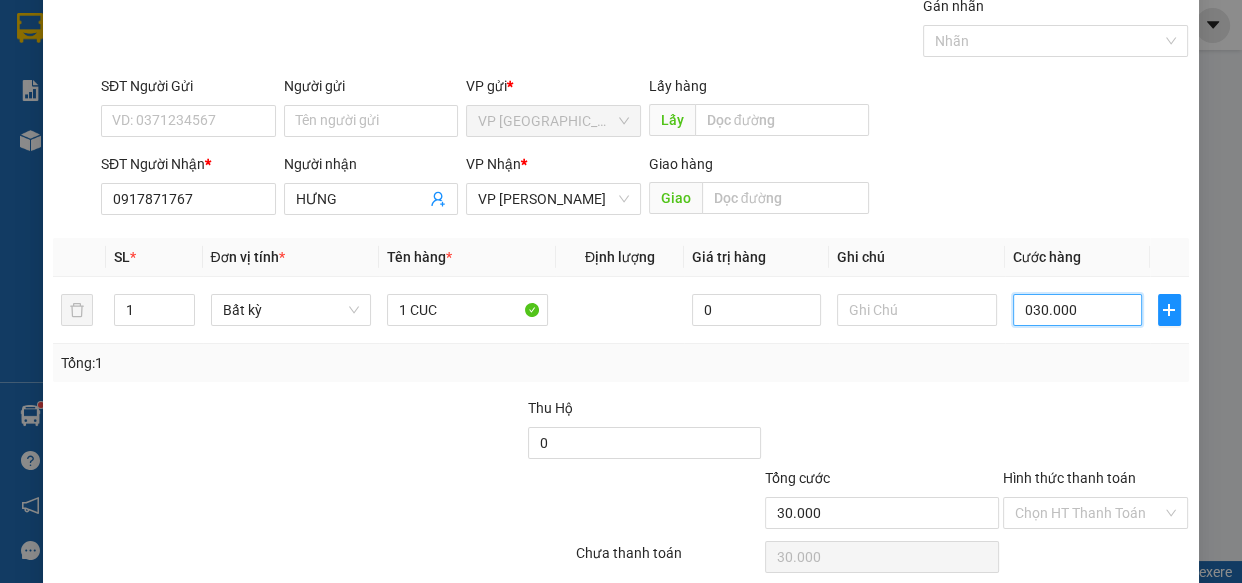scroll, scrollTop: 156, scrollLeft: 0, axis: vertical 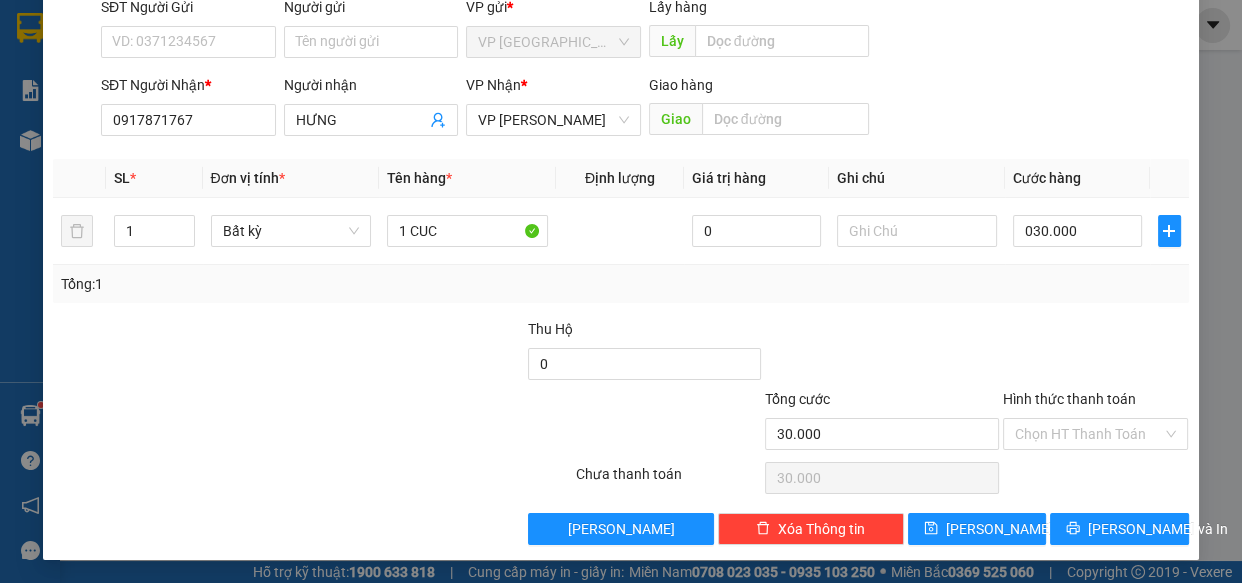 type on "30.000" 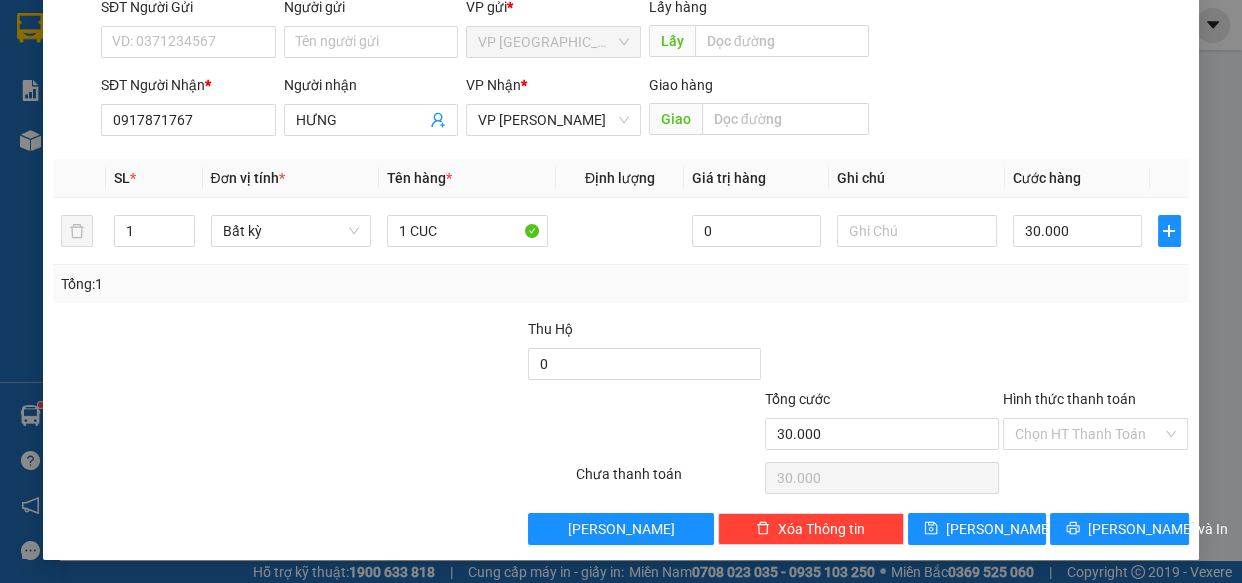 click at bounding box center [1096, 353] 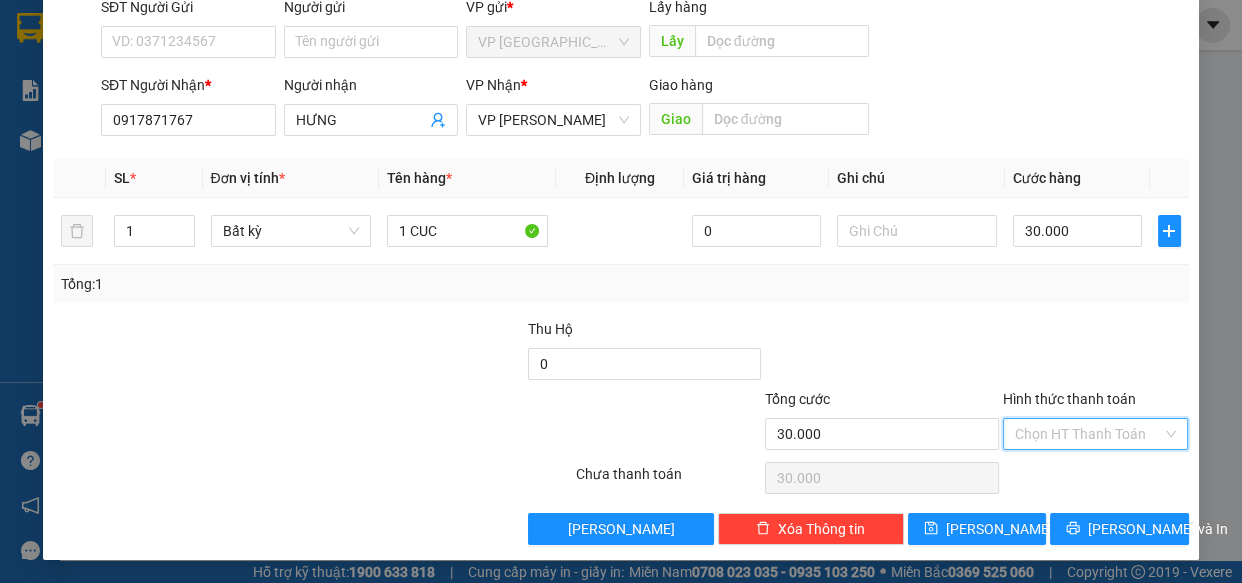 click on "Hình thức thanh toán" at bounding box center [1089, 434] 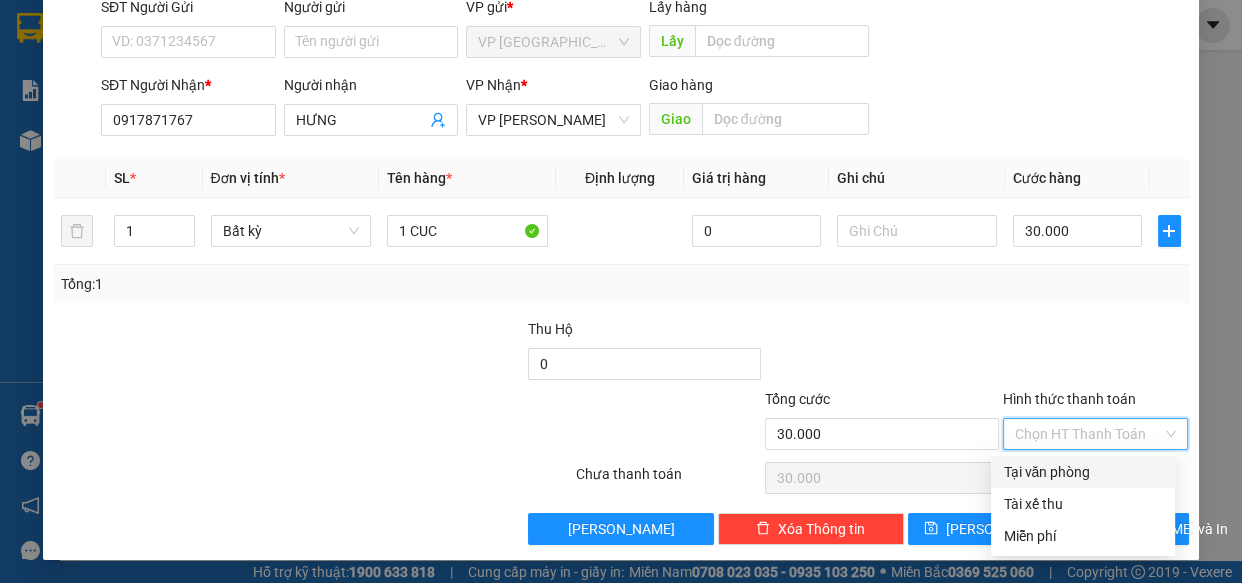 click on "Tại văn phòng" at bounding box center [1083, 472] 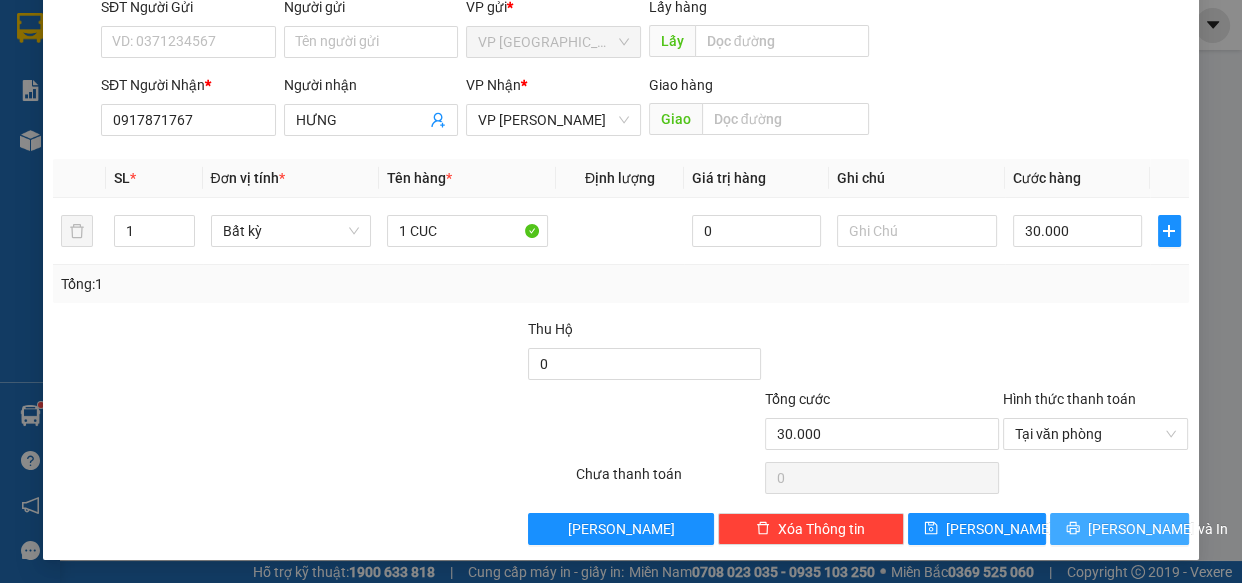 click on "TẠO ĐƠN HÀNG Yêu cầu xuất hóa đơn điện tử Transit Pickup Surcharge Ids Transit Deliver Surcharge Ids Transit Deliver Surcharge Transit Deliver Surcharge Gói vận chuyển  * Tiêu chuẩn Gán nhãn   Nhãn SĐT Người Gửi VD: 0371234567 Người gửi Tên người gửi VP gửi  * VP [GEOGRAPHIC_DATA] Lấy hàng Lấy SĐT Người Nhận  * 0917871767 Người nhận HƯNG VP Nhận  * VP Phan Thiết Giao hàng Giao SL  * Đơn vị tính  * Tên hàng  * Định lượng Giá trị hàng Ghi chú Cước hàng                   1 Bất kỳ 1 CUC 0 30.000 Tổng:  1 Thu Hộ 0 Tổng cước 30.000 Hình thức thanh toán Tại văn phòng Số tiền thu trước 0 Tại văn phòng Chưa thanh toán 0 Lưu nháp Xóa Thông tin [PERSON_NAME] và In Tại văn phòng Tài xế thu Tại văn phòng Tài xế thu Miễn phí" at bounding box center (620, 207) 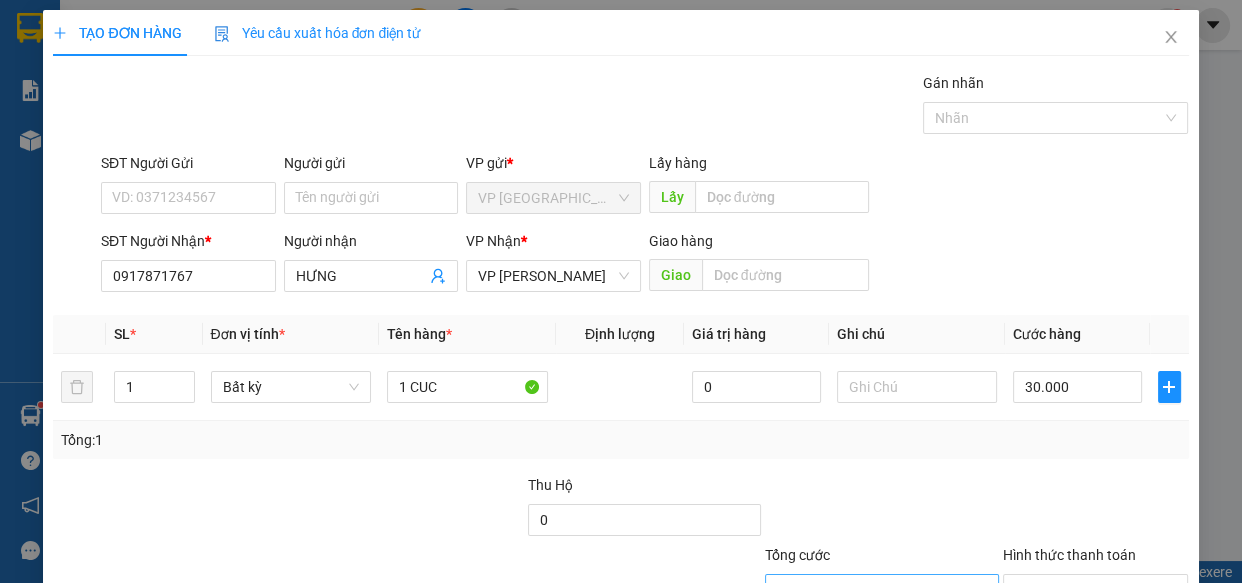 scroll, scrollTop: 156, scrollLeft: 0, axis: vertical 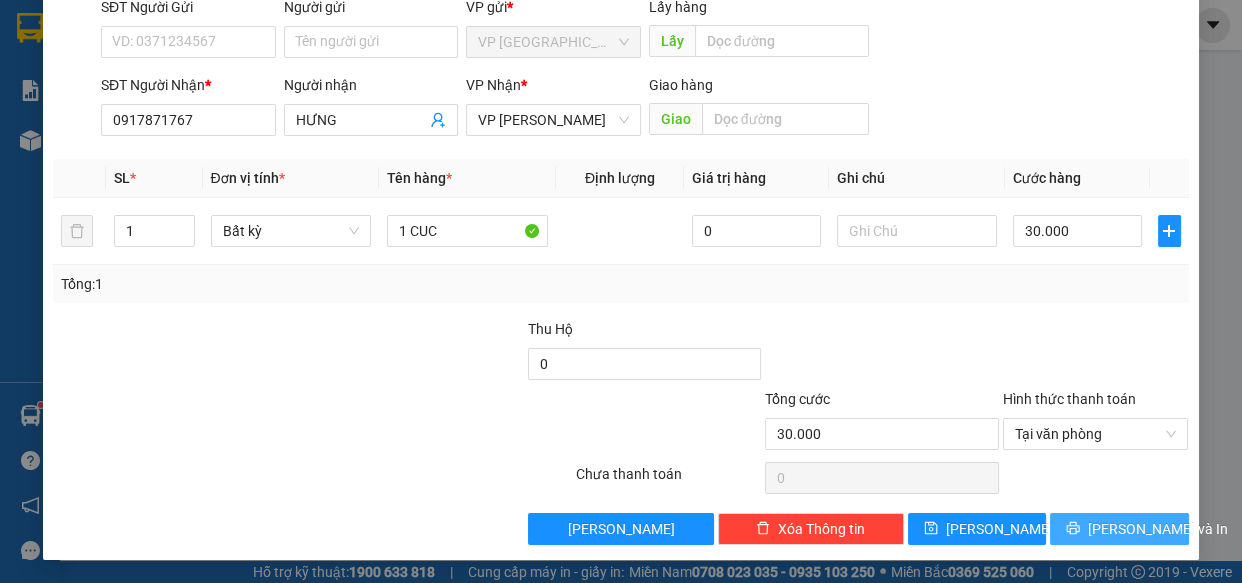 click on "[PERSON_NAME] và In" at bounding box center (1158, 529) 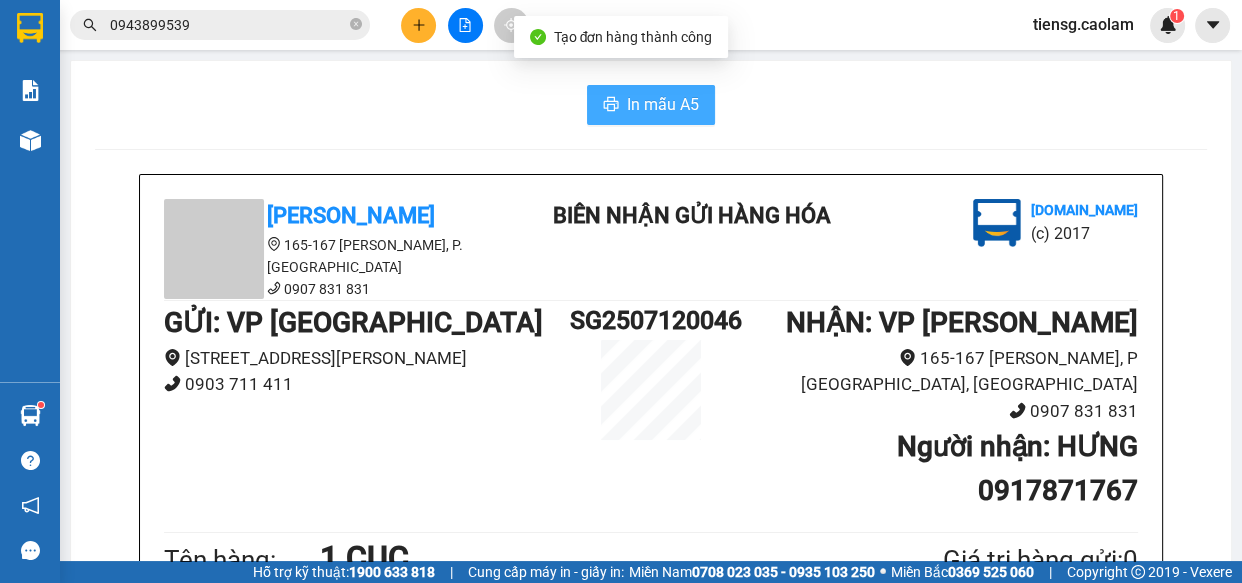 click on "In mẫu A5" at bounding box center [663, 104] 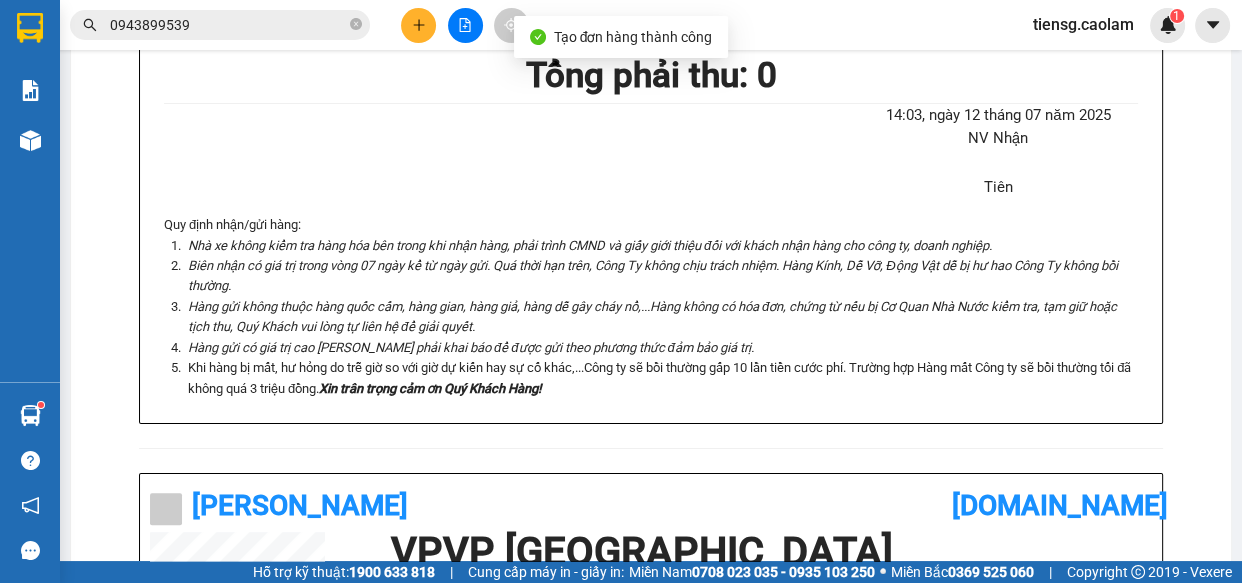 scroll, scrollTop: 454, scrollLeft: 0, axis: vertical 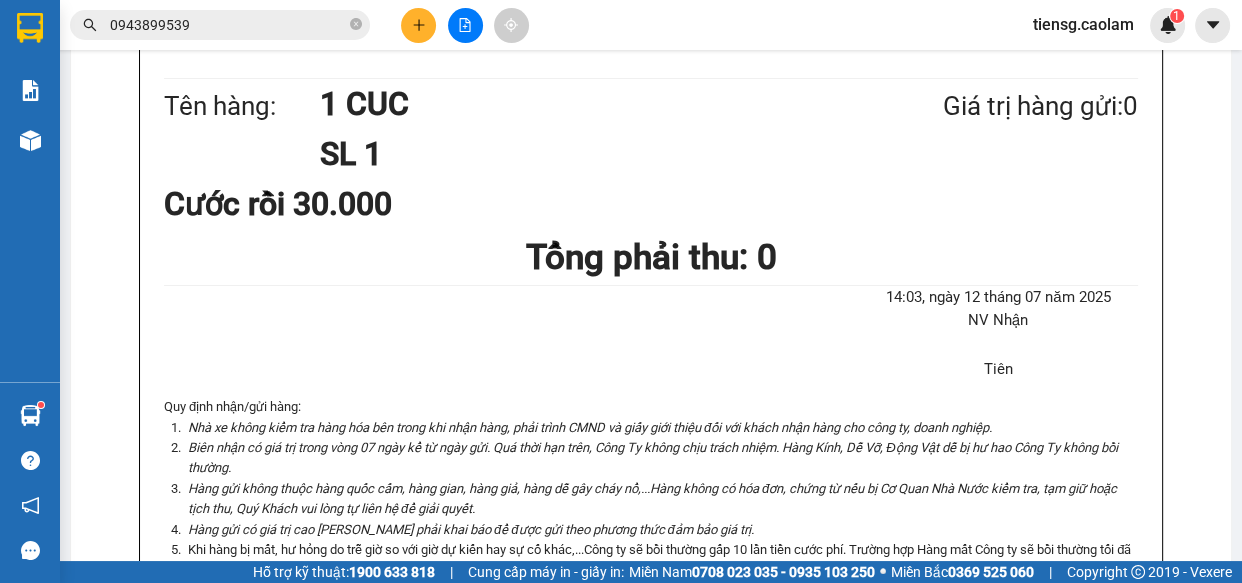 drag, startPoint x: 676, startPoint y: 114, endPoint x: 580, endPoint y: 139, distance: 99.20181 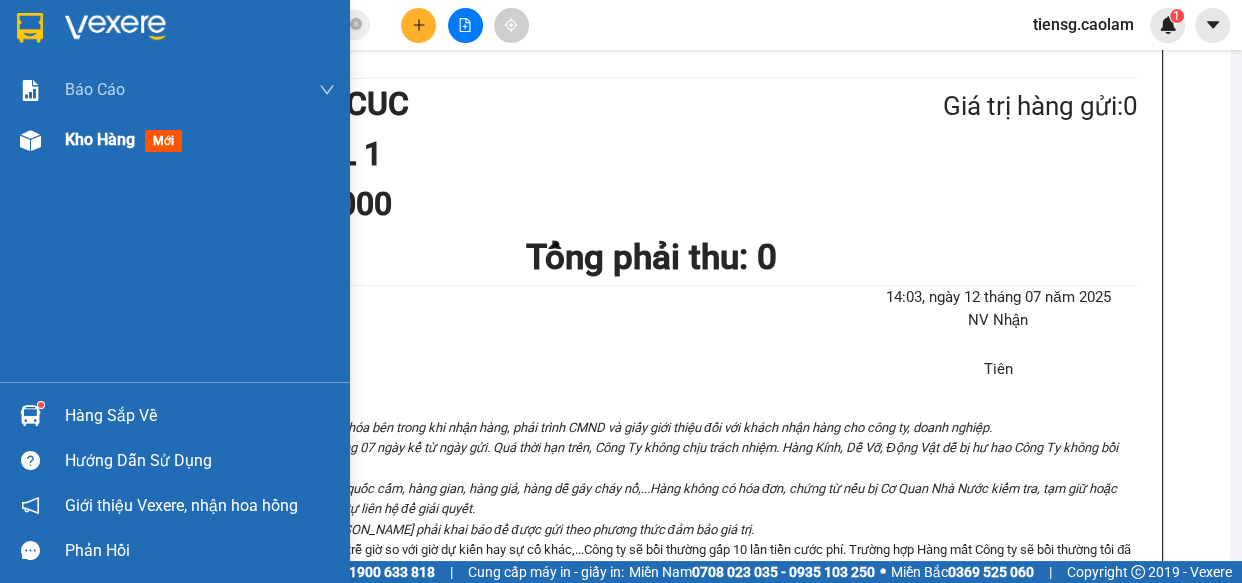 click on "Kho hàng mới" at bounding box center (200, 140) 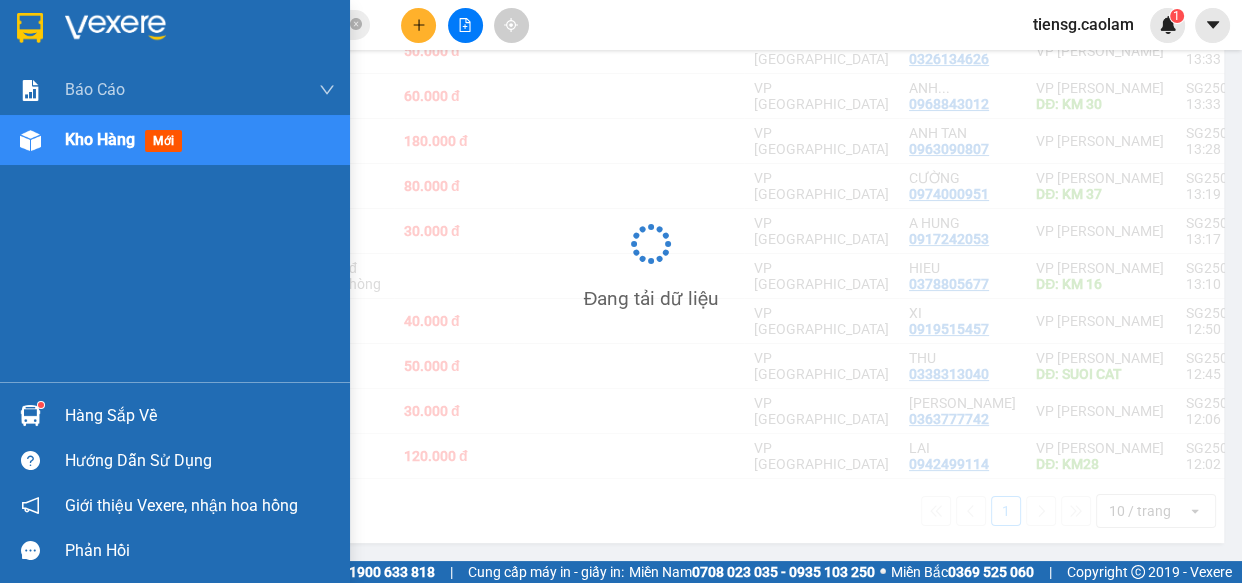 scroll, scrollTop: 0, scrollLeft: 0, axis: both 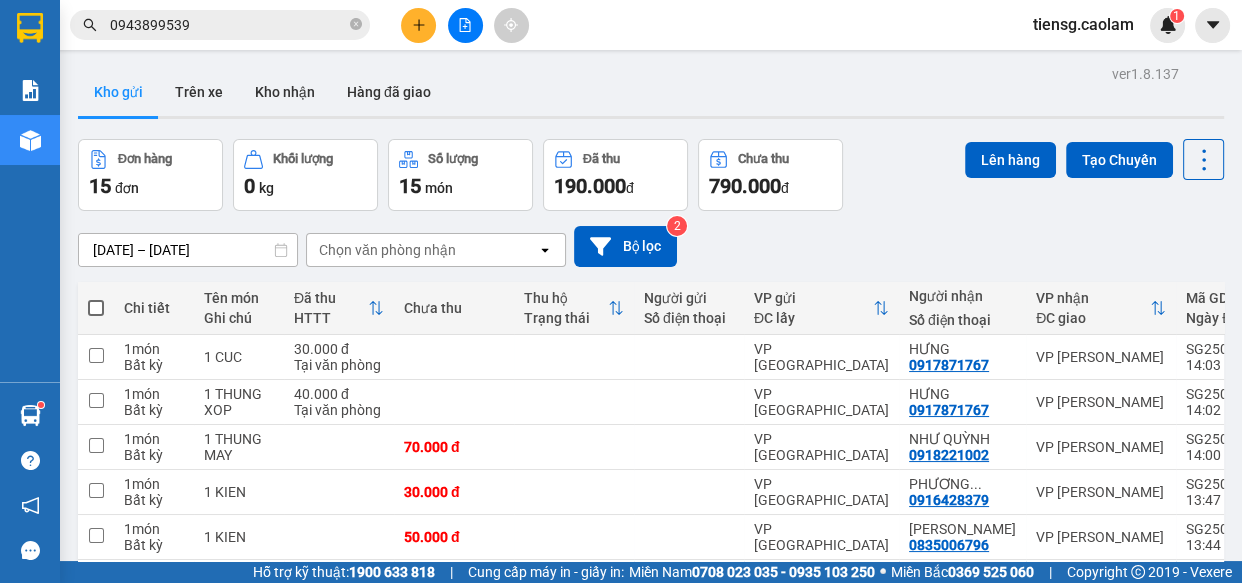 click at bounding box center [96, 308] 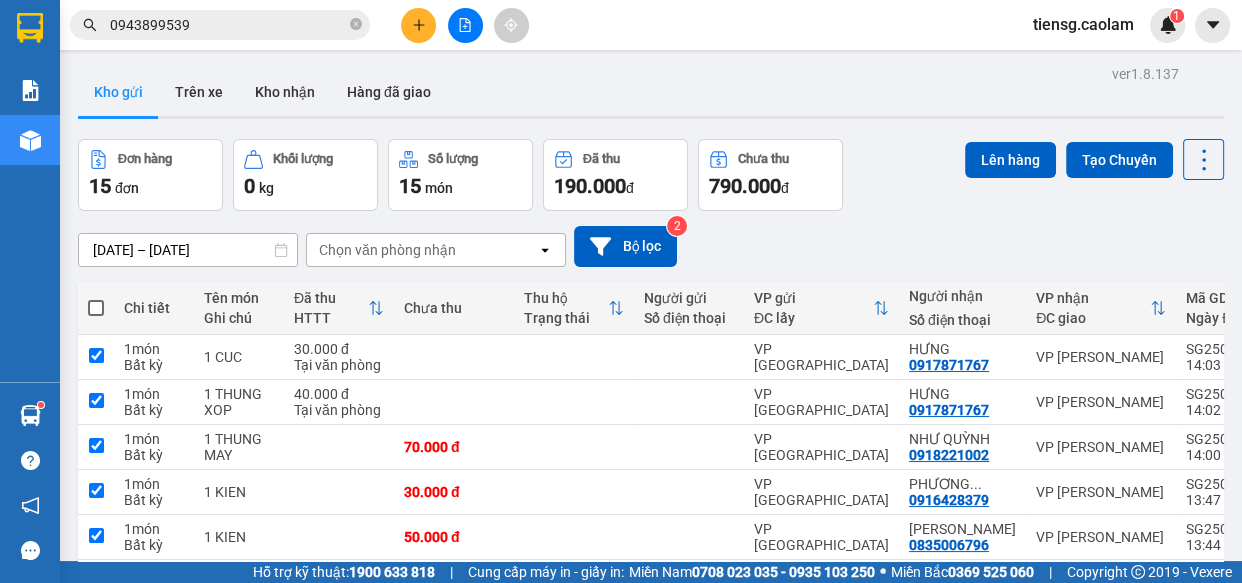 checkbox on "true" 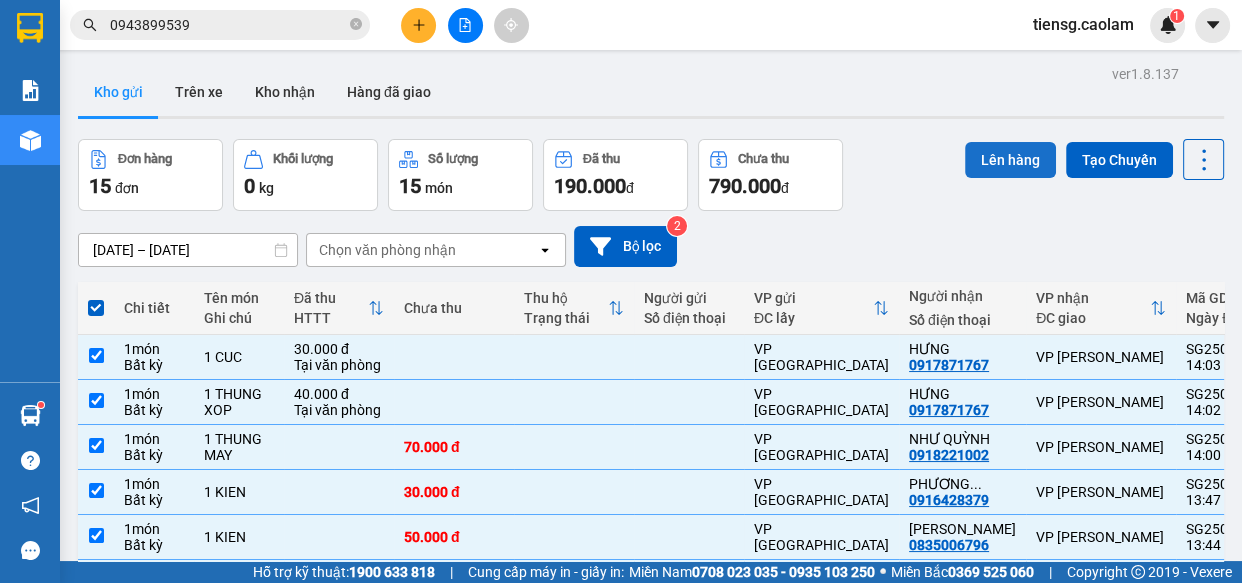 drag, startPoint x: 995, startPoint y: 153, endPoint x: 961, endPoint y: 153, distance: 34 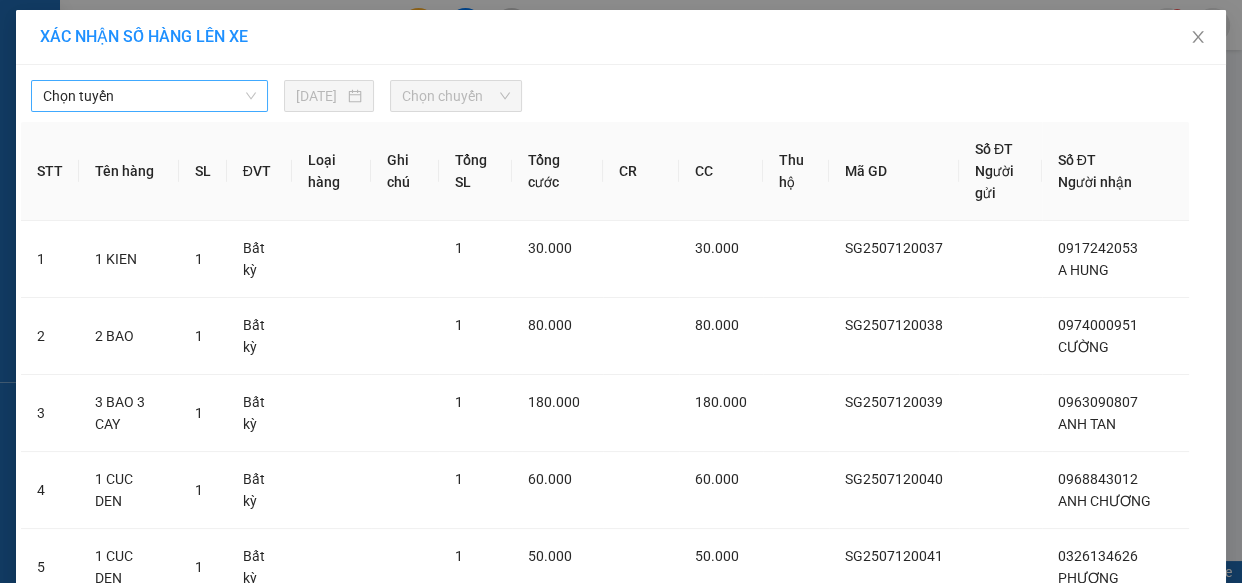 click on "Chọn tuyến" at bounding box center (149, 96) 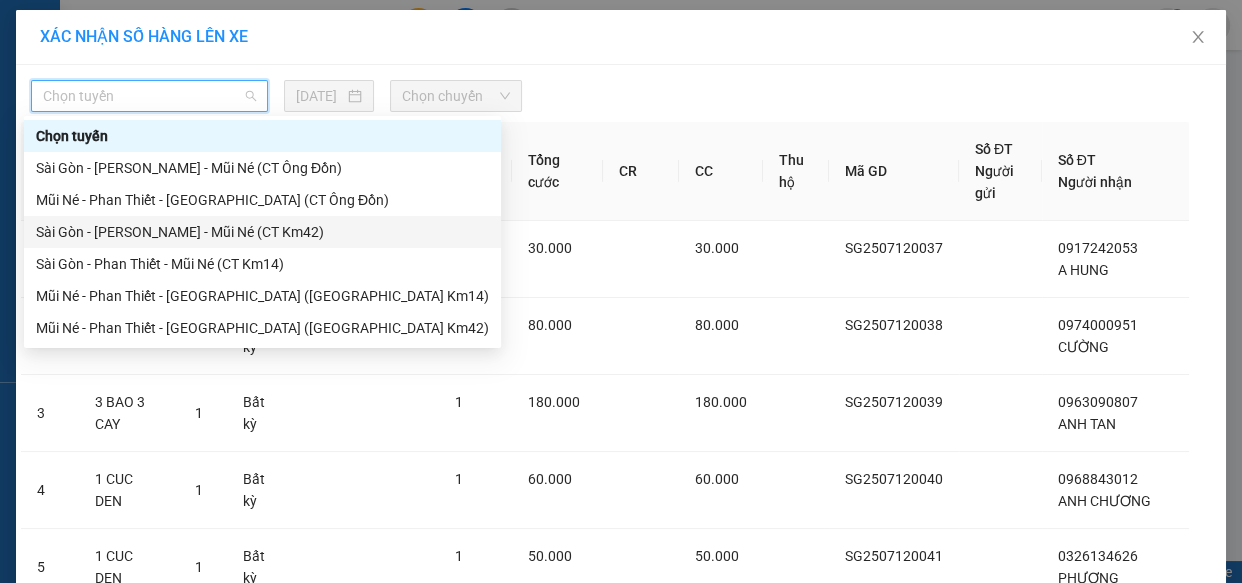 click on "Sài Gòn - [PERSON_NAME]  - Mũi Né (CT Km42)" at bounding box center (262, 232) 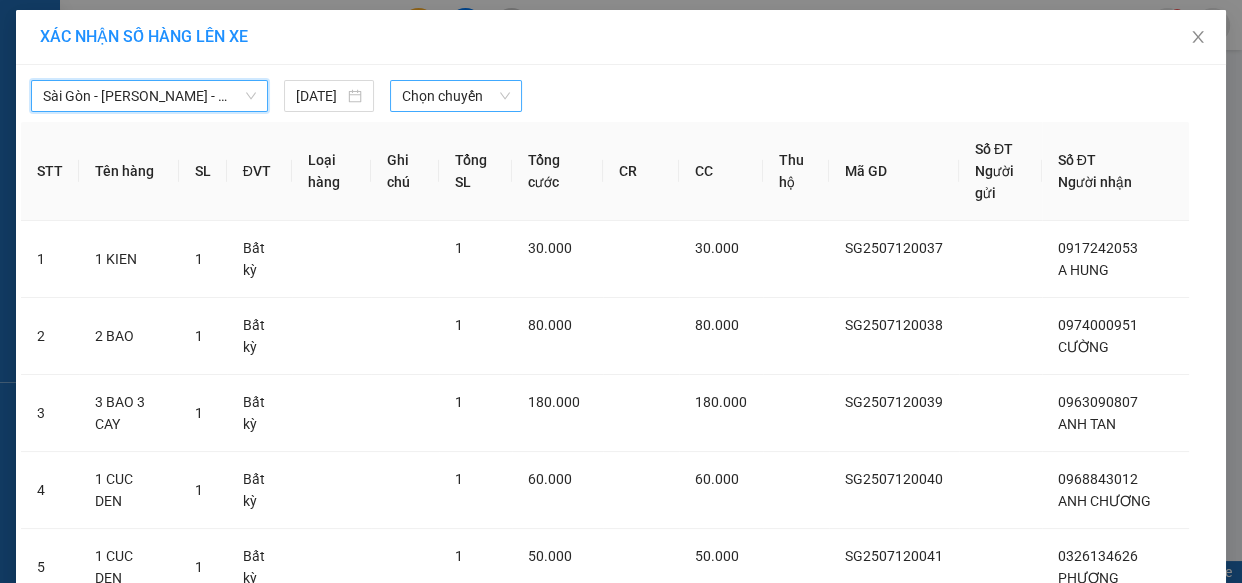click on "Chọn chuyến" at bounding box center [456, 96] 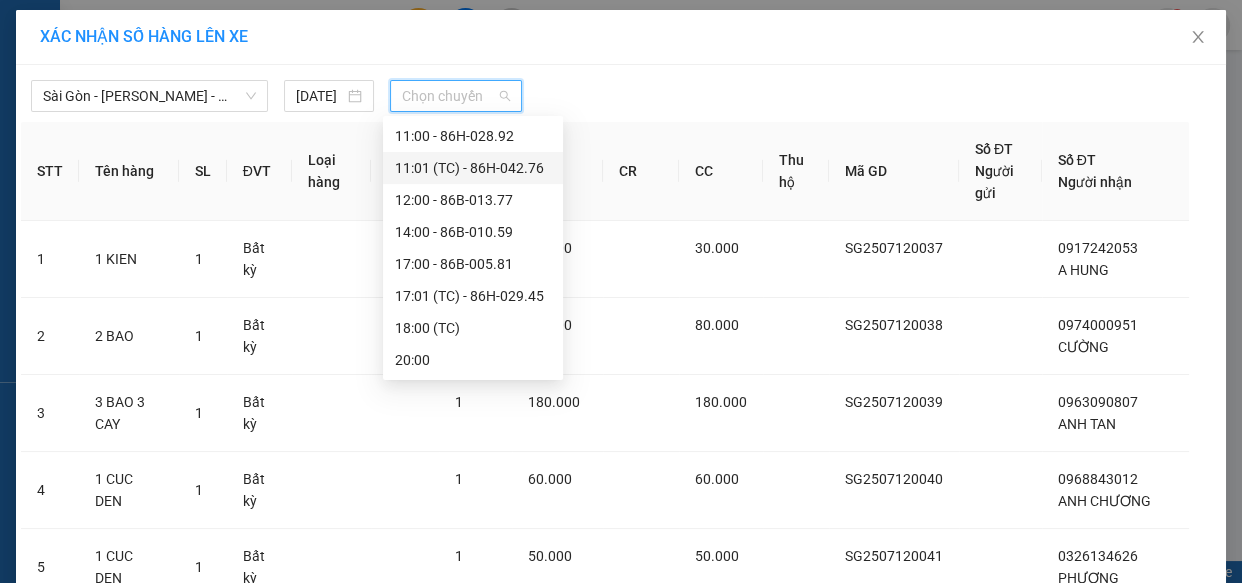scroll, scrollTop: 546, scrollLeft: 0, axis: vertical 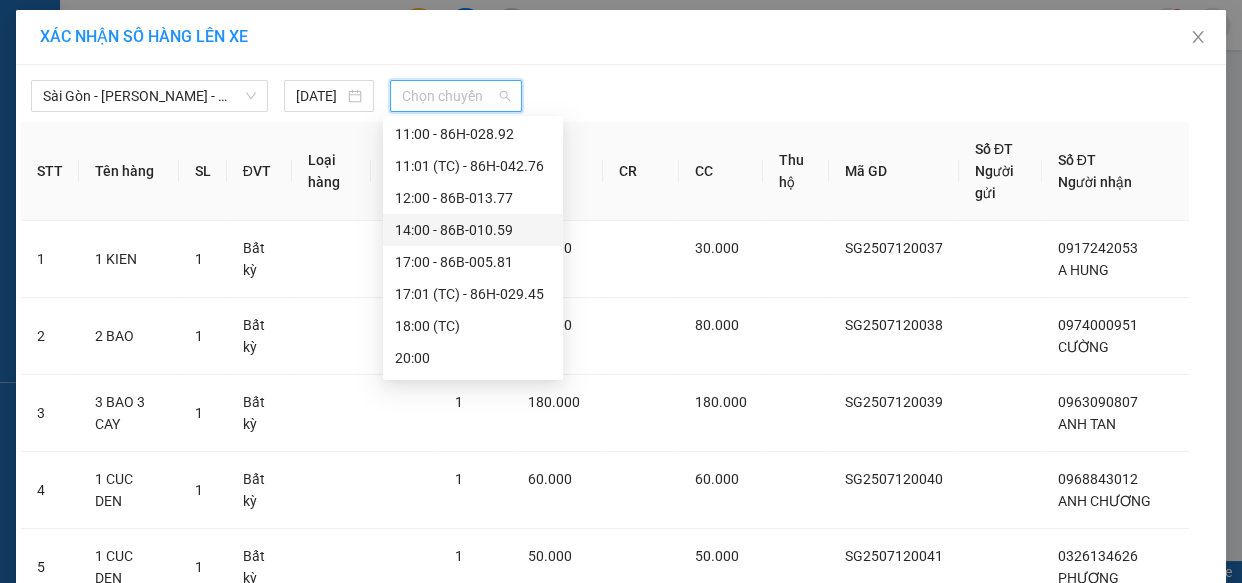 click on "14:00     - 86B-010.59" at bounding box center (473, 230) 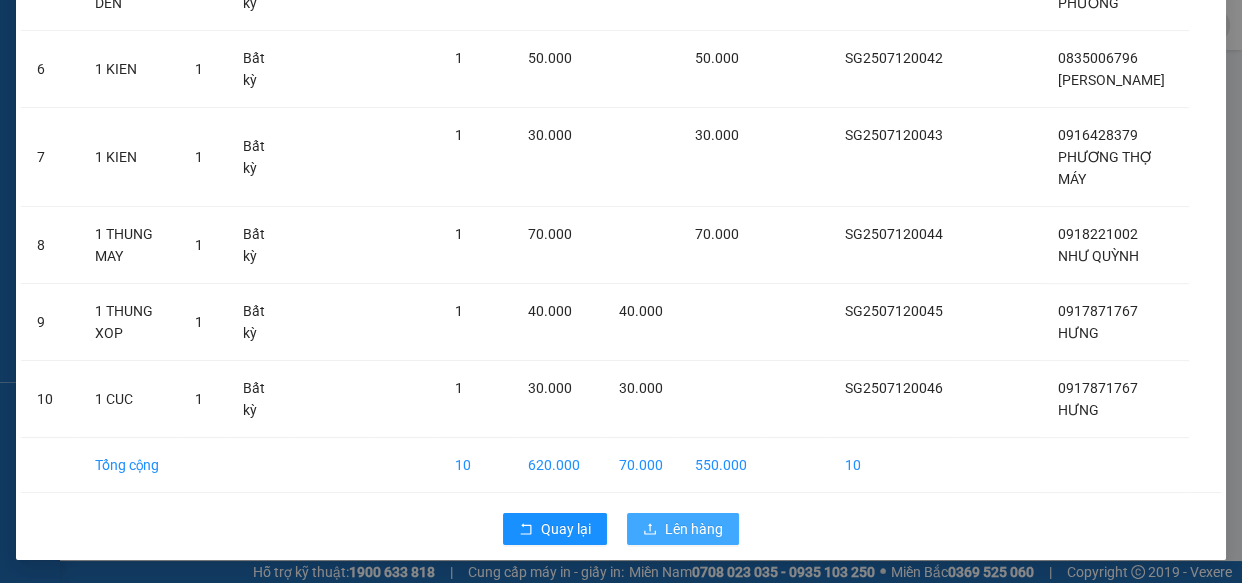 click on "Lên hàng" at bounding box center (694, 529) 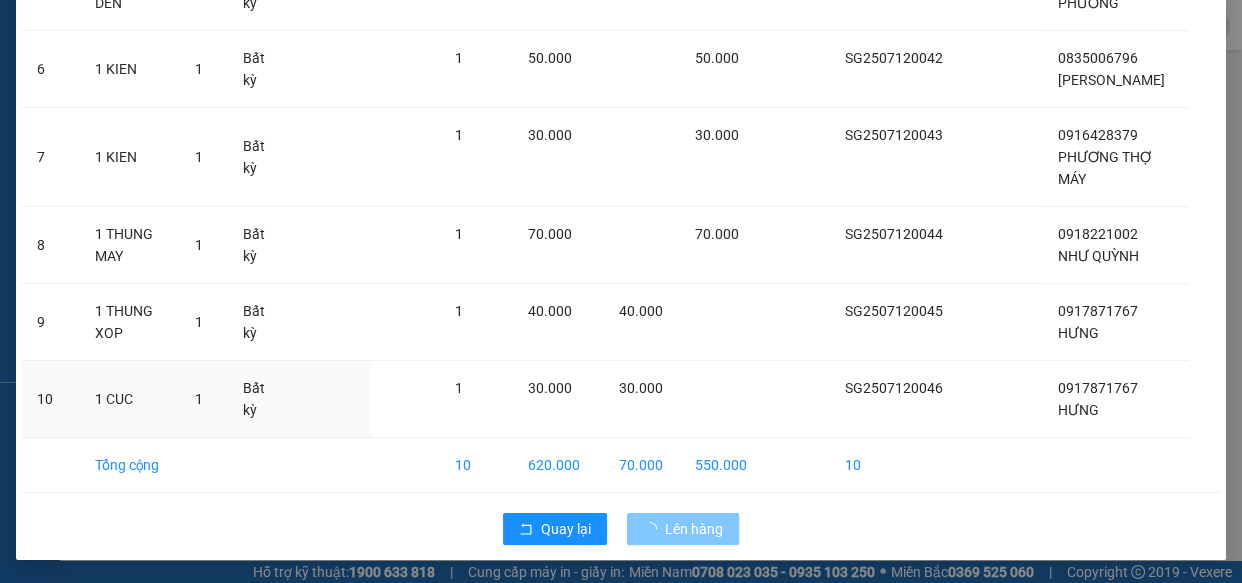 scroll, scrollTop: 400, scrollLeft: 0, axis: vertical 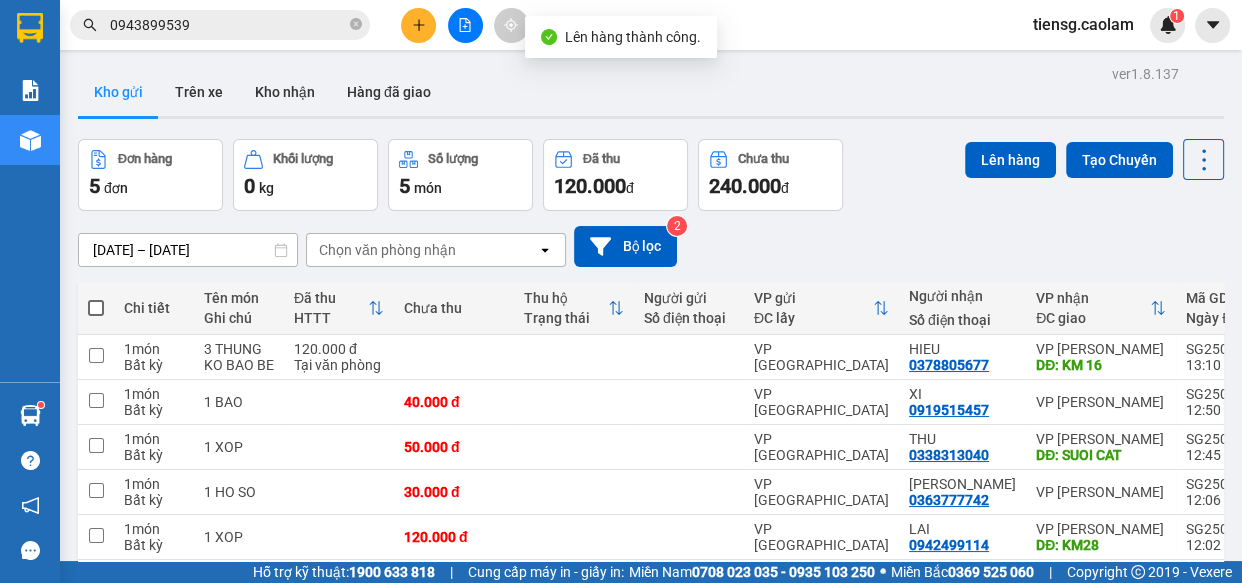 drag, startPoint x: 88, startPoint y: 307, endPoint x: 110, endPoint y: 310, distance: 22.203604 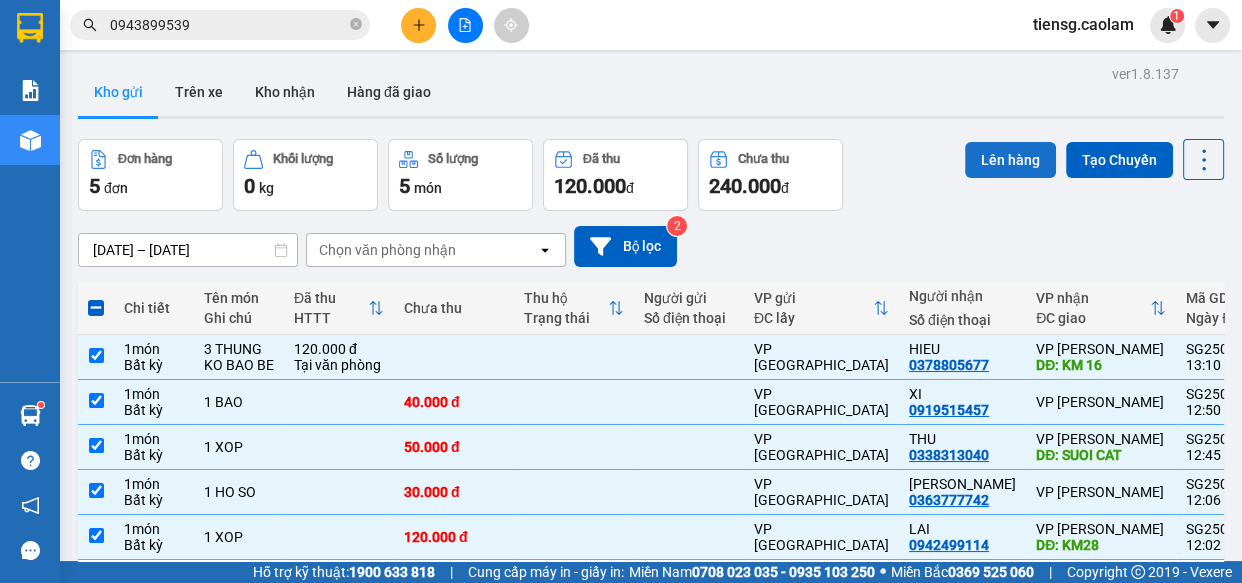 click on "Lên hàng" at bounding box center (1010, 160) 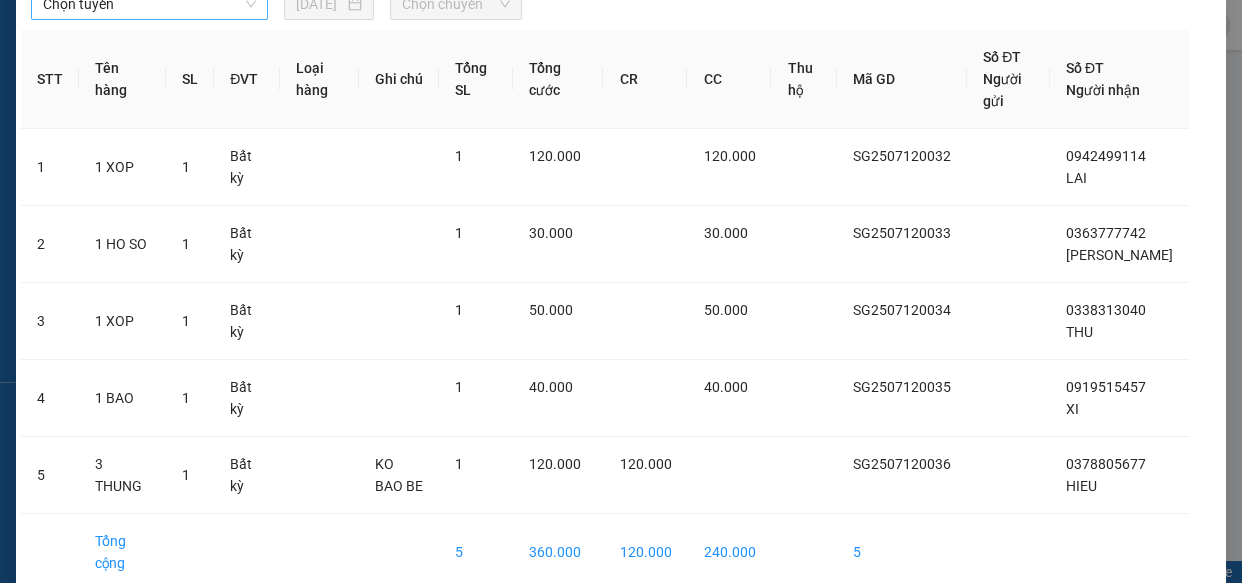 scroll, scrollTop: 0, scrollLeft: 0, axis: both 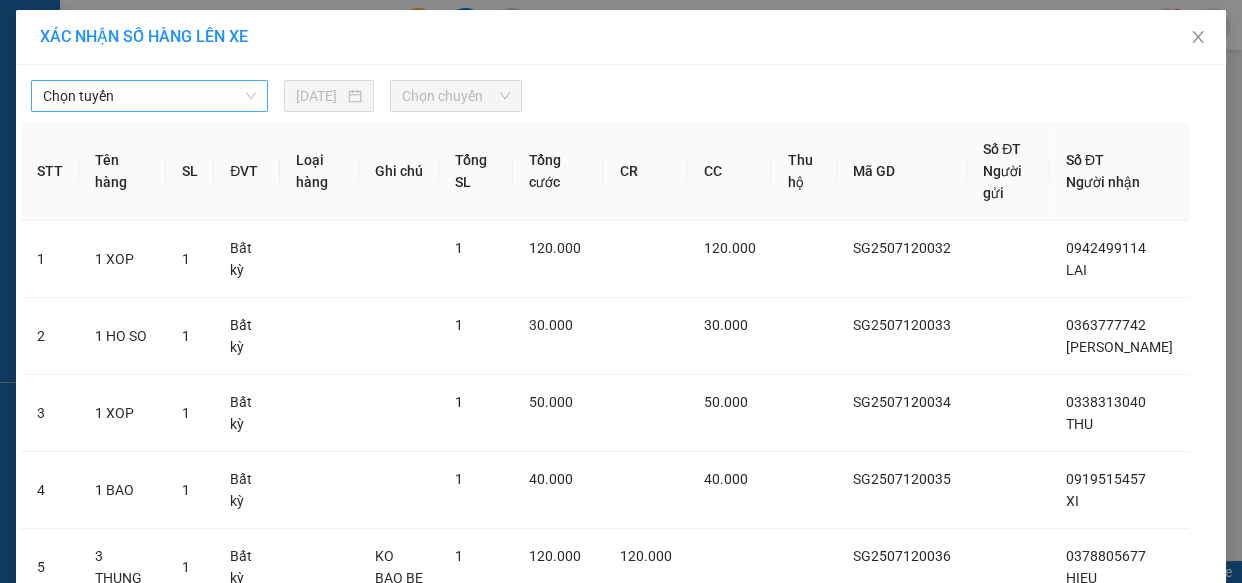 click on "Chọn tuyến" at bounding box center (149, 96) 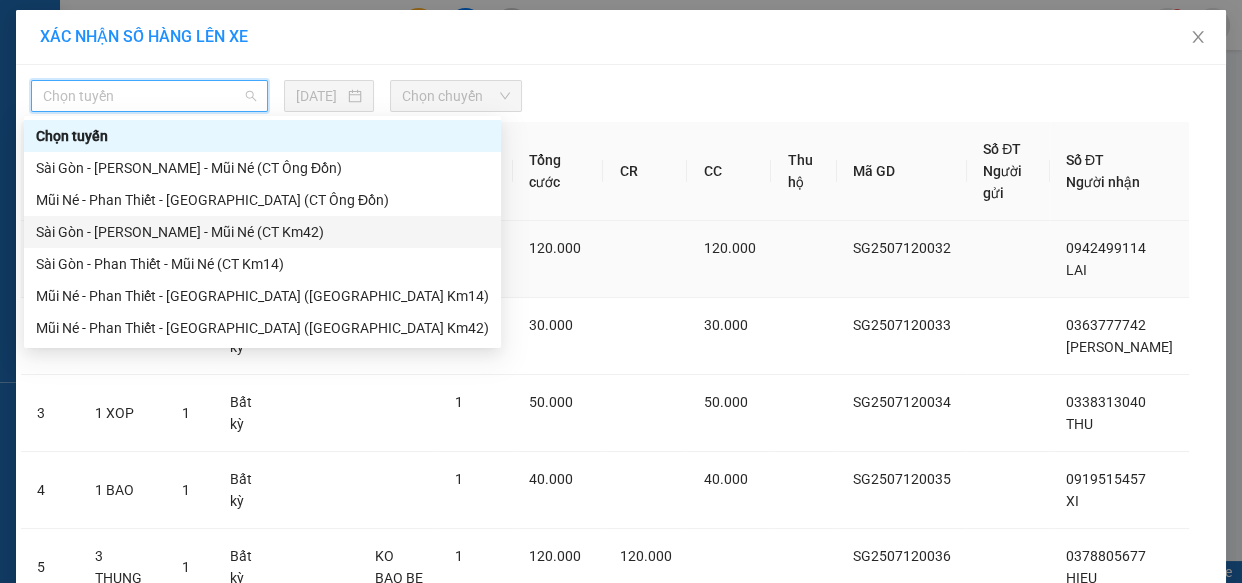 drag, startPoint x: 210, startPoint y: 241, endPoint x: 219, endPoint y: 230, distance: 14.21267 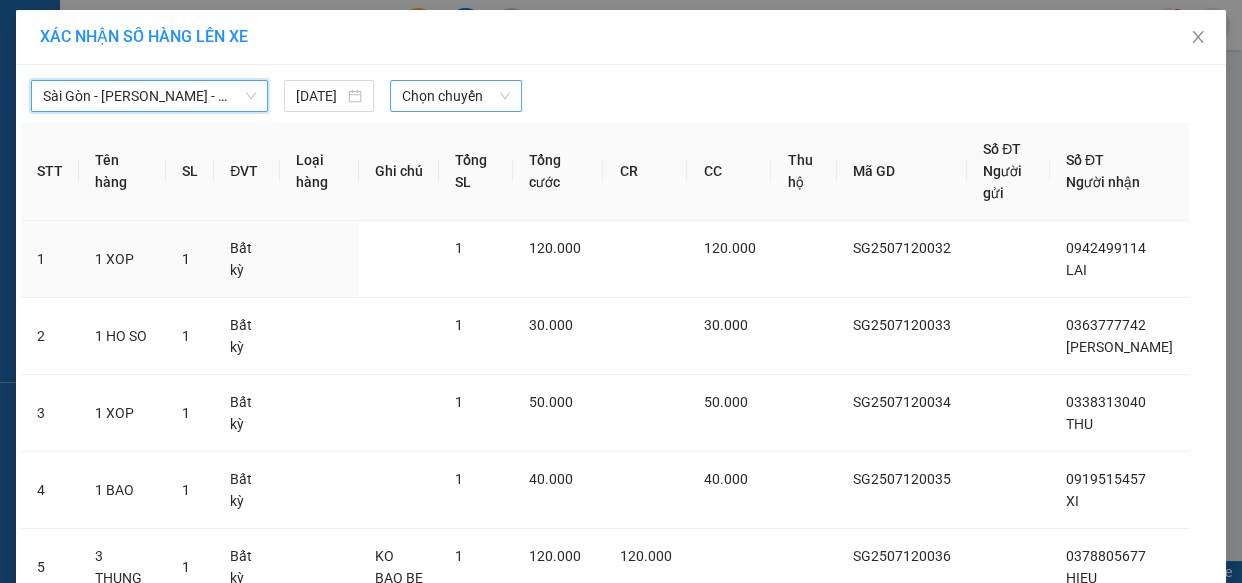 click on "Chọn chuyến" at bounding box center (456, 96) 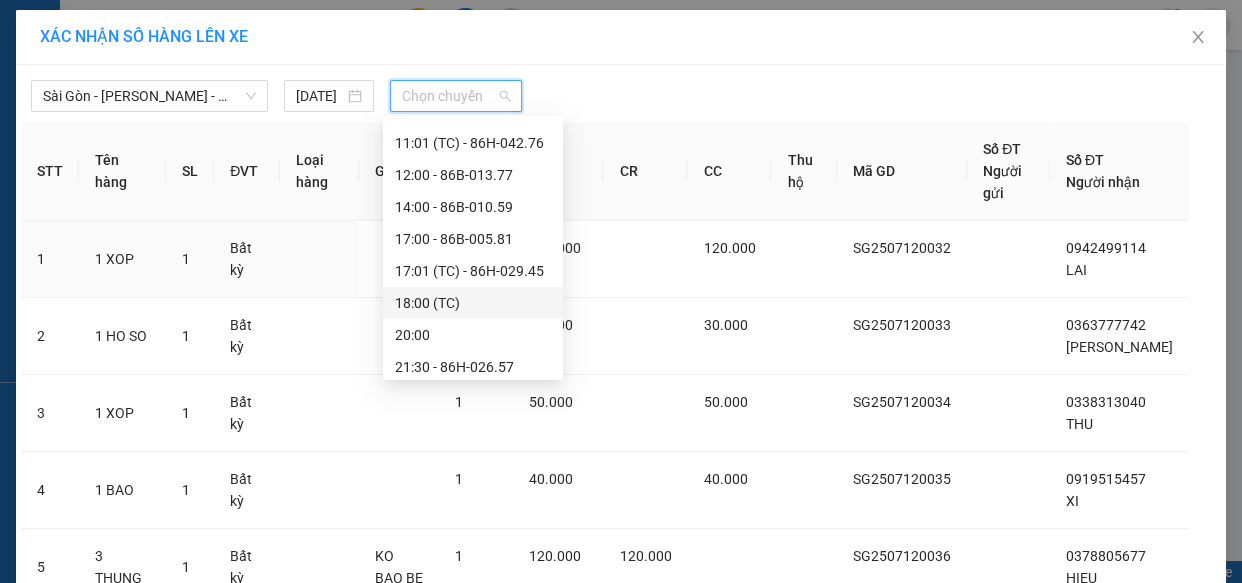 scroll, scrollTop: 575, scrollLeft: 0, axis: vertical 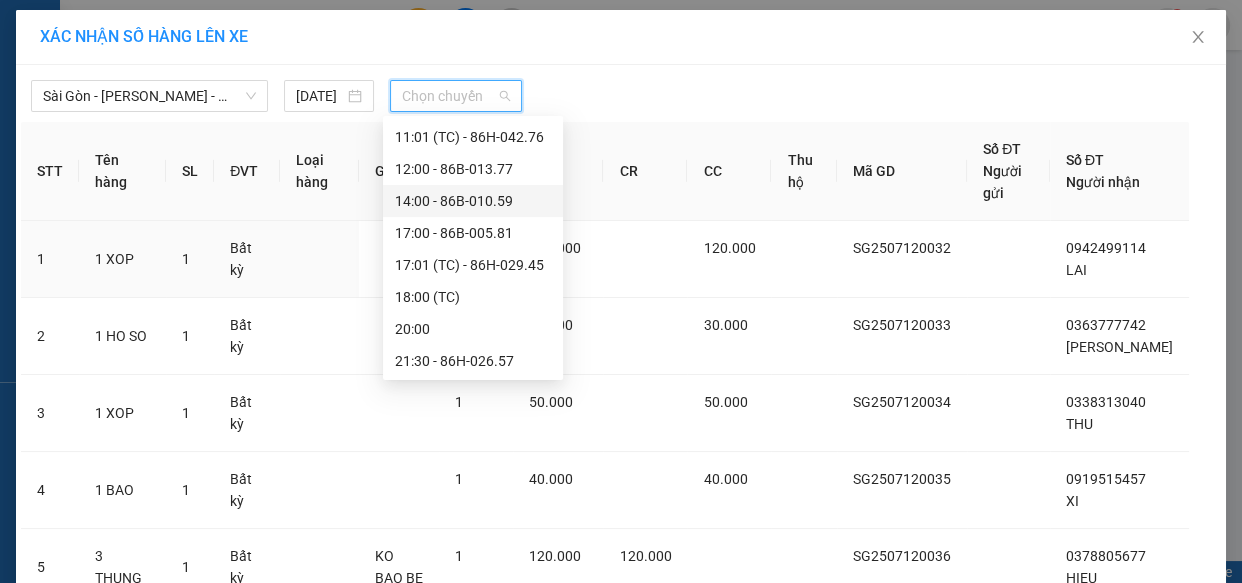 click on "14:00     - 86B-010.59" at bounding box center [473, 201] 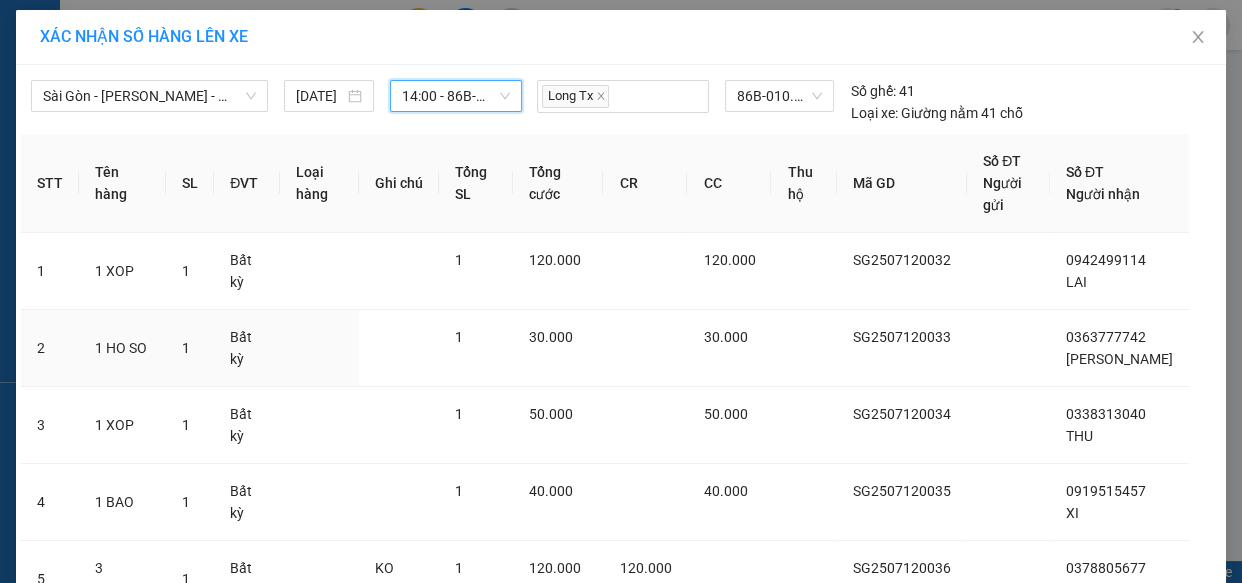 scroll, scrollTop: 224, scrollLeft: 0, axis: vertical 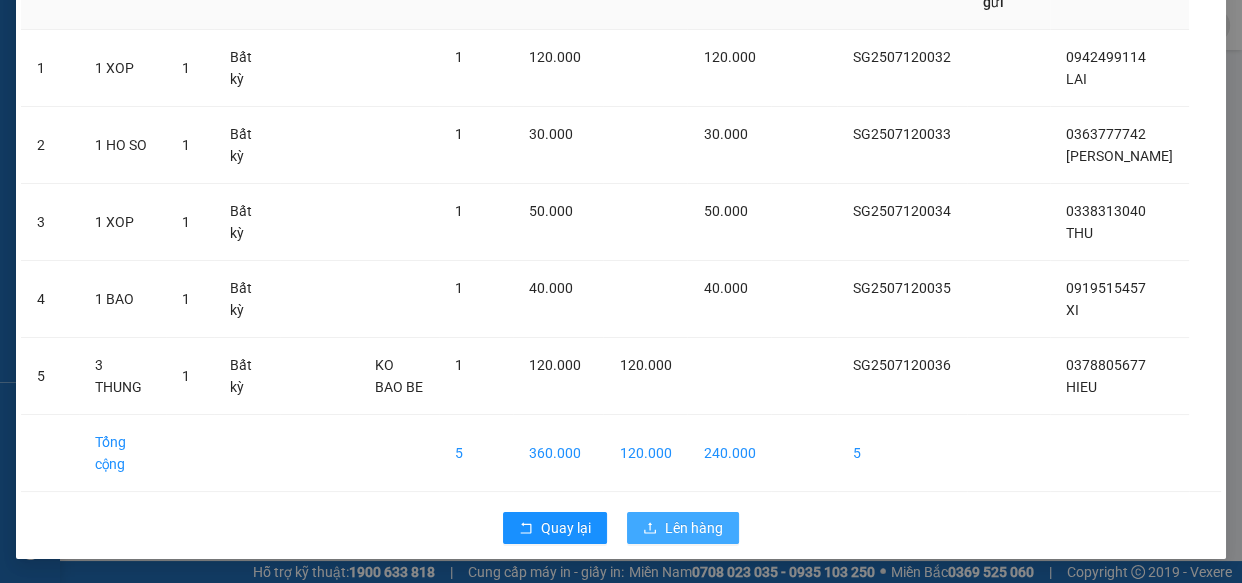 click on "Lên hàng" at bounding box center [694, 528] 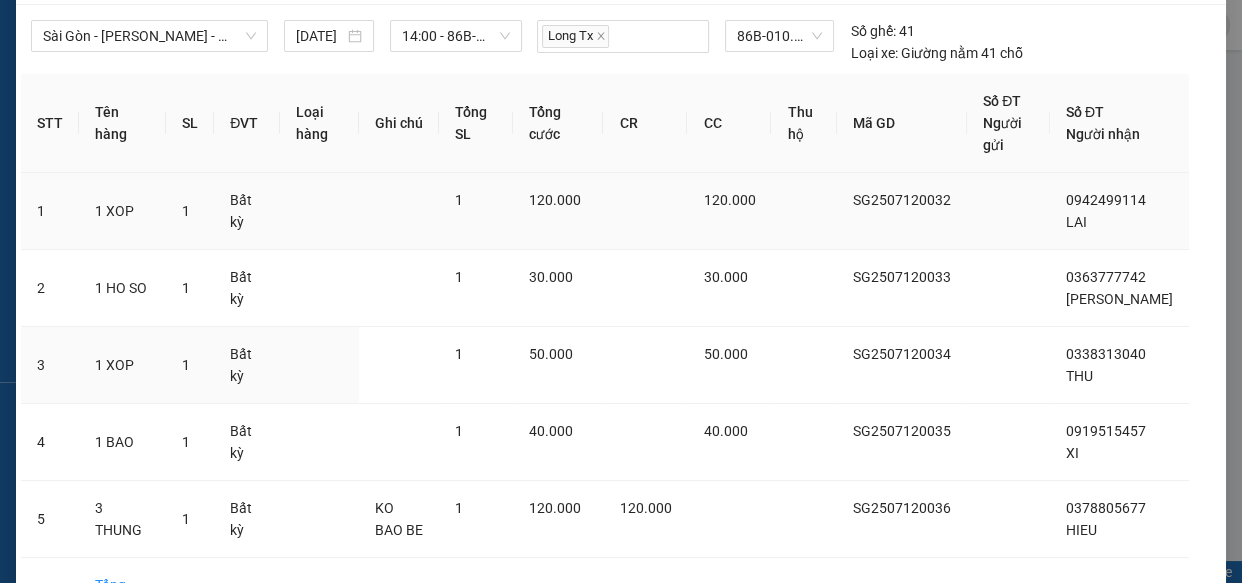 scroll, scrollTop: 0, scrollLeft: 0, axis: both 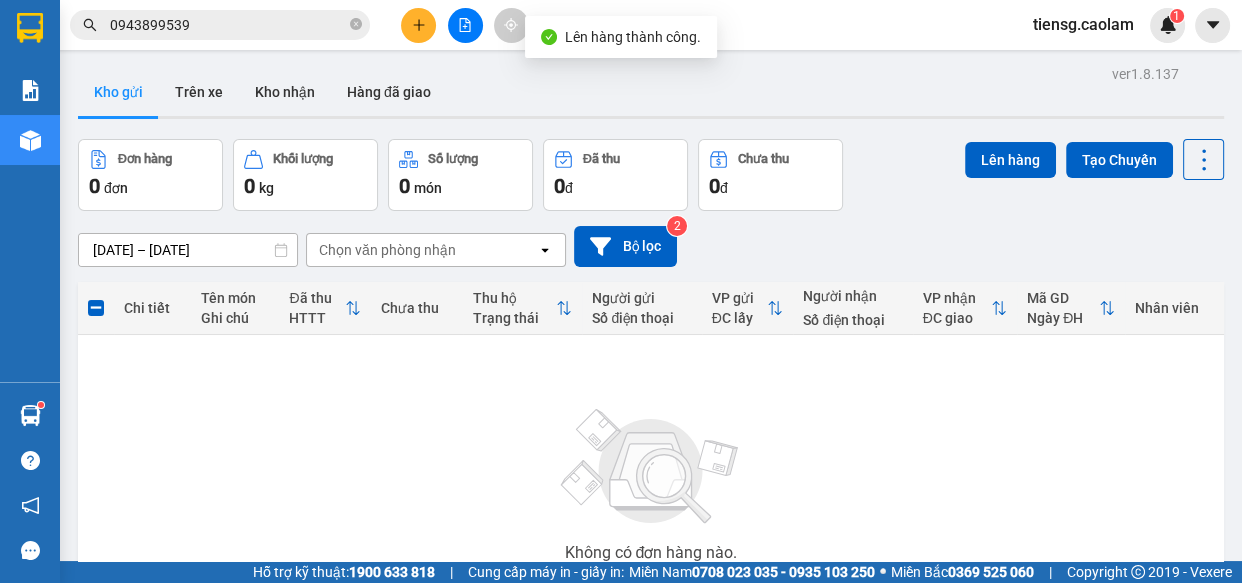 drag, startPoint x: 459, startPoint y: 24, endPoint x: 295, endPoint y: 130, distance: 195.27417 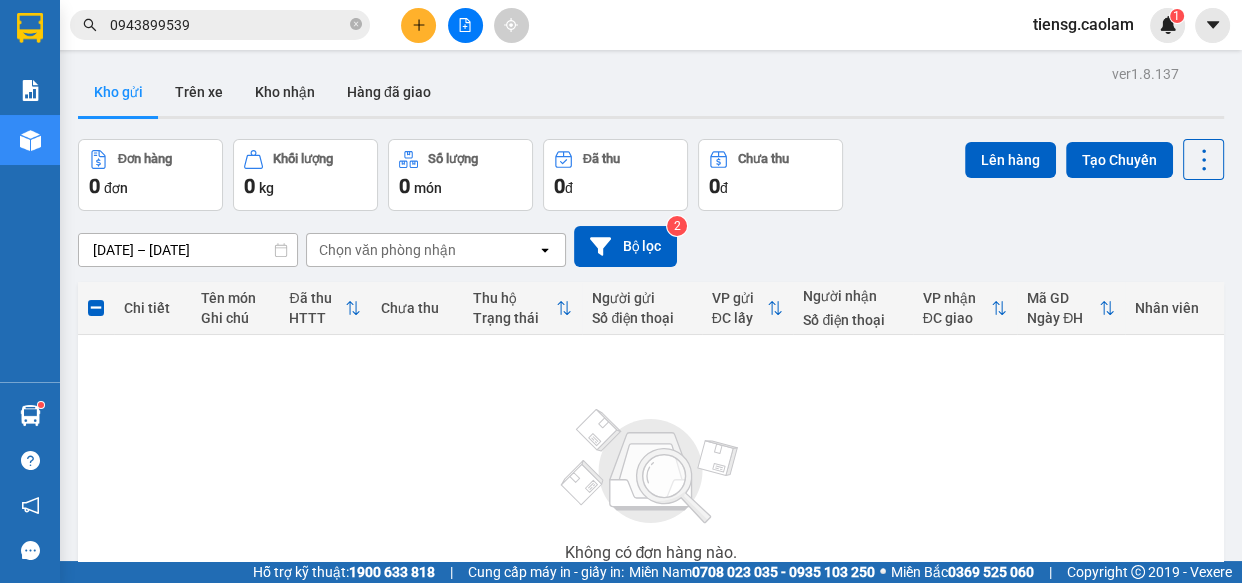 click at bounding box center (465, 25) 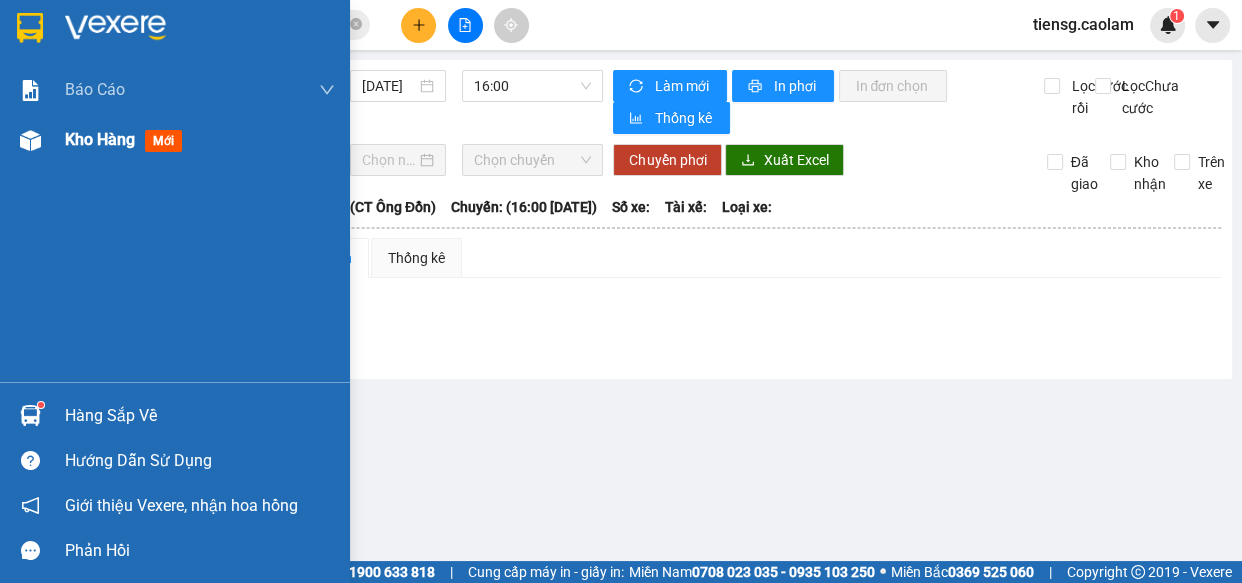 click on "Kho hàng" at bounding box center [100, 139] 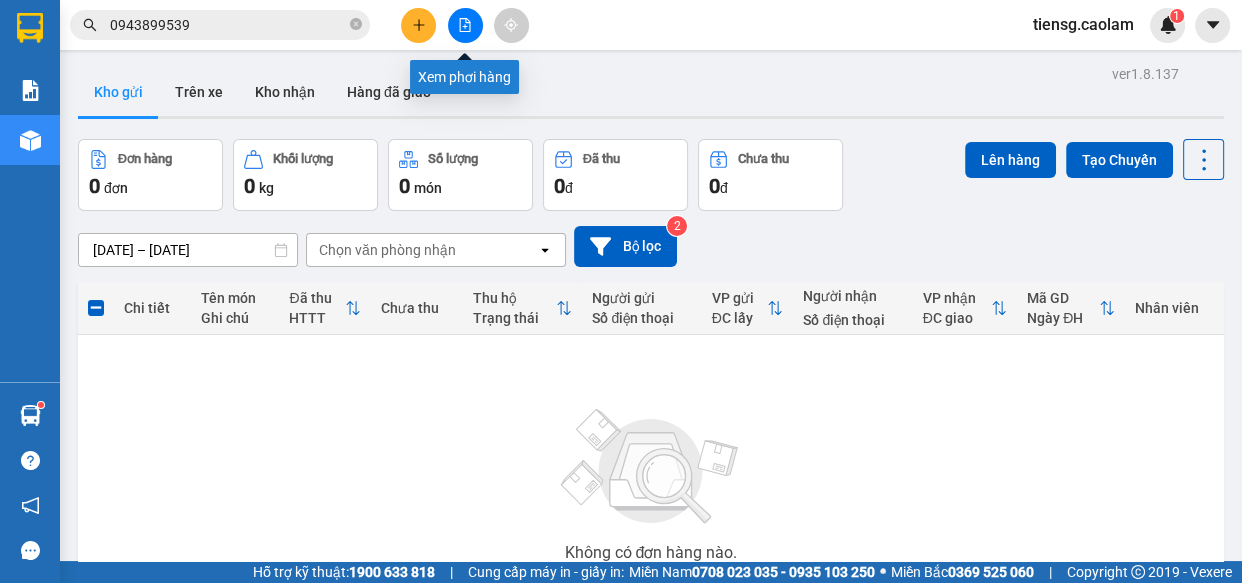 click 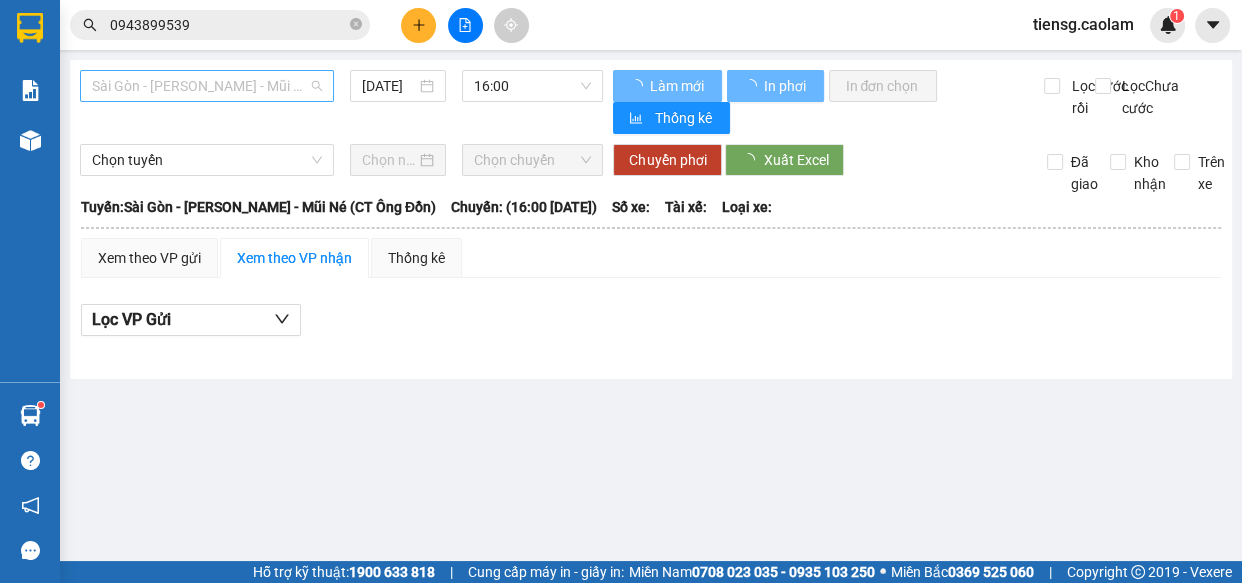 click on "Sài Gòn - [PERSON_NAME] - Mũi Né (CT Ông Đồn)" at bounding box center (207, 86) 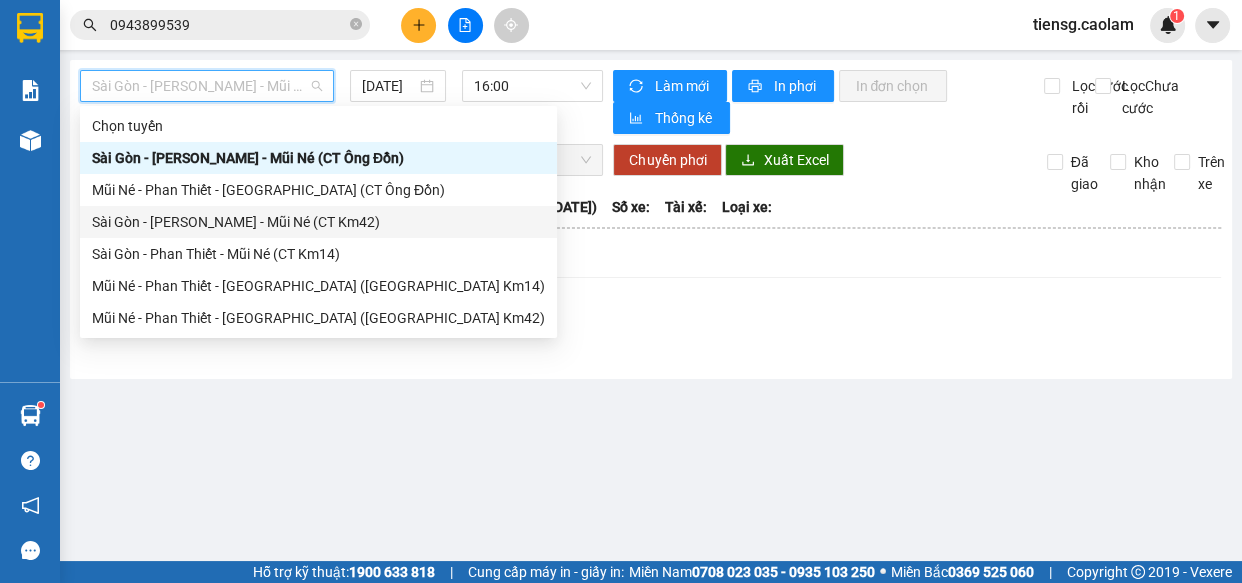 drag, startPoint x: 295, startPoint y: 227, endPoint x: 319, endPoint y: 198, distance: 37.64306 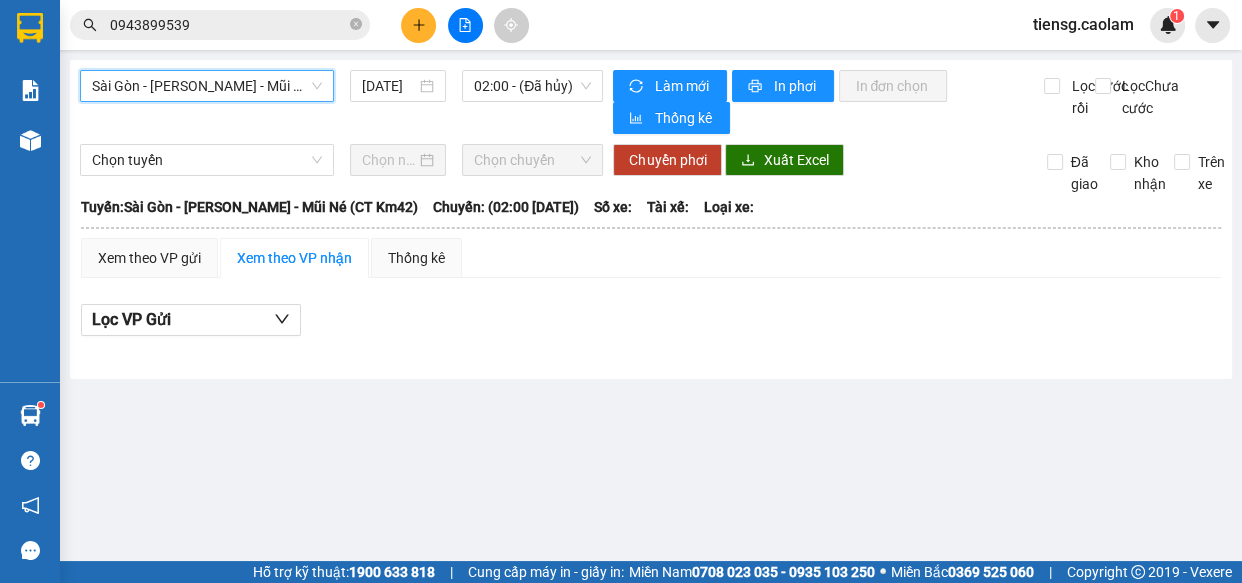 click on "Sài Gòn - Phan Thiết  - Mũi Né (CT Km42) [GEOGRAPHIC_DATA] - [GEOGRAPHIC_DATA]  - [GEOGRAPHIC_DATA] (CT Km42) [DATE] 02:00     - (Đã hủy)" at bounding box center (341, 102) 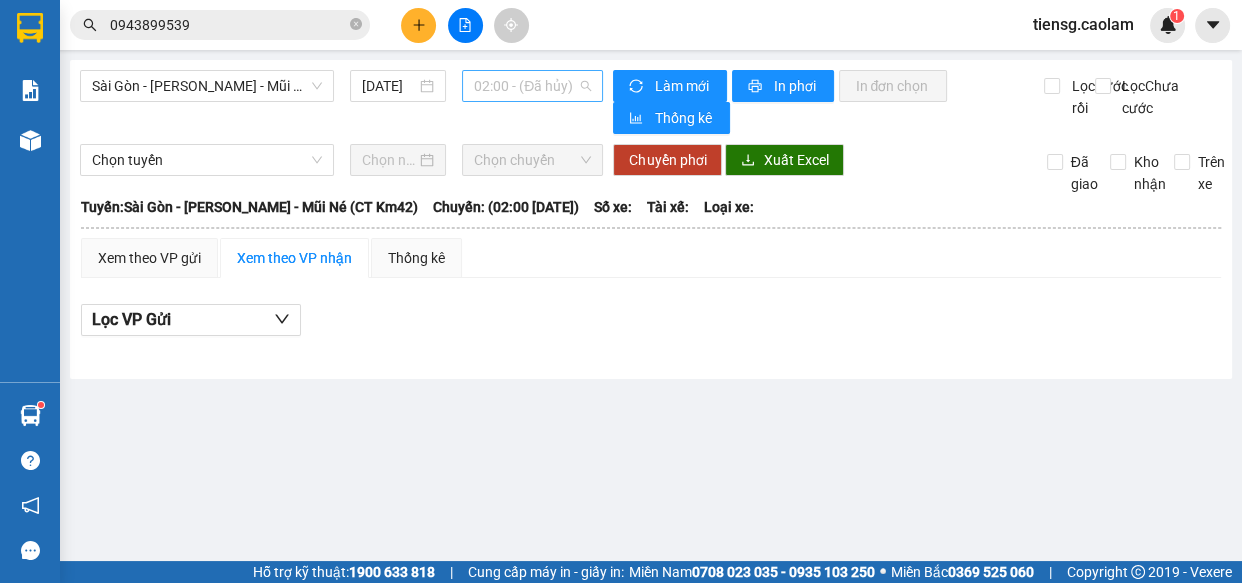 click on "02:00     - (Đã hủy)" at bounding box center [532, 86] 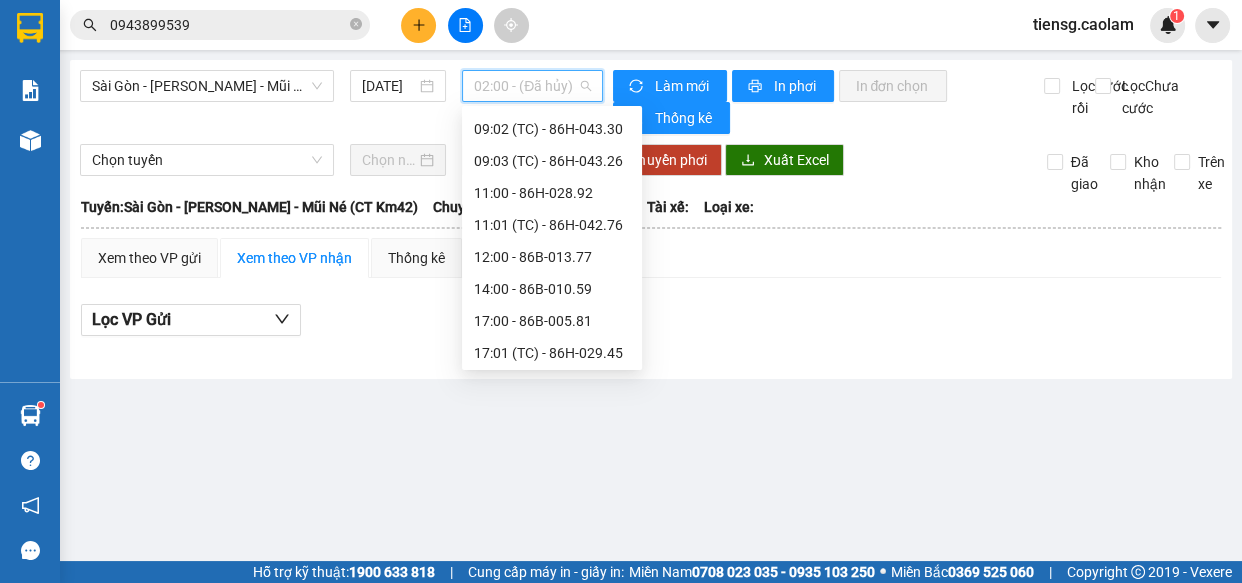 scroll, scrollTop: 575, scrollLeft: 0, axis: vertical 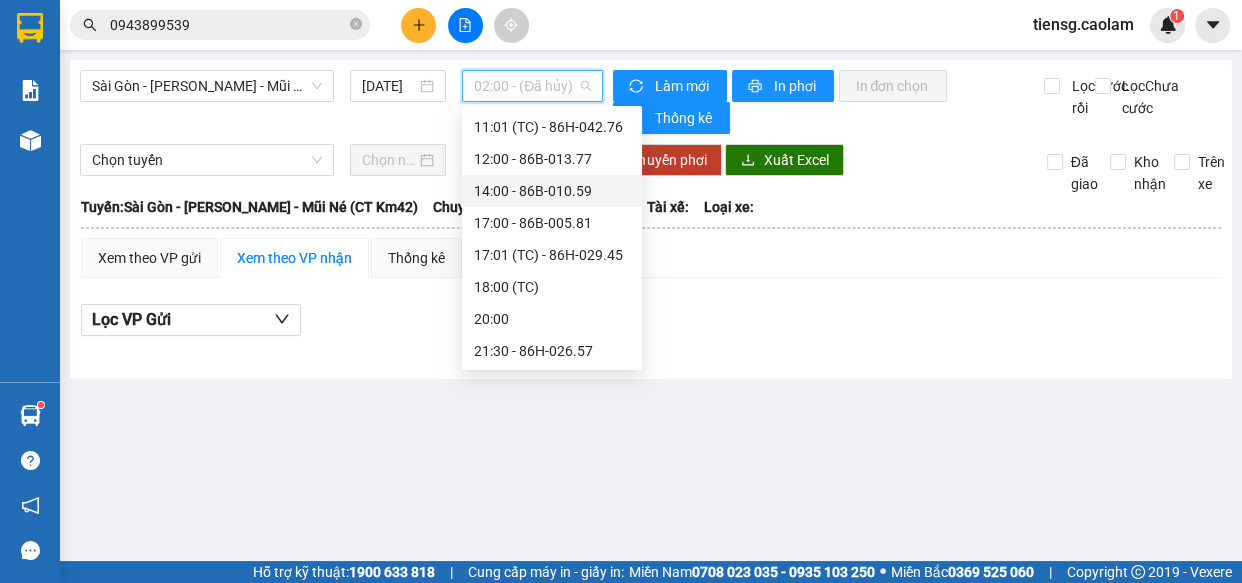 click on "14:00     - 86B-010.59" at bounding box center [552, 191] 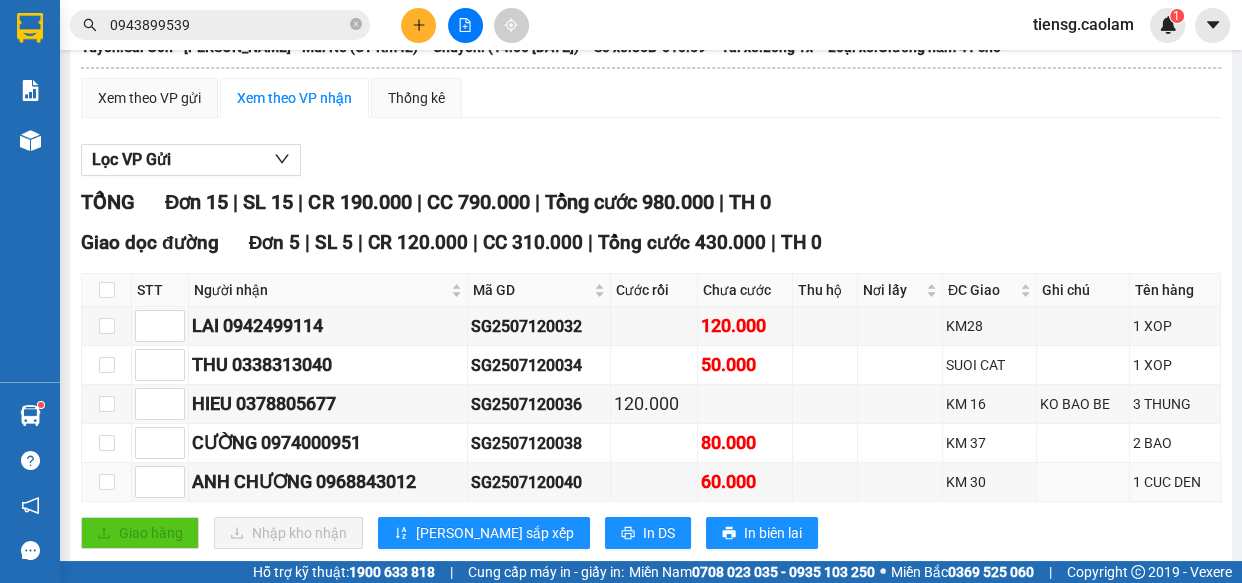 scroll, scrollTop: 0, scrollLeft: 0, axis: both 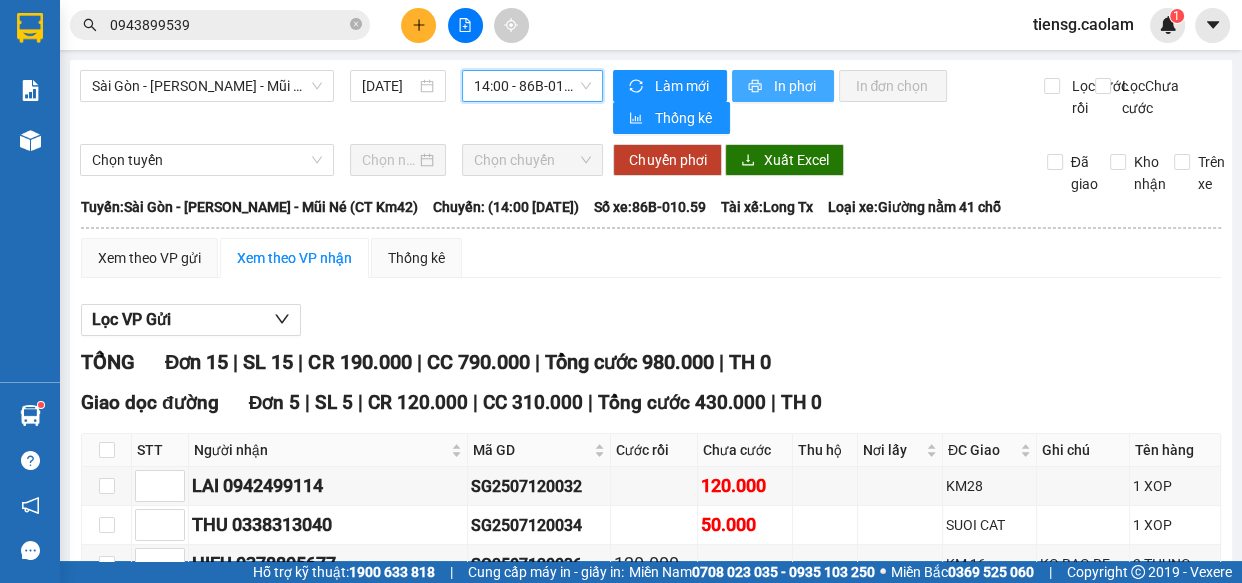 click on "In phơi" at bounding box center [795, 86] 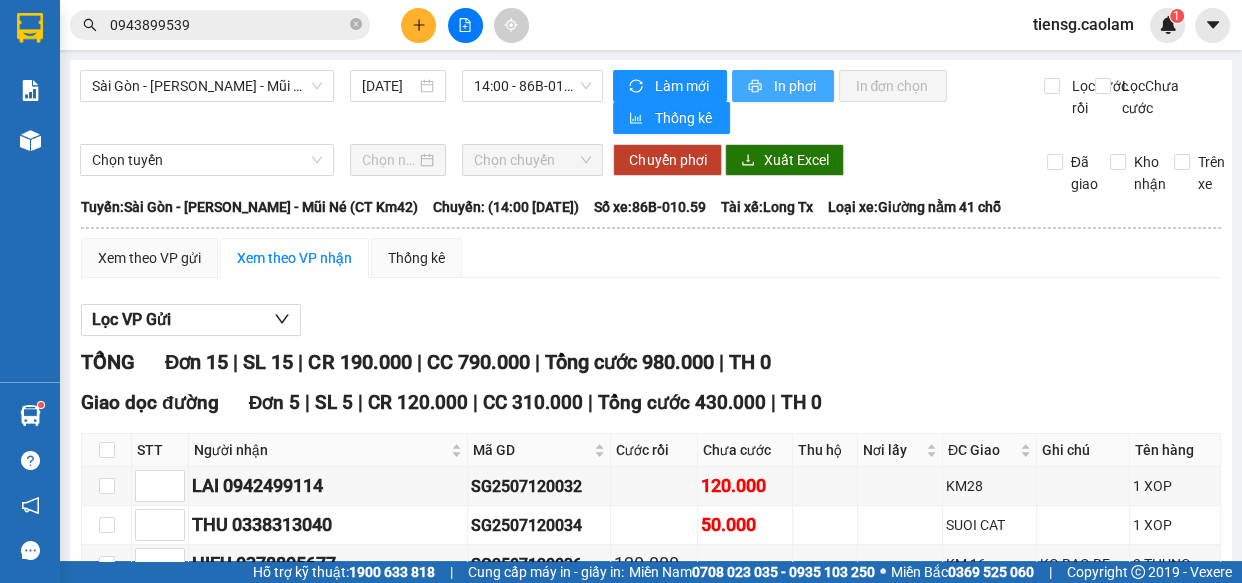 scroll, scrollTop: 145, scrollLeft: 0, axis: vertical 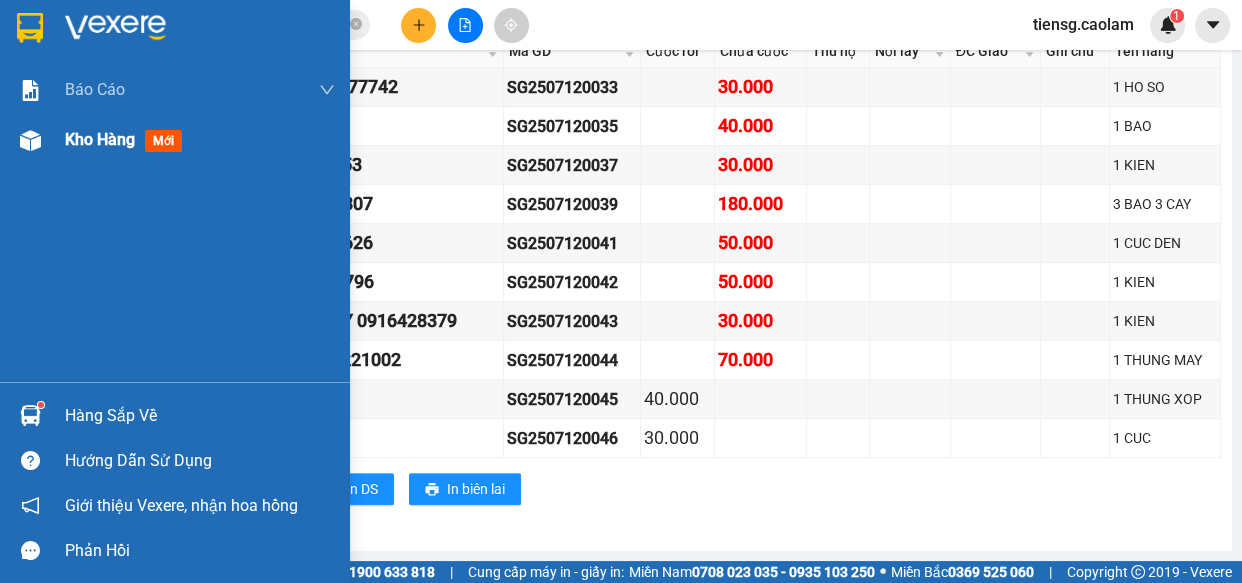click on "Kho hàng mới" at bounding box center [175, 140] 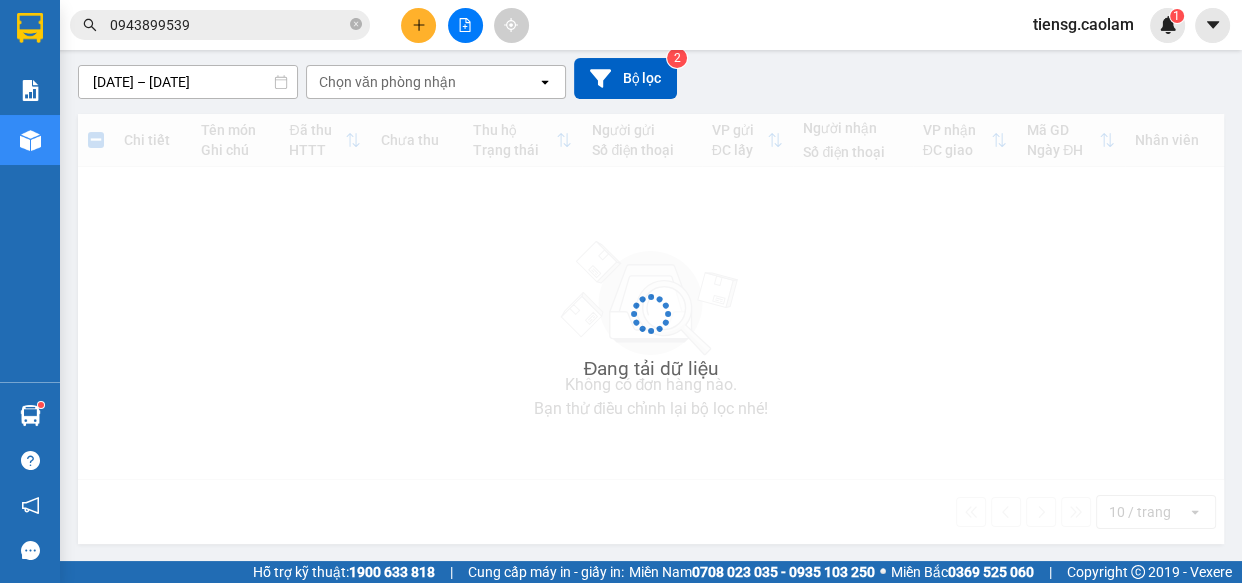 scroll, scrollTop: 169, scrollLeft: 0, axis: vertical 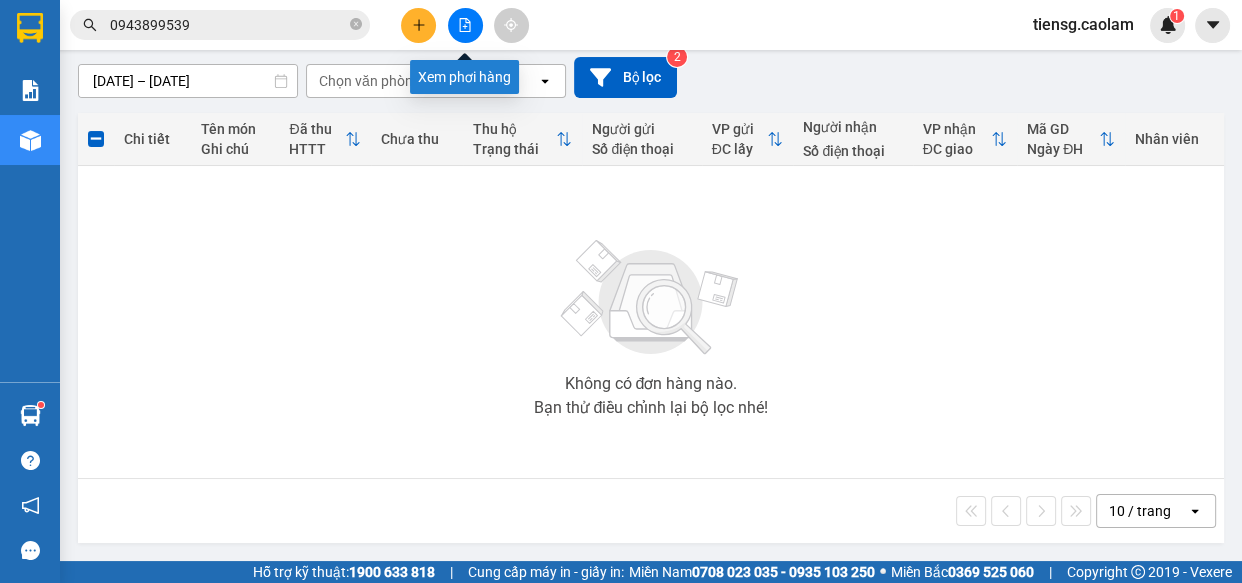 click at bounding box center [465, 25] 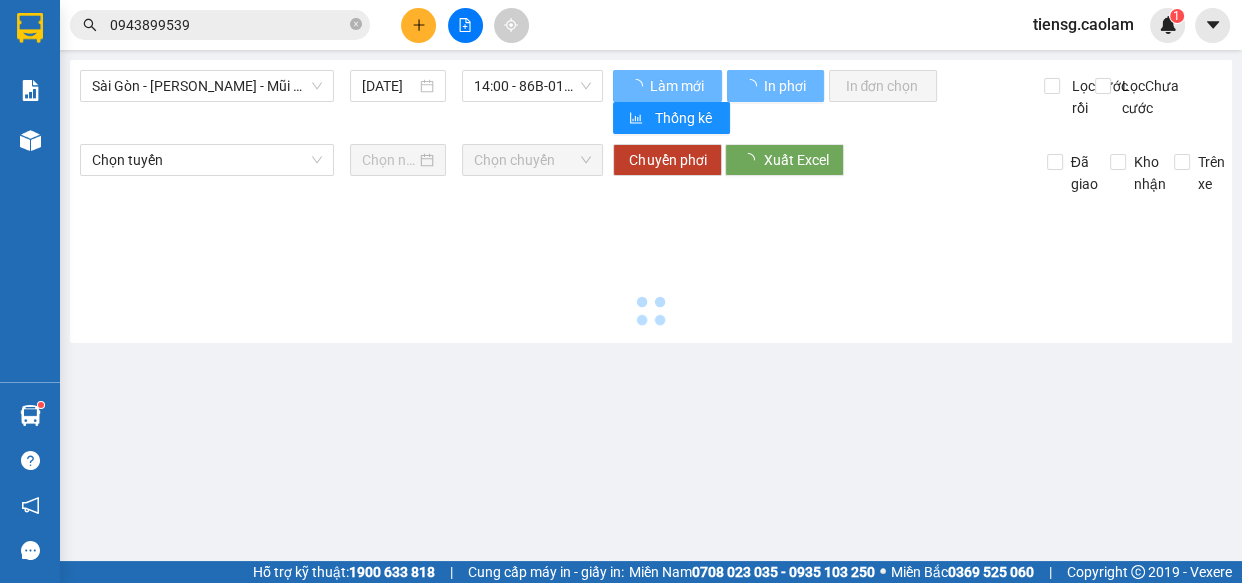scroll, scrollTop: 0, scrollLeft: 0, axis: both 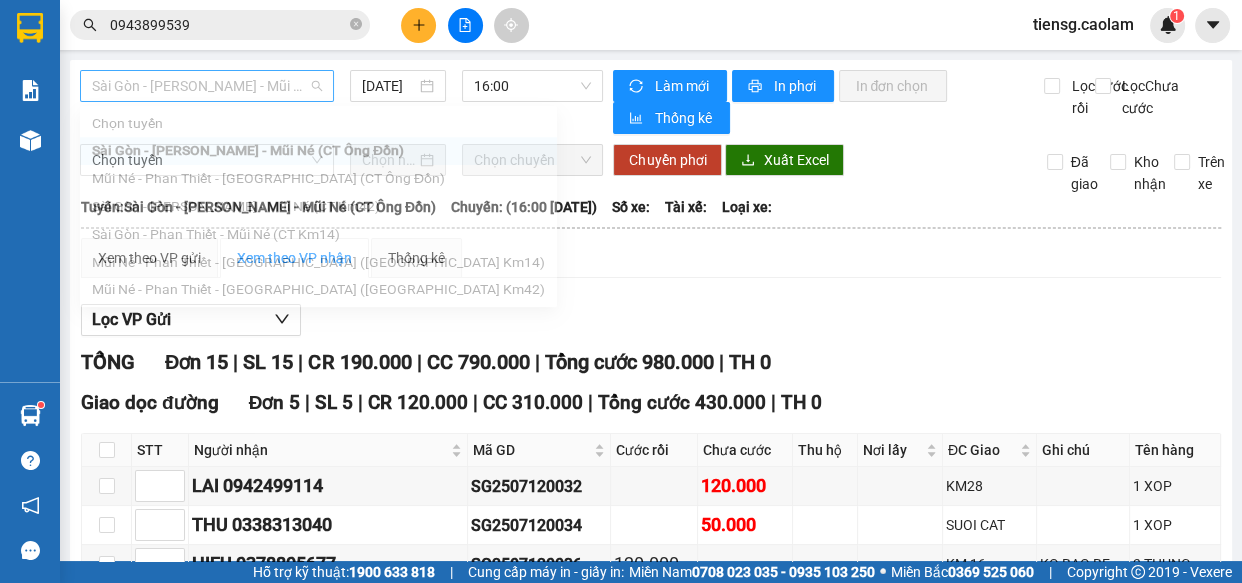 drag, startPoint x: 247, startPoint y: 87, endPoint x: 255, endPoint y: 147, distance: 60.530983 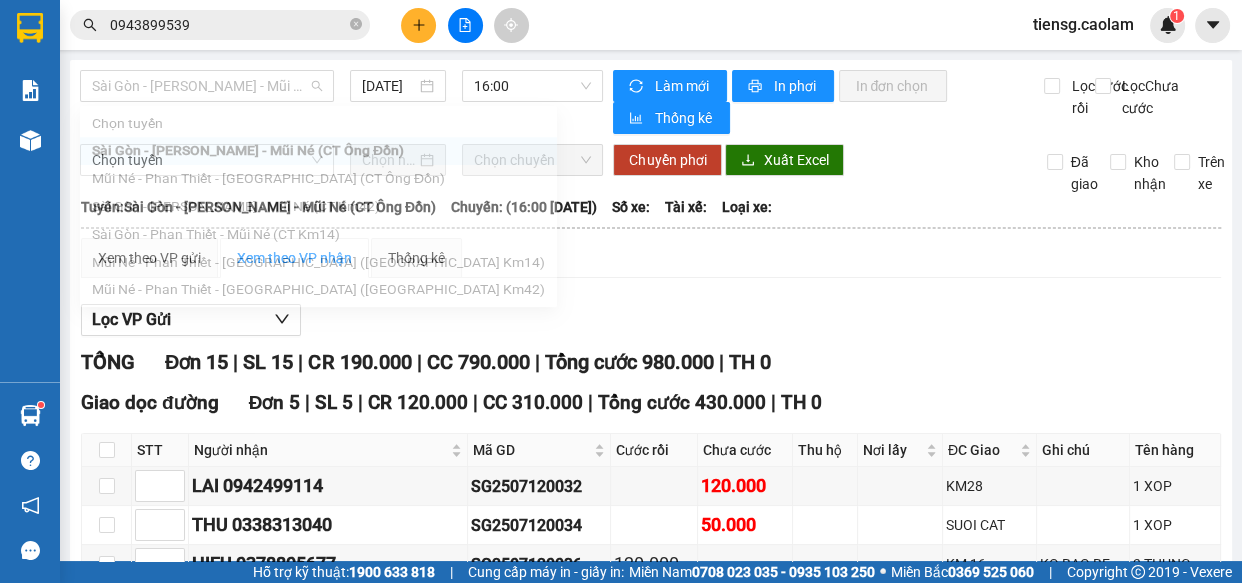 click on "Sài Gòn - [PERSON_NAME] - Mũi Né (CT Ông Đồn)" at bounding box center [207, 86] 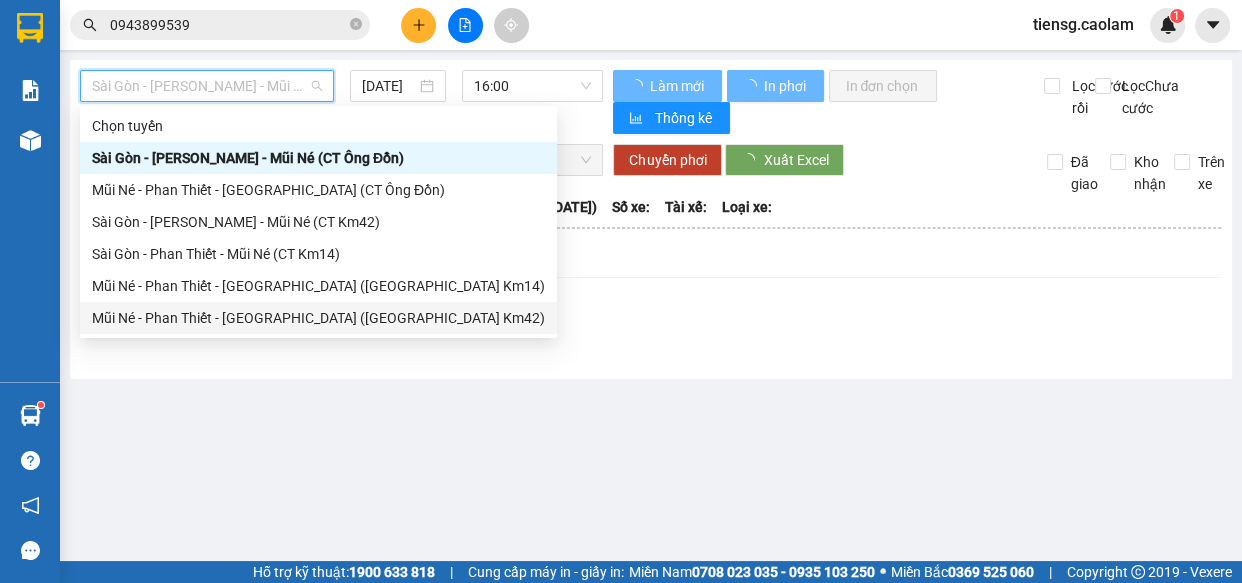 click on "Mũi Né - Phan Thiết - [GEOGRAPHIC_DATA] ([GEOGRAPHIC_DATA] Km42)" at bounding box center [318, 318] 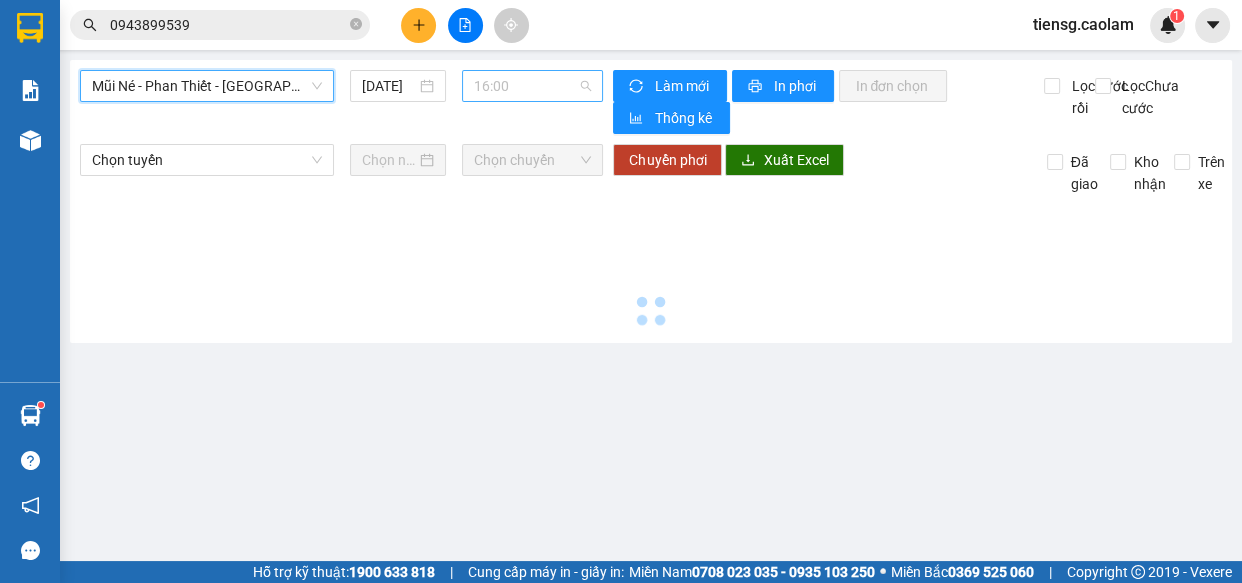 click on "16:00" at bounding box center [532, 86] 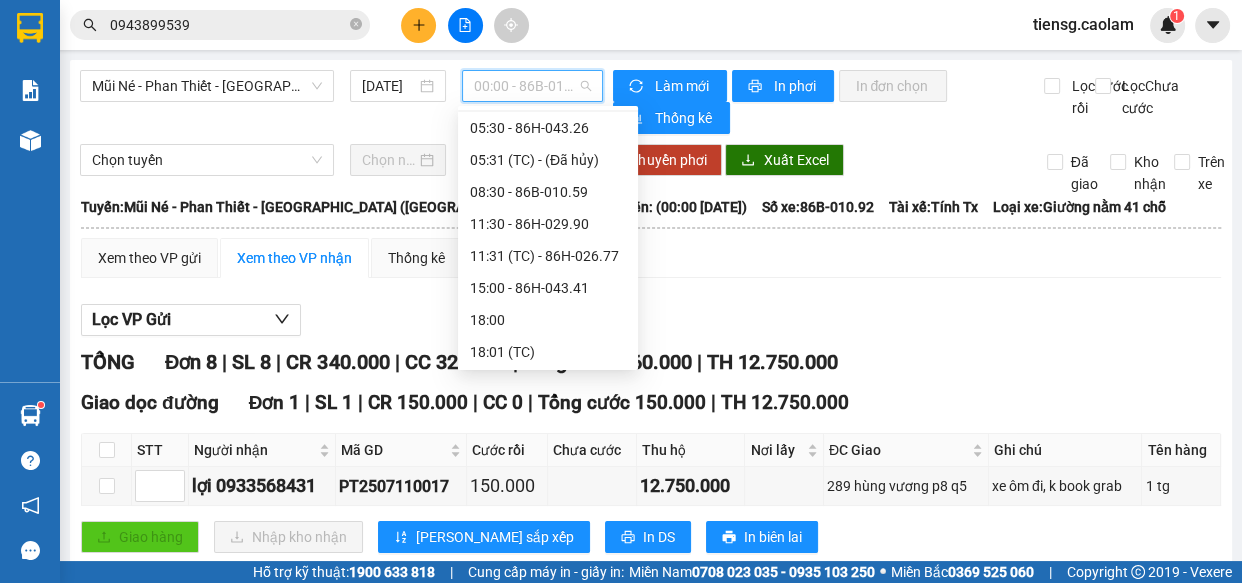 scroll, scrollTop: 292, scrollLeft: 0, axis: vertical 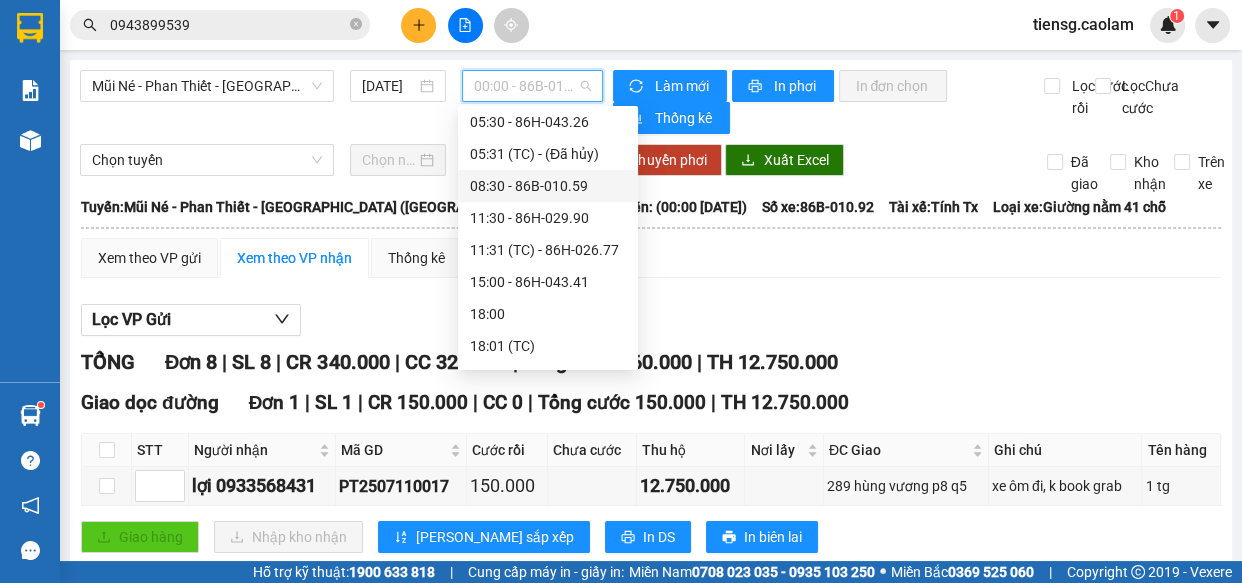 click on "08:30     - 86B-010.59" at bounding box center [548, 186] 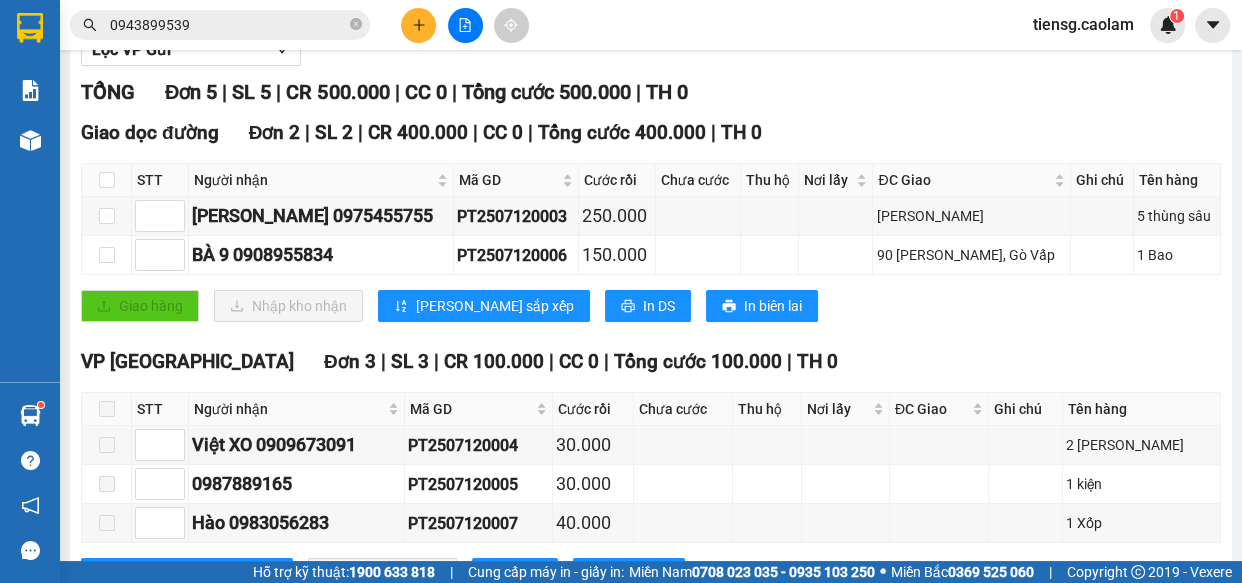 scroll, scrollTop: 360, scrollLeft: 0, axis: vertical 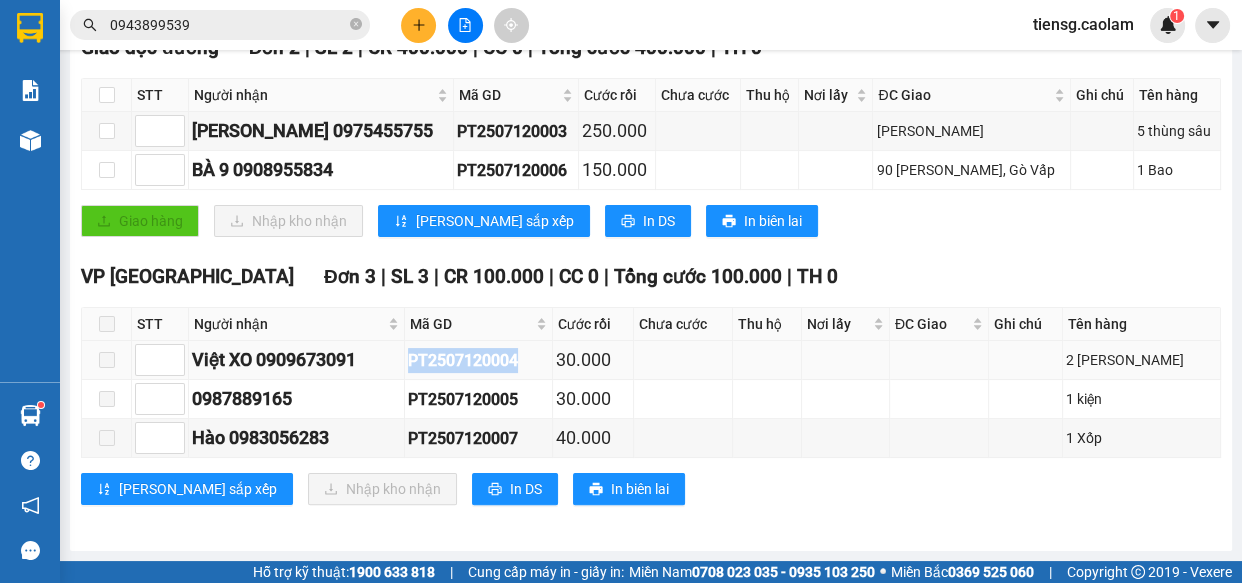 drag, startPoint x: 413, startPoint y: 363, endPoint x: 523, endPoint y: 359, distance: 110.0727 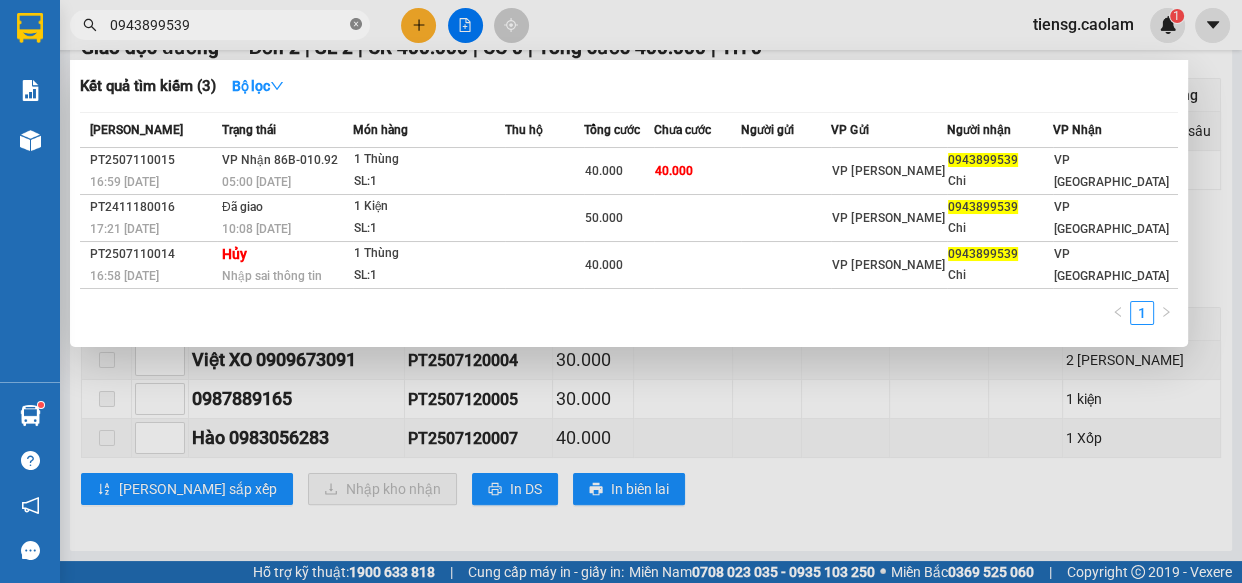 click 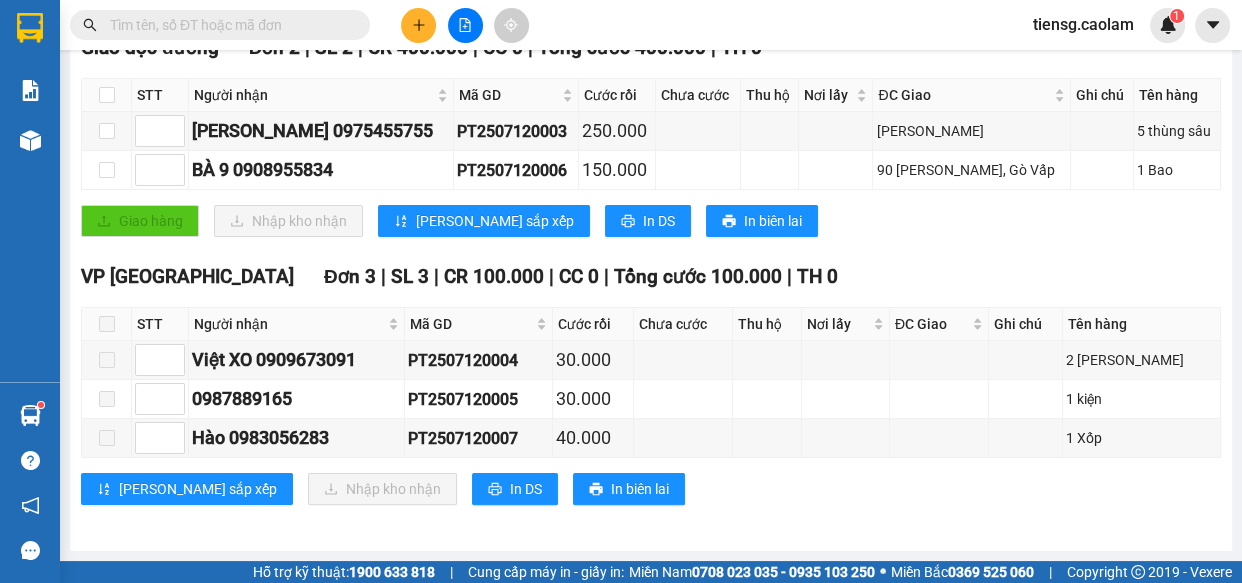 paste on "PT2507120004" 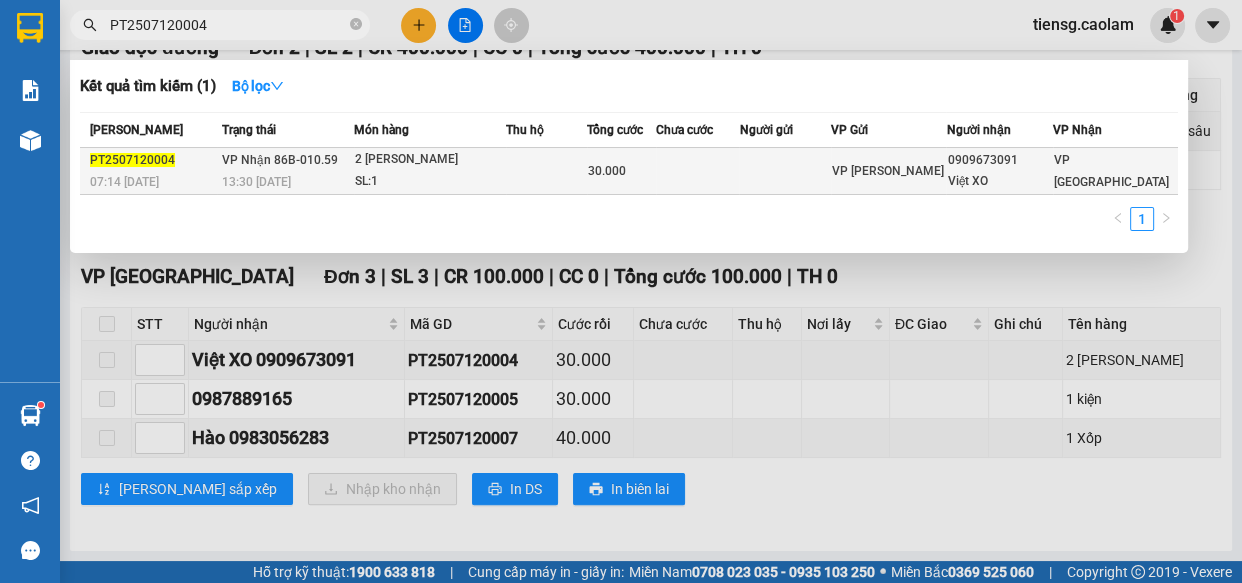 click on "30.000" at bounding box center [622, 171] 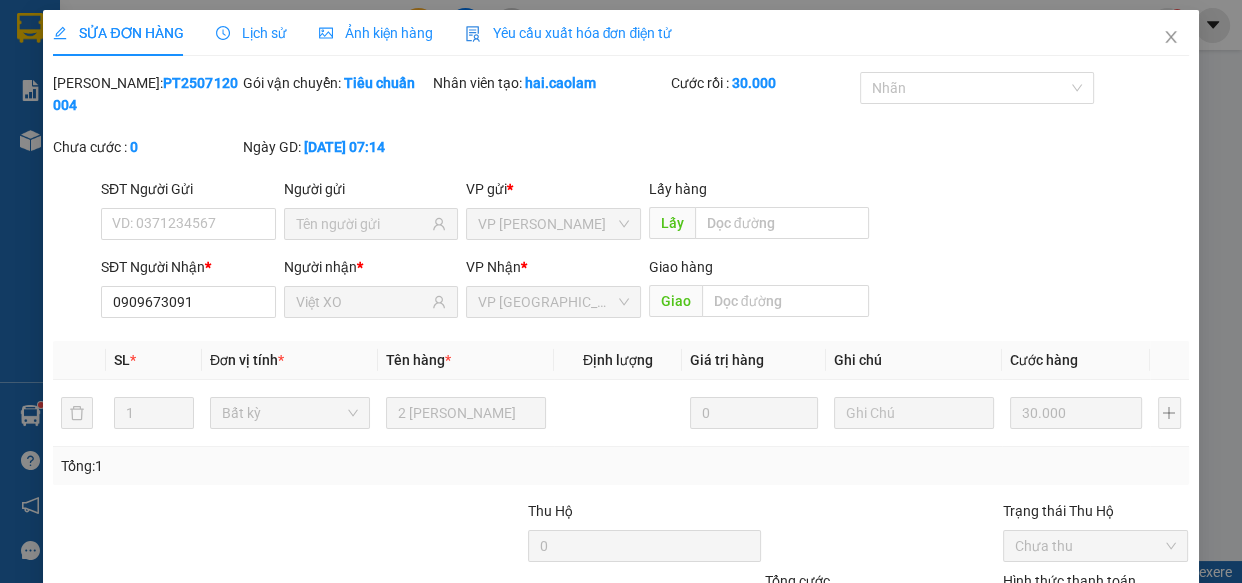 scroll, scrollTop: 0, scrollLeft: 0, axis: both 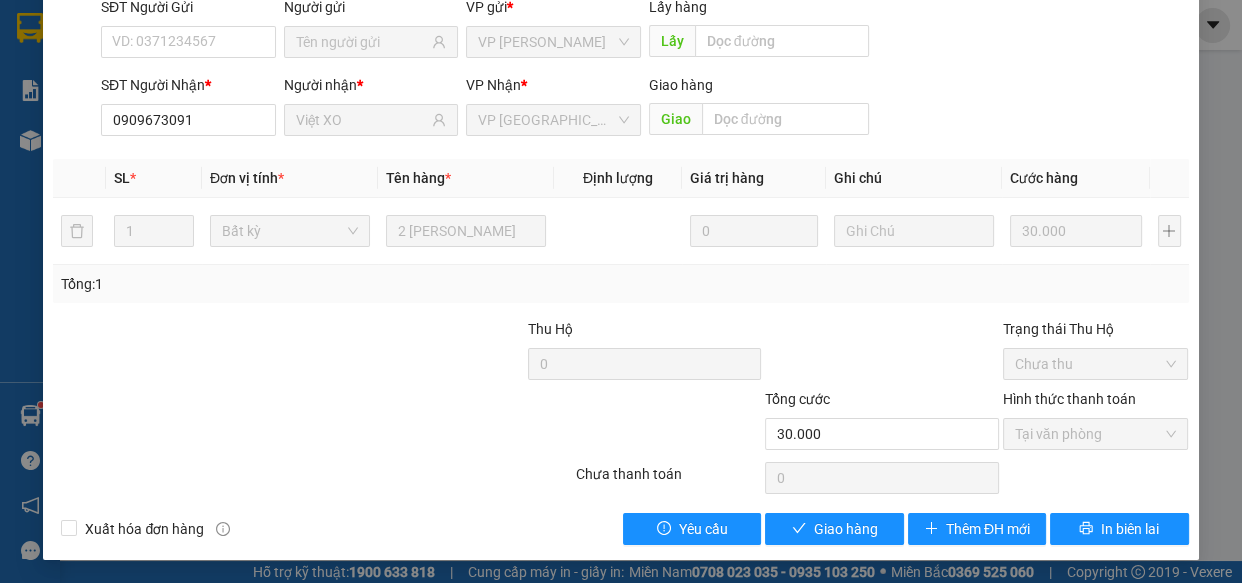 click on "SỬA ĐƠN HÀNG Lịch sử Ảnh kiện hàng Yêu cầu xuất hóa đơn điện tử Total Paid Fee 30.000 Total UnPaid Fee 0 Cash Collection Total Fee Mã ĐH:  PT2507120004 Gói vận chuyển:   Tiêu chuẩn Nhân viên tạo:   hai.caolam Cước rồi :   30.000   Nhãn Chưa cước :   0 Ngày GD:   [DATE] 07:14 SĐT Người Gửi VD: 0371234567 Người gửi VP gửi  * VP [PERSON_NAME] Lấy hàng Lấy SĐT Người Nhận  * 0909673091 Người nhận  * Việt XO VP Nhận  * VP [GEOGRAPHIC_DATA] Giao hàng Giao SL  * Đơn vị tính  * Tên hàng  * Định lượng Giá trị hàng Ghi chú Cước hàng                   1 Bất kỳ 2 thùng hải thắng 0 30.000 Tổng:  1 Thu Hộ 0 Trạng thái Thu Hộ   Chưa thu Tổng cước 30.000 Hình thức thanh toán Tại văn phòng Số tiền thu trước 30.000 Chọn HT Thanh Toán Chưa thanh toán 0 Chọn HT Thanh Toán Xuất hóa đơn hàng Yêu cầu Giao hàng Thêm ĐH mới In biên lai" at bounding box center [620, 194] 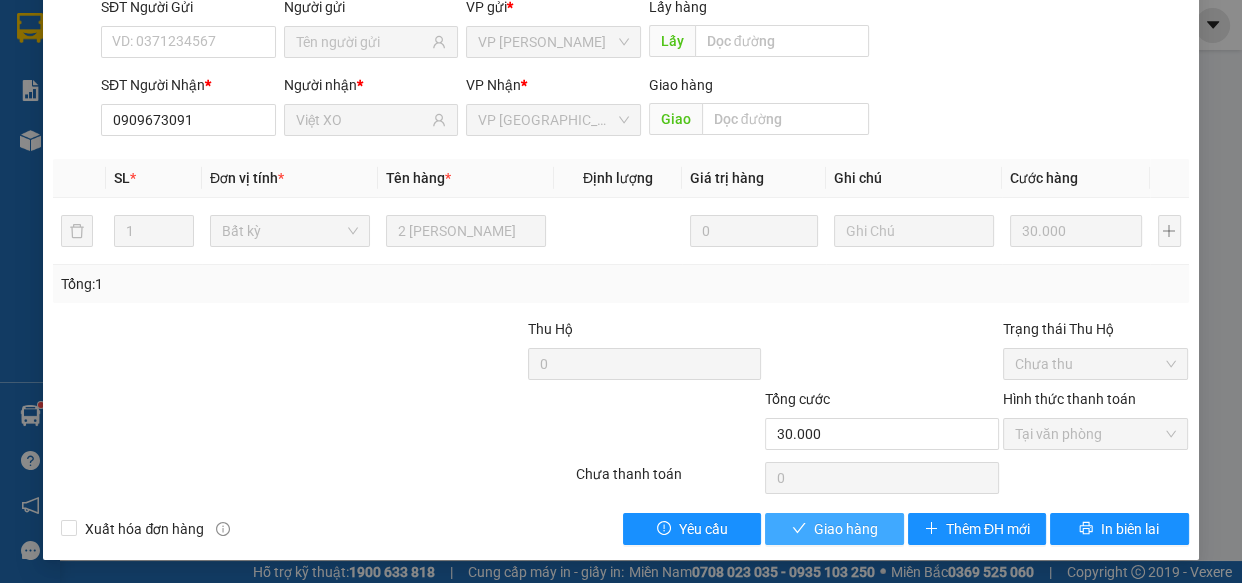 click on "Giao hàng" at bounding box center (846, 529) 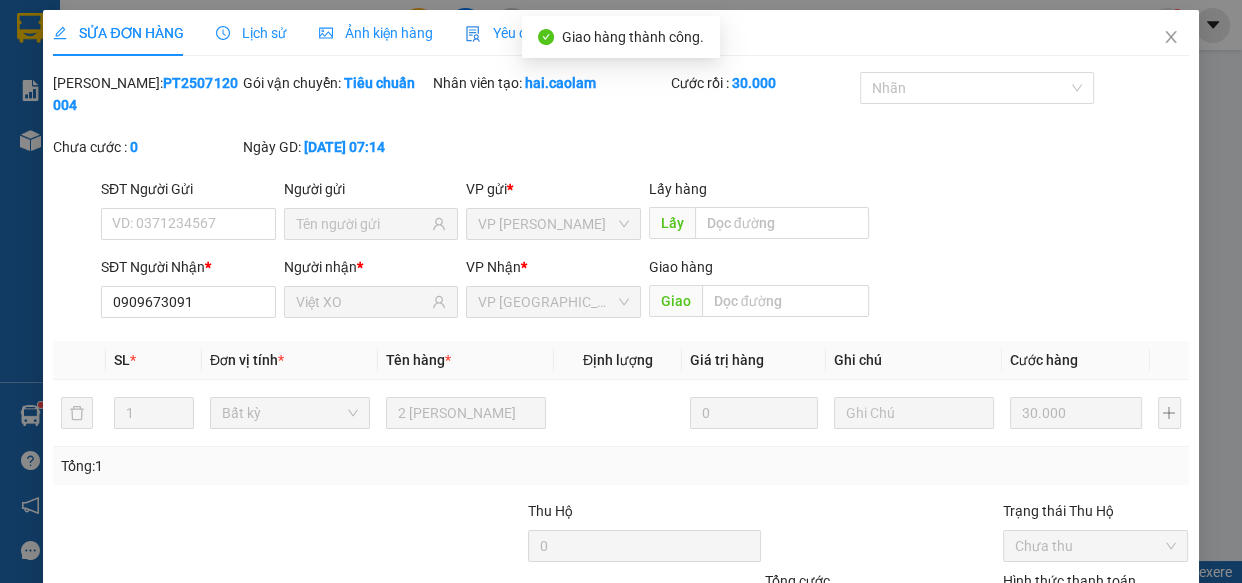 scroll, scrollTop: 0, scrollLeft: 0, axis: both 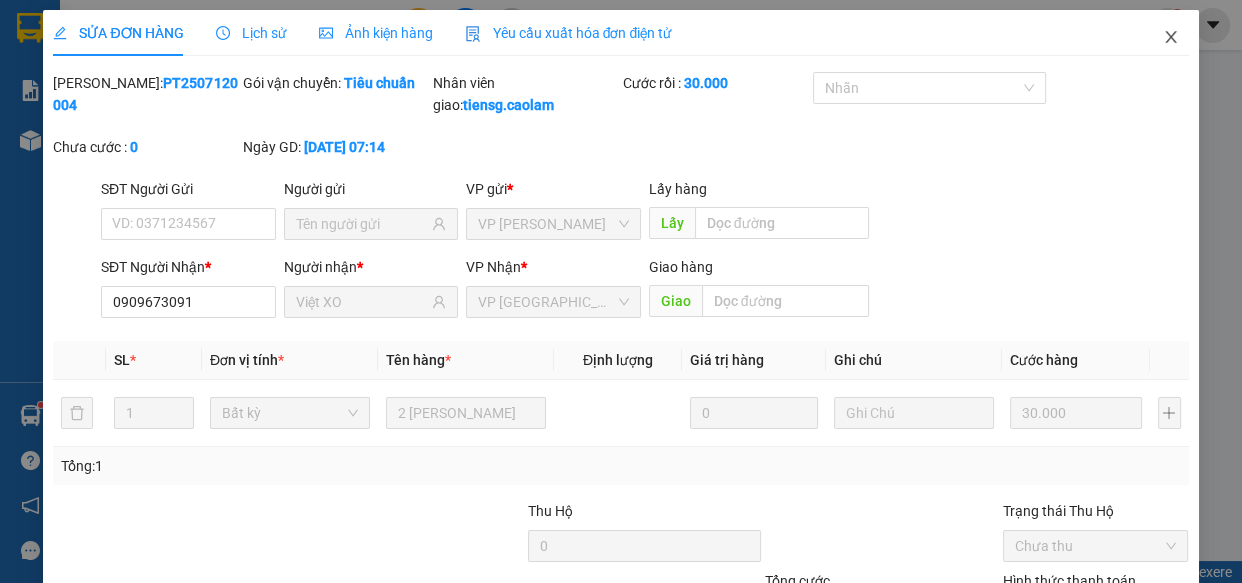 click 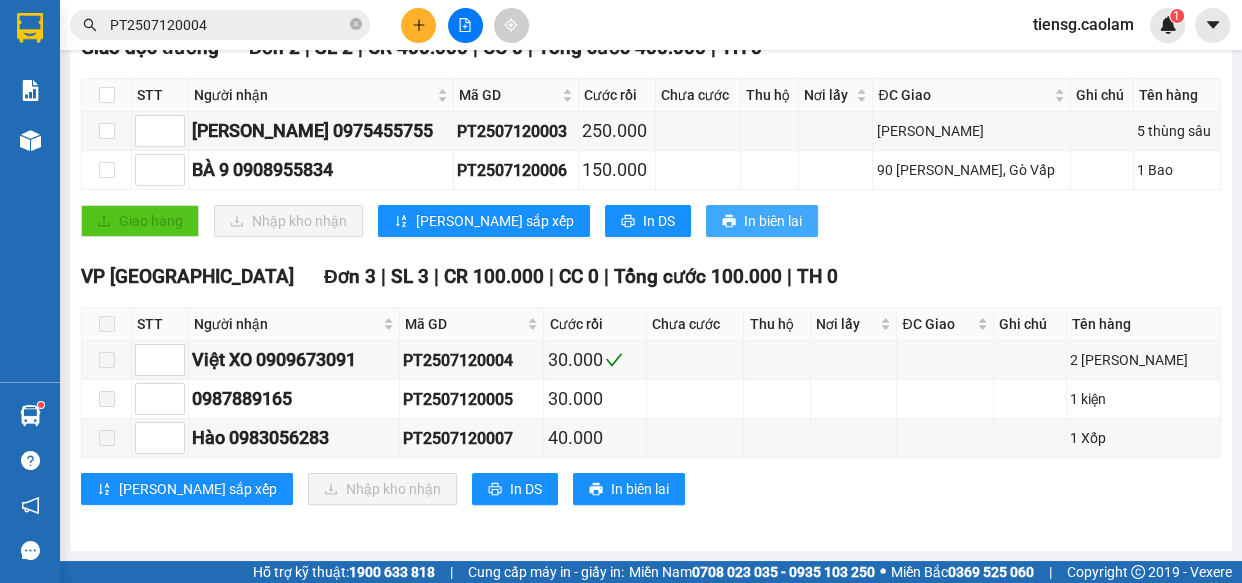 scroll, scrollTop: 360, scrollLeft: 0, axis: vertical 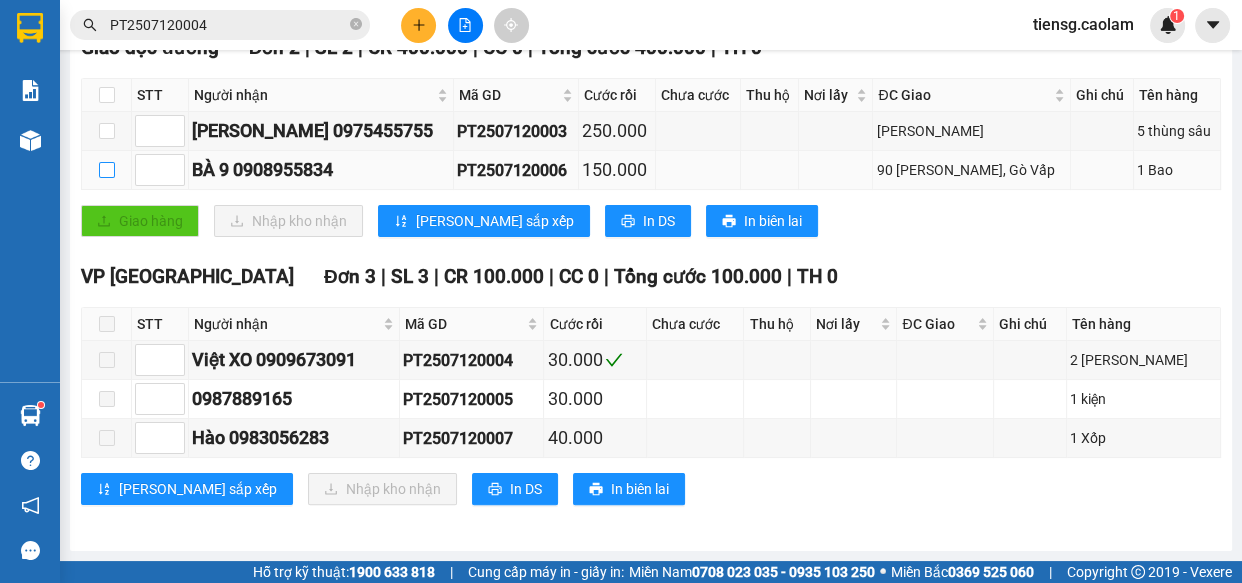 click at bounding box center [107, 170] 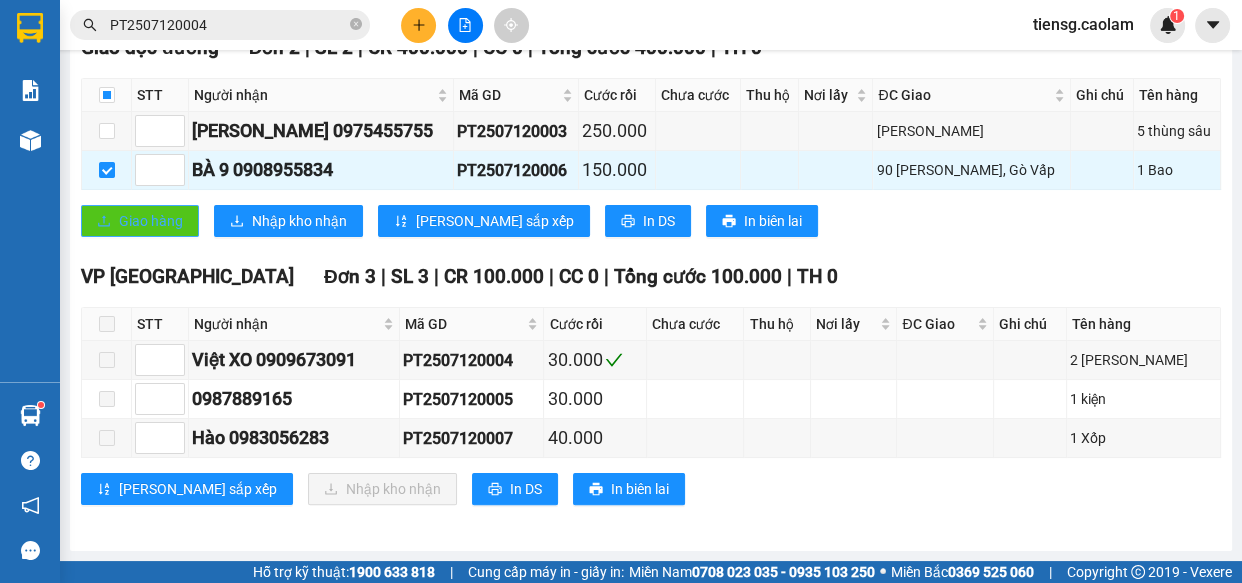 click on "Giao hàng" at bounding box center [151, 221] 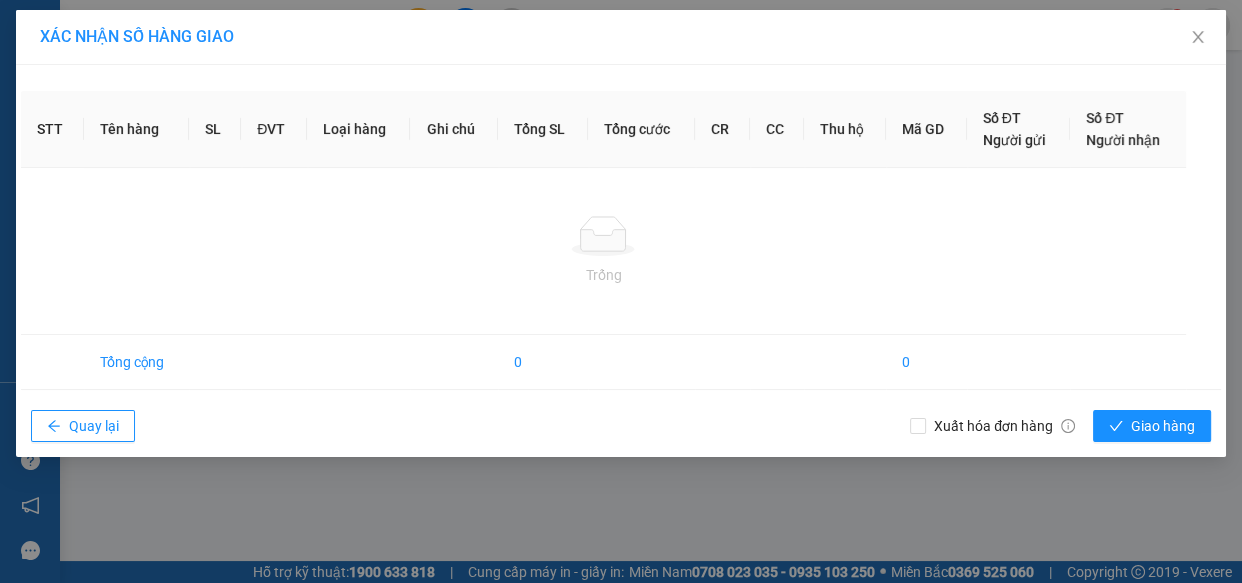 scroll, scrollTop: 0, scrollLeft: 0, axis: both 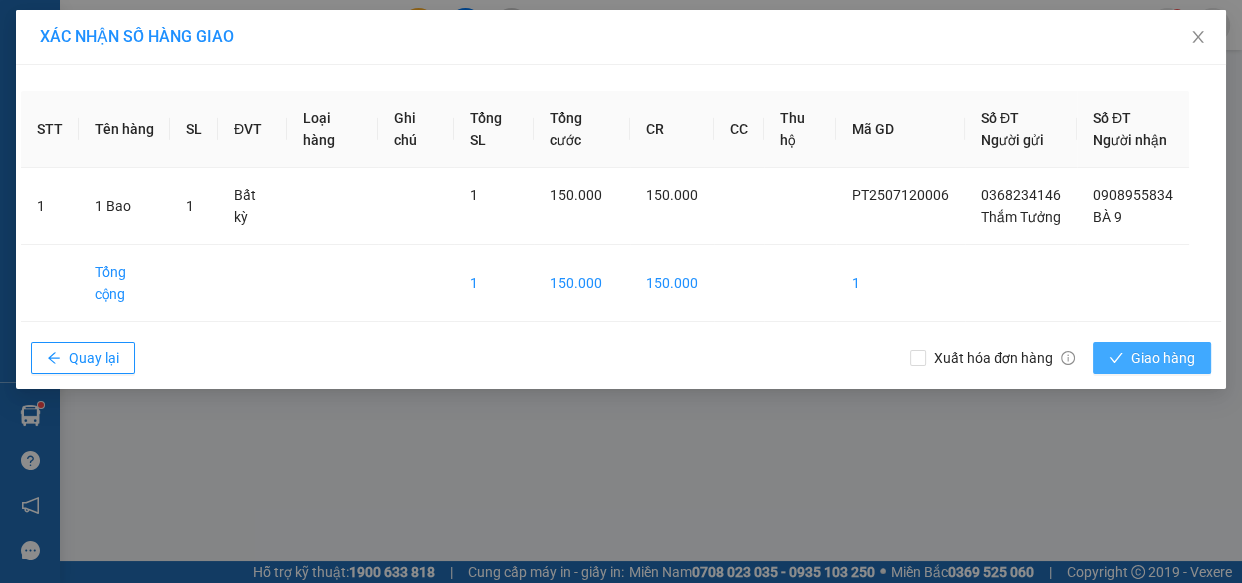 click on "Giao hàng" at bounding box center [1163, 358] 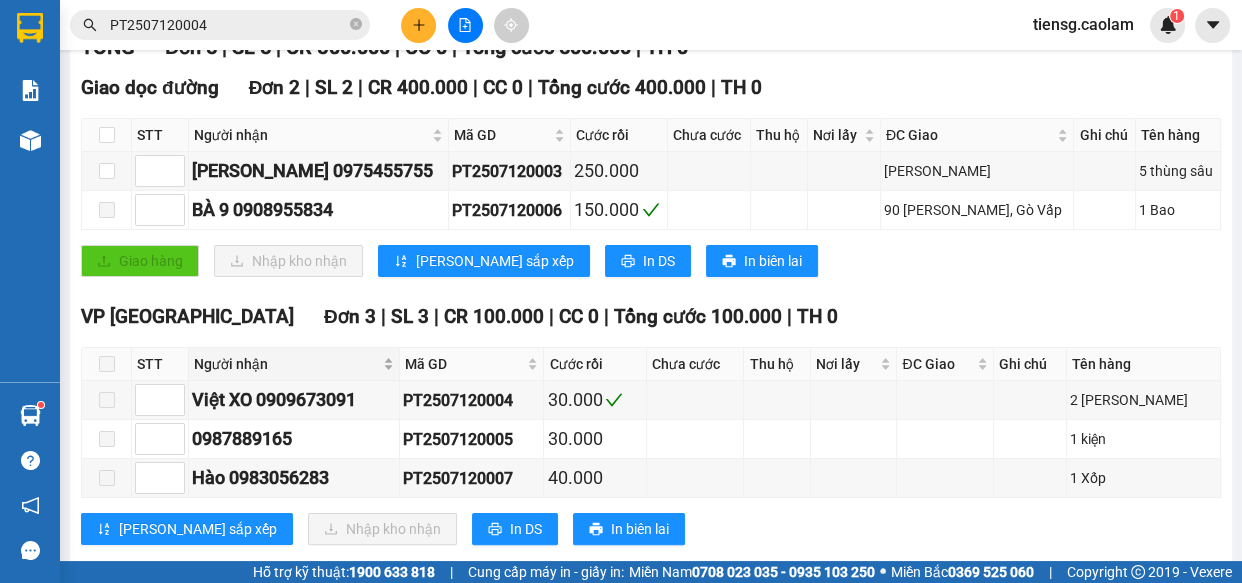 scroll, scrollTop: 360, scrollLeft: 0, axis: vertical 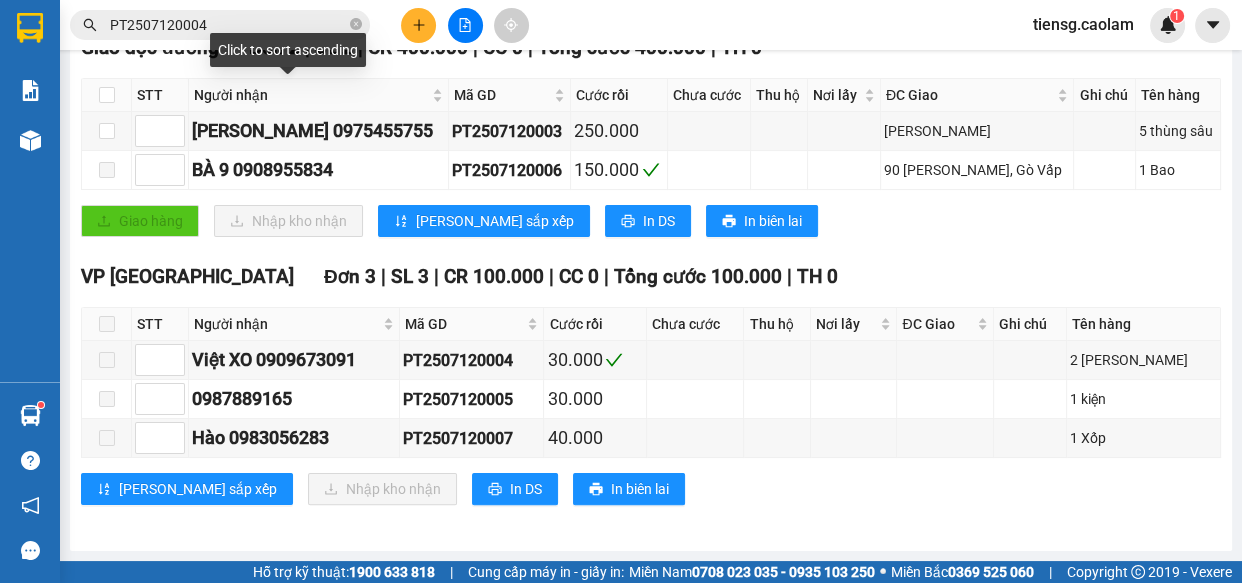 click on "PT2507120004" at bounding box center [228, 25] 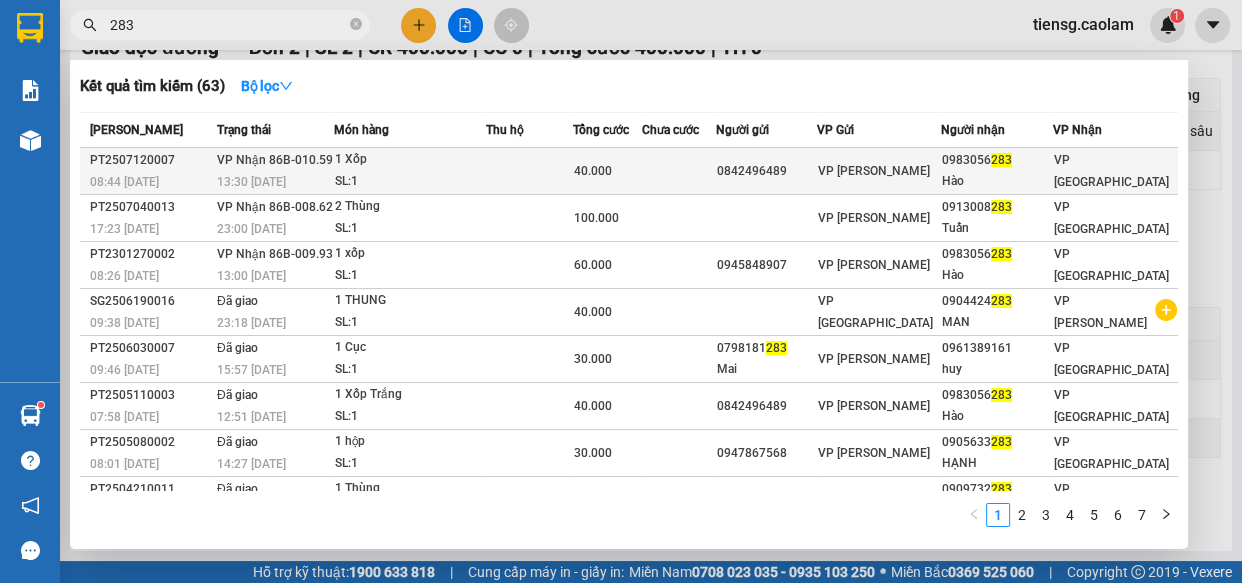 click on "SL:  1" at bounding box center [410, 182] 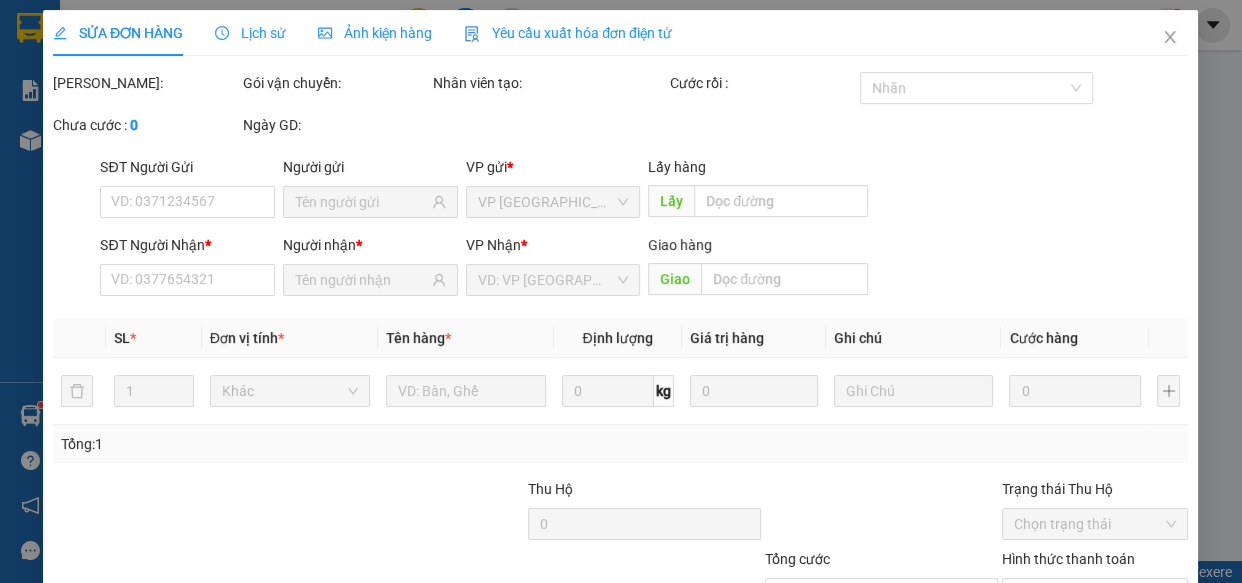 scroll, scrollTop: 0, scrollLeft: 0, axis: both 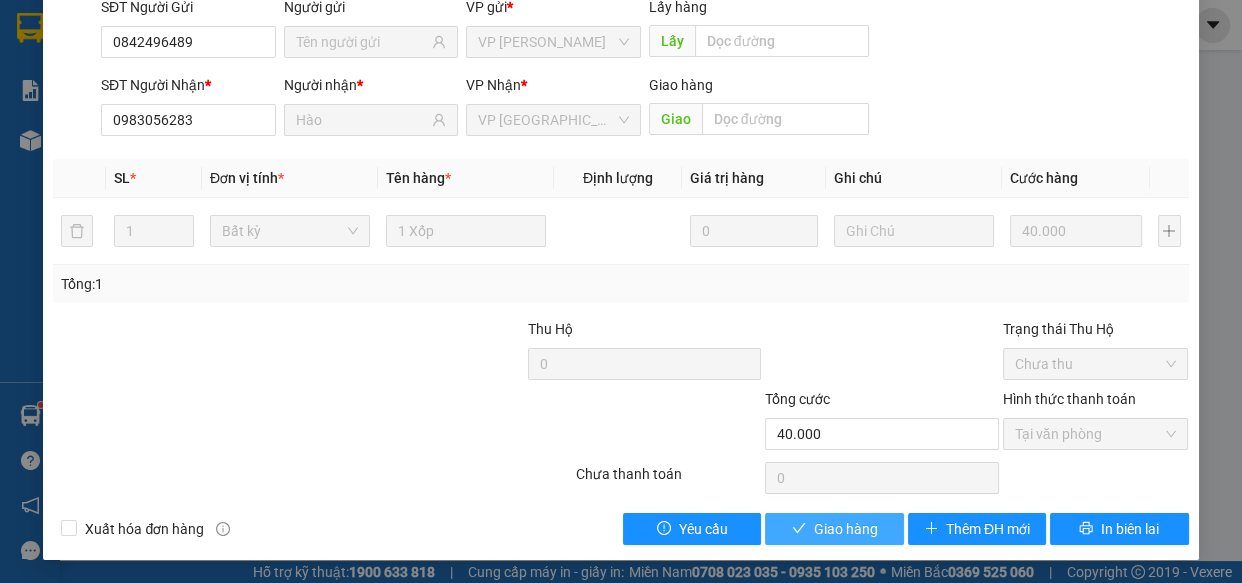 click on "Giao hàng" at bounding box center (846, 529) 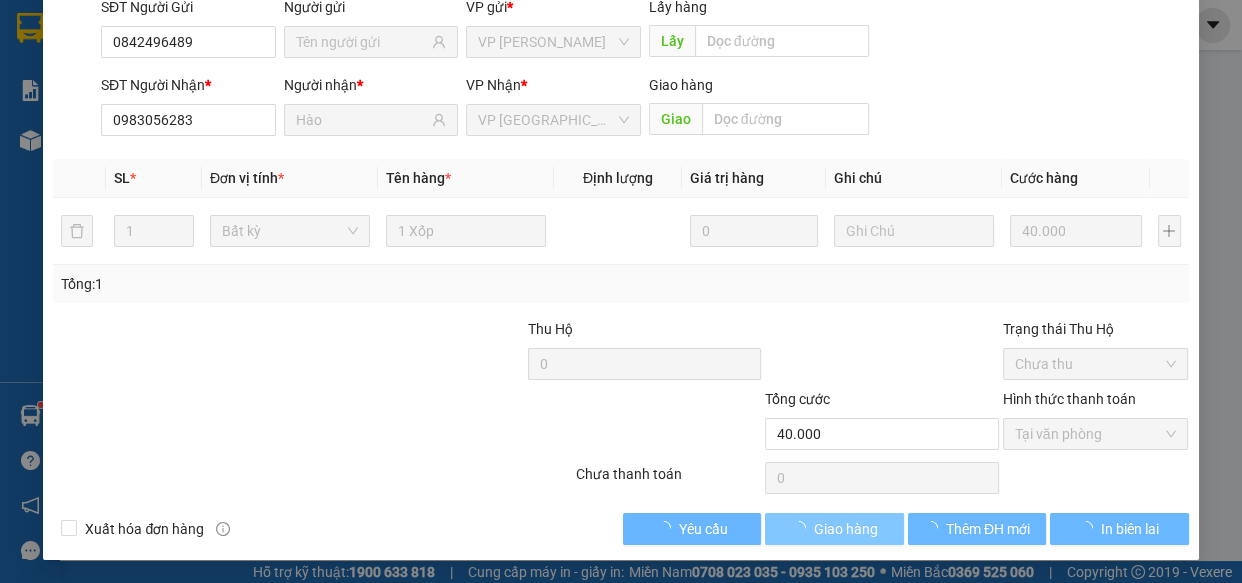 scroll, scrollTop: 0, scrollLeft: 0, axis: both 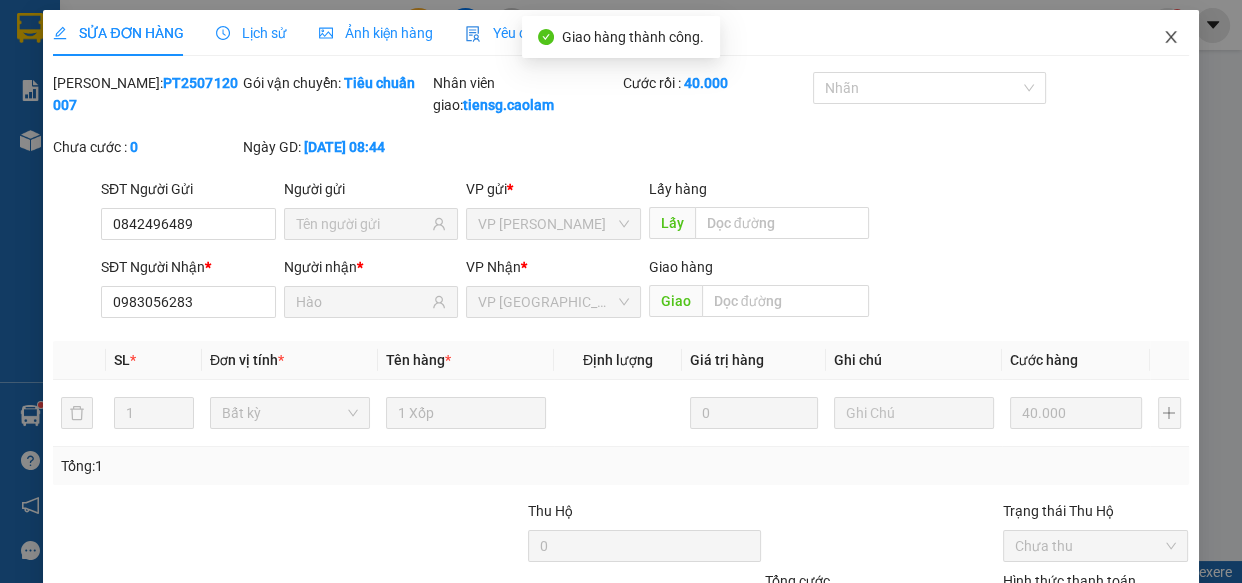 click 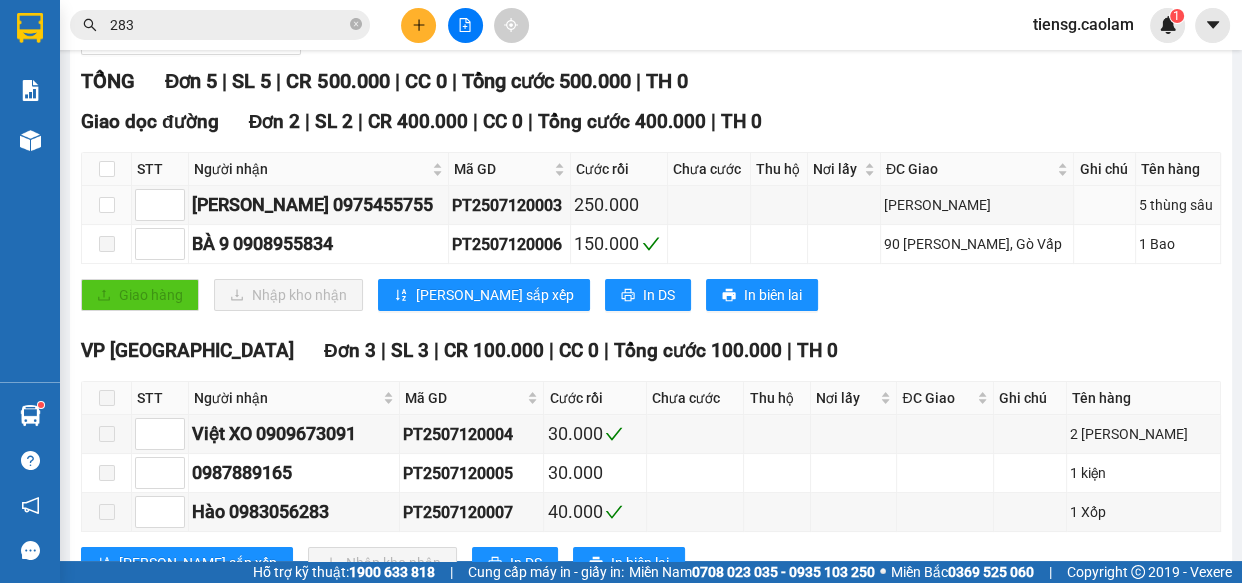 scroll, scrollTop: 178, scrollLeft: 0, axis: vertical 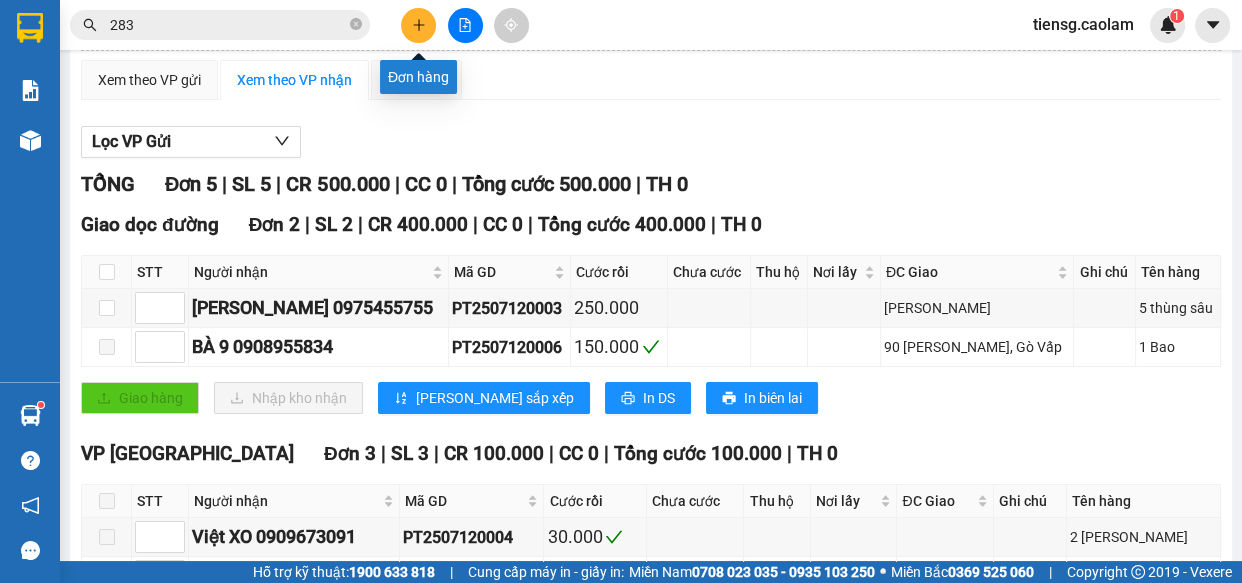 click at bounding box center (418, 25) 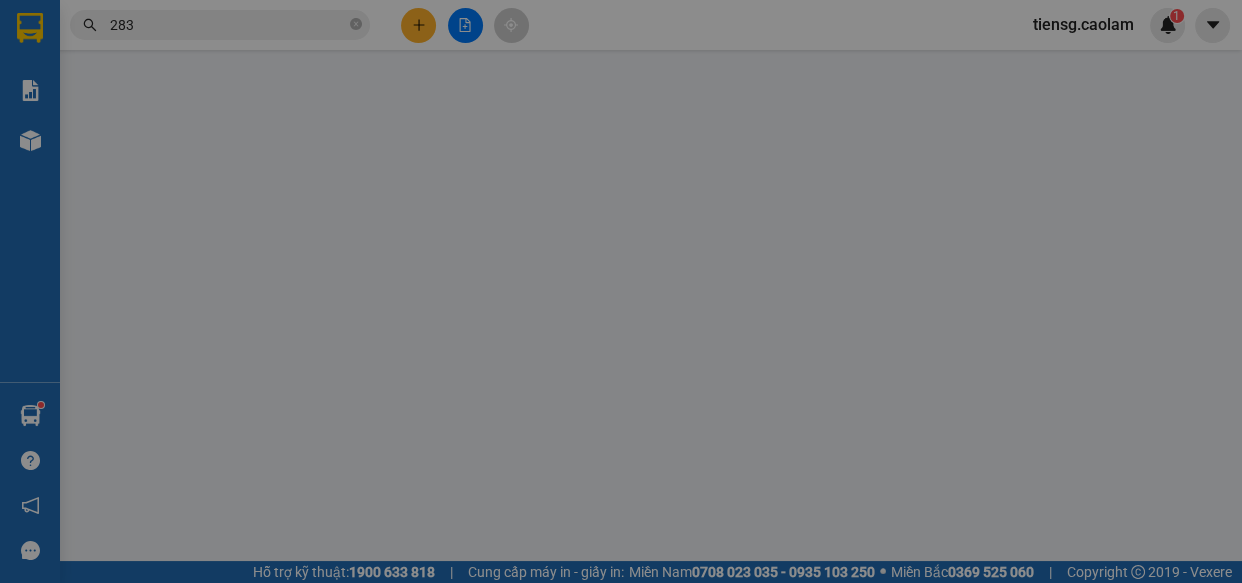 scroll, scrollTop: 0, scrollLeft: 0, axis: both 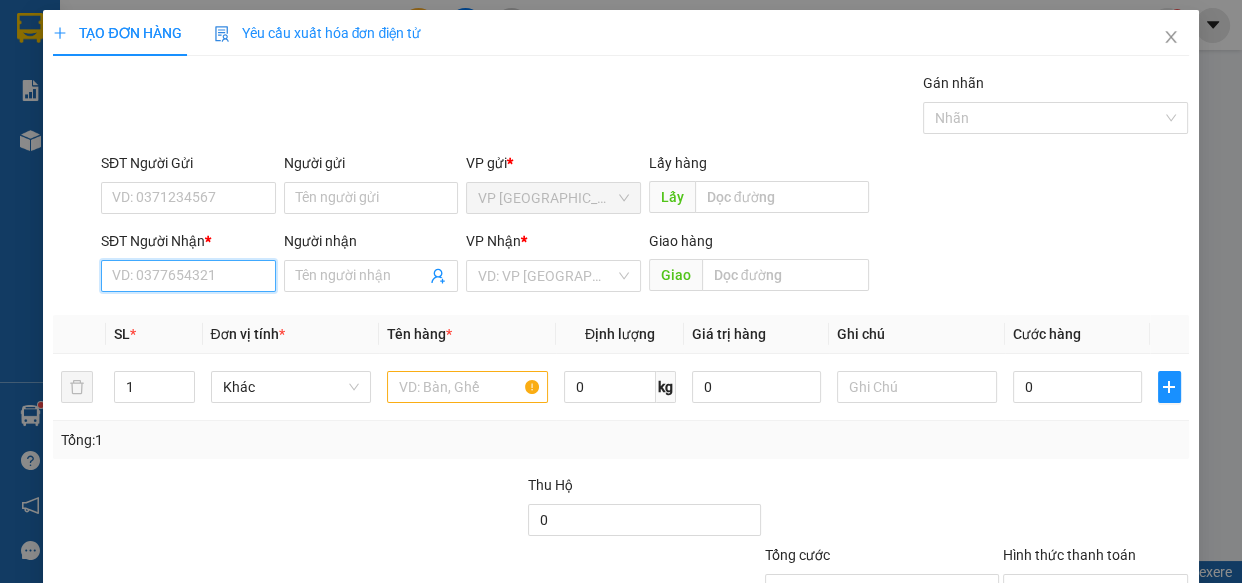 click on "SĐT Người Nhận  *" at bounding box center (188, 276) 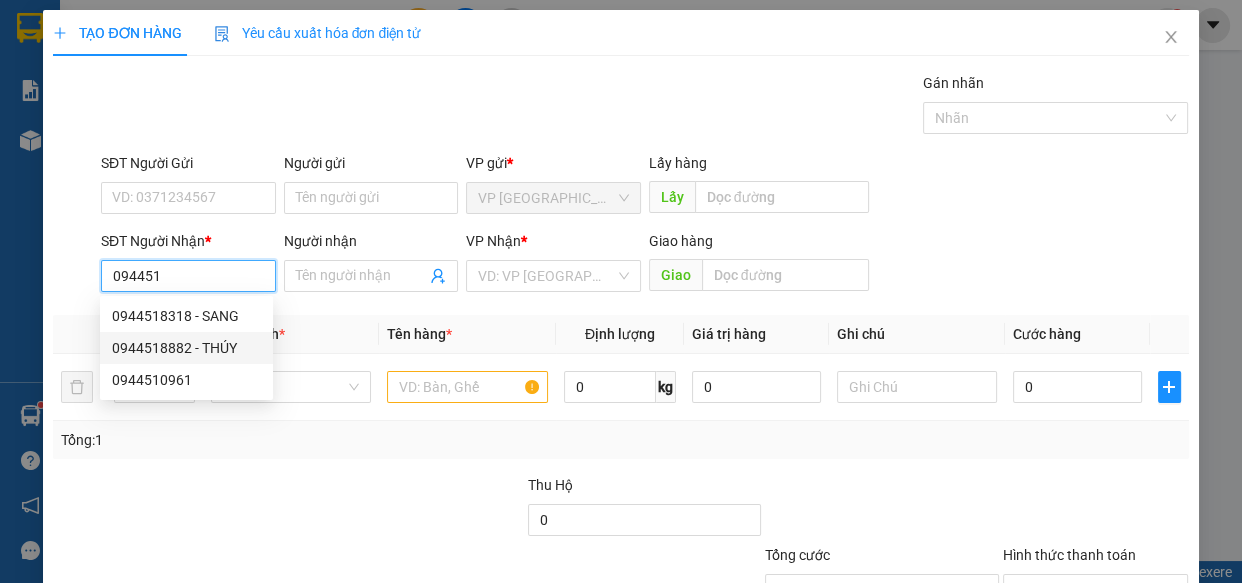 click on "0944518882 - THÚY" at bounding box center (186, 348) 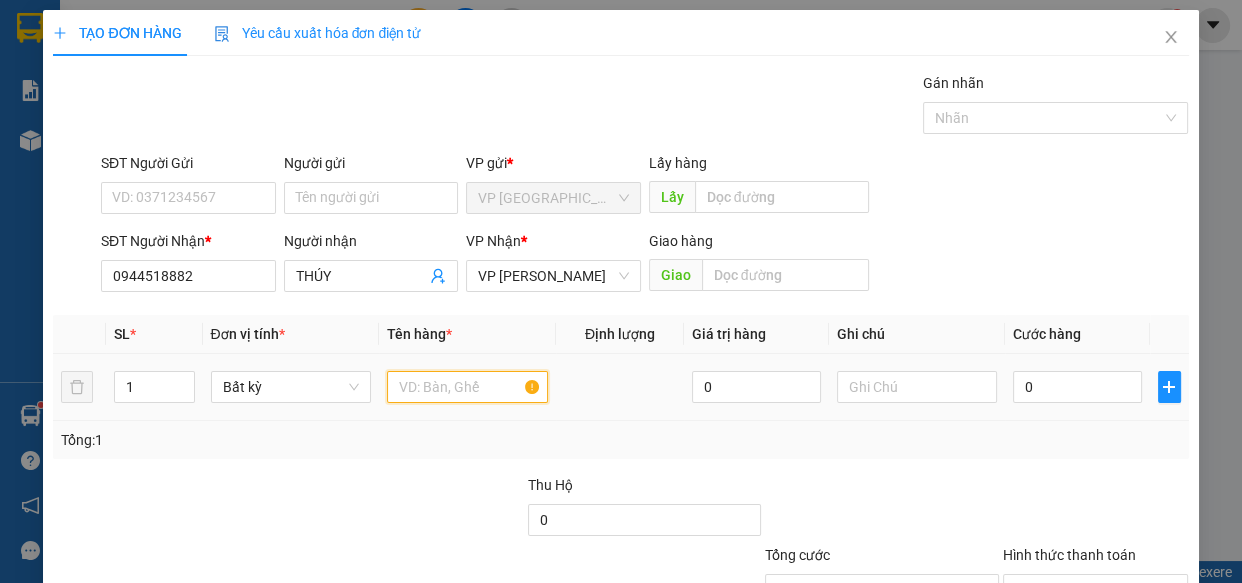click at bounding box center (467, 387) 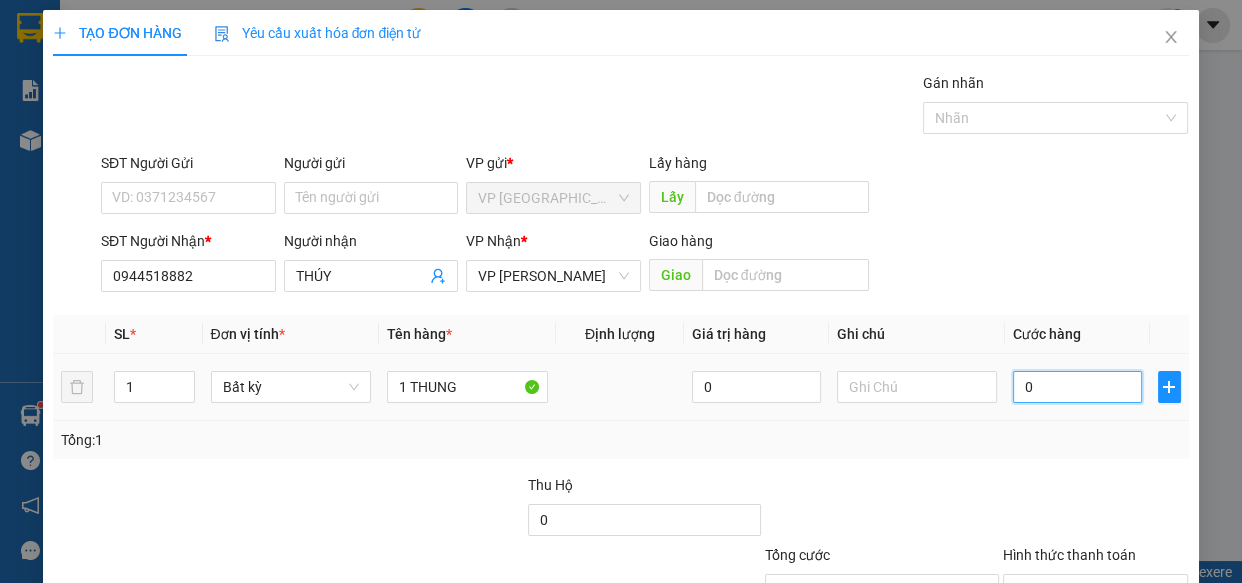 click on "0" at bounding box center (1077, 387) 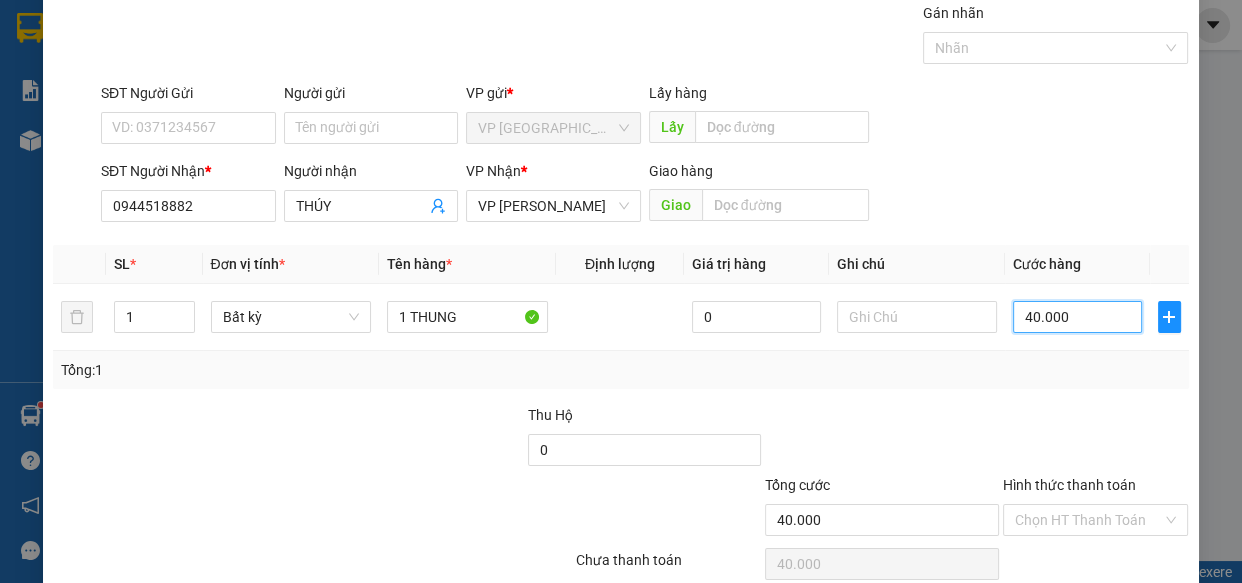 scroll, scrollTop: 156, scrollLeft: 0, axis: vertical 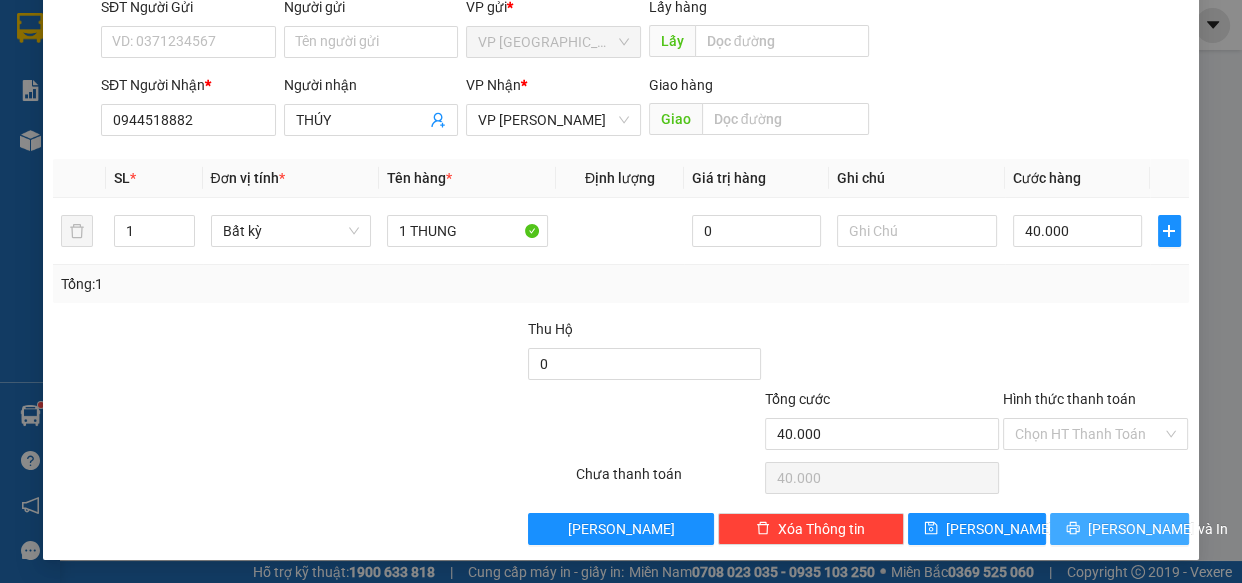 click on "[PERSON_NAME] và In" at bounding box center (1119, 529) 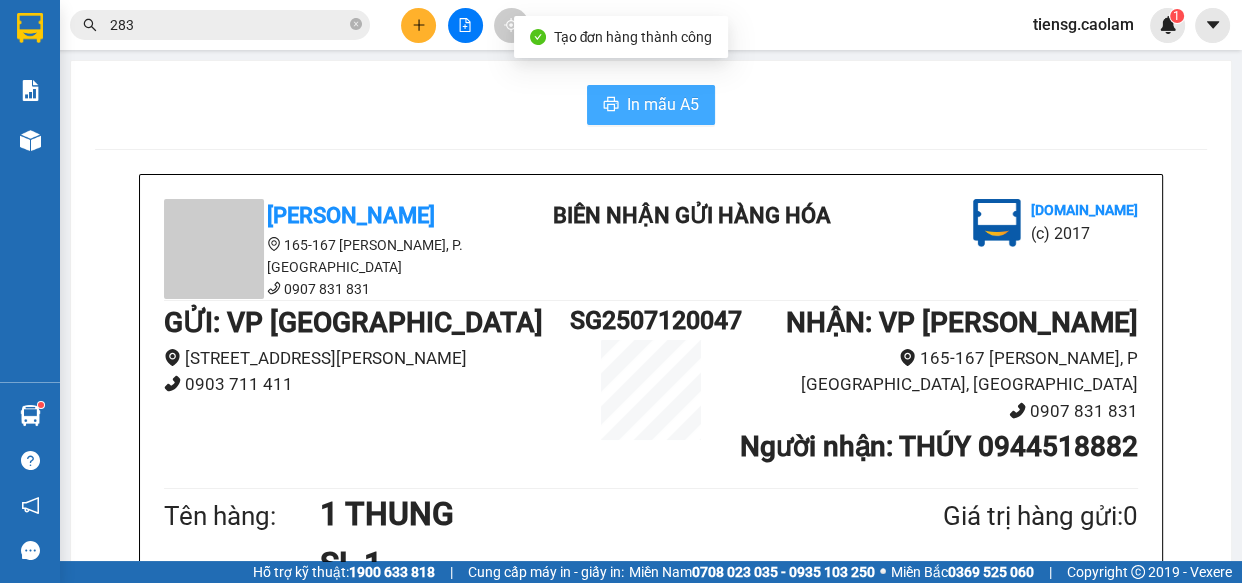 click on "In mẫu A5" at bounding box center [663, 104] 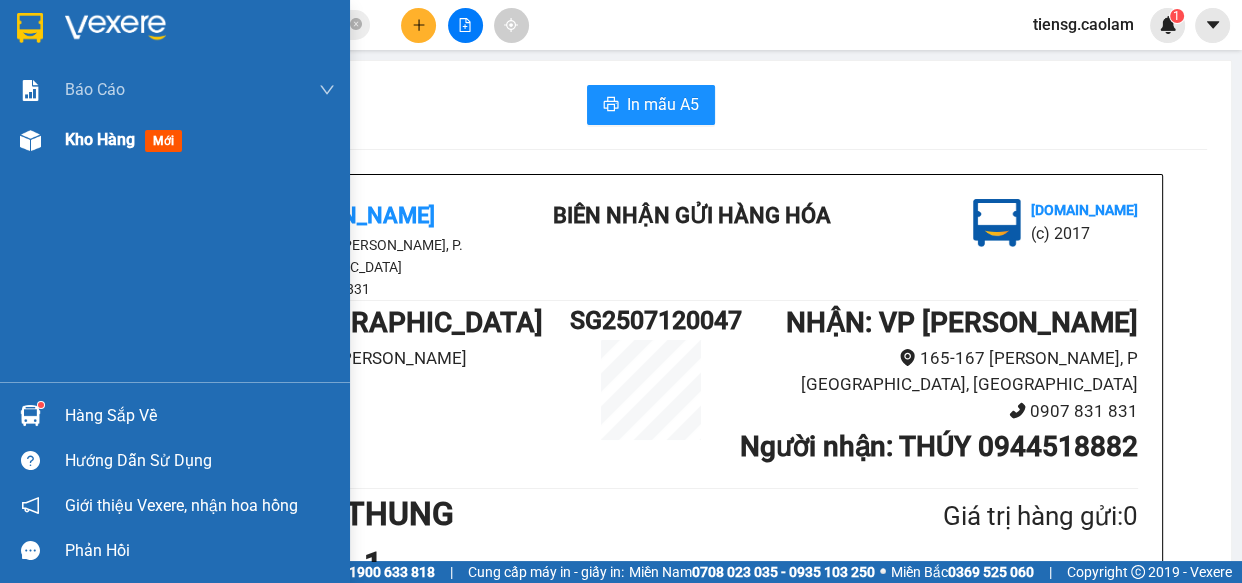 click on "Kho hàng" at bounding box center [100, 139] 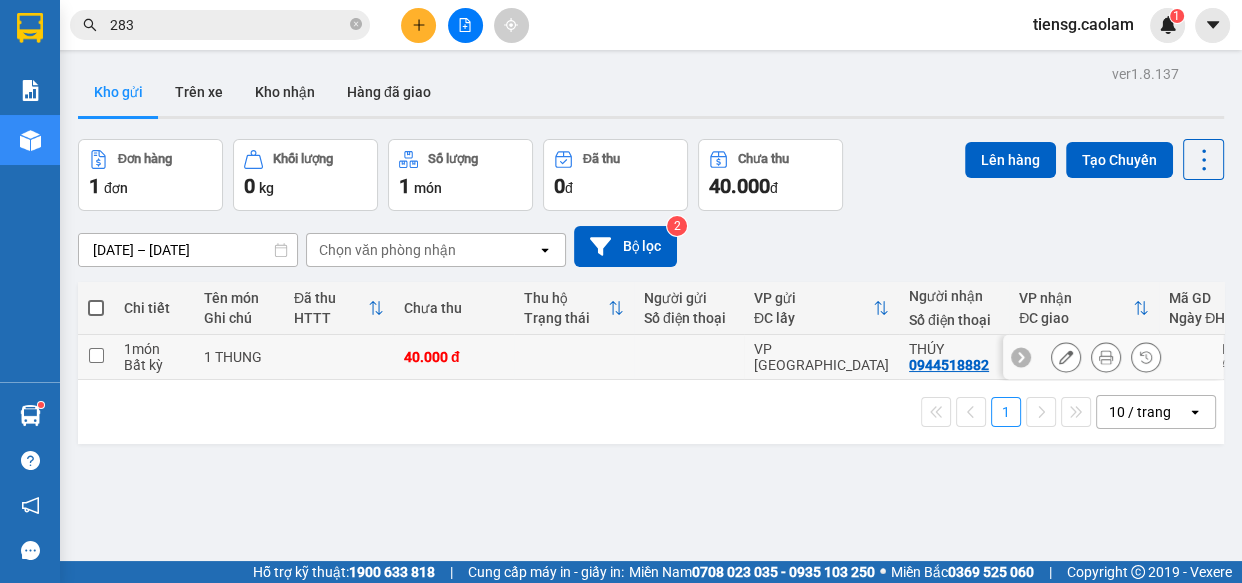 drag, startPoint x: 731, startPoint y: 351, endPoint x: 769, endPoint y: 359, distance: 38.832977 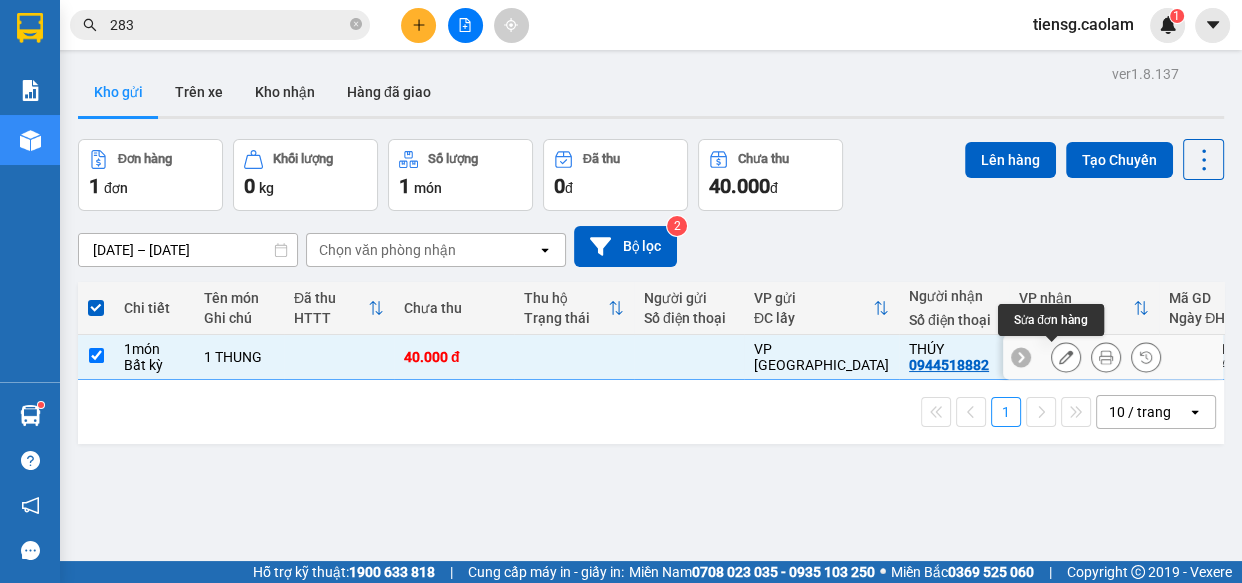 click 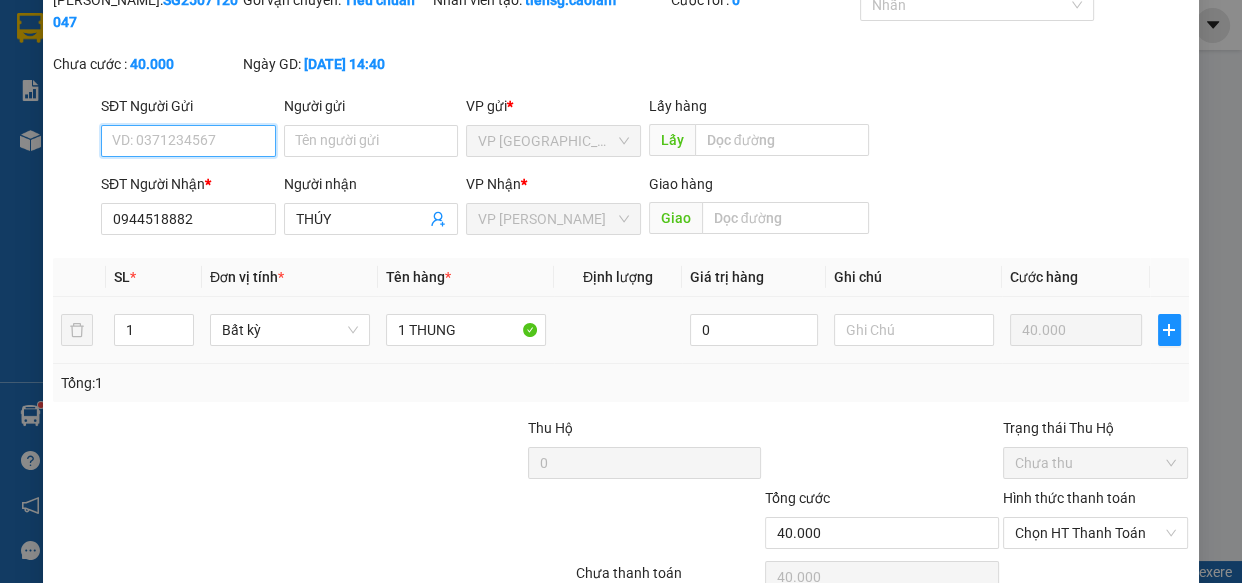 scroll, scrollTop: 182, scrollLeft: 0, axis: vertical 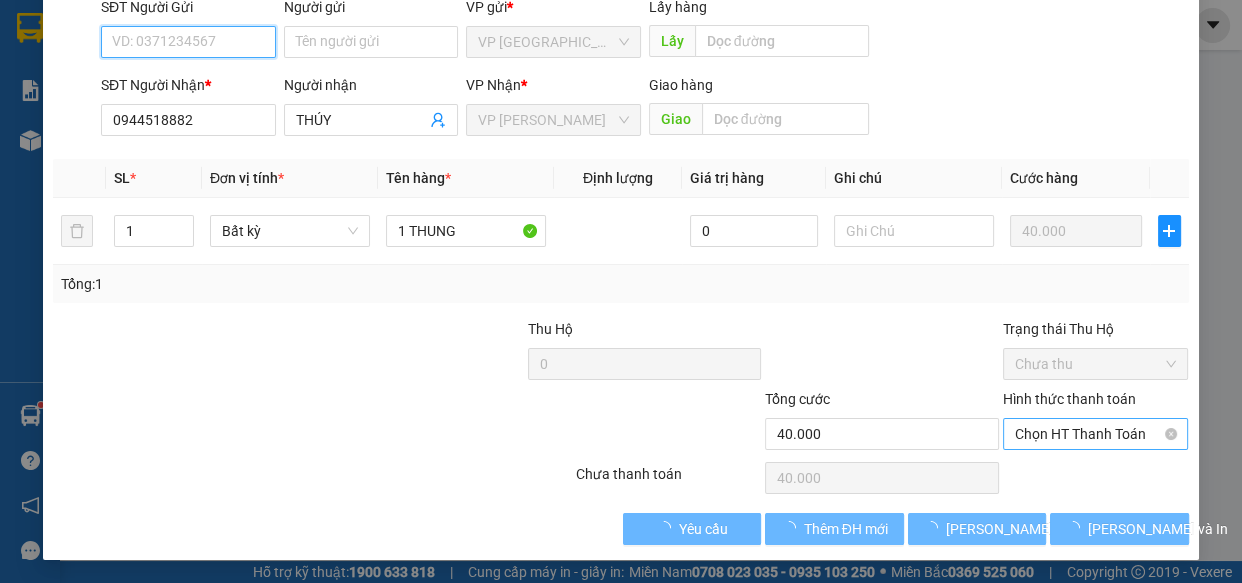 click on "Chọn HT Thanh Toán" at bounding box center [1096, 434] 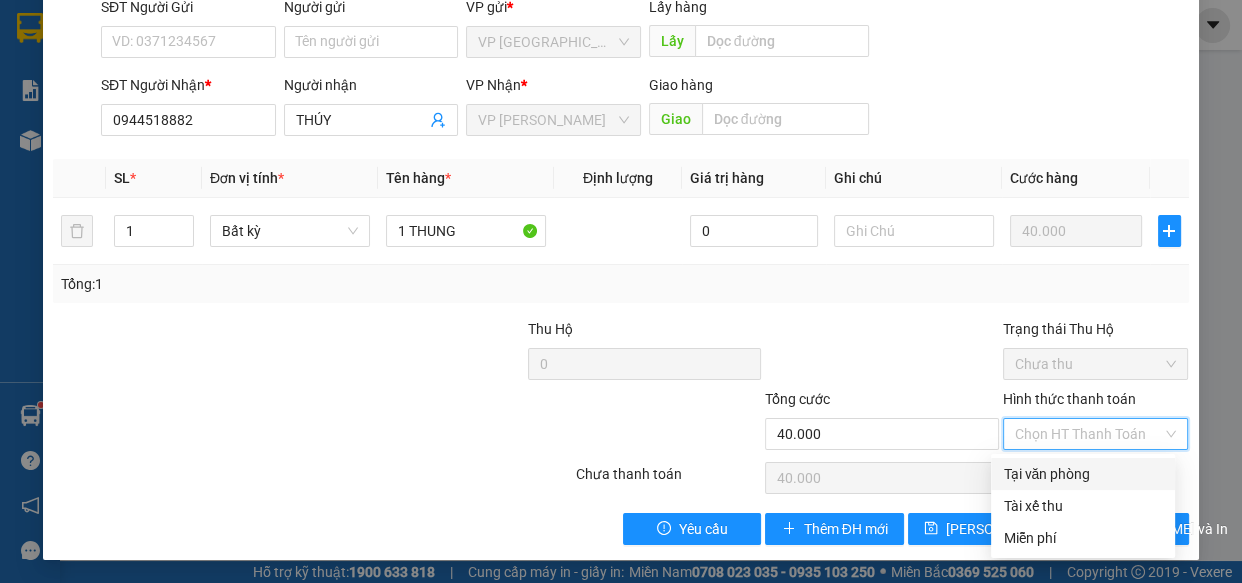 click on "Tại văn phòng" at bounding box center [1083, 474] 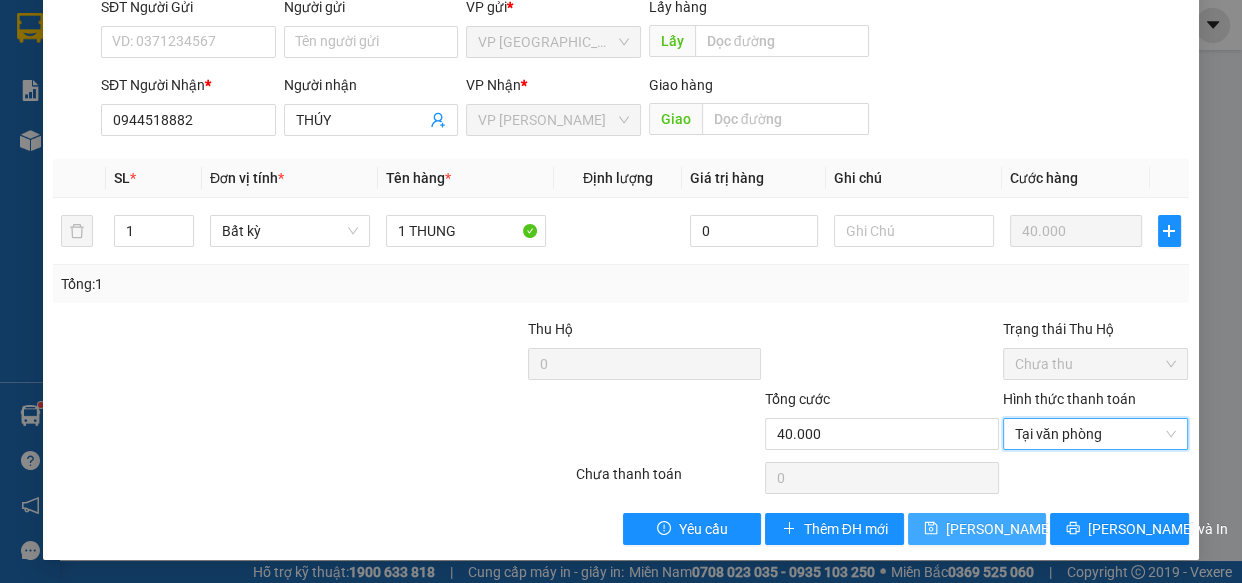 click on "[PERSON_NAME] thay đổi" at bounding box center (1026, 529) 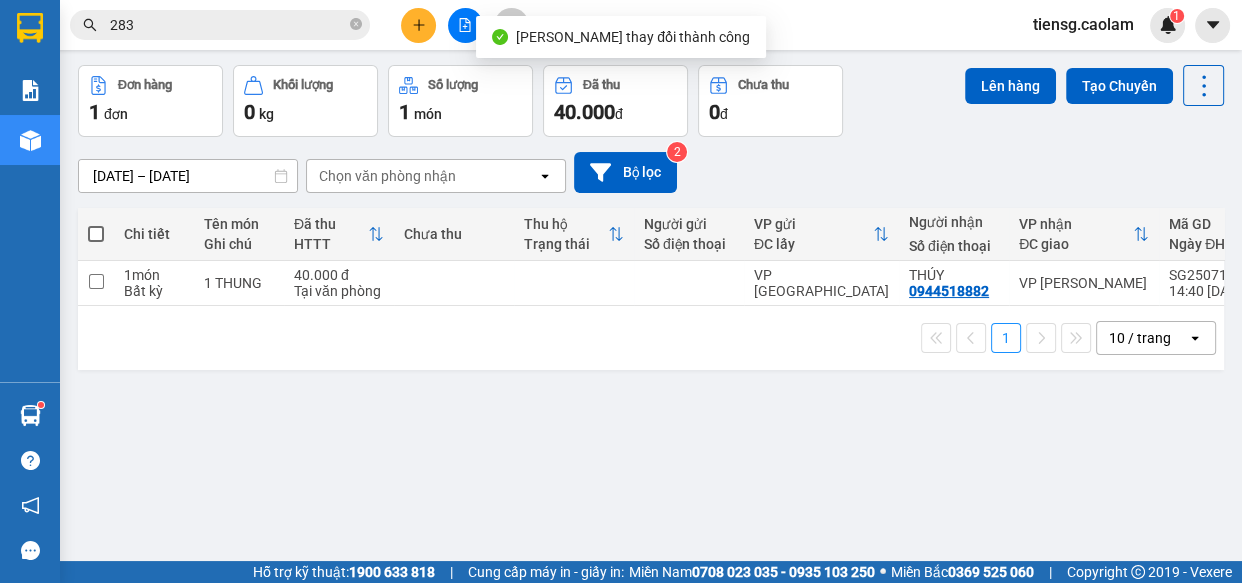 scroll, scrollTop: 90, scrollLeft: 0, axis: vertical 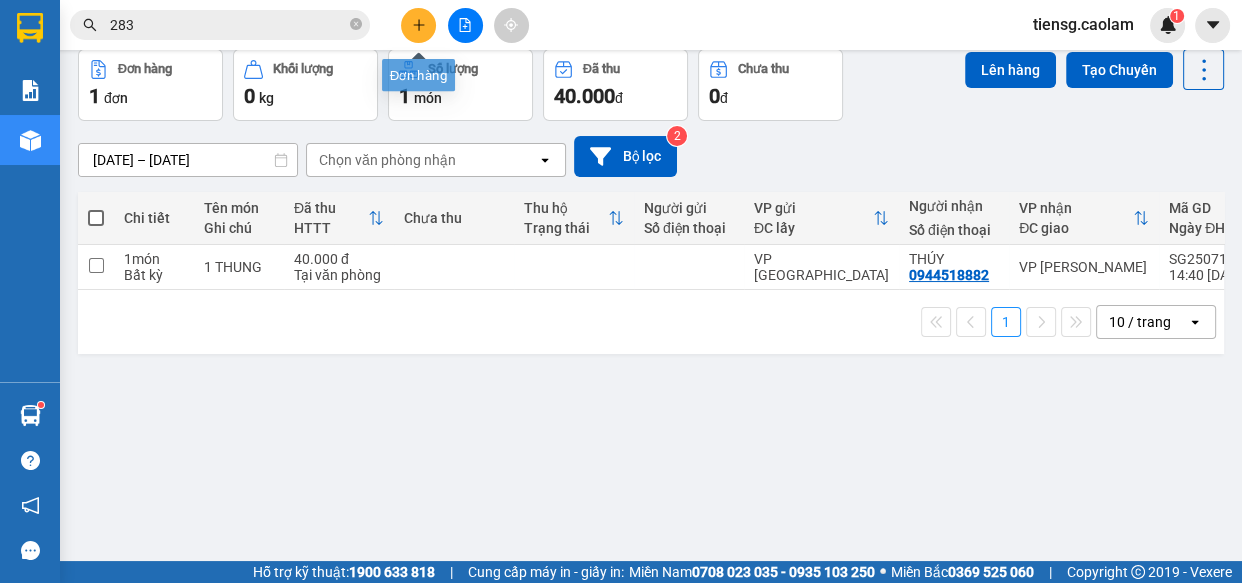 click 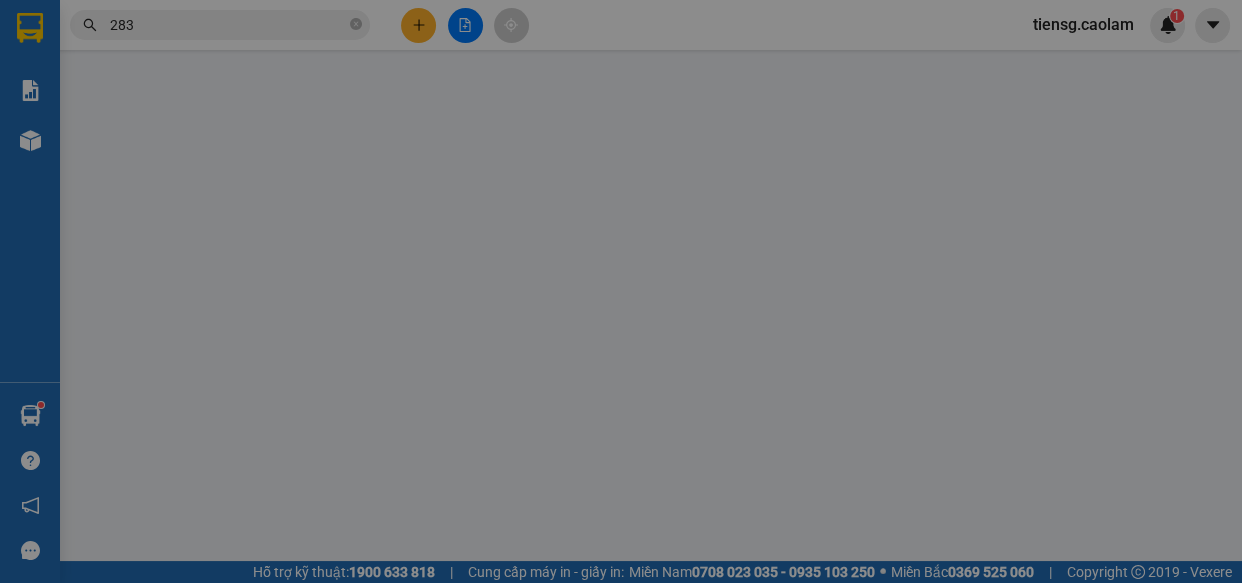 scroll, scrollTop: 0, scrollLeft: 0, axis: both 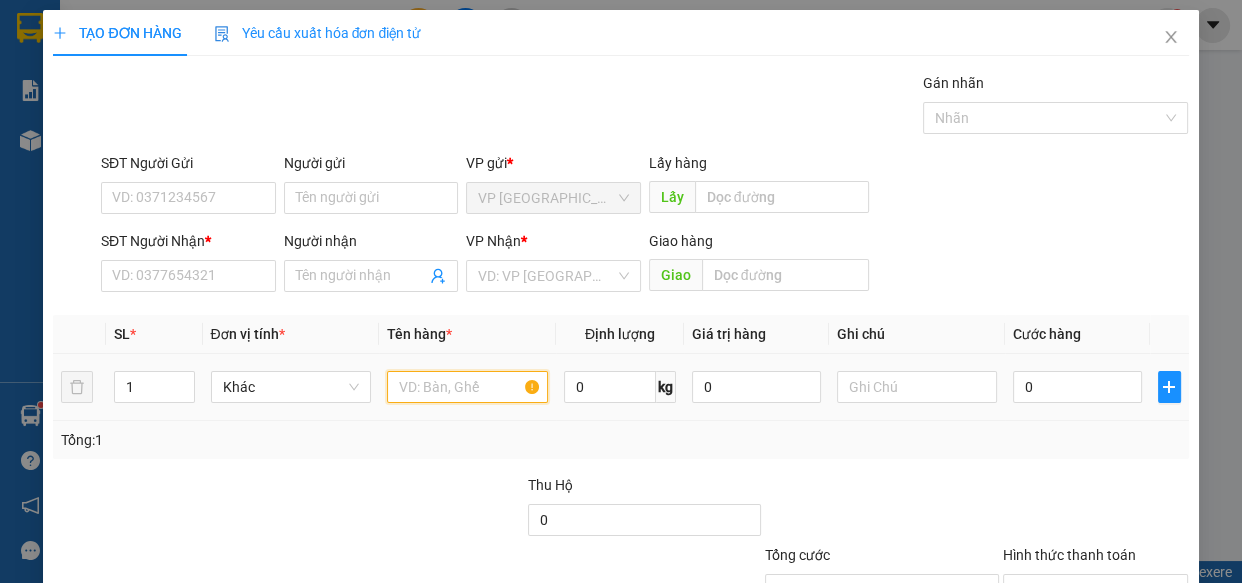 click at bounding box center [467, 387] 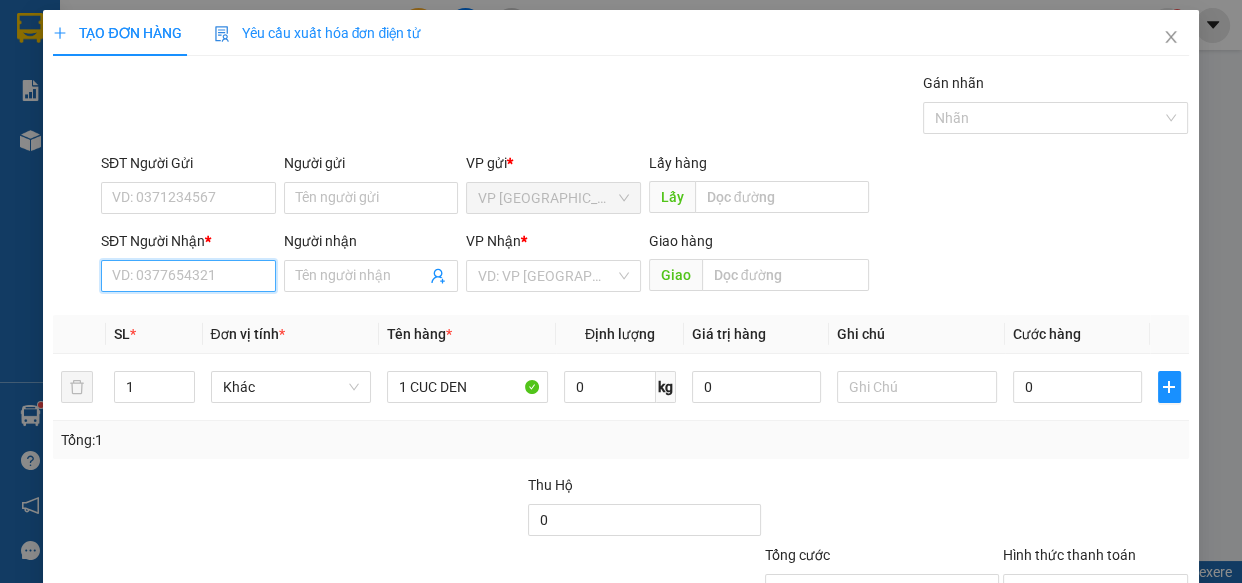 click on "SĐT Người Nhận  *" at bounding box center (188, 276) 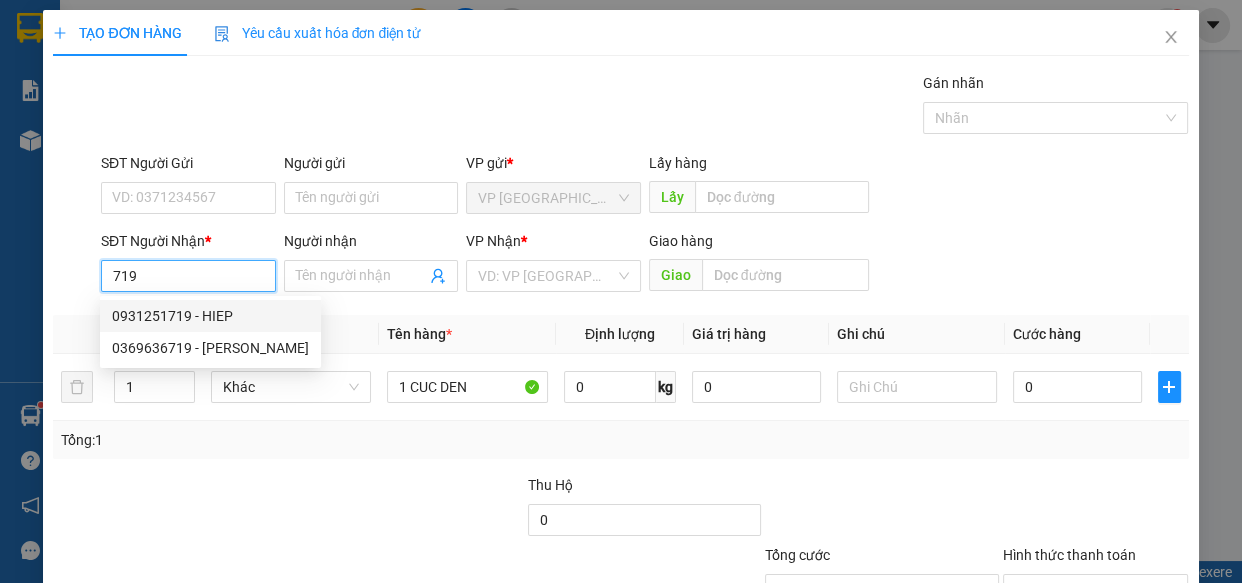 click on "0931251719 - HIEP" at bounding box center [210, 316] 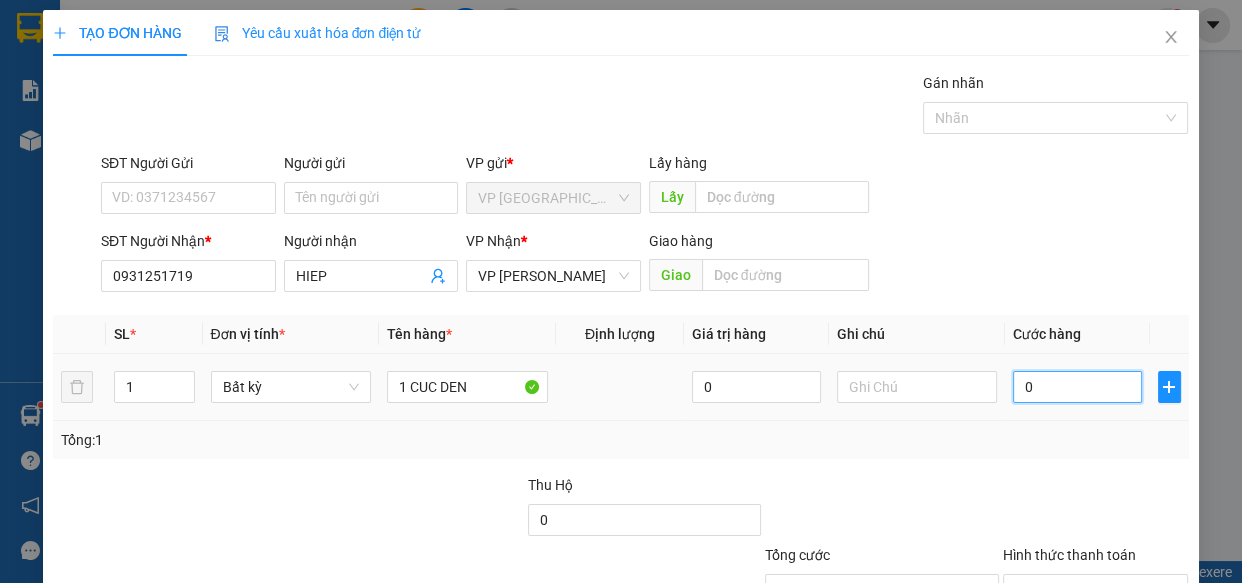 click on "0" at bounding box center (1077, 387) 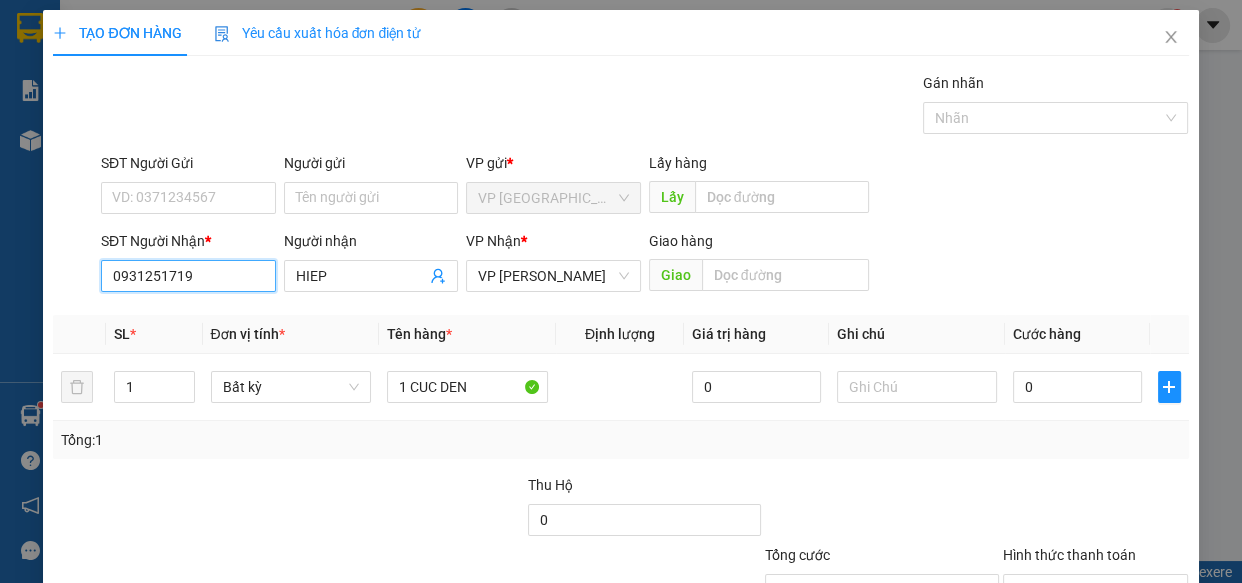 drag, startPoint x: 232, startPoint y: 275, endPoint x: 0, endPoint y: 343, distance: 241.76021 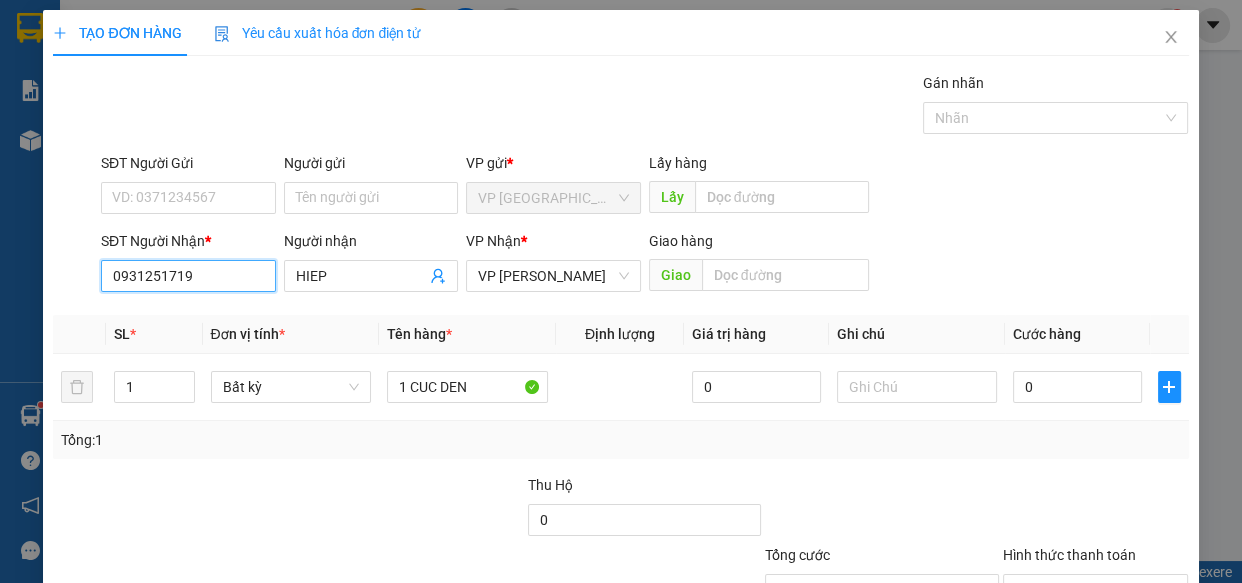 click on "TẠO ĐƠN HÀNG Yêu cầu xuất hóa đơn điện tử Transit Pickup Surcharge Ids Transit Deliver Surcharge Ids Transit Deliver Surcharge Transit Deliver Surcharge Gói vận chuyển  * Tiêu chuẩn Gán nhãn   Nhãn SĐT Người Gửi VD: 0371234567 Người gửi Tên người gửi VP gửi  * VP [GEOGRAPHIC_DATA] Lấy hàng Lấy SĐT Người Nhận  * 0931251719 Người nhận HIEP VP Nhận  * VP Phan Thiết Giao hàng Giao SL  * Đơn vị tính  * Tên hàng  * Định lượng Giá trị hàng Ghi chú Cước hàng                   1 Bất kỳ 1 CUC DEN 0 0 Tổng:  1 Thu Hộ 0 Tổng cước 0 Hình thức thanh toán Chọn HT Thanh Toán Số tiền thu trước 0 Chưa thanh toán 0 Chọn HT Thanh Toán Lưu nháp Xóa Thông tin [PERSON_NAME] và In" at bounding box center [621, 291] 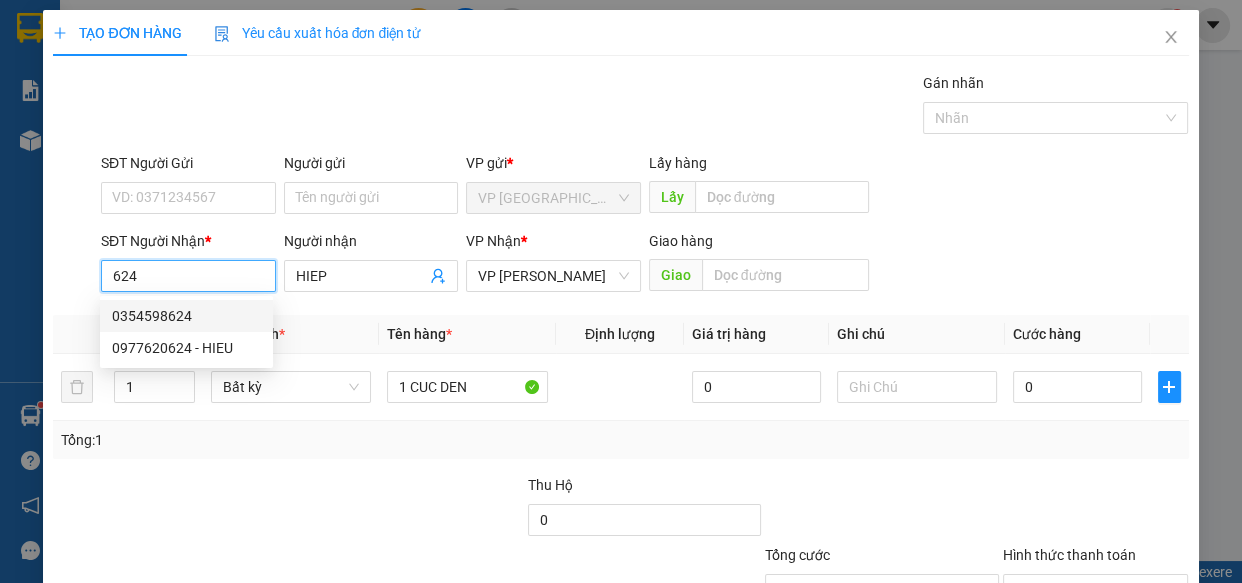 drag, startPoint x: 204, startPoint y: 279, endPoint x: 120, endPoint y: 276, distance: 84.05355 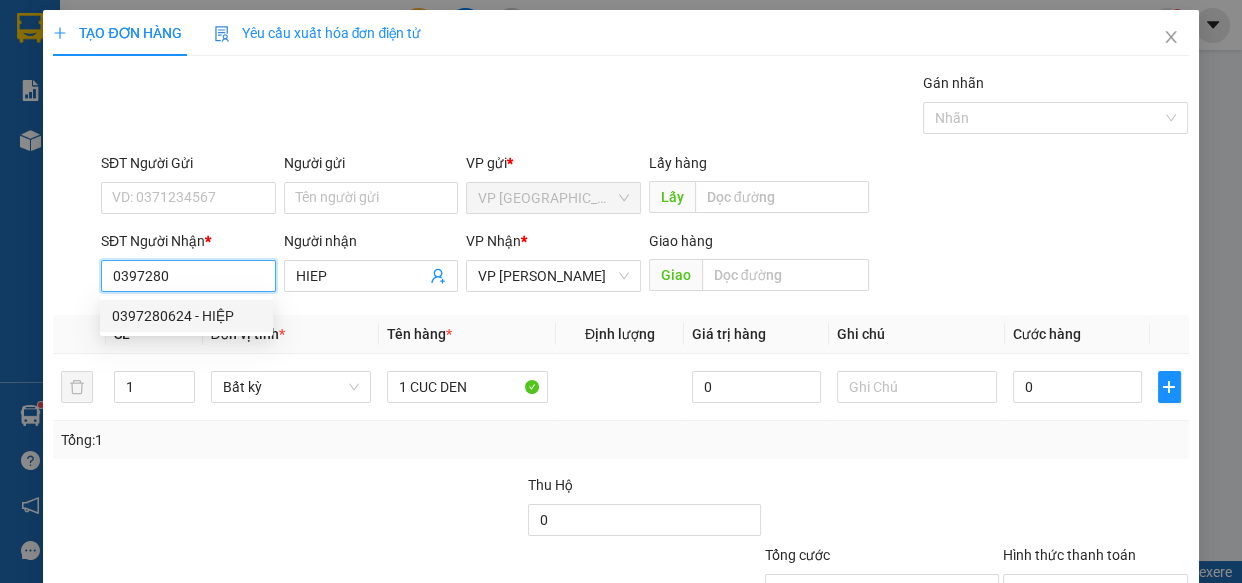 drag, startPoint x: 213, startPoint y: 310, endPoint x: 263, endPoint y: 300, distance: 50.990196 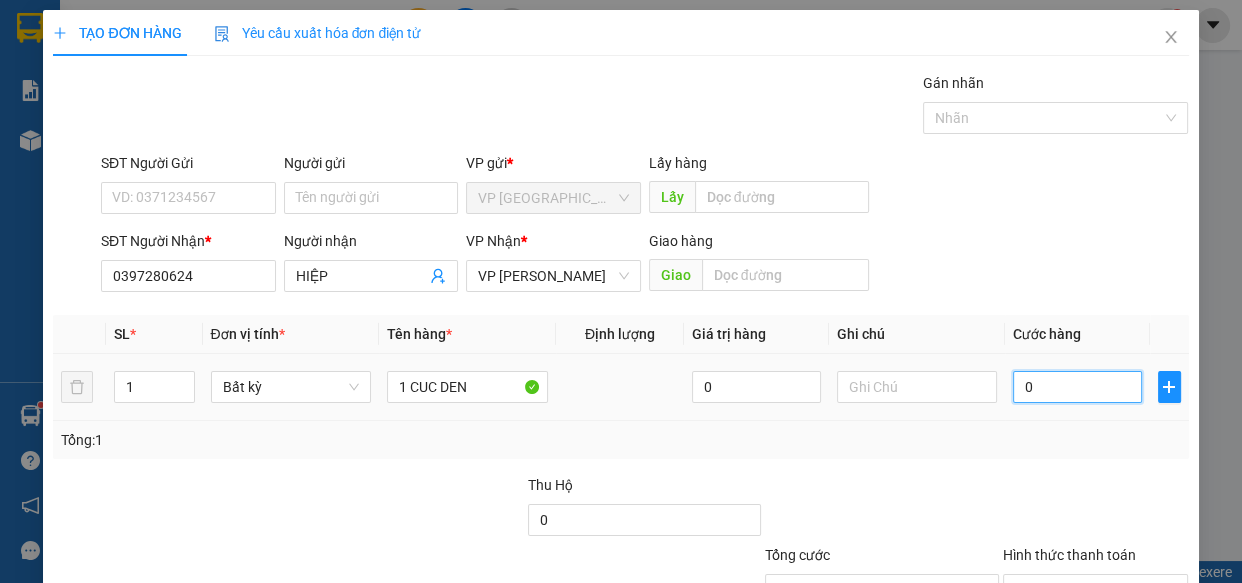 click on "0" at bounding box center [1077, 387] 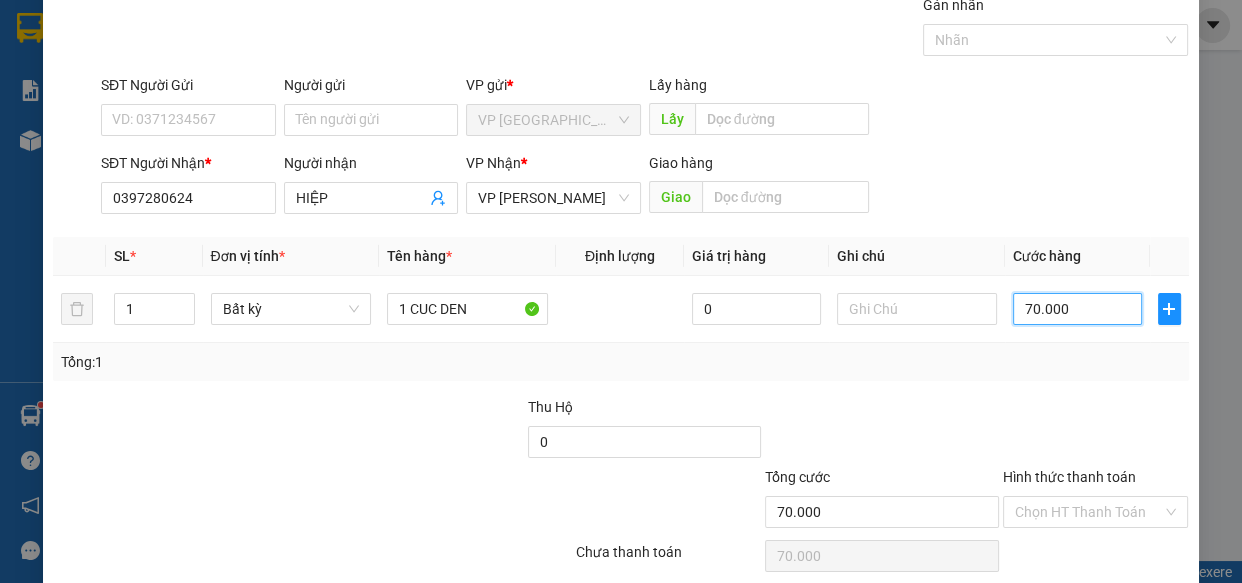 scroll, scrollTop: 156, scrollLeft: 0, axis: vertical 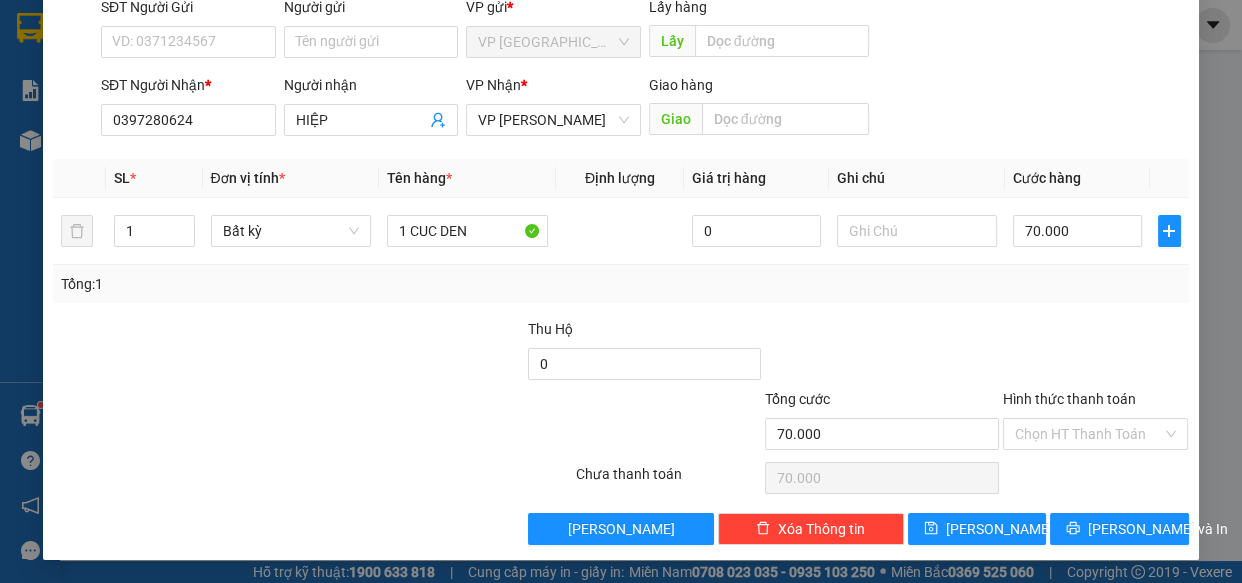 click on "Transit Pickup Surcharge Ids Transit Deliver Surcharge Ids Transit Deliver Surcharge Transit Deliver Surcharge Gói vận chuyển  * Tiêu chuẩn Gán nhãn   Nhãn SĐT Người Gửi VD: 0371234567 Người gửi Tên người gửi VP gửi  * VP [GEOGRAPHIC_DATA] Lấy hàng Lấy SĐT Người Nhận  * 0397280624 Người nhận HIỆP VP Nhận  * VP [PERSON_NAME] Giao hàng Giao SL  * Đơn vị tính  * Tên hàng  * Định lượng Giá trị hàng Ghi chú Cước hàng                   1 Bất kỳ 1 CUC DEN 0 70.000 Tổng:  1 Thu Hộ 0 Tổng cước 70.000 Hình thức thanh toán Chọn HT Thanh Toán Số tiền thu trước 0 Chưa thanh toán 70.000 Chọn HT Thanh Toán Lưu nháp Xóa Thông tin [PERSON_NAME] và In" at bounding box center (620, 230) 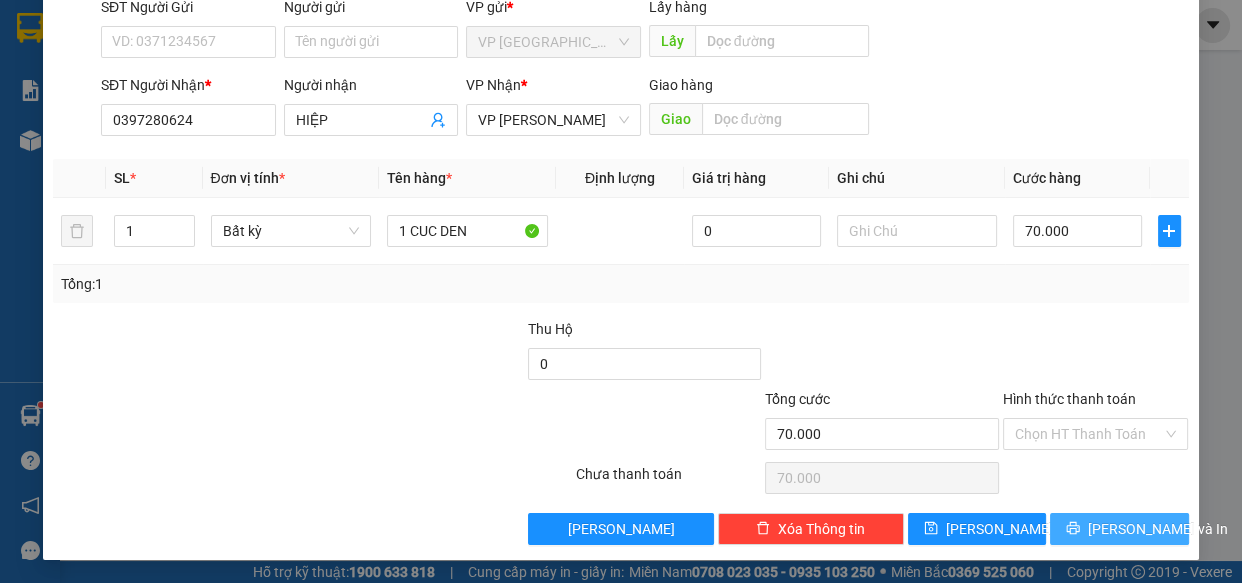 click on "[PERSON_NAME] và In" at bounding box center [1158, 529] 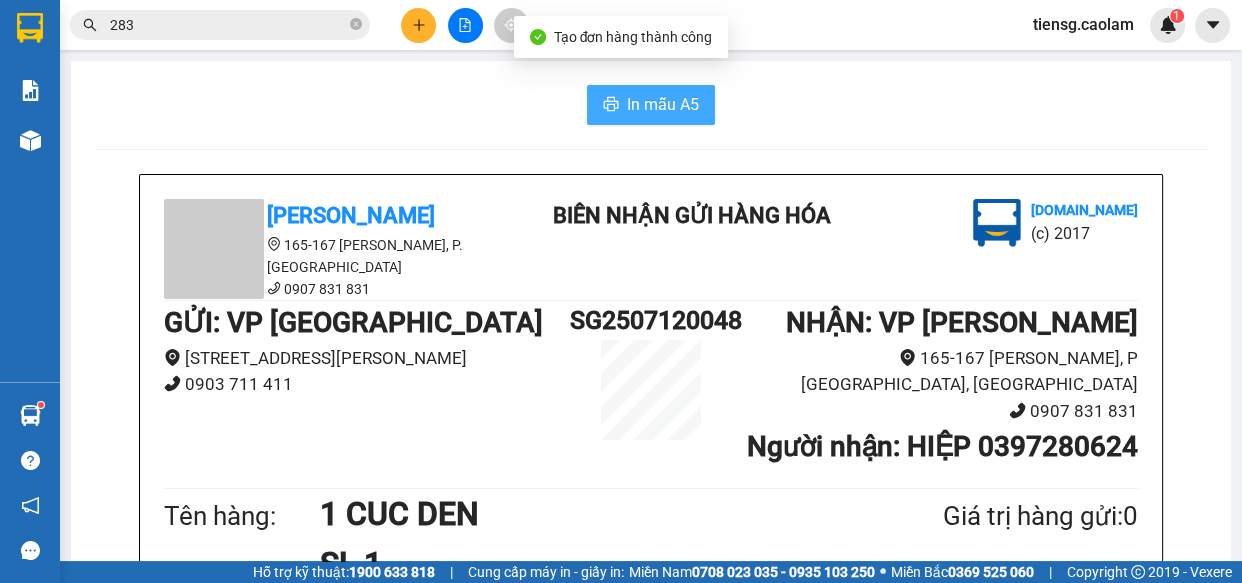 click on "In mẫu A5" at bounding box center [663, 104] 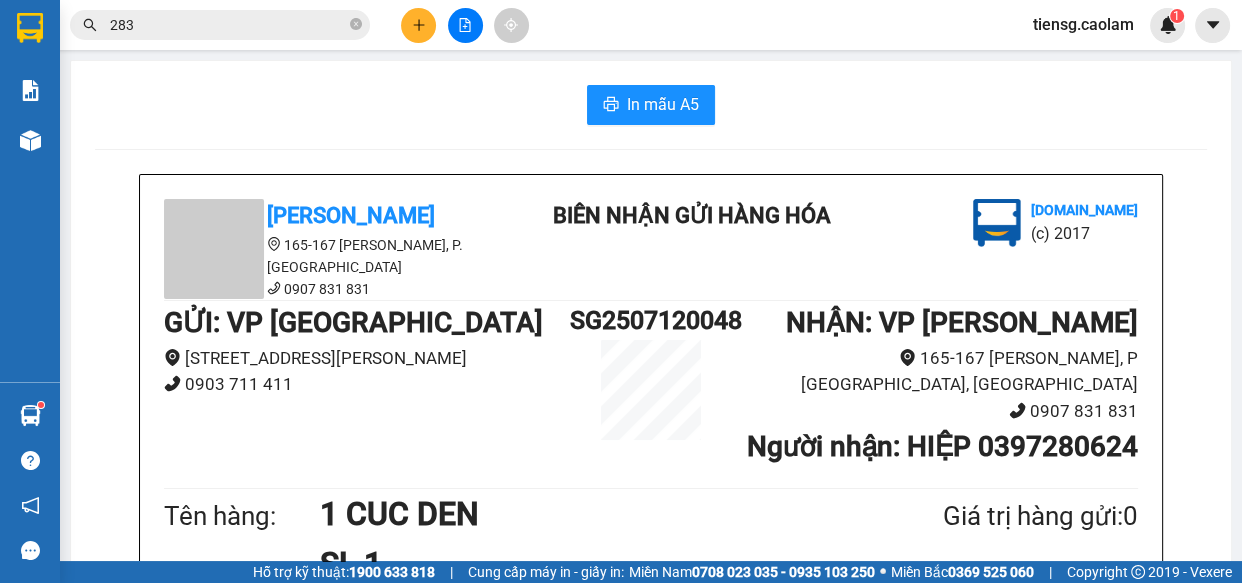 click at bounding box center (418, 25) 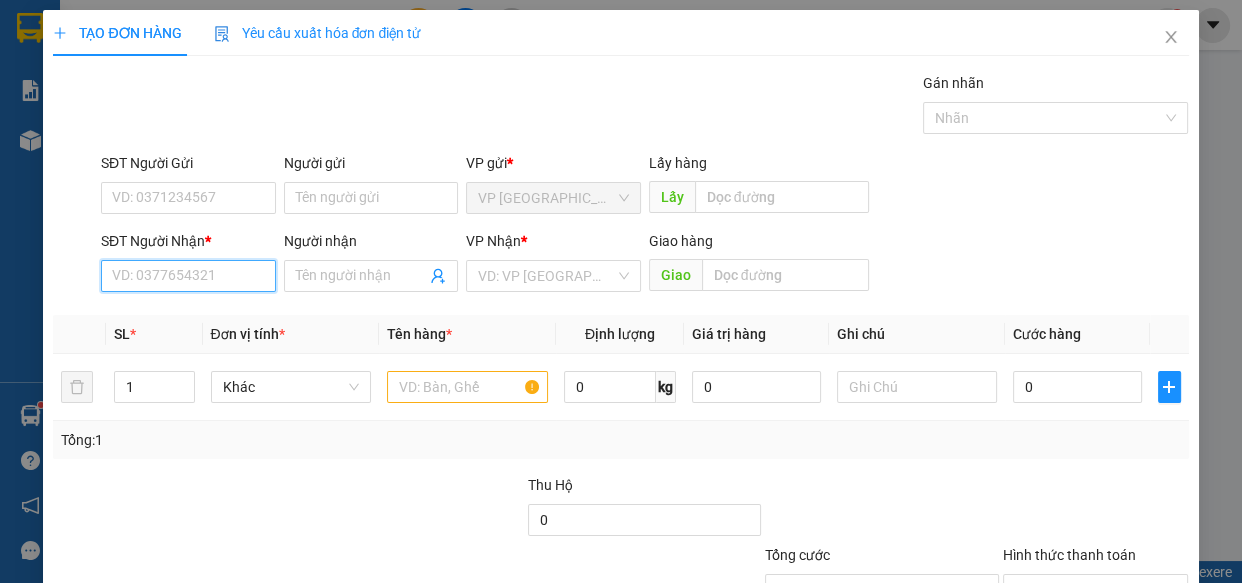 click on "SĐT Người Nhận  *" at bounding box center (188, 276) 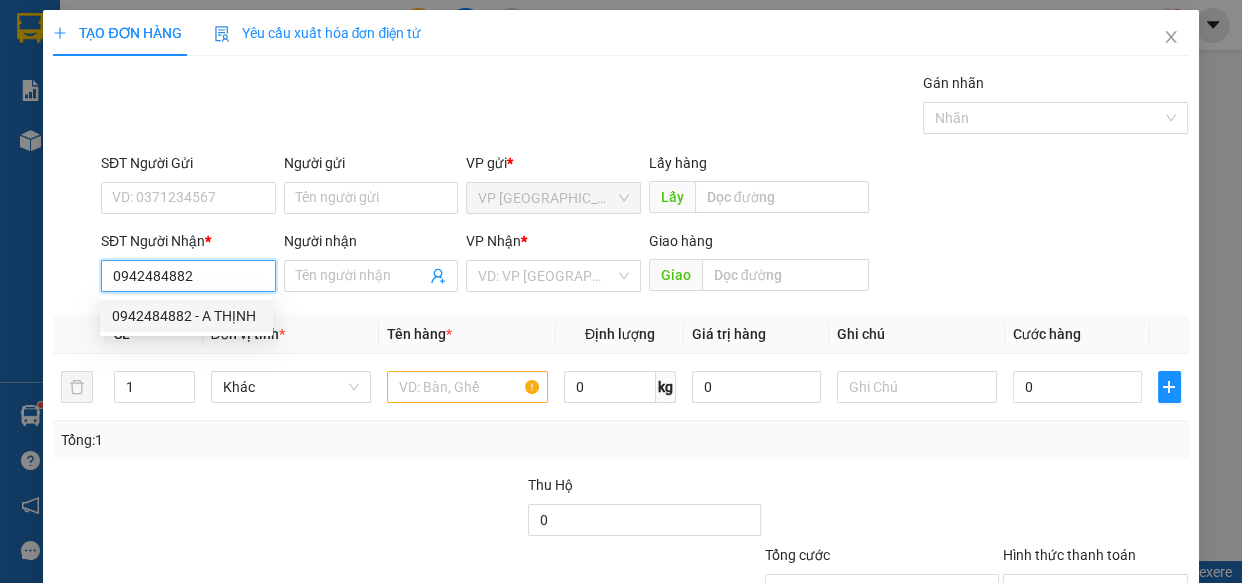 drag, startPoint x: 239, startPoint y: 303, endPoint x: 271, endPoint y: 301, distance: 32.06244 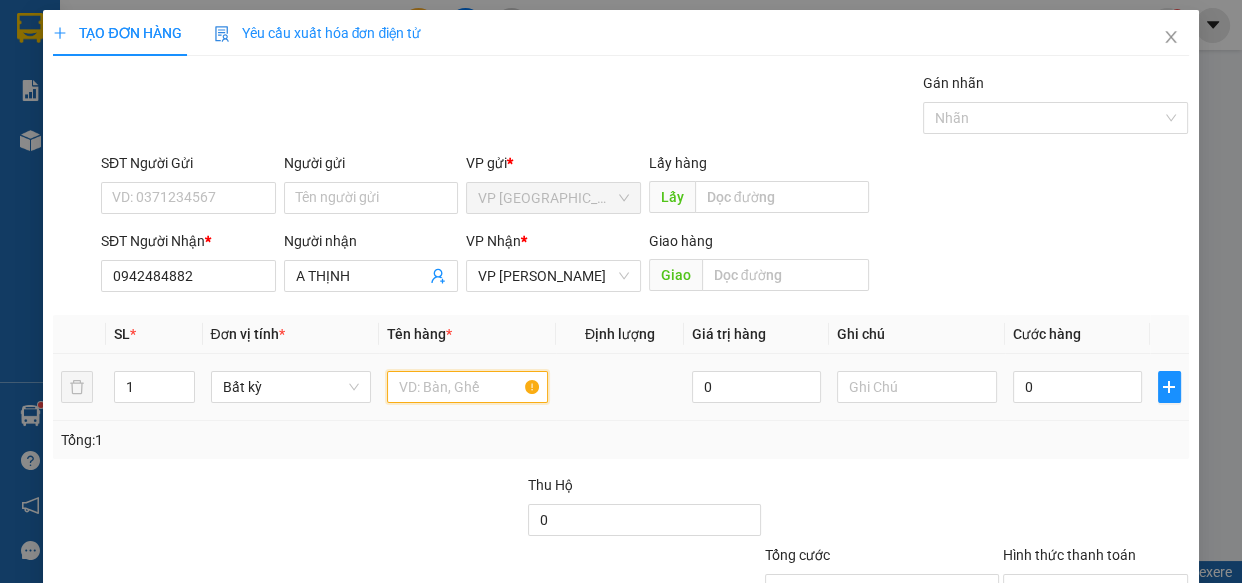 click at bounding box center [467, 387] 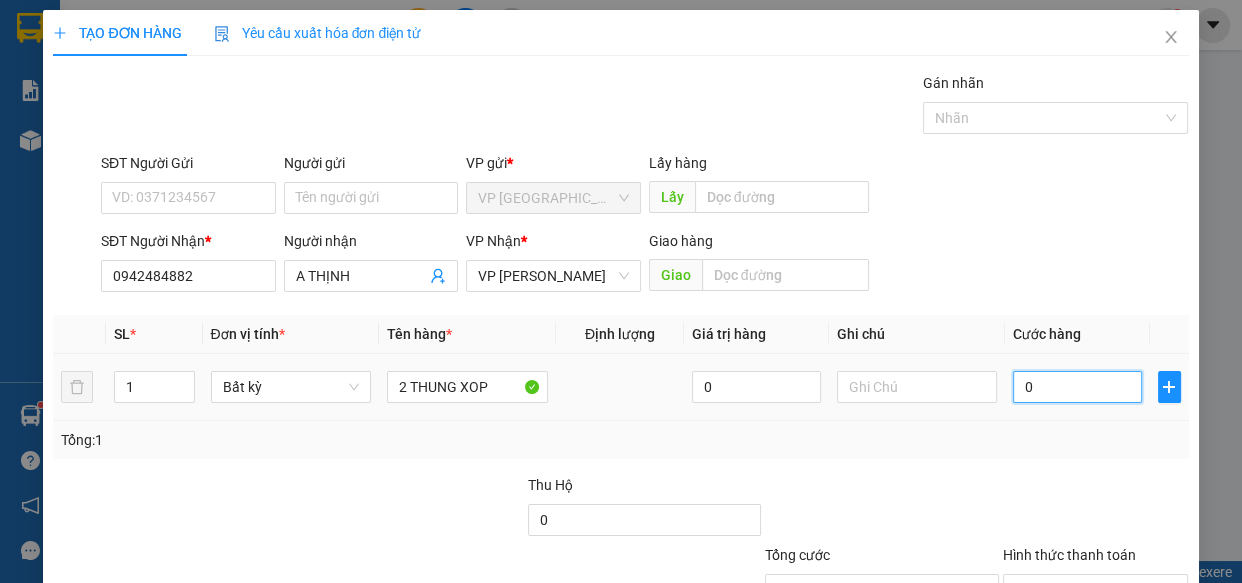 click on "0" at bounding box center [1077, 387] 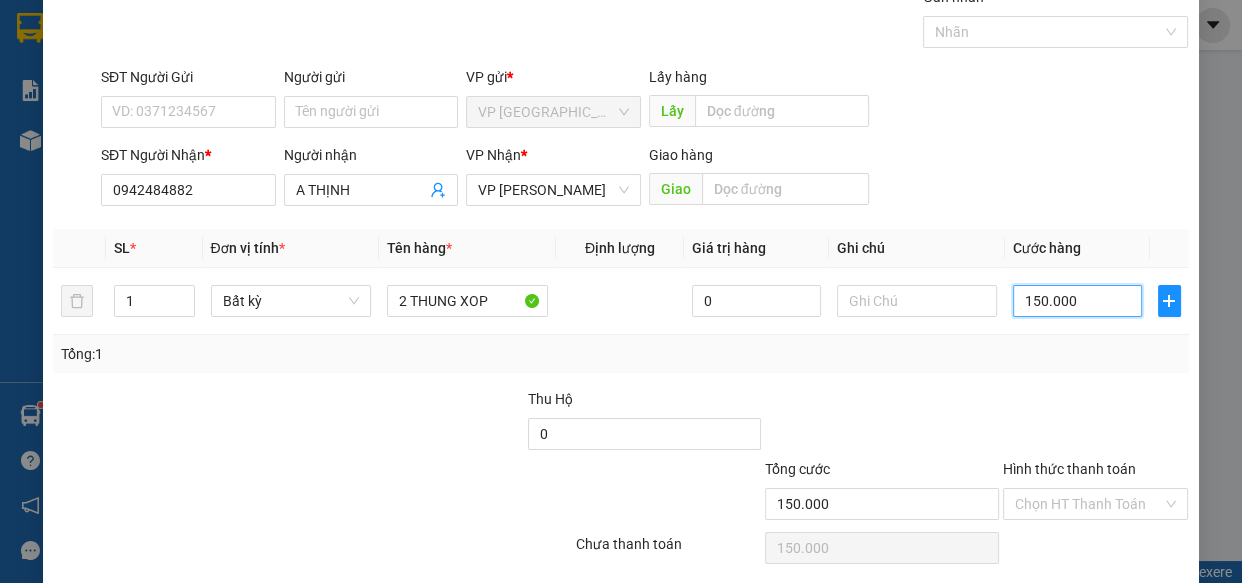 scroll, scrollTop: 156, scrollLeft: 0, axis: vertical 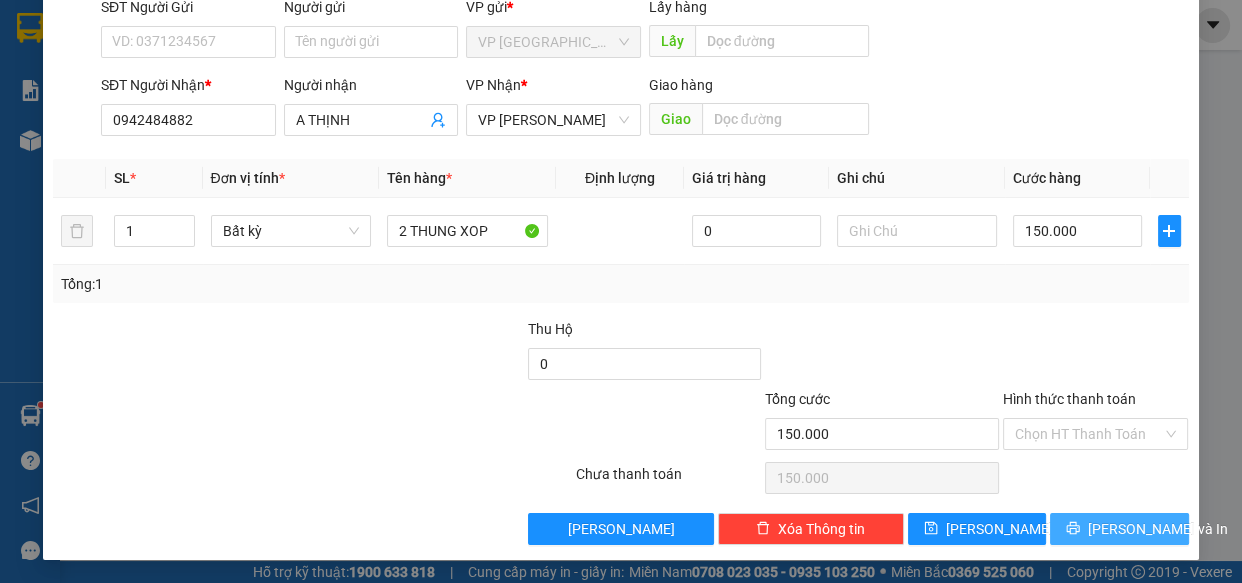click on "[PERSON_NAME] và In" at bounding box center (1158, 529) 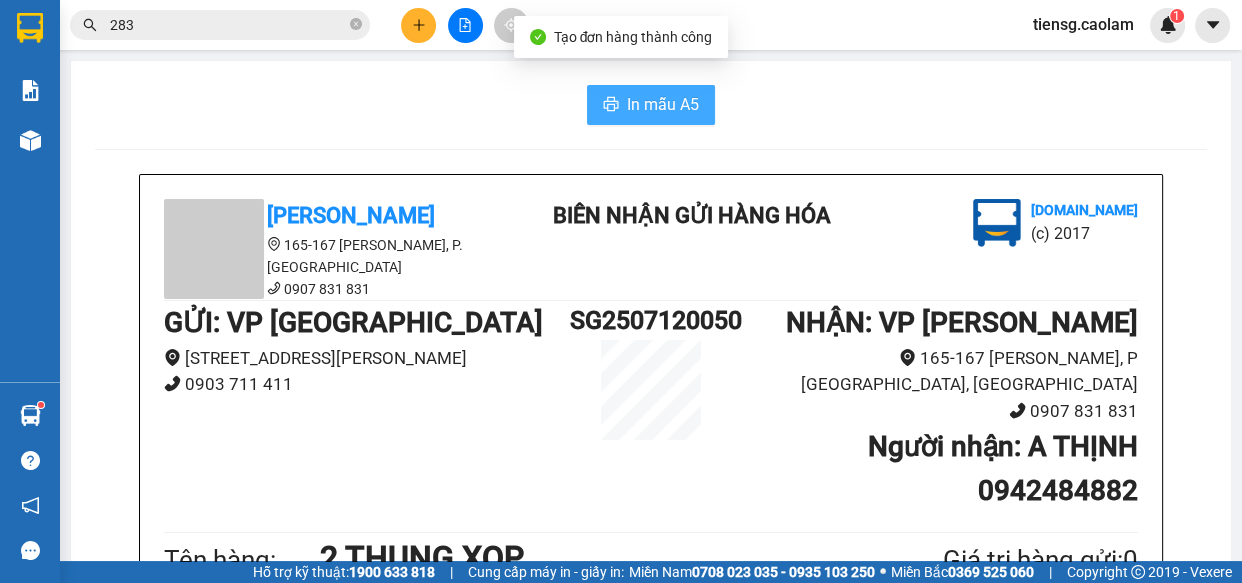 click on "In mẫu A5" at bounding box center [663, 104] 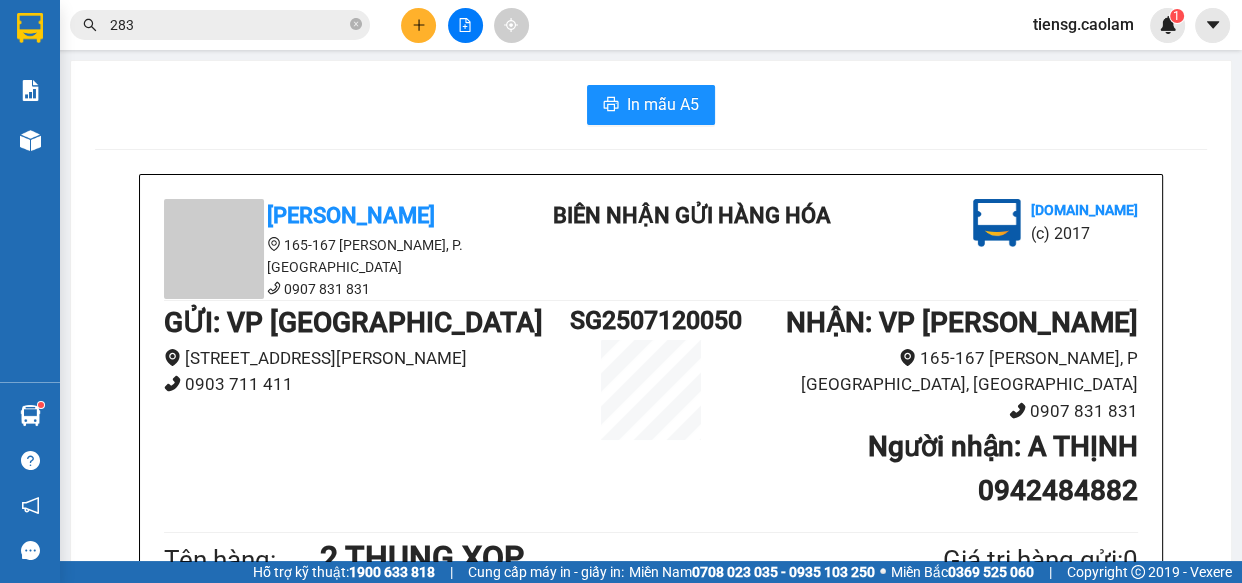 scroll, scrollTop: 545, scrollLeft: 0, axis: vertical 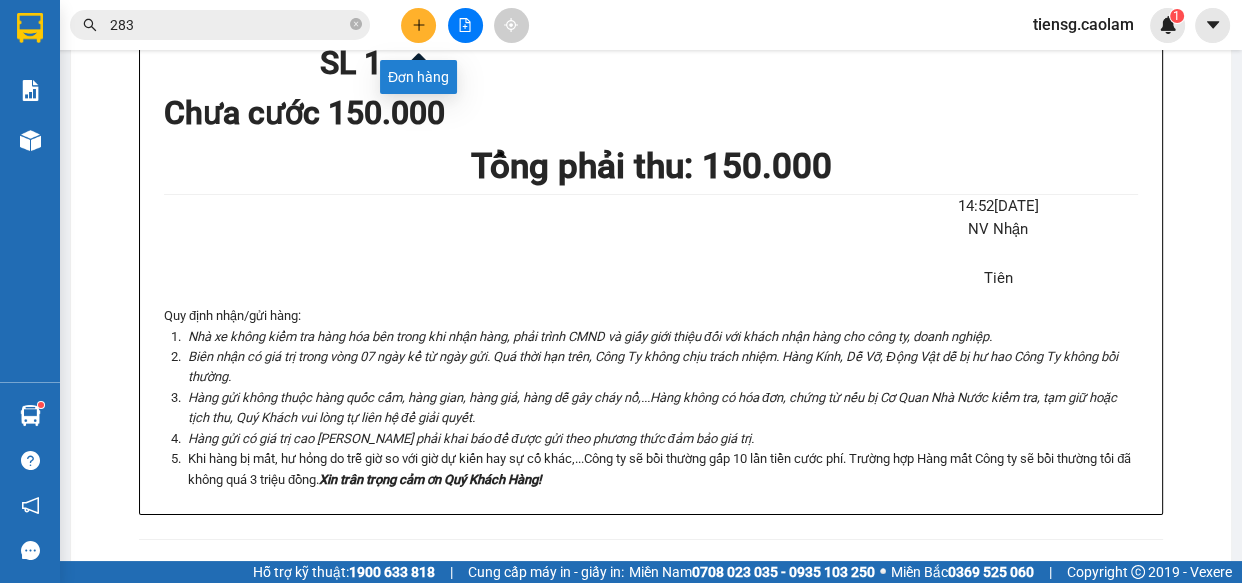 click 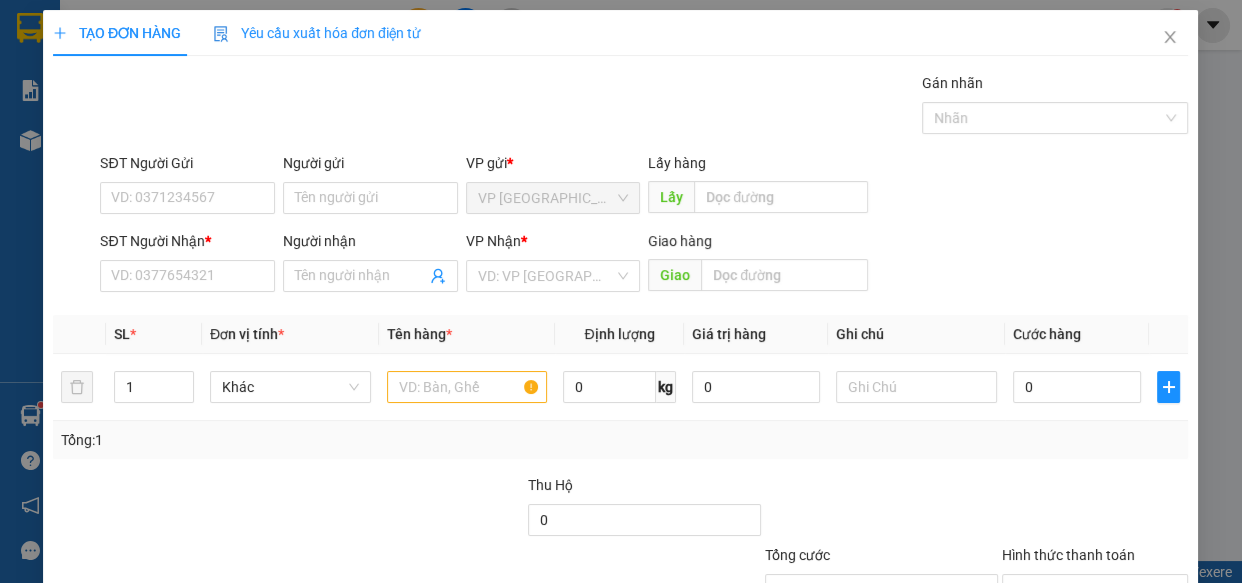scroll, scrollTop: 0, scrollLeft: 0, axis: both 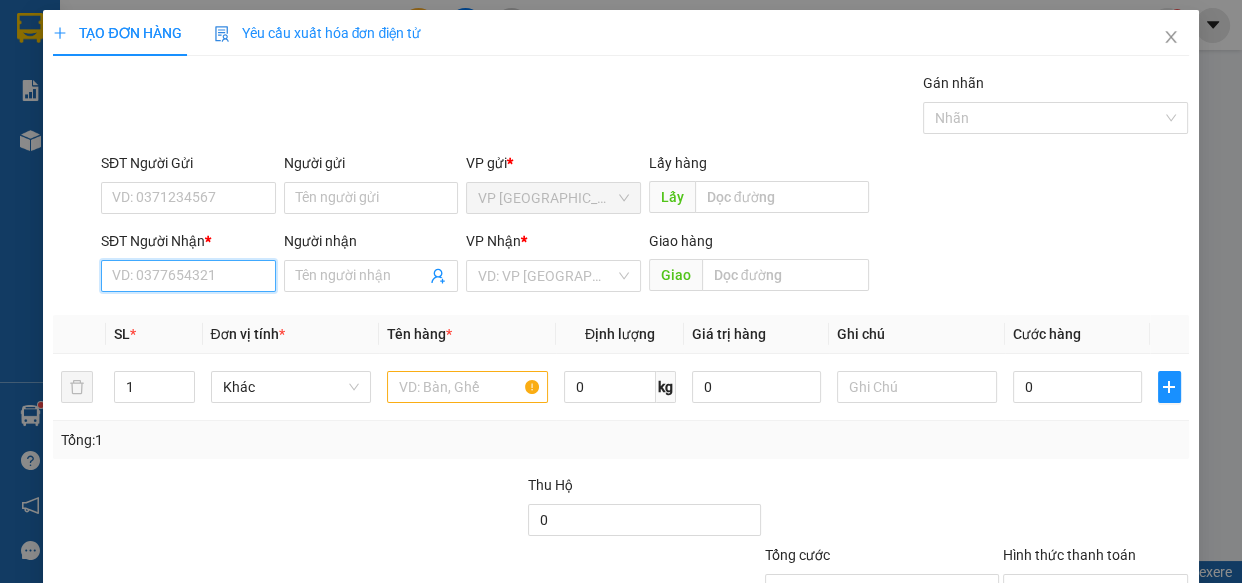 click on "SĐT Người Nhận  *" at bounding box center (188, 276) 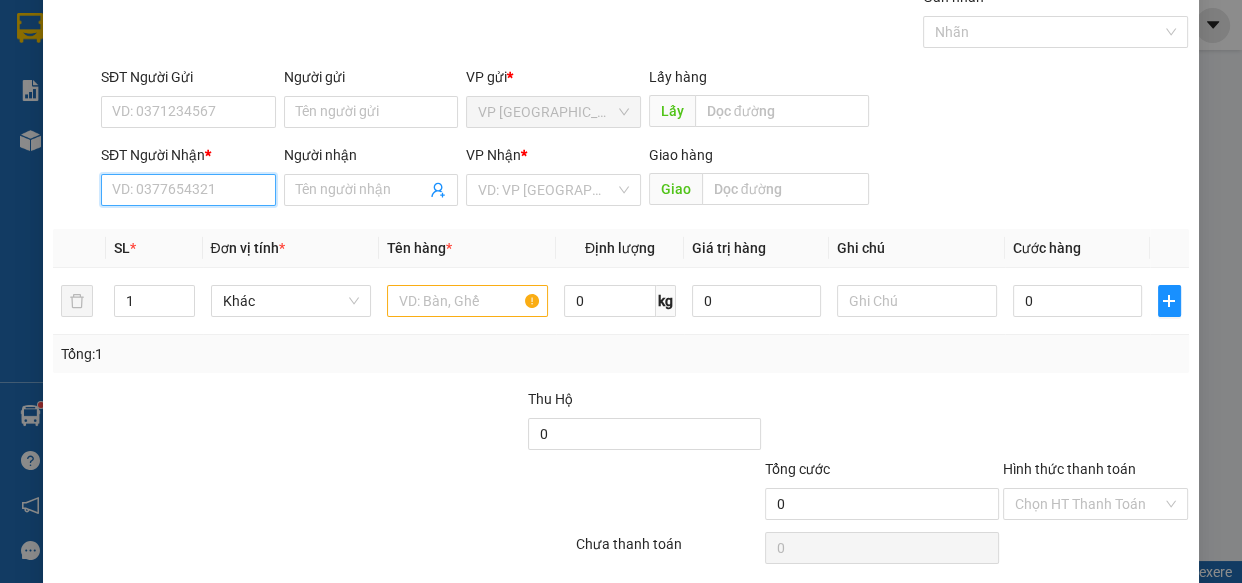 scroll, scrollTop: 0, scrollLeft: 0, axis: both 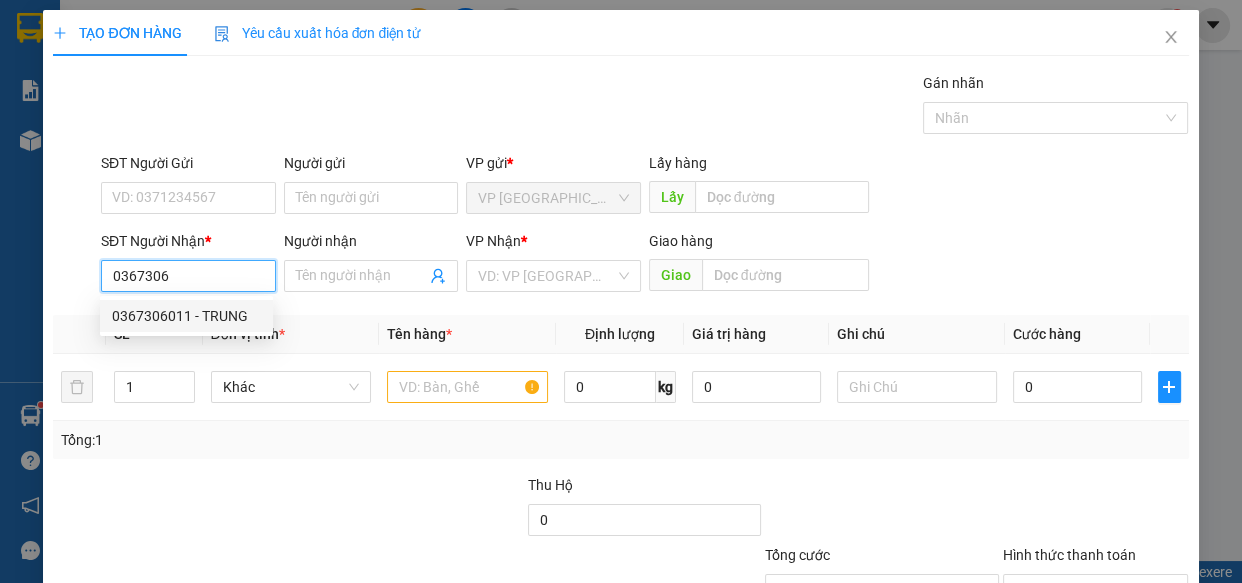 click on "0367306011 - TRUNG" at bounding box center (186, 316) 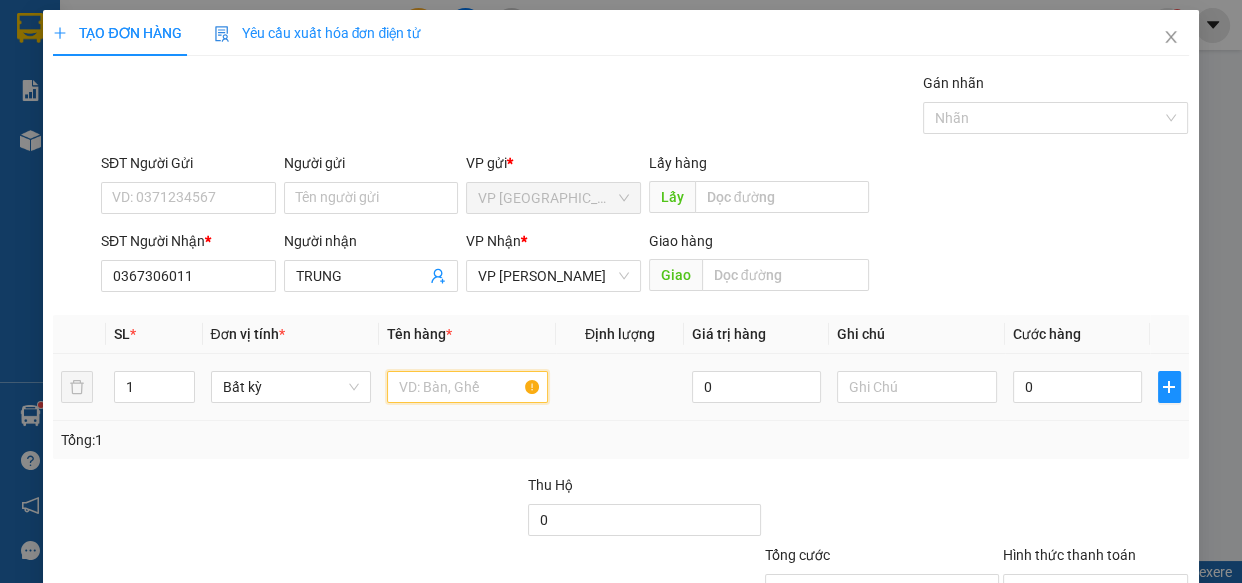 drag, startPoint x: 481, startPoint y: 386, endPoint x: 429, endPoint y: 310, distance: 92.086914 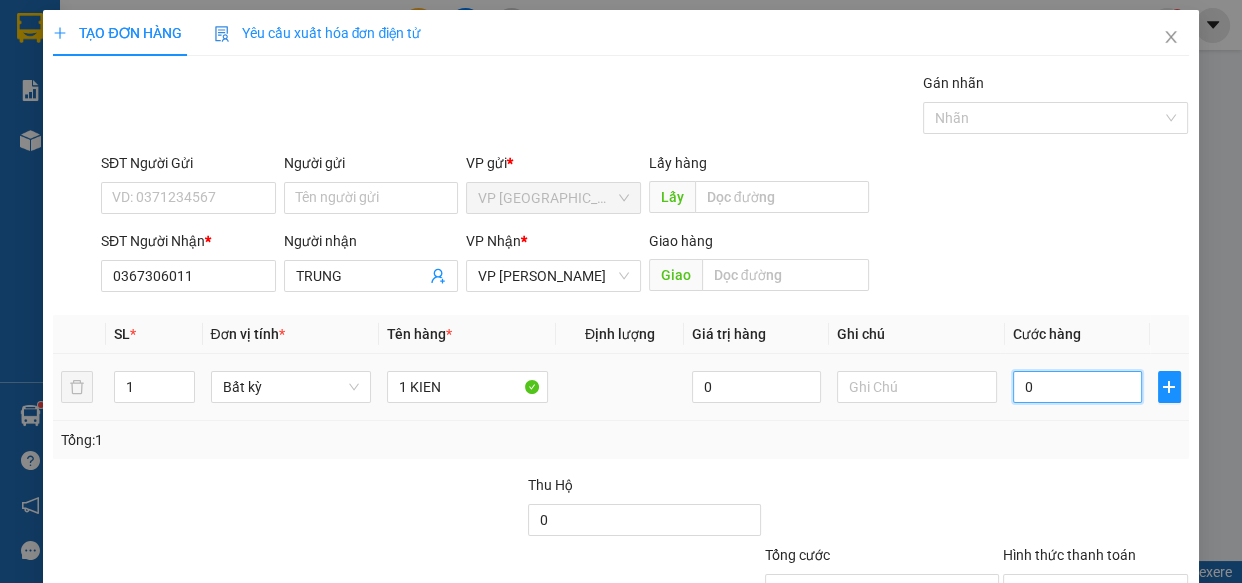 click on "0" at bounding box center (1077, 387) 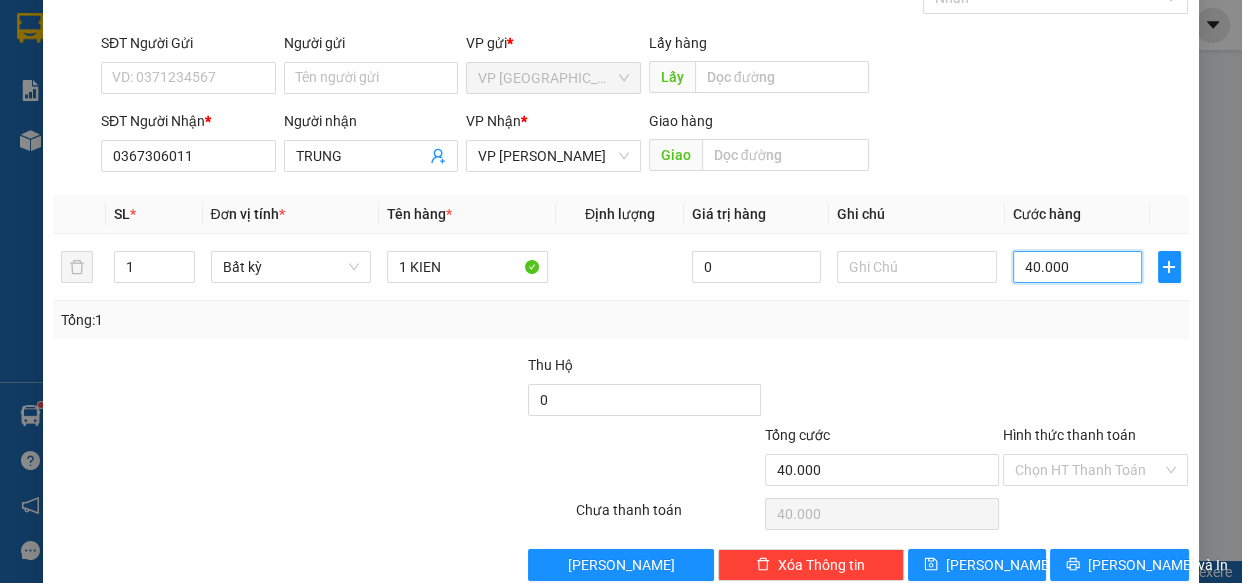 scroll, scrollTop: 156, scrollLeft: 0, axis: vertical 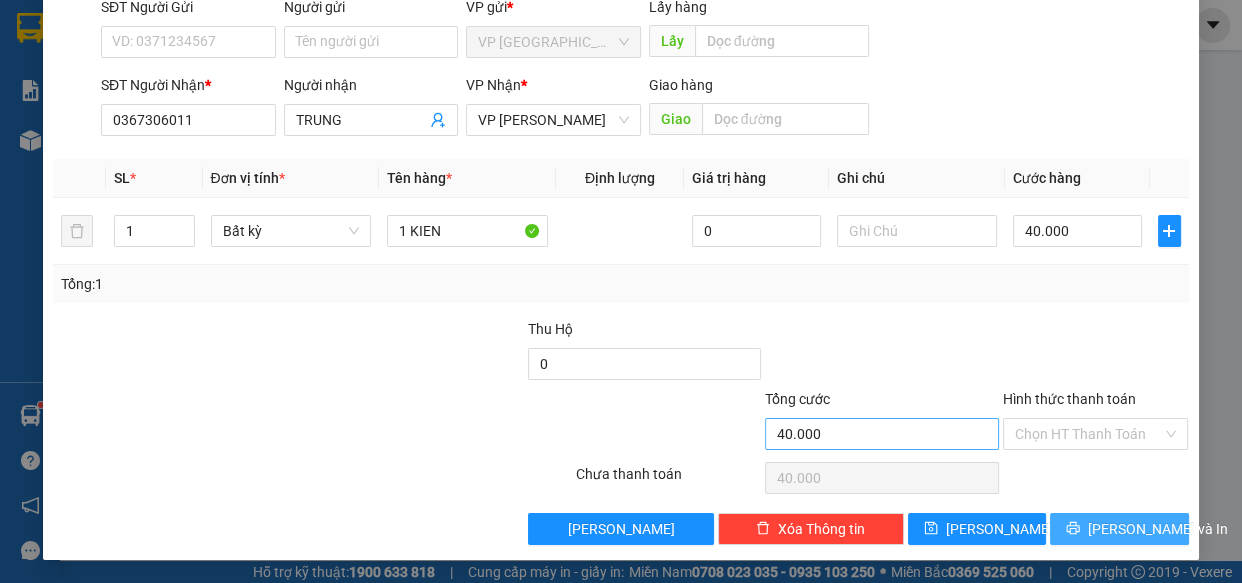 drag, startPoint x: 1073, startPoint y: 535, endPoint x: 899, endPoint y: 419, distance: 209.12198 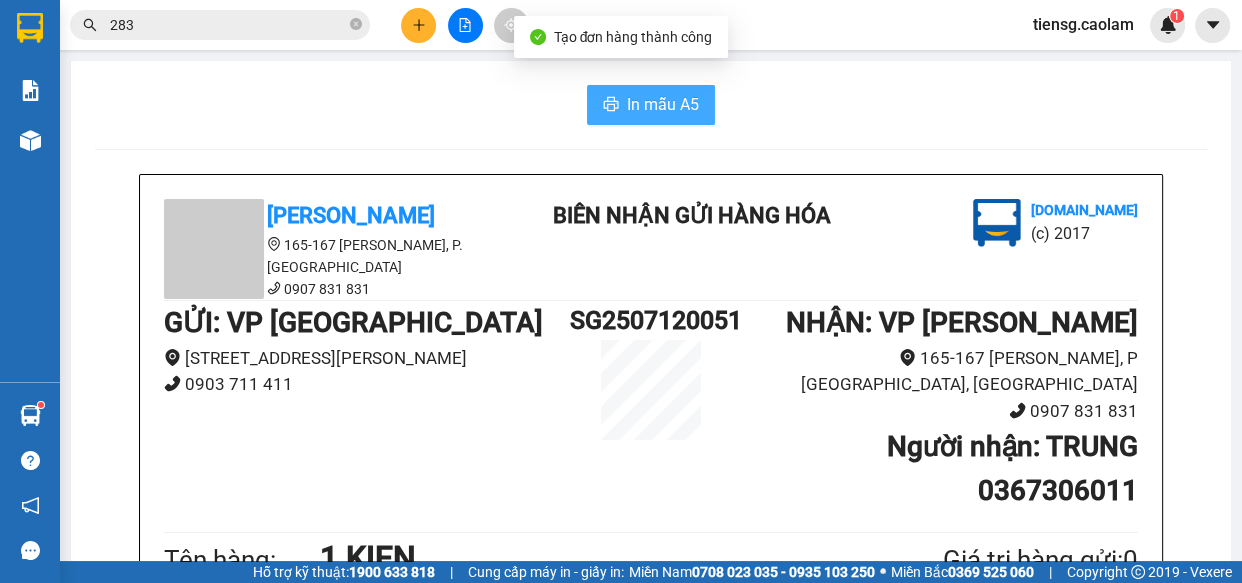 drag, startPoint x: 646, startPoint y: 97, endPoint x: 612, endPoint y: 111, distance: 36.769554 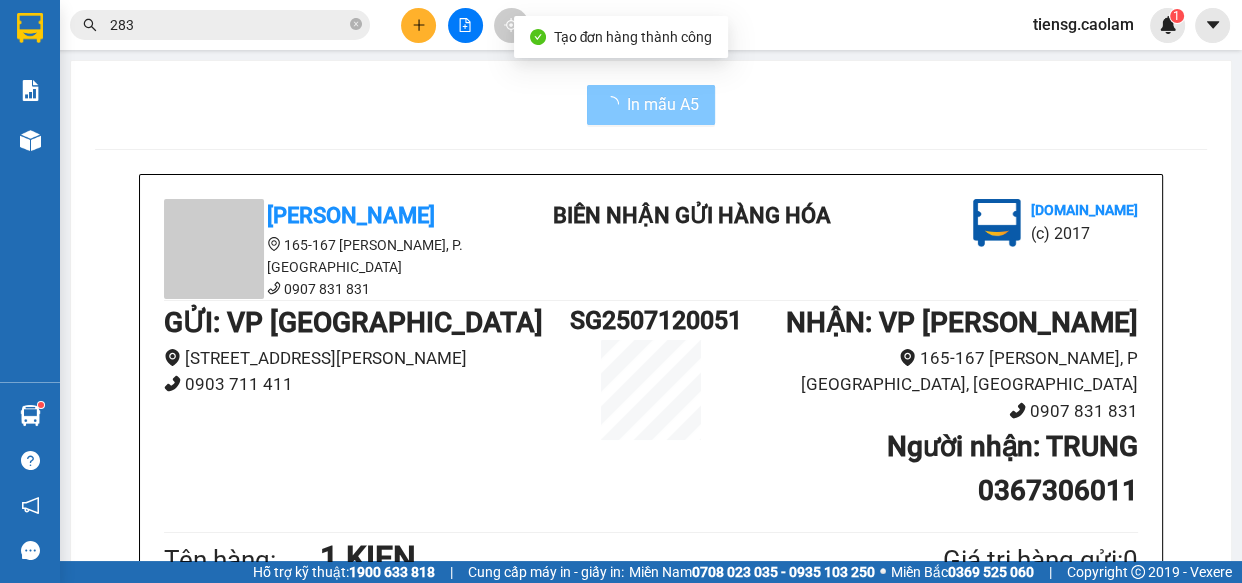 scroll, scrollTop: 90, scrollLeft: 0, axis: vertical 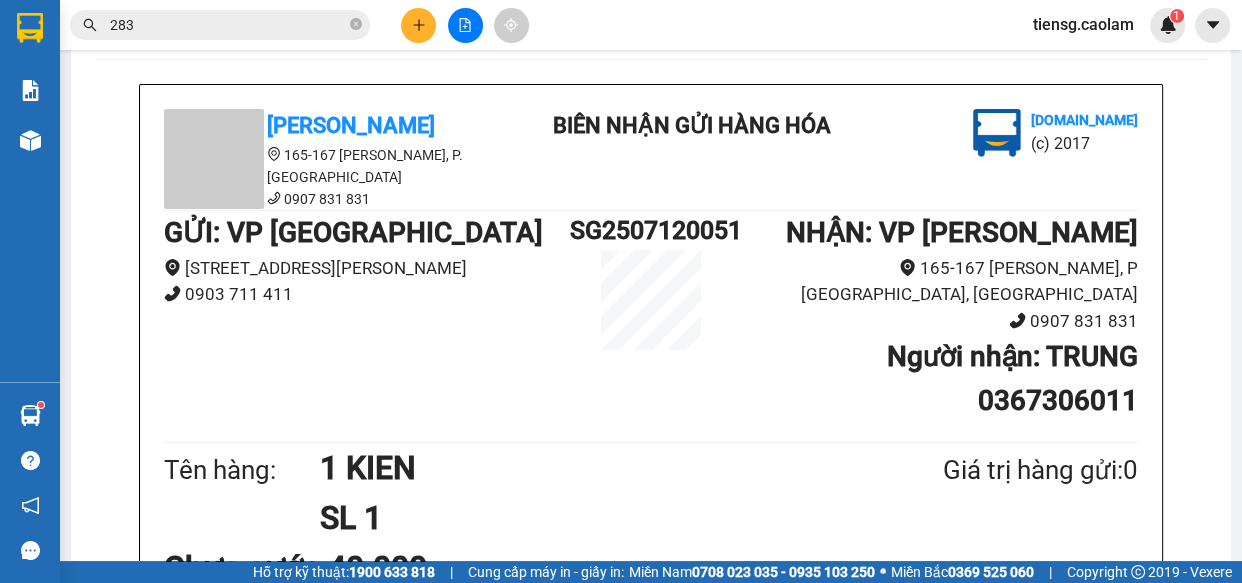 click at bounding box center [418, 25] 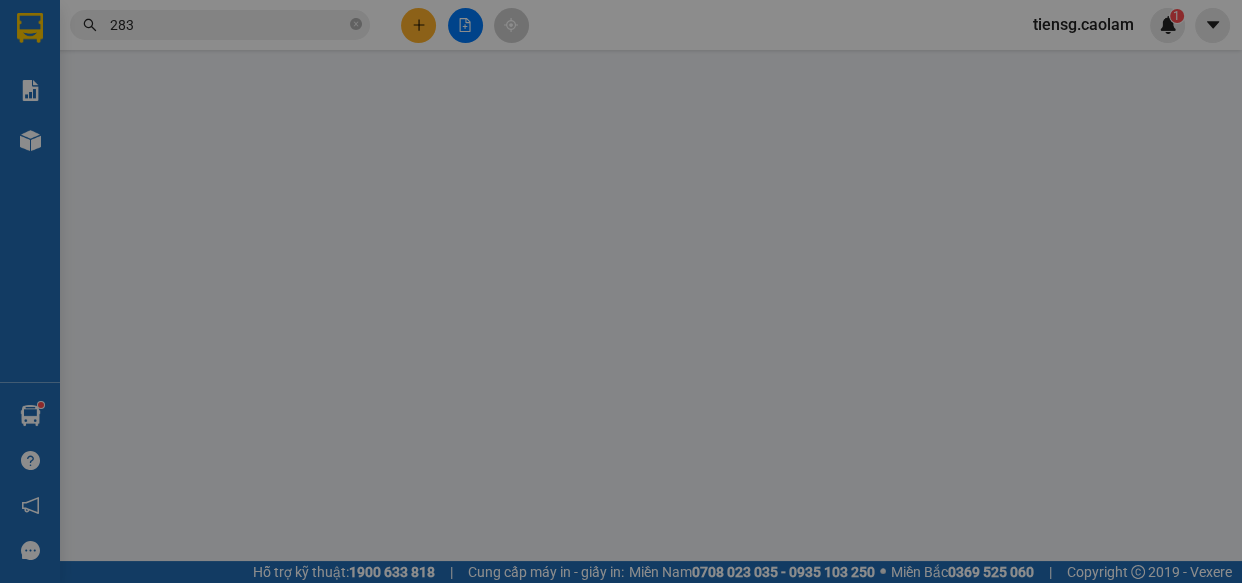 scroll, scrollTop: 0, scrollLeft: 0, axis: both 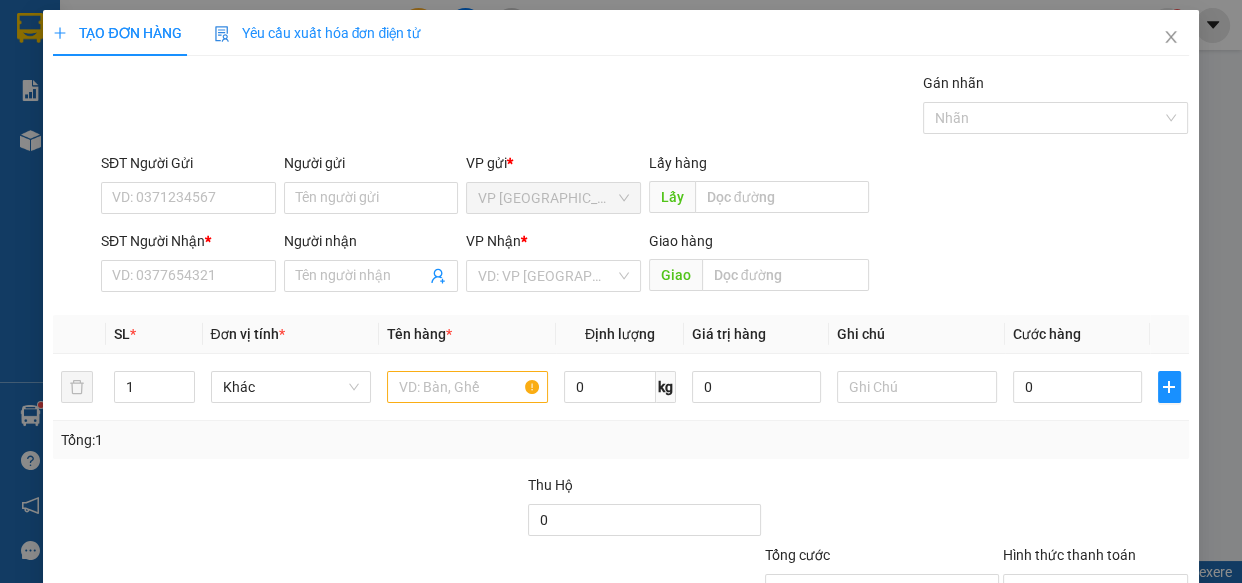 click on "Gói vận chuyển  * Tiêu chuẩn Gán nhãn   Nhãn" at bounding box center [645, 107] 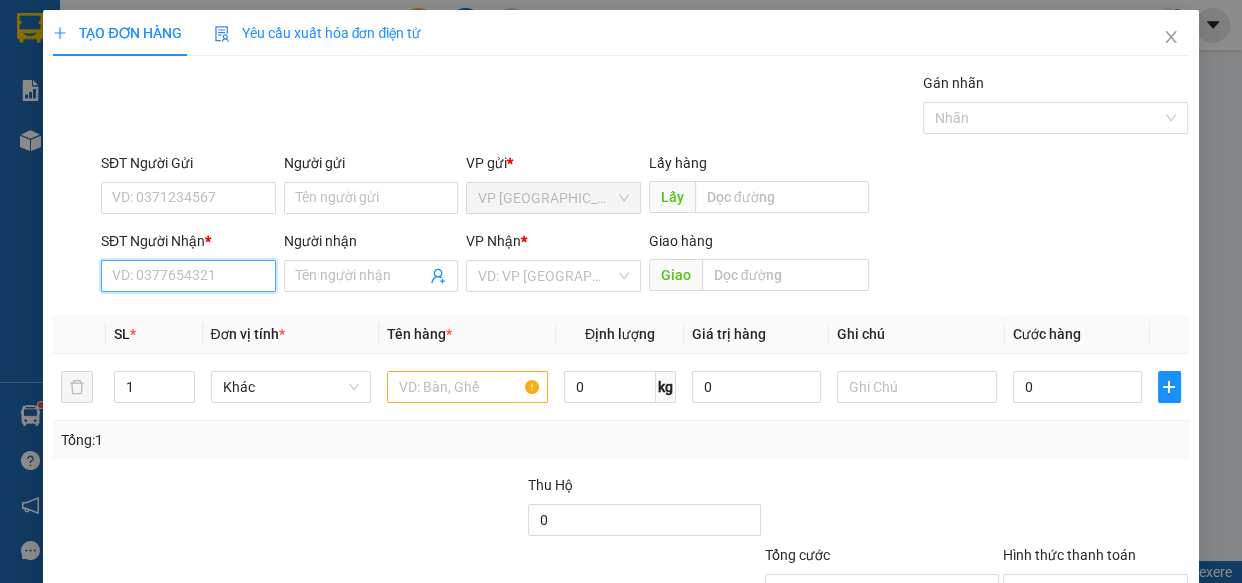 click on "SĐT Người Nhận  *" at bounding box center [188, 276] 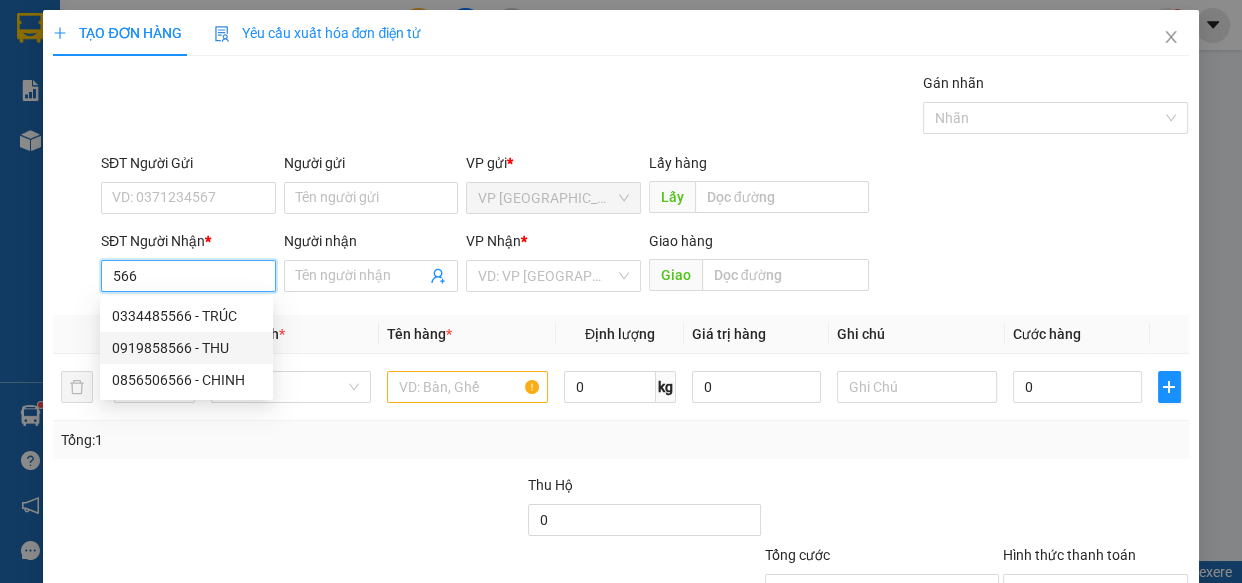 click on "0919858566 - THU" at bounding box center (186, 348) 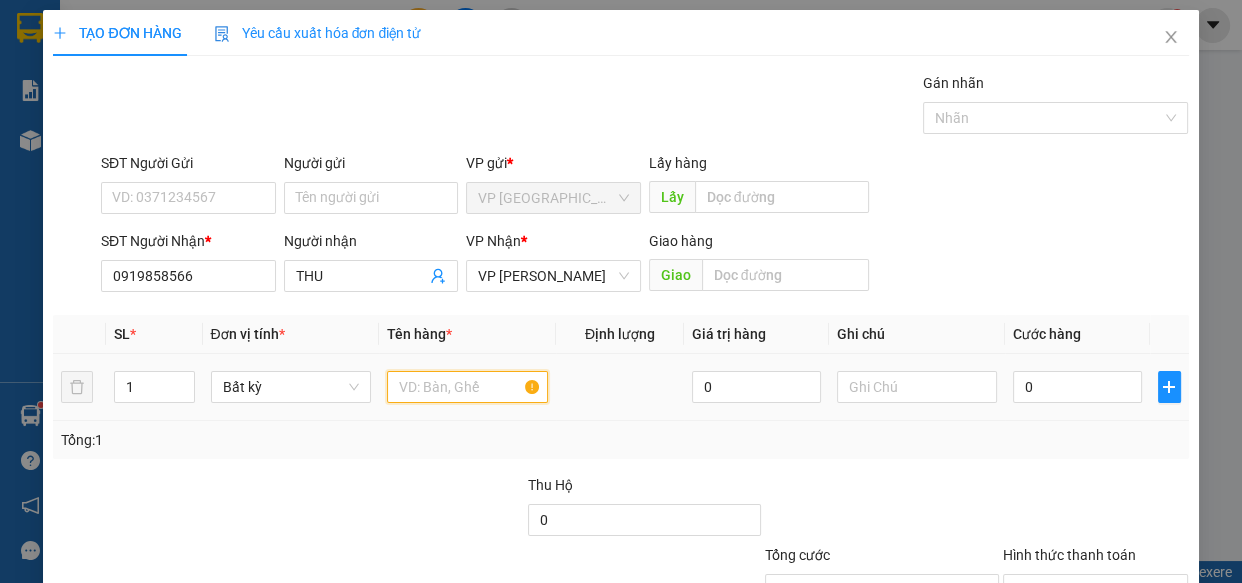 click at bounding box center [467, 387] 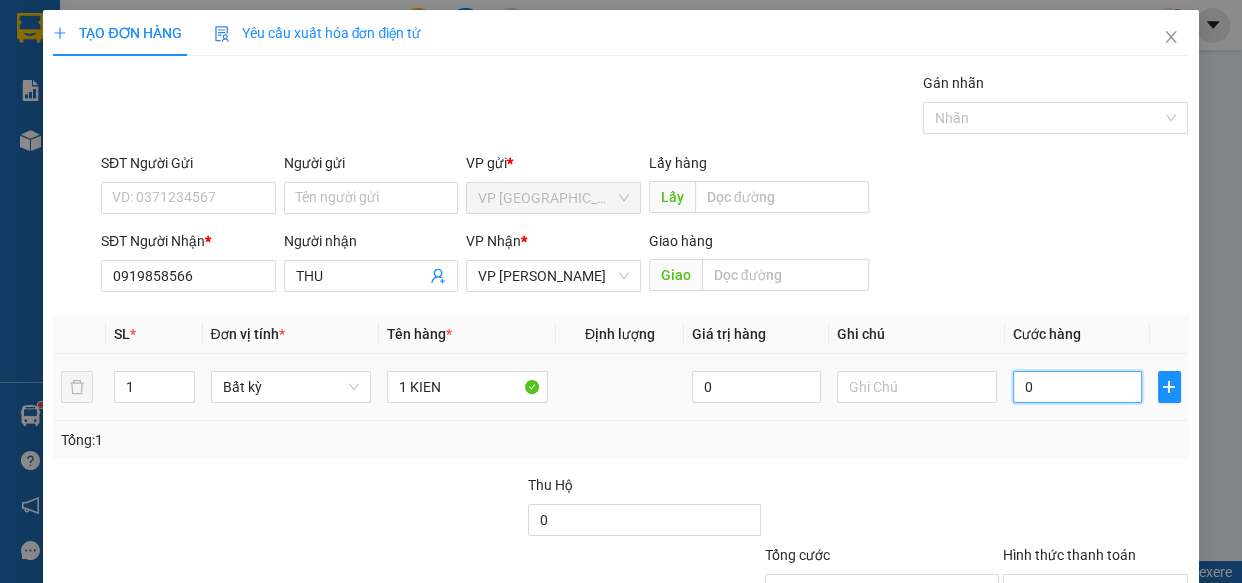 click on "0" at bounding box center [1077, 387] 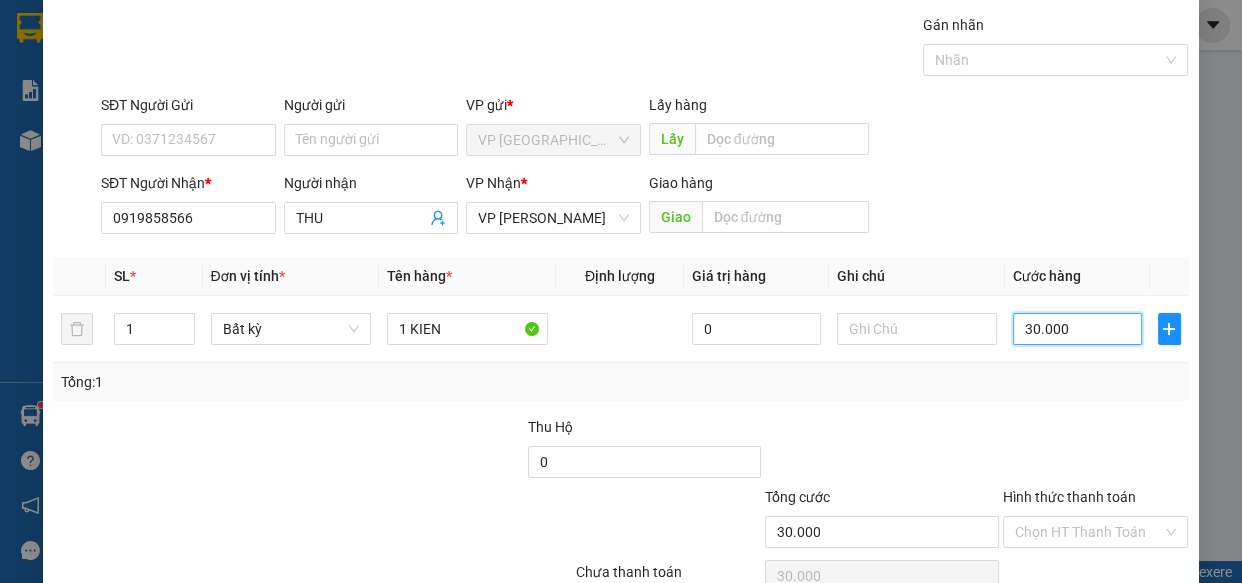 scroll, scrollTop: 156, scrollLeft: 0, axis: vertical 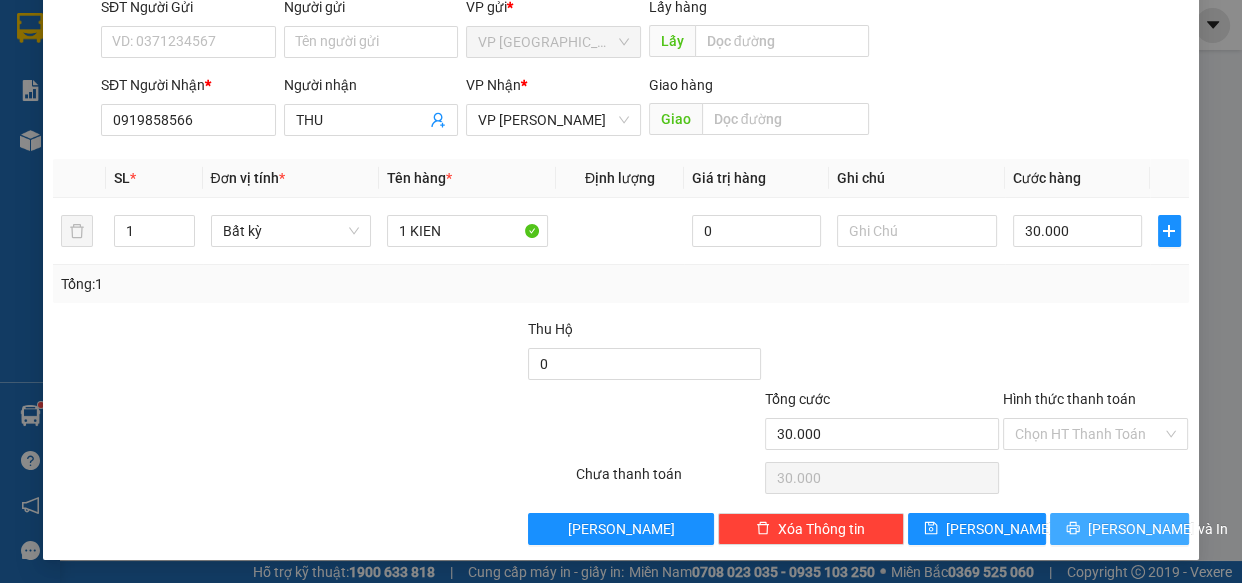 drag, startPoint x: 1096, startPoint y: 522, endPoint x: 1051, endPoint y: 512, distance: 46.09772 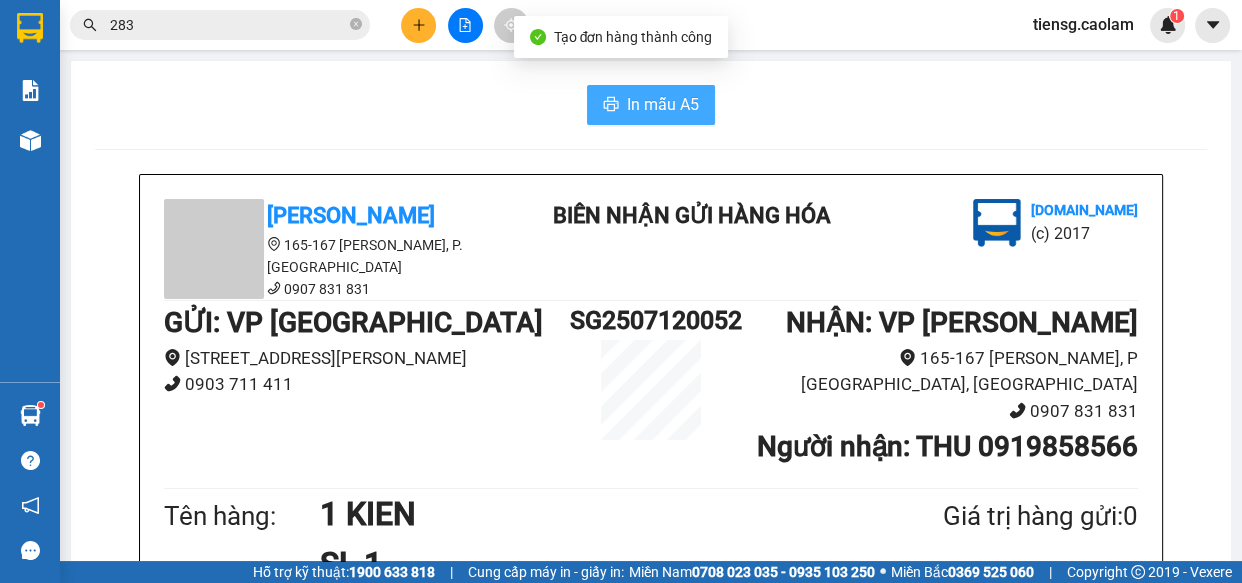drag, startPoint x: 658, startPoint y: 109, endPoint x: 644, endPoint y: 105, distance: 14.56022 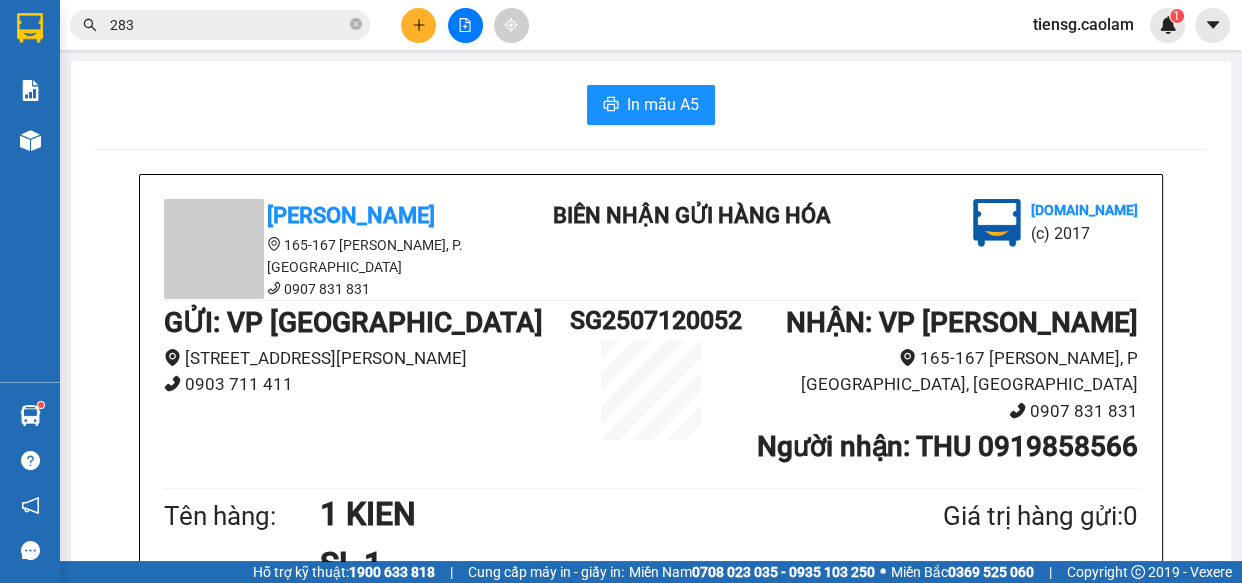 click 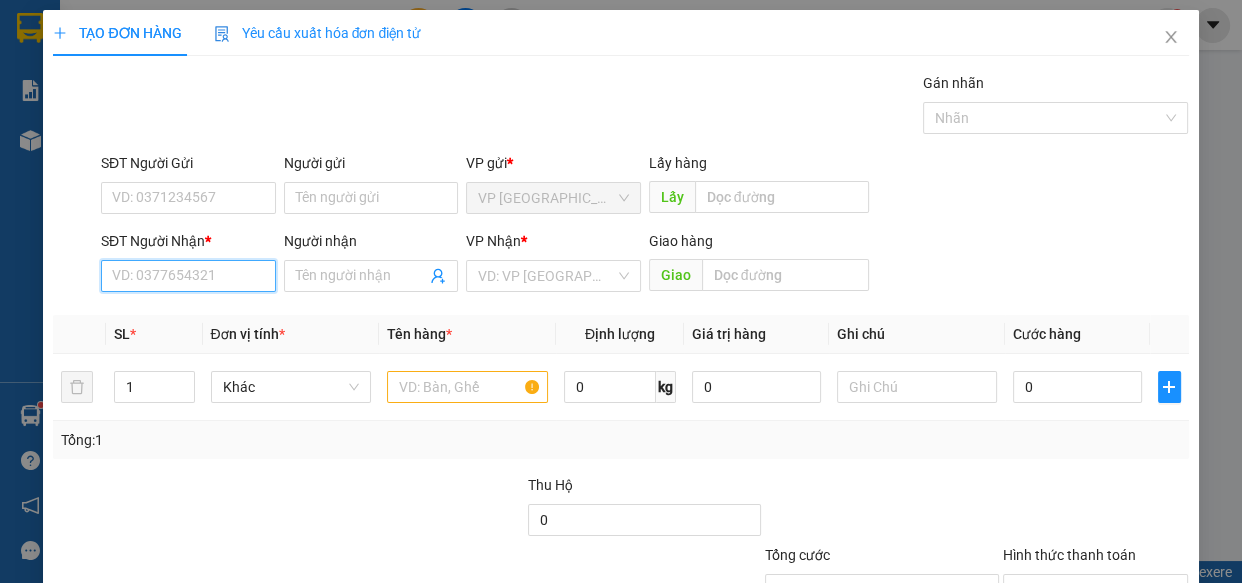 drag, startPoint x: 156, startPoint y: 274, endPoint x: 149, endPoint y: 239, distance: 35.69314 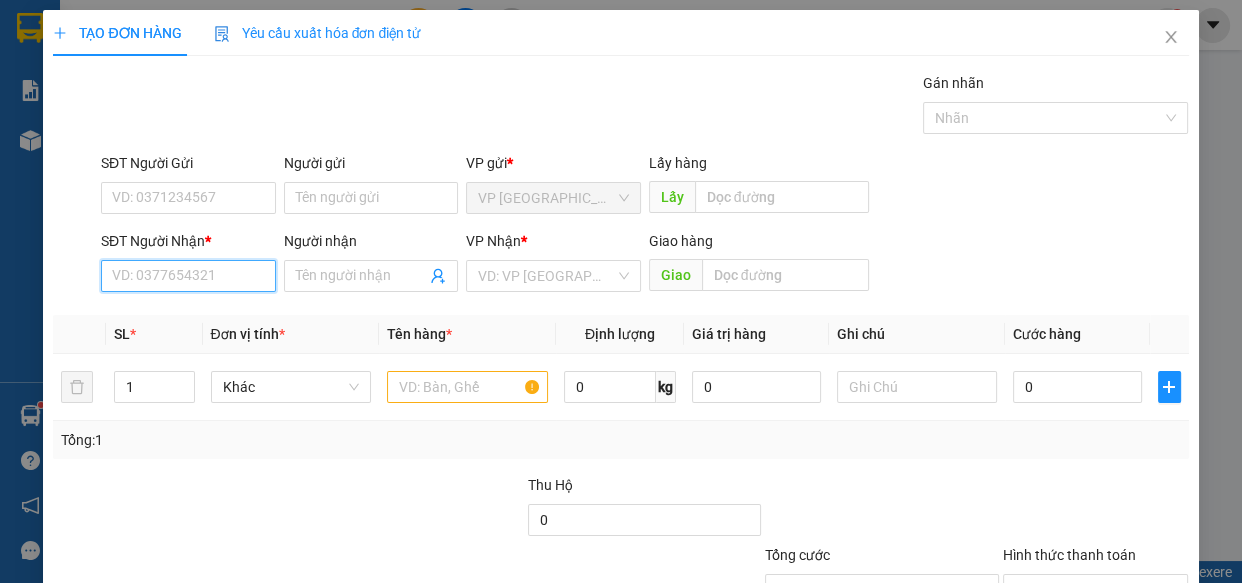 drag, startPoint x: 183, startPoint y: 276, endPoint x: 87, endPoint y: 138, distance: 168.1071 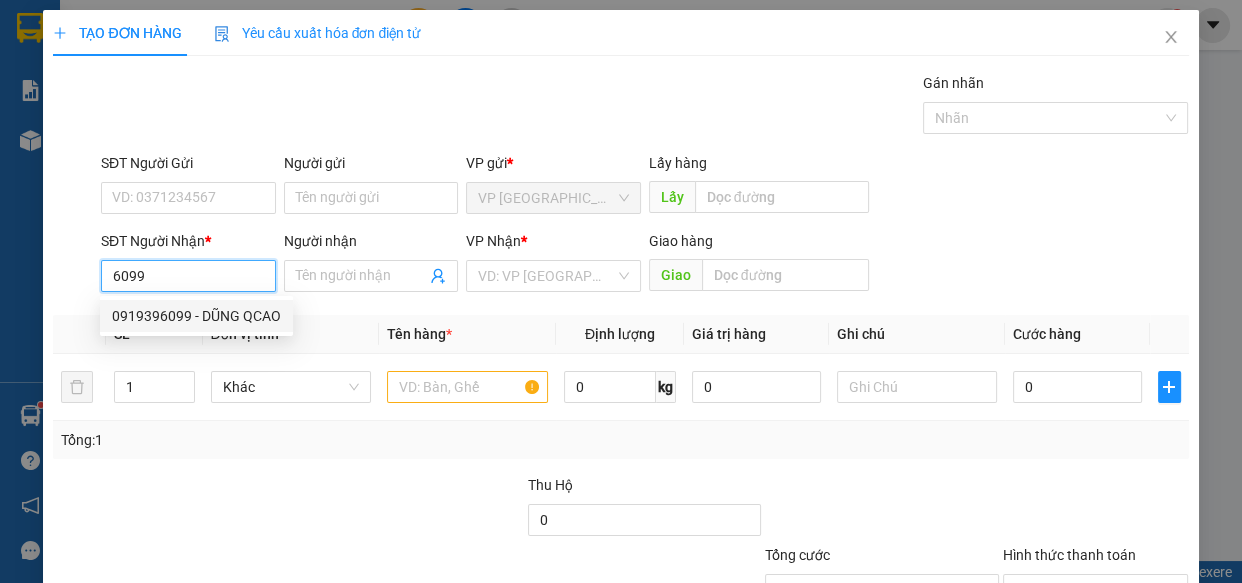click on "0919396099 - DŨNG QCAO" at bounding box center [196, 316] 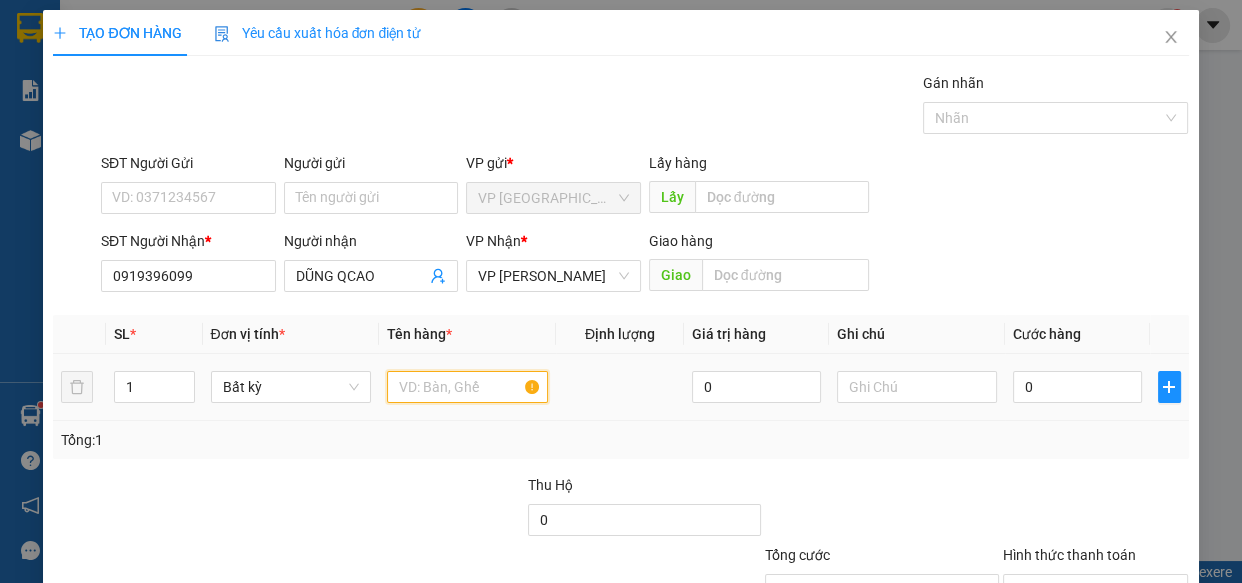 drag, startPoint x: 422, startPoint y: 388, endPoint x: 396, endPoint y: 370, distance: 31.622776 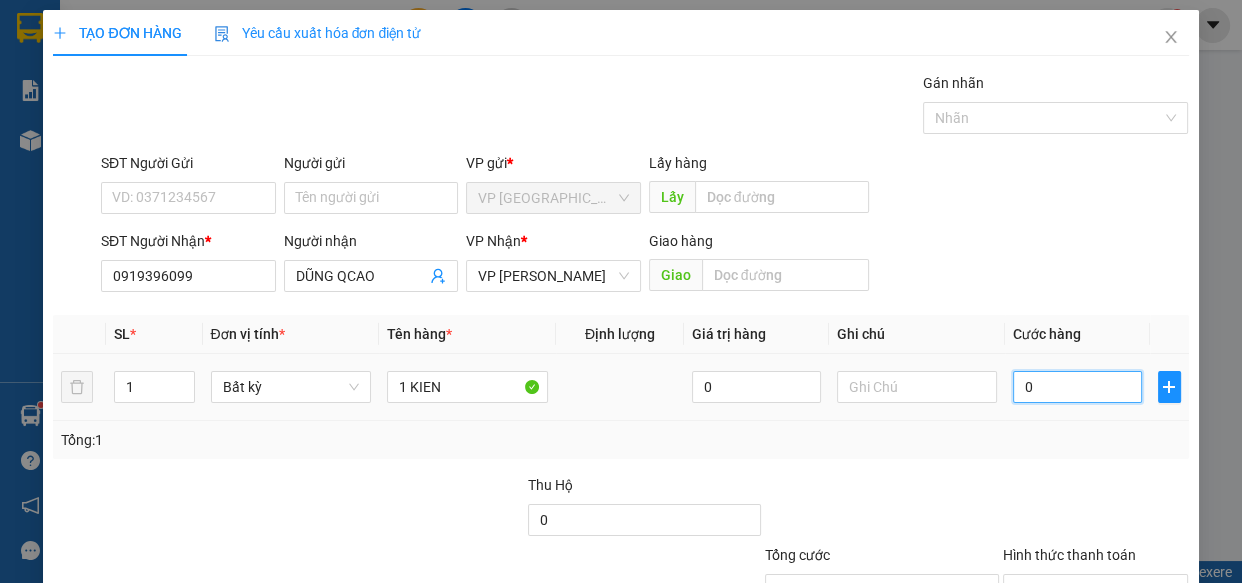 click on "0" at bounding box center [1077, 387] 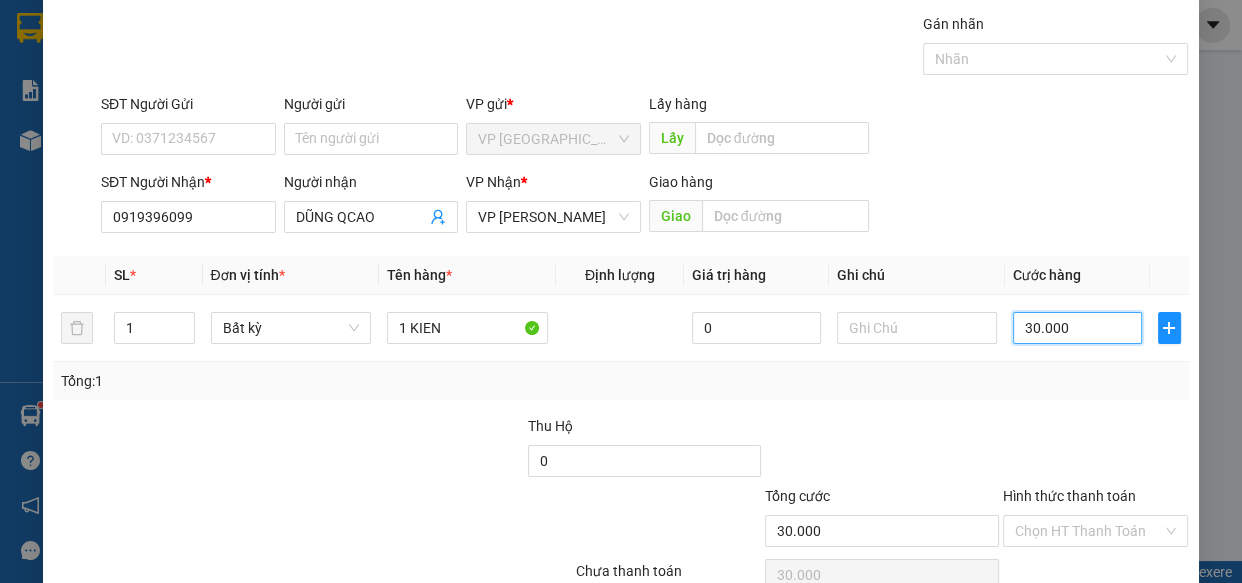scroll, scrollTop: 156, scrollLeft: 0, axis: vertical 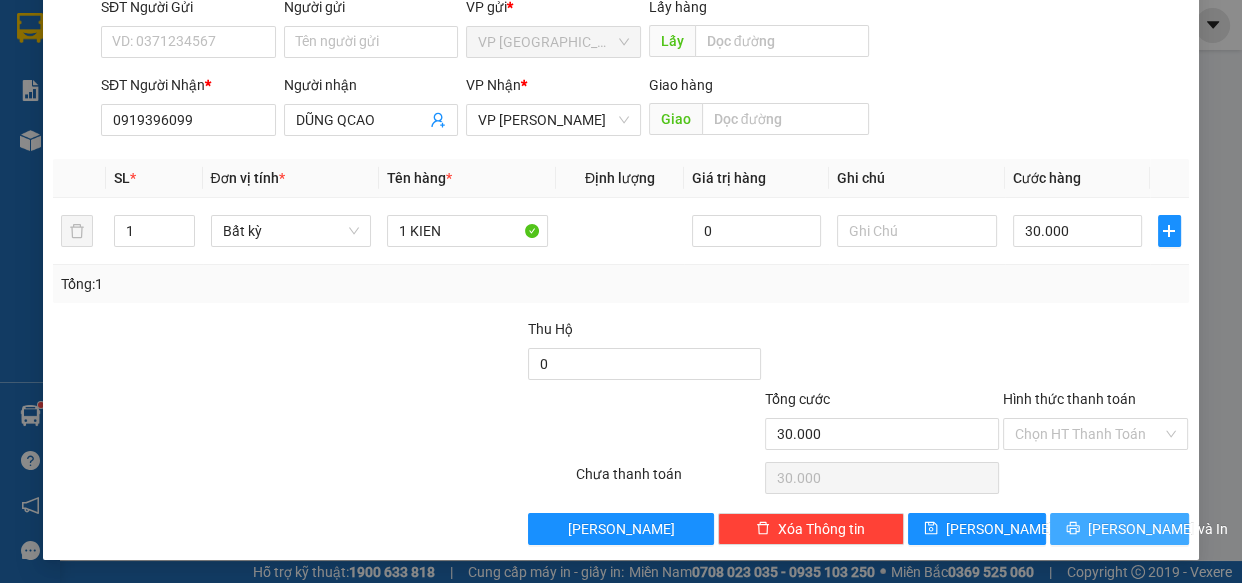 click on "[PERSON_NAME] và In" at bounding box center [1119, 529] 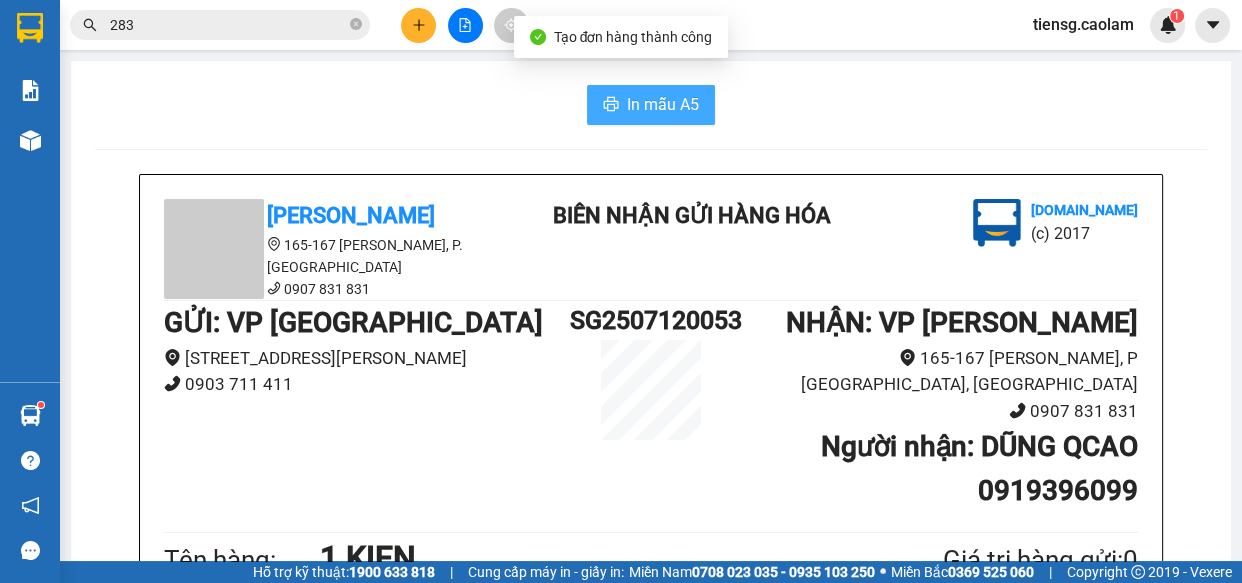 click on "In mẫu A5" at bounding box center (663, 104) 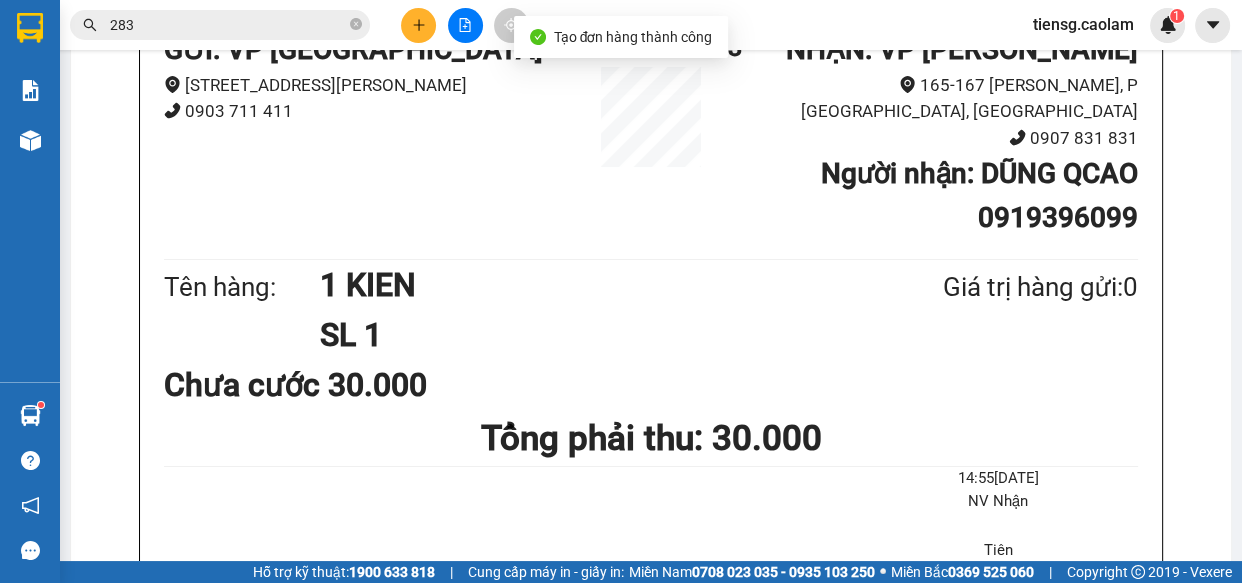 scroll, scrollTop: 0, scrollLeft: 0, axis: both 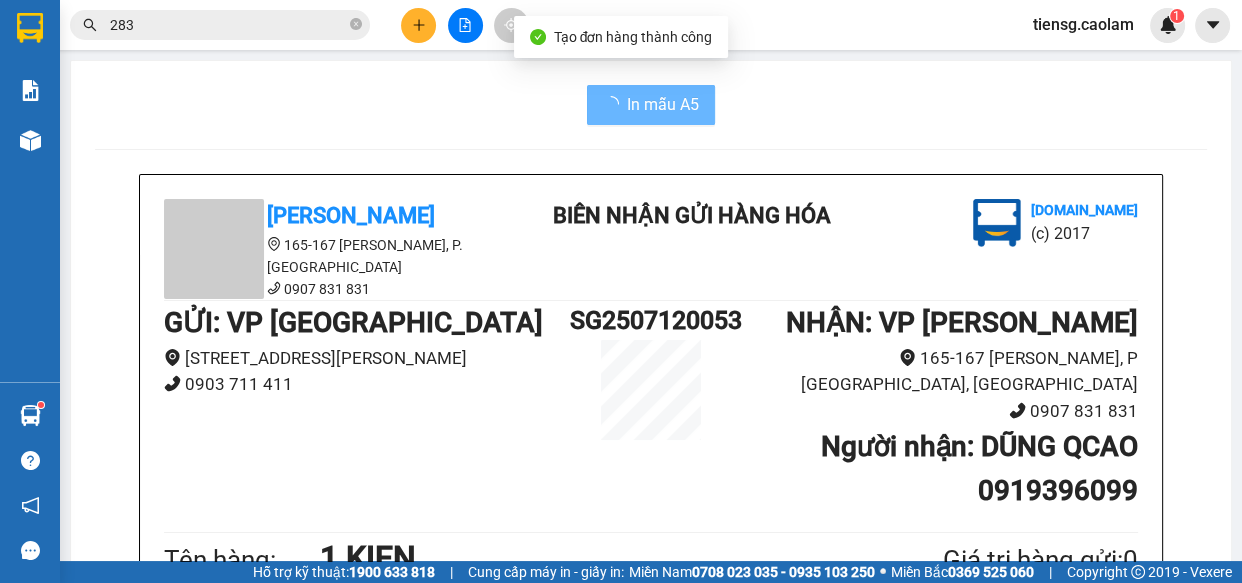 click 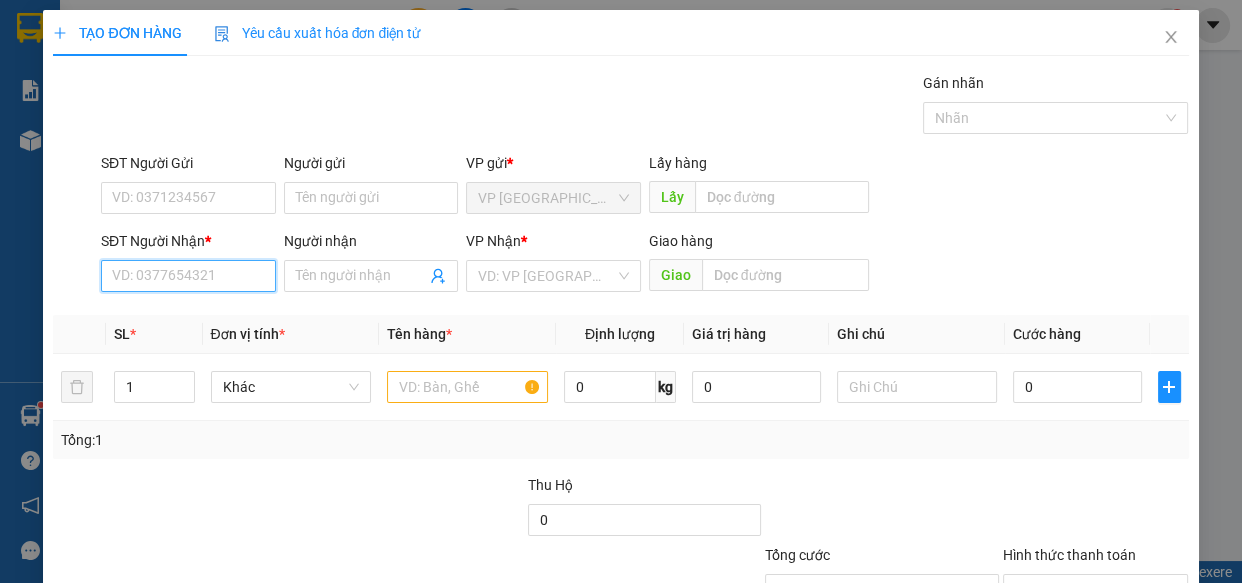 click on "SĐT Người Nhận  *" at bounding box center [188, 276] 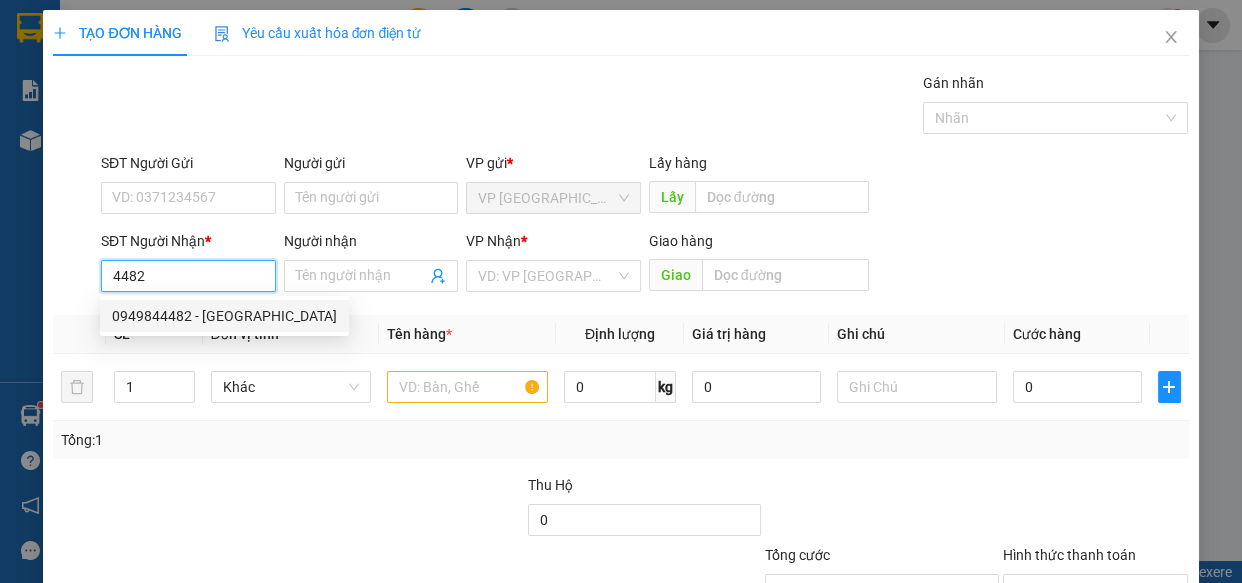 drag, startPoint x: 183, startPoint y: 307, endPoint x: 279, endPoint y: 347, distance: 104 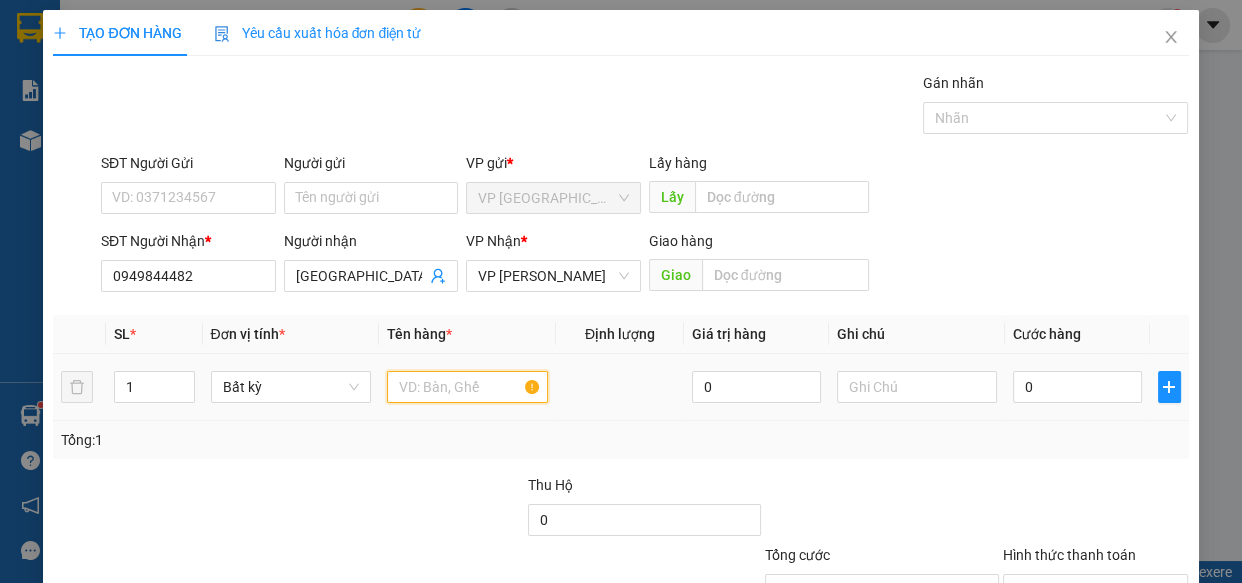 drag, startPoint x: 458, startPoint y: 389, endPoint x: 396, endPoint y: 384, distance: 62.201286 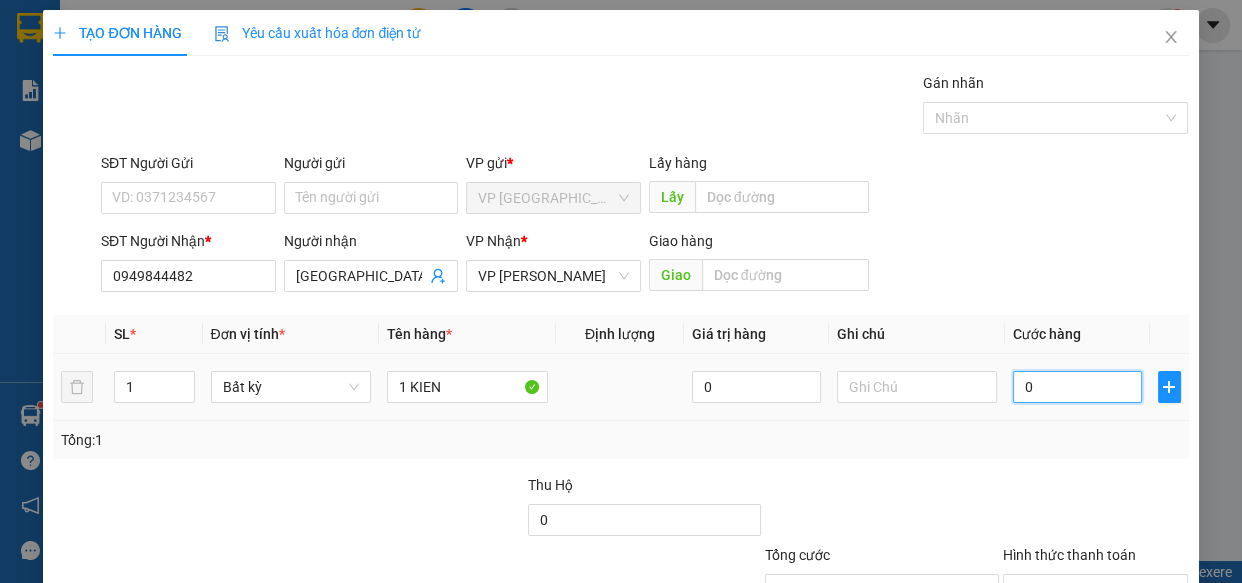 click on "0" at bounding box center [1077, 387] 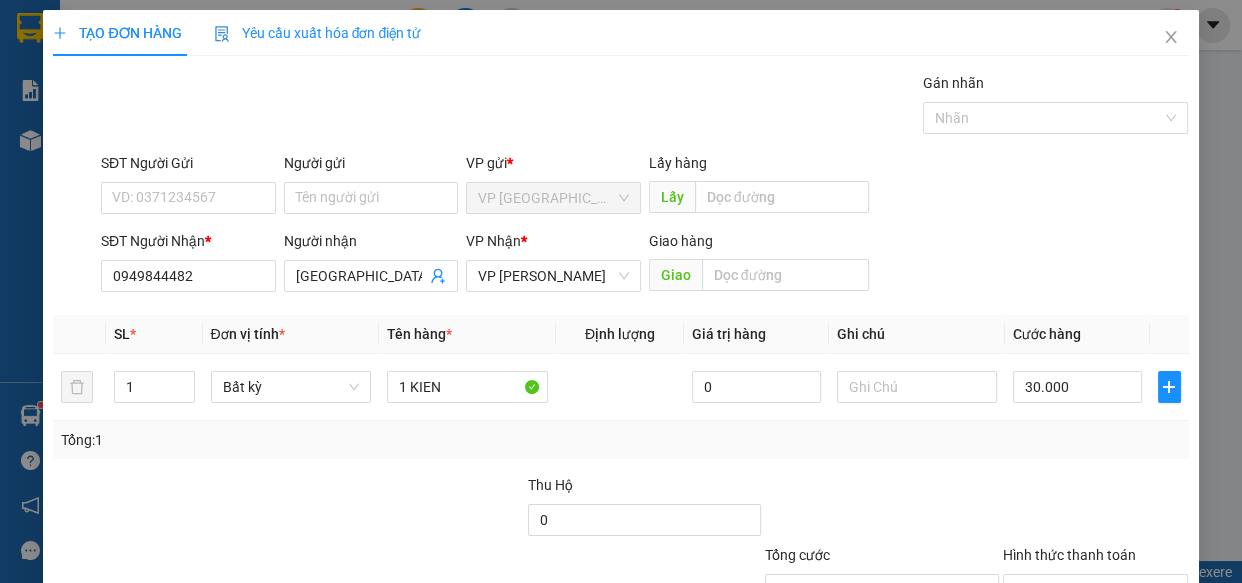 click on "[PERSON_NAME] và In" at bounding box center [1158, 685] 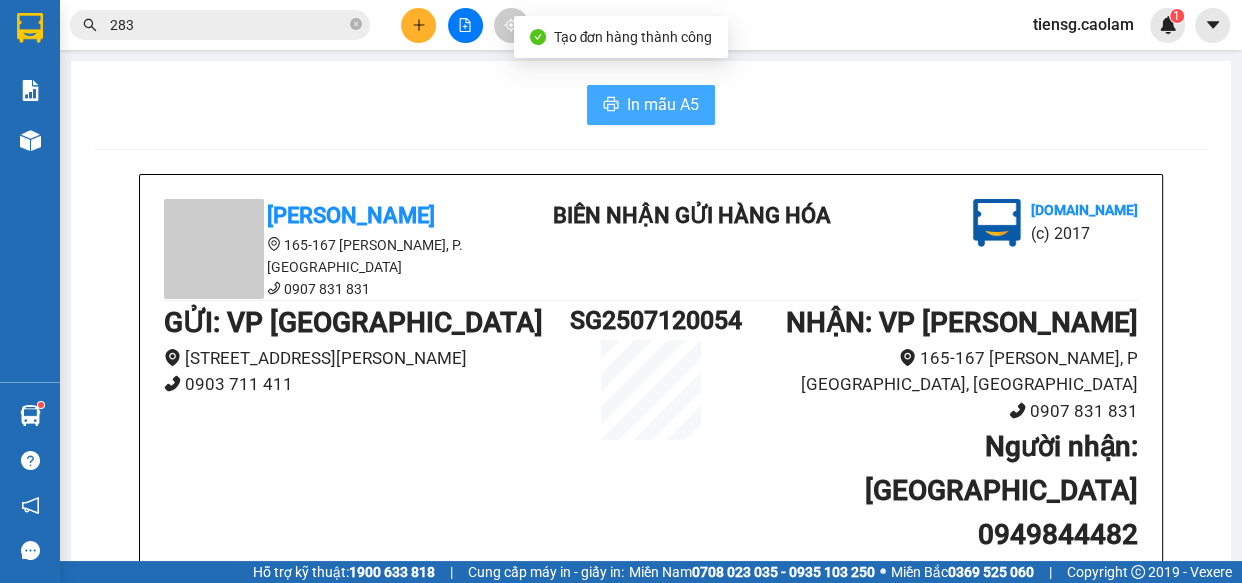 click on "In mẫu A5" at bounding box center [663, 104] 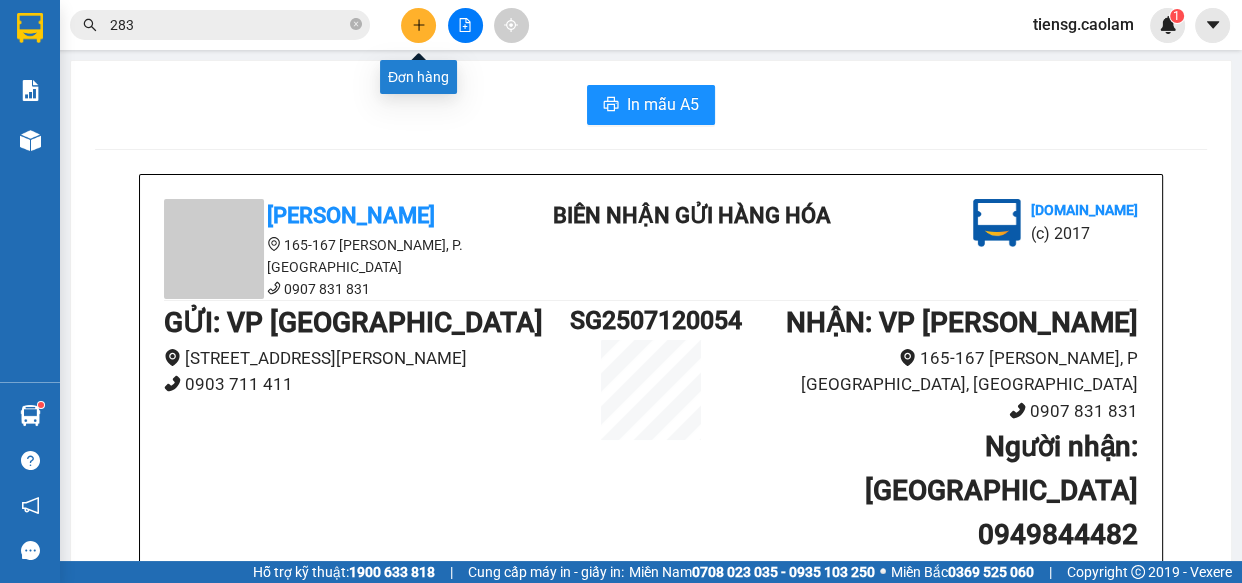 click 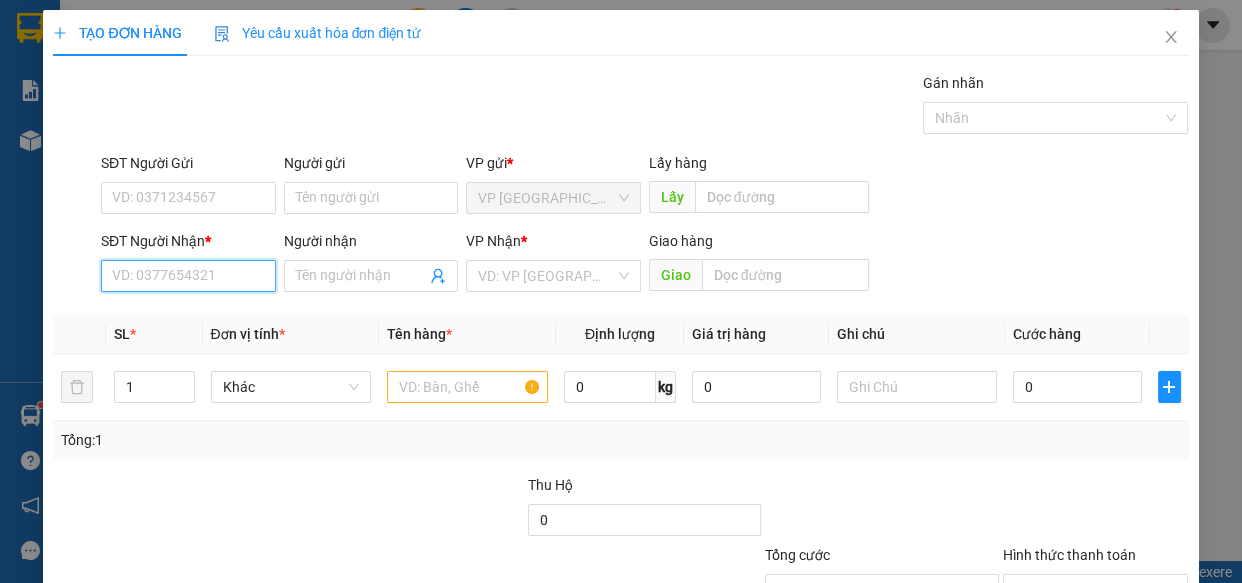 click on "SĐT Người Nhận  *" at bounding box center (188, 276) 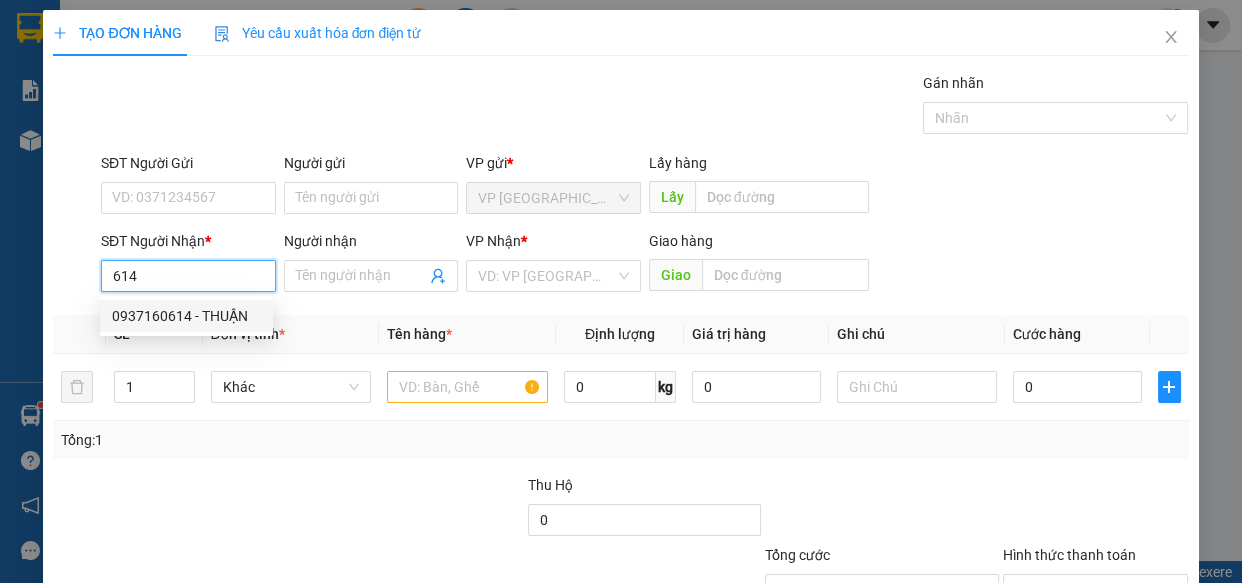 click on "0937160614 - THUẬN" at bounding box center [186, 316] 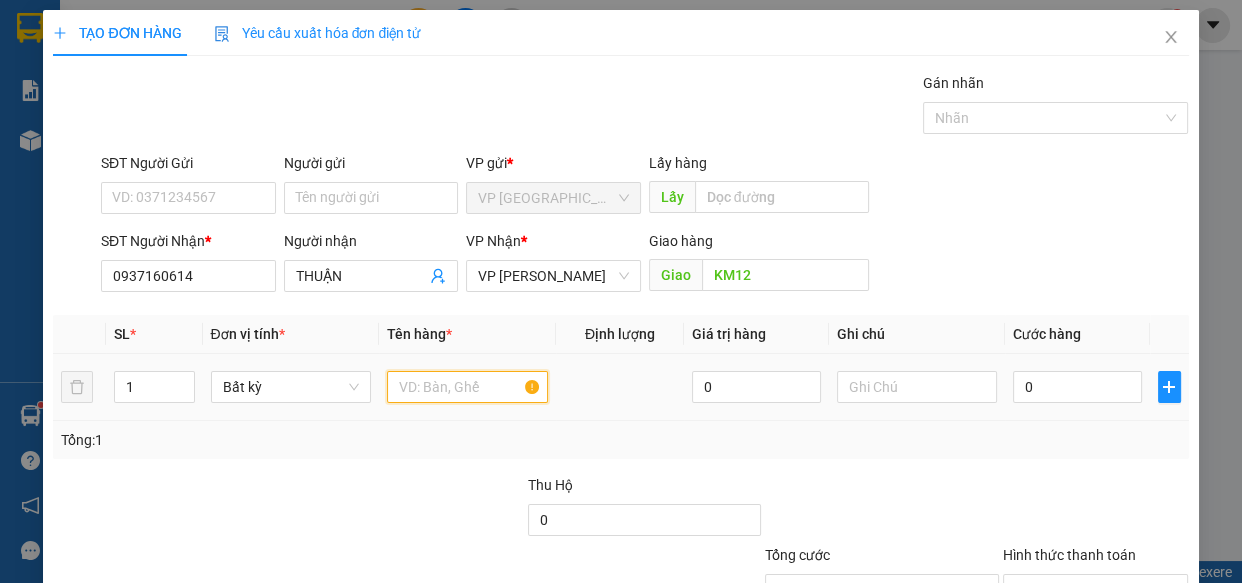 click at bounding box center (467, 387) 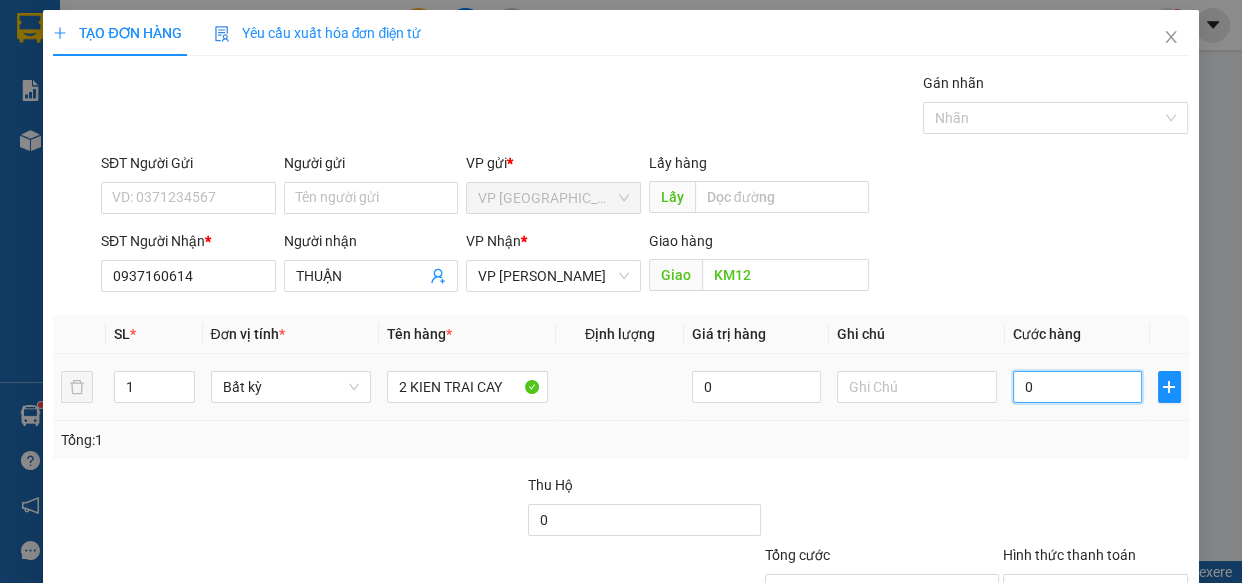 click on "0" at bounding box center (1077, 387) 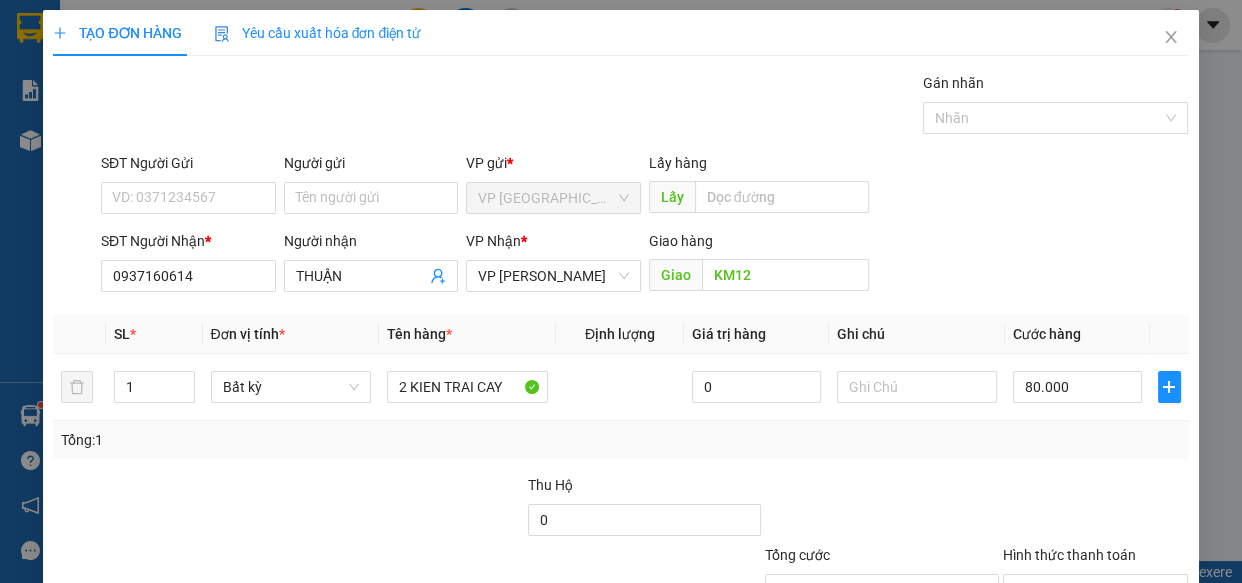 drag, startPoint x: 1093, startPoint y: 530, endPoint x: 1037, endPoint y: 511, distance: 59.135437 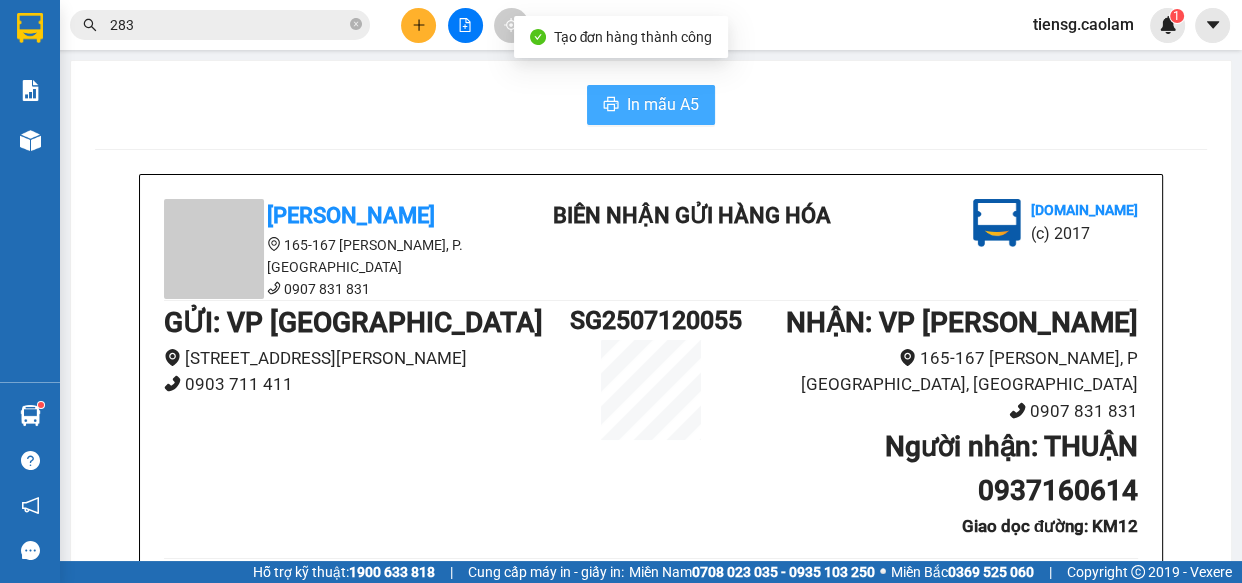 click on "In mẫu A5" at bounding box center (663, 104) 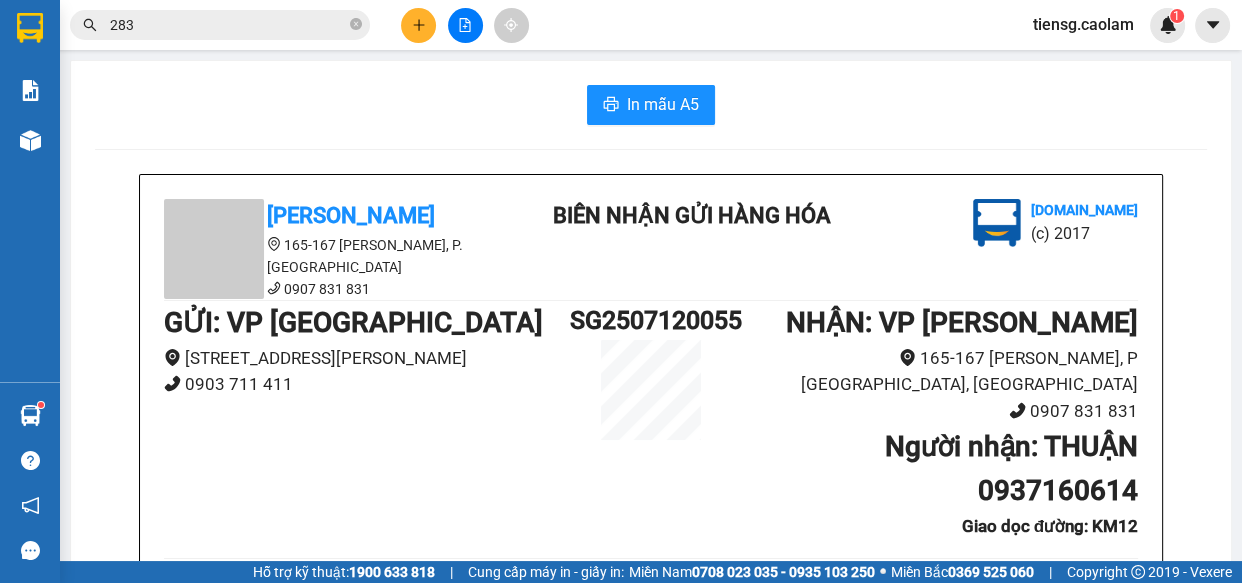 click on "In mẫu A5" at bounding box center (651, 105) 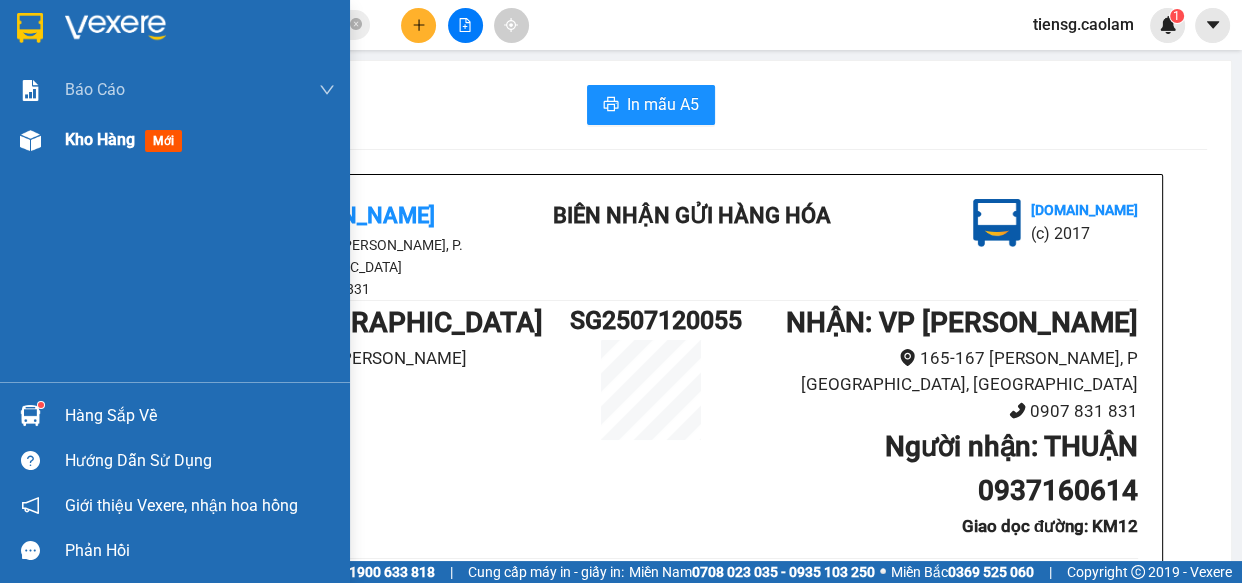 click on "Kho hàng" at bounding box center (100, 139) 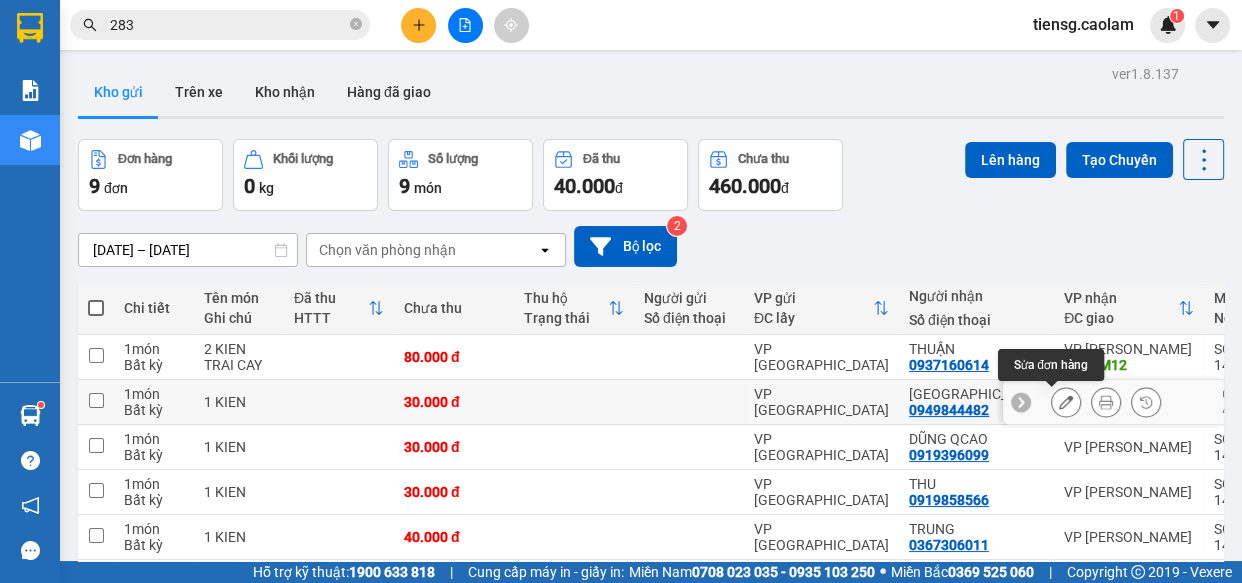 click at bounding box center (1066, 402) 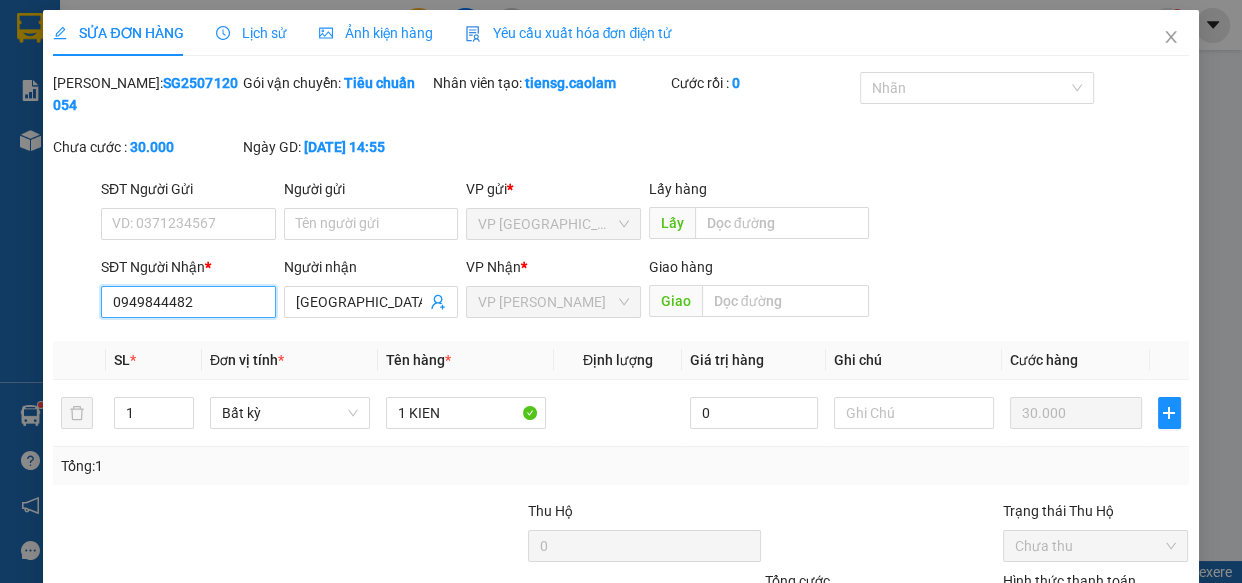 drag, startPoint x: 211, startPoint y: 297, endPoint x: 0, endPoint y: 305, distance: 211.15161 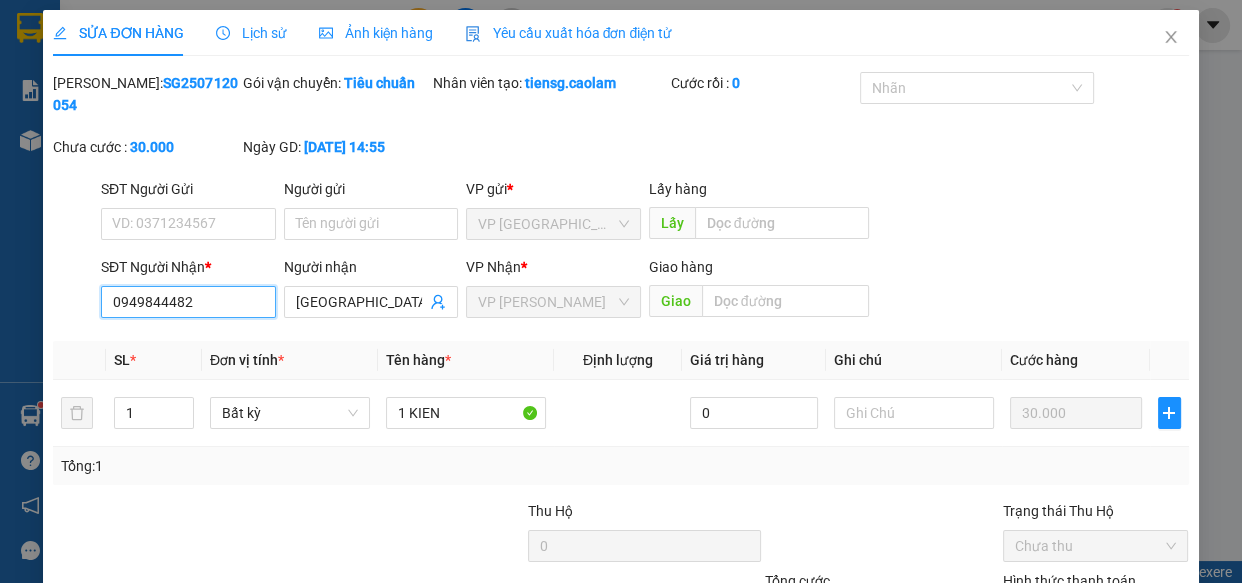 click on "SỬA ĐƠN HÀNG Lịch sử Ảnh kiện hàng Yêu cầu xuất hóa đơn điện tử Total Paid Fee 0 Total UnPaid Fee 30.000 Cash Collection Total Fee Mã ĐH:  SG2507120054 Gói vận chuyển:   Tiêu chuẩn Nhân viên tạo:   tiensg.caolam Cước rồi :   0   Nhãn Chưa cước :   30.000 Ngày GD:   [DATE] 14:55 SĐT Người Gửi VD: 0371234567 Người gửi Tên người gửi VP gửi  * VP [GEOGRAPHIC_DATA] Lấy hàng Lấy SĐT Người Nhận  * 0949844482 Người nhận THÁI HÒA VP Nhận  * VP [PERSON_NAME] Giao hàng Giao SL  * Đơn vị tính  * Tên hàng  * Định lượng Giá trị hàng Ghi chú Cước hàng                   1 Bất kỳ 1 KIEN 0 30.000 Tổng:  1 Thu Hộ 0 Trạng thái Thu Hộ   Chưa thu Tổng cước 30.000 Hình thức thanh toán Chọn HT Thanh Toán Số tiền thu trước 0 Chọn HT Thanh Toán Chưa thanh toán 30.000 Chọn HT Thanh Toán Yêu cầu Thêm ĐH mới [PERSON_NAME] thay đổi [PERSON_NAME] và In" at bounding box center [621, 291] 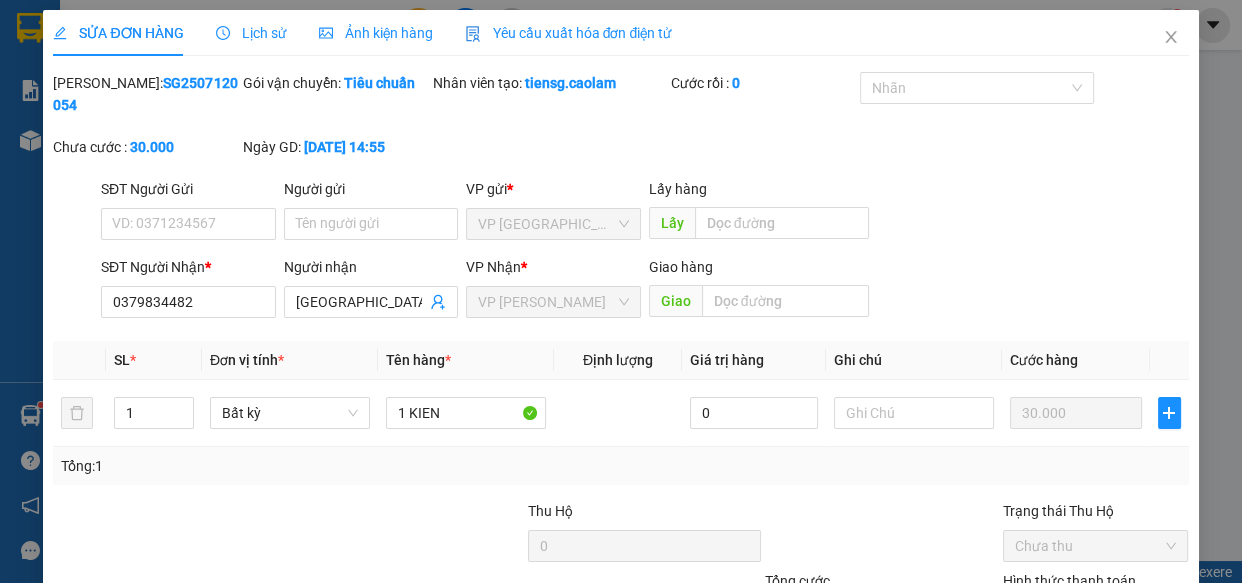 drag, startPoint x: 392, startPoint y: 307, endPoint x: 258, endPoint y: 320, distance: 134.62912 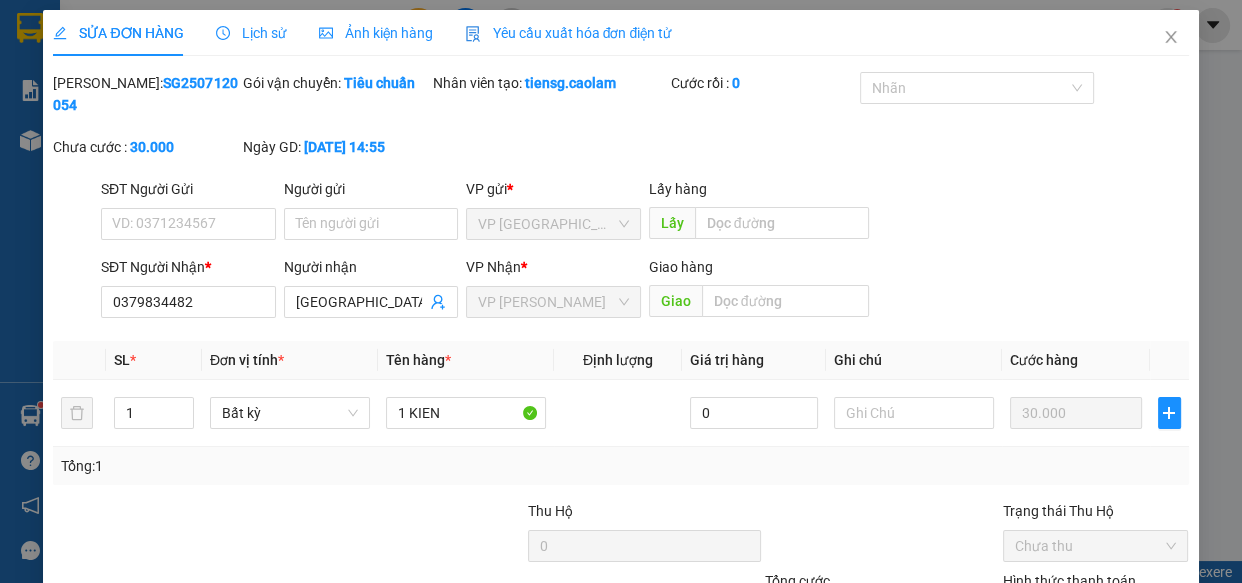 click on "Total Paid Fee 0 Total UnPaid Fee 30.000 Cash Collection Total Fee Mã ĐH:  SG2507120054 Gói vận chuyển:   Tiêu chuẩn Nhân viên tạo:   tiensg.caolam Cước rồi :   0   Nhãn Chưa cước :   30.000 Ngày GD:   [DATE] 14:55 SĐT Người Gửi VD: 0371234567 Người gửi Tên người gửi VP gửi  * VP [GEOGRAPHIC_DATA] Lấy hàng Lấy SĐT Người Nhận  * 0379834482 0379834482 Người nhận THÁI HÒA VP Nhận  * VP [PERSON_NAME] Giao hàng Giao SL  * Đơn vị tính  * Tên hàng  * Định lượng Giá trị hàng Ghi chú Cước hàng                   1 Bất kỳ 1 KIEN 0 30.000 Tổng:  1 Thu Hộ 0 Trạng thái Thu Hộ   Chưa thu Tổng cước 30.000 Hình thức thanh toán Chọn HT Thanh Toán Số tiền thu trước 0 Chọn HT Thanh Toán Chưa thanh toán 30.000 Chọn HT Thanh Toán Yêu cầu Thêm ĐH mới [PERSON_NAME] thay đổi [PERSON_NAME] và In" at bounding box center [620, 399] 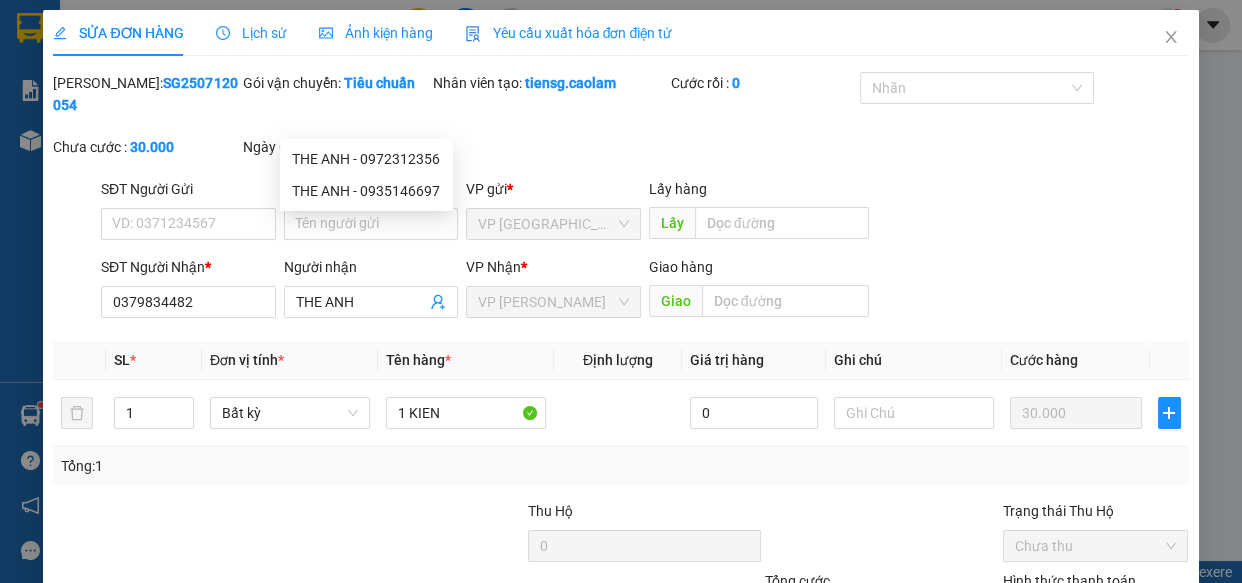 click on "[PERSON_NAME] và In" at bounding box center (1119, 711) 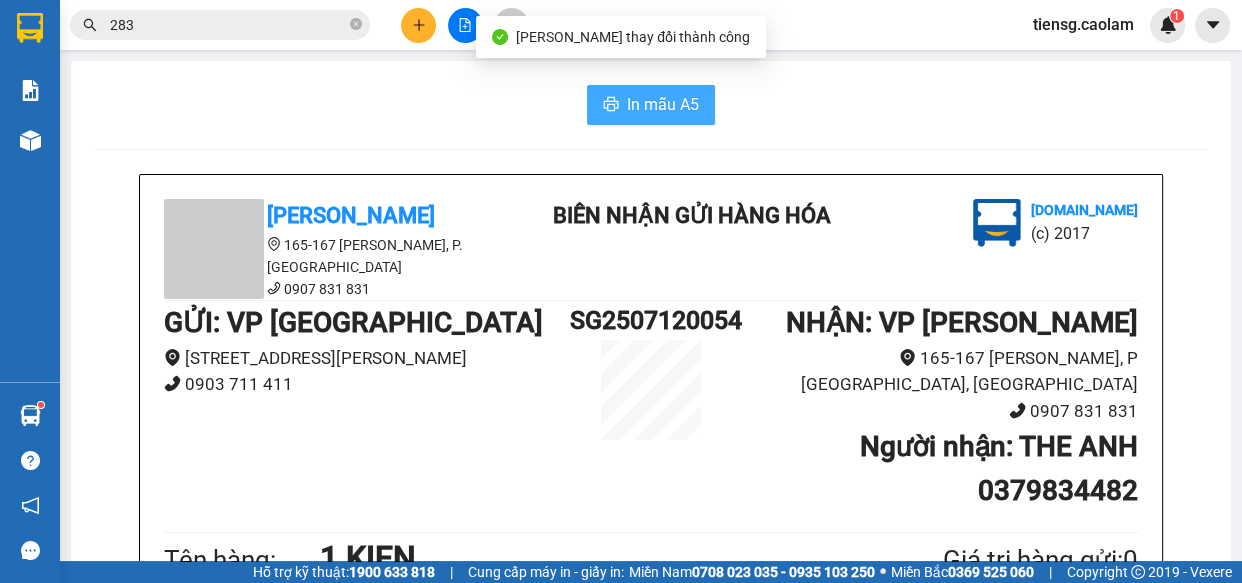 click on "In mẫu A5" at bounding box center [663, 104] 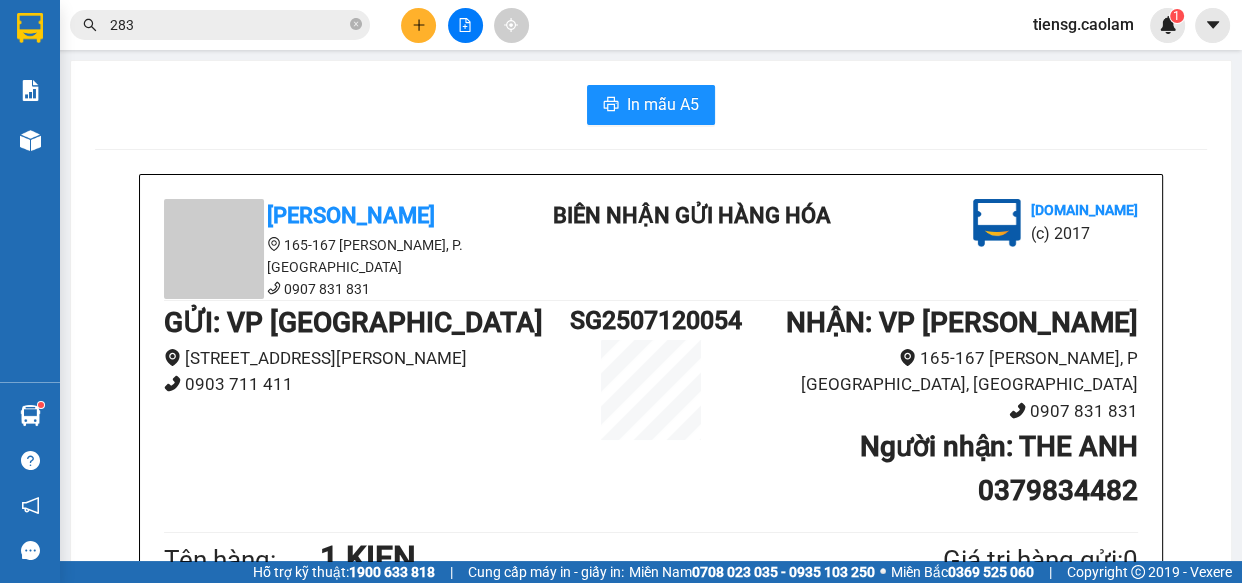 click on "SL 1" at bounding box center [583, 608] 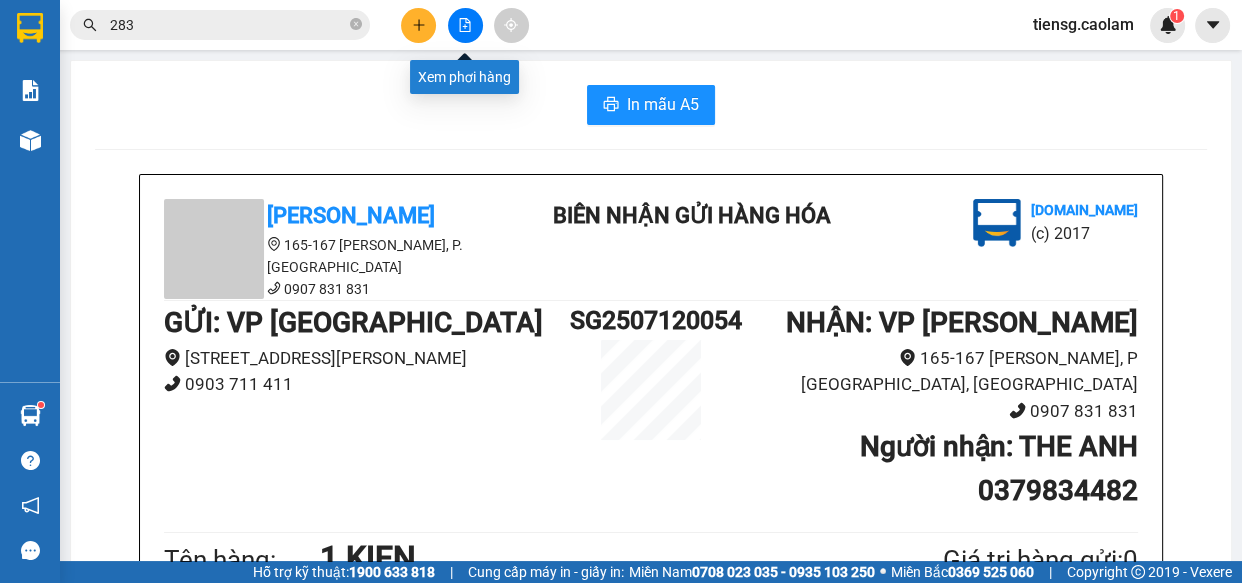 click 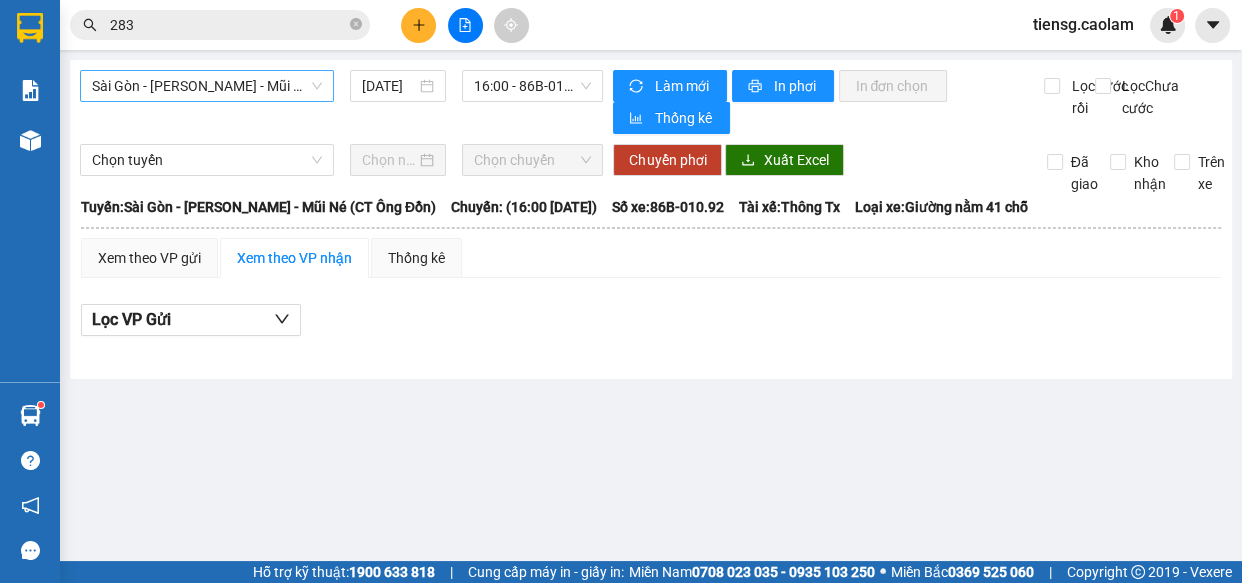 click on "Sài Gòn - [PERSON_NAME] - Mũi Né (CT Ông Đồn)" at bounding box center (207, 86) 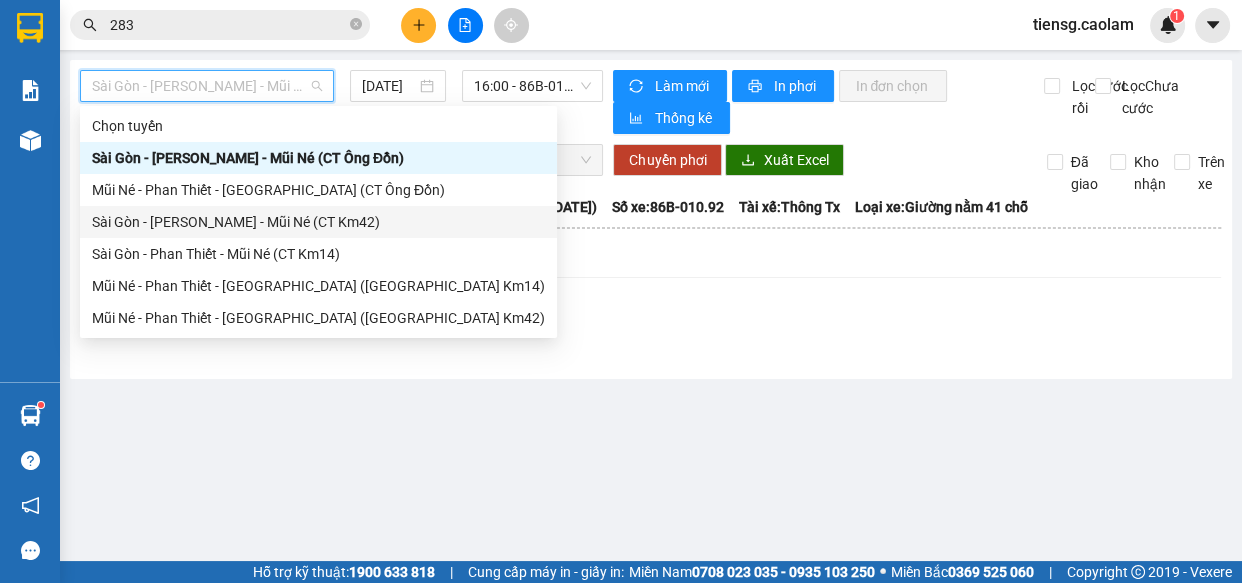 click on "Sài Gòn - [PERSON_NAME]  - Mũi Né (CT Km42)" at bounding box center [318, 222] 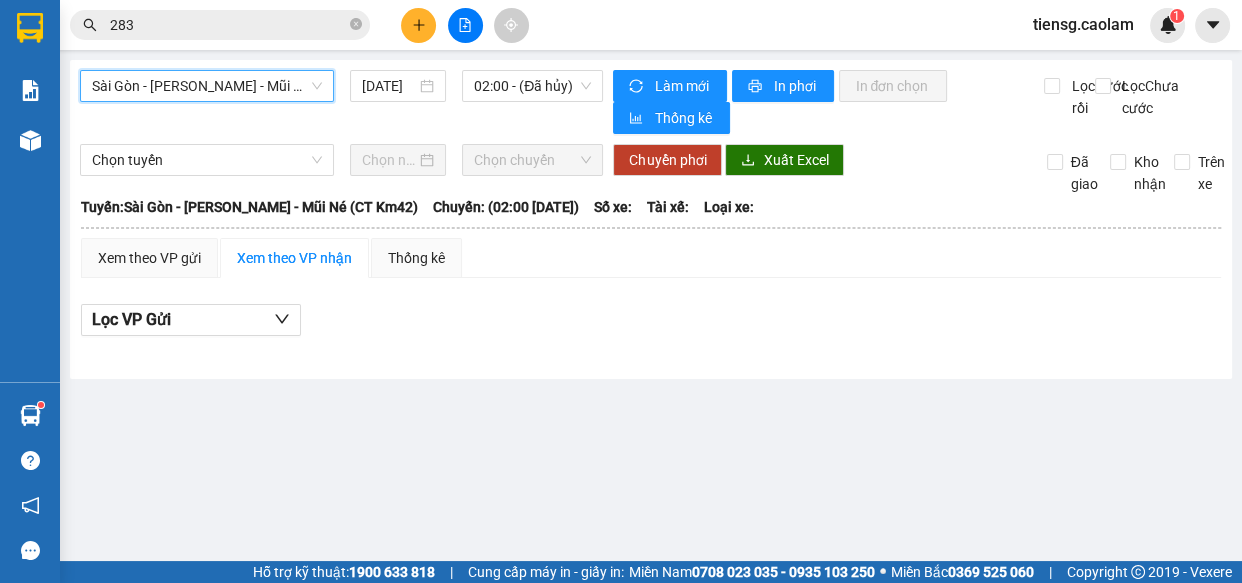 click on "Sài Gòn - [PERSON_NAME]  - Mũi Né (CT Km42)" at bounding box center (207, 86) 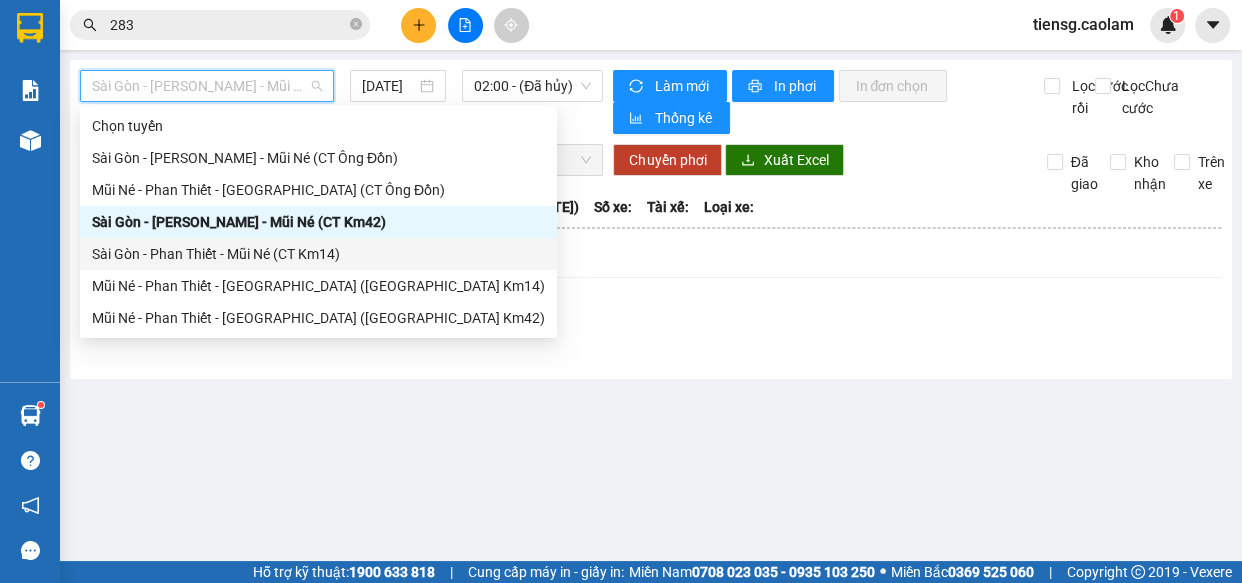 click on "Sài Gòn - Phan Thiết  - Mũi Né (CT Km14)" at bounding box center [318, 254] 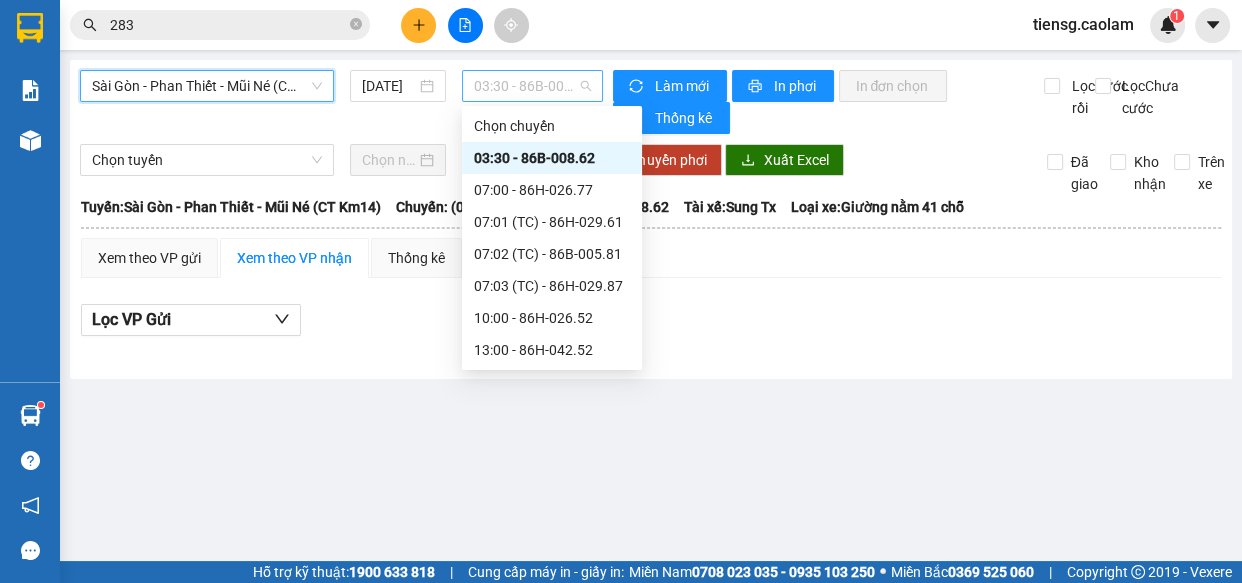 click on "03:30     - 86B-008.62" at bounding box center [532, 86] 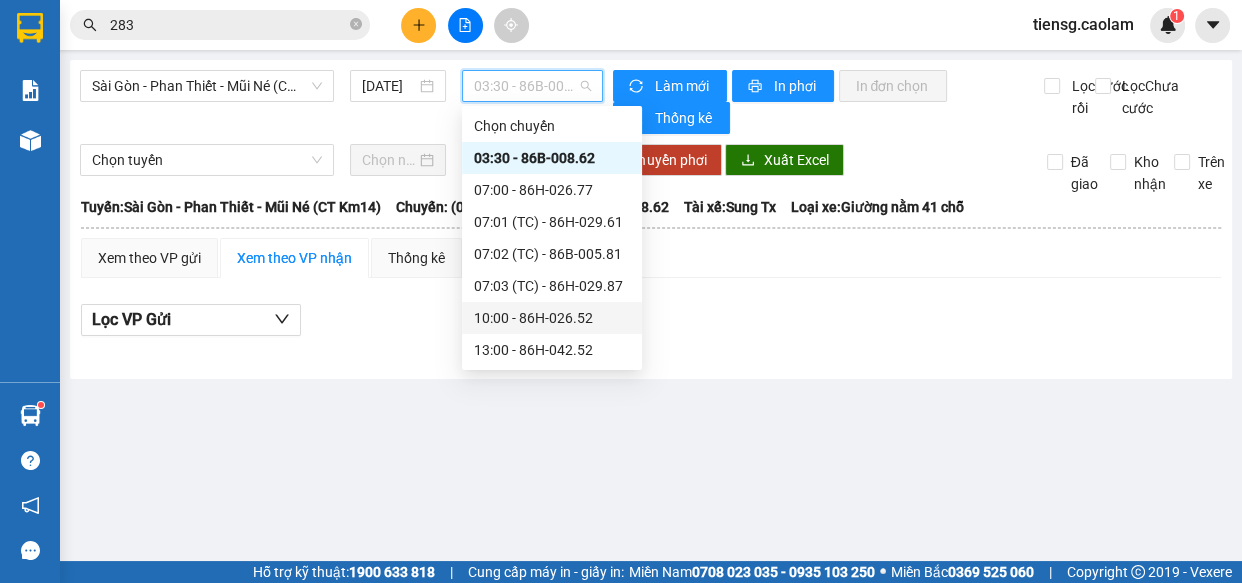 click on "10:00     - 86H-026.52" at bounding box center [552, 318] 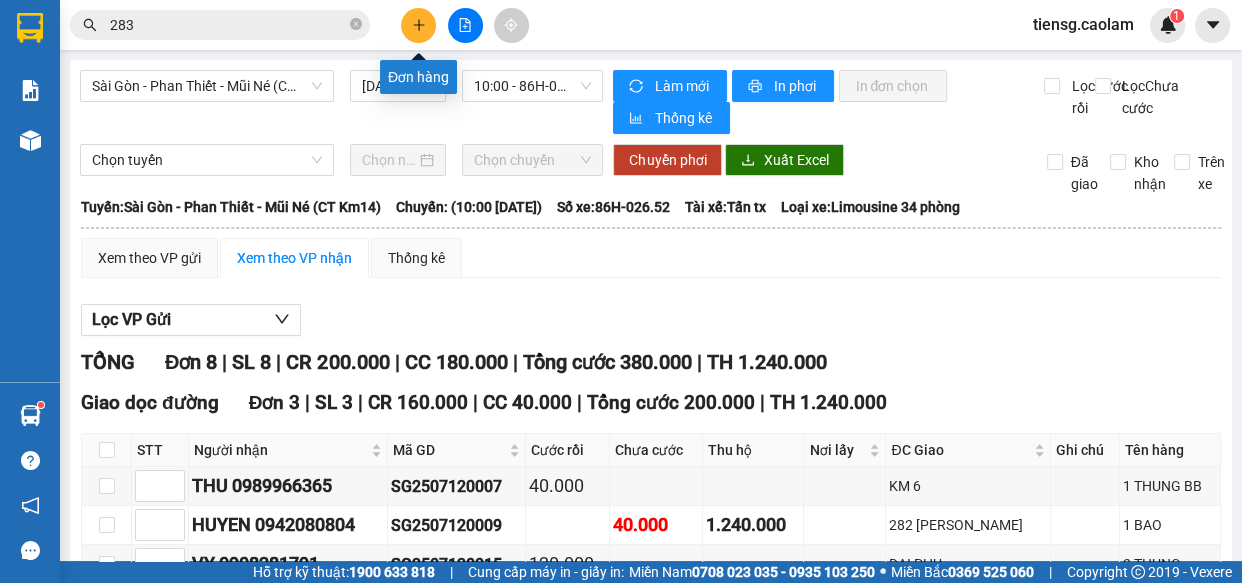 click 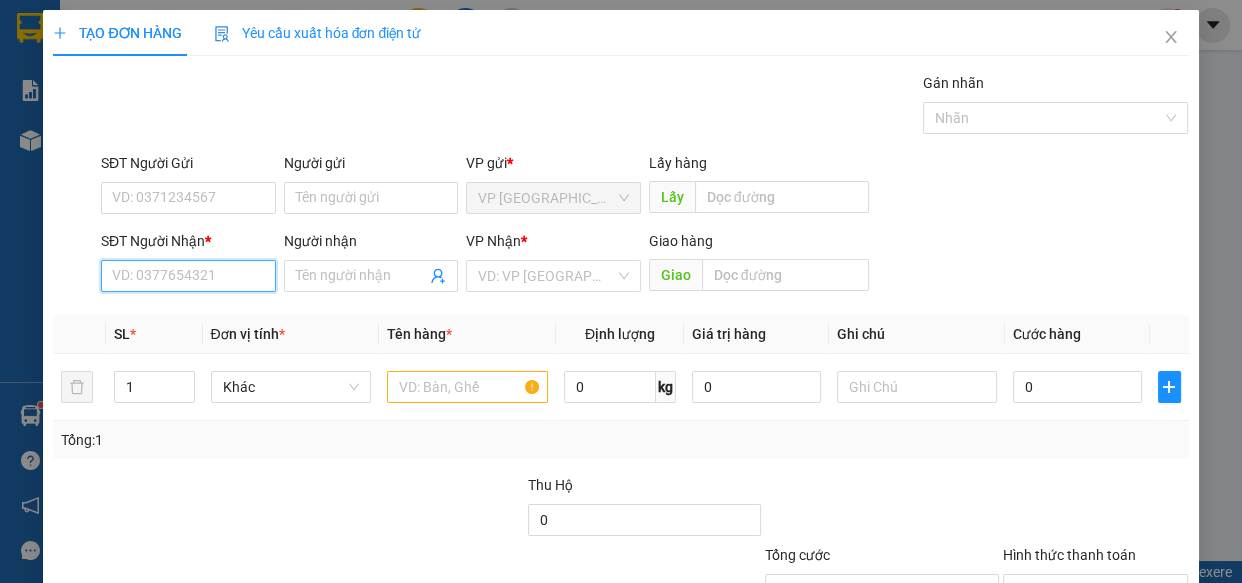 click on "SĐT Người Nhận  *" at bounding box center (188, 276) 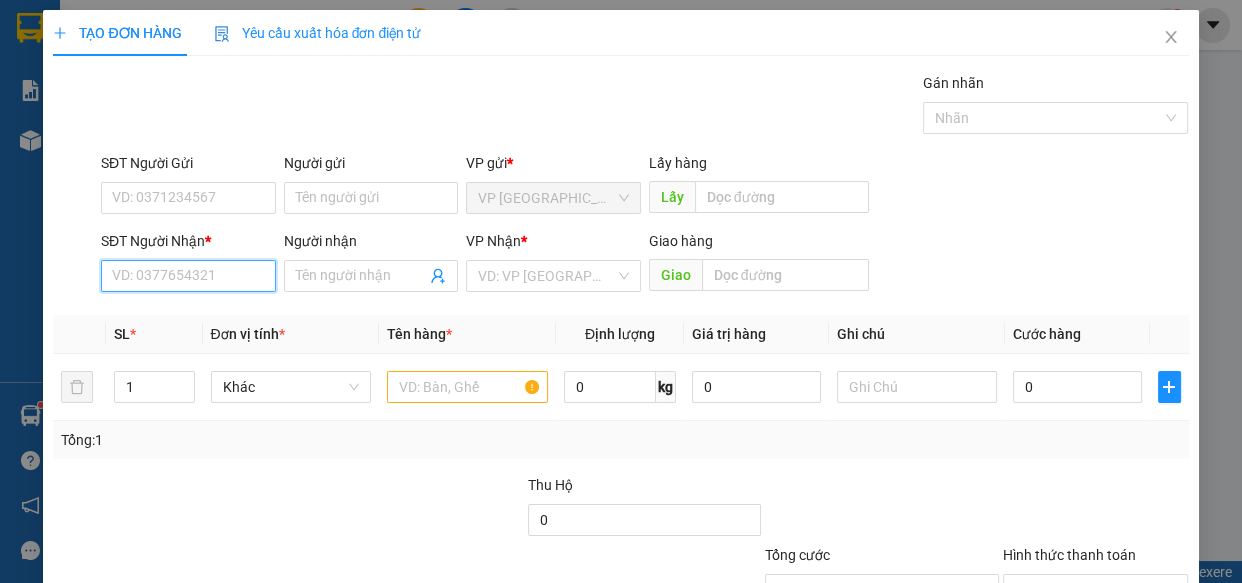 click on "SĐT Người Nhận  *" at bounding box center [188, 276] 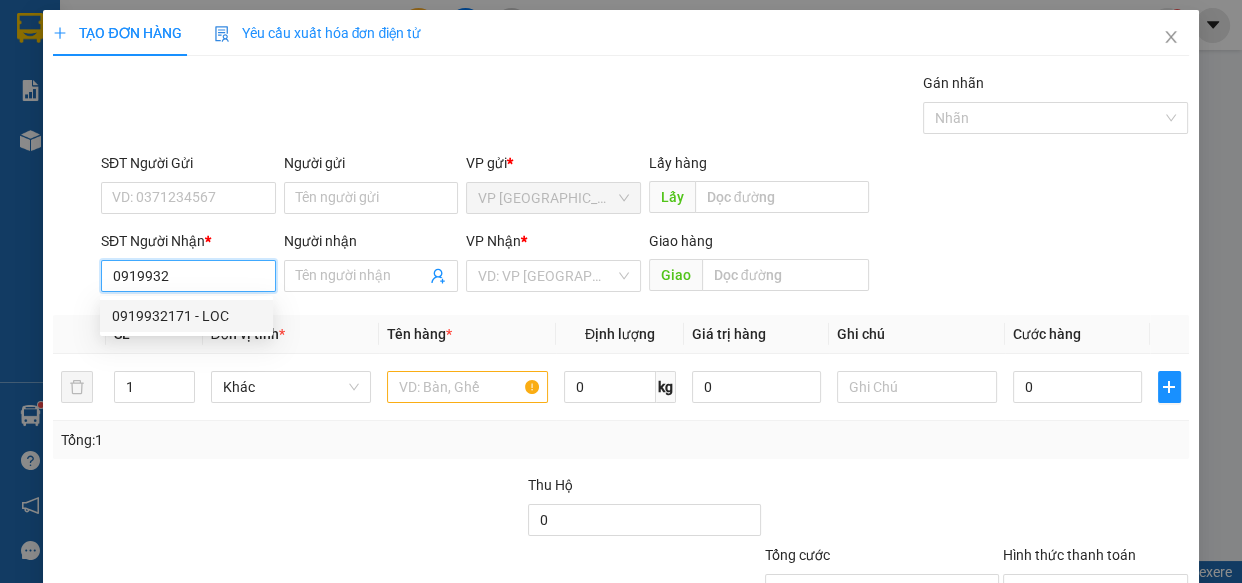 drag, startPoint x: 181, startPoint y: 324, endPoint x: 328, endPoint y: 360, distance: 151.34398 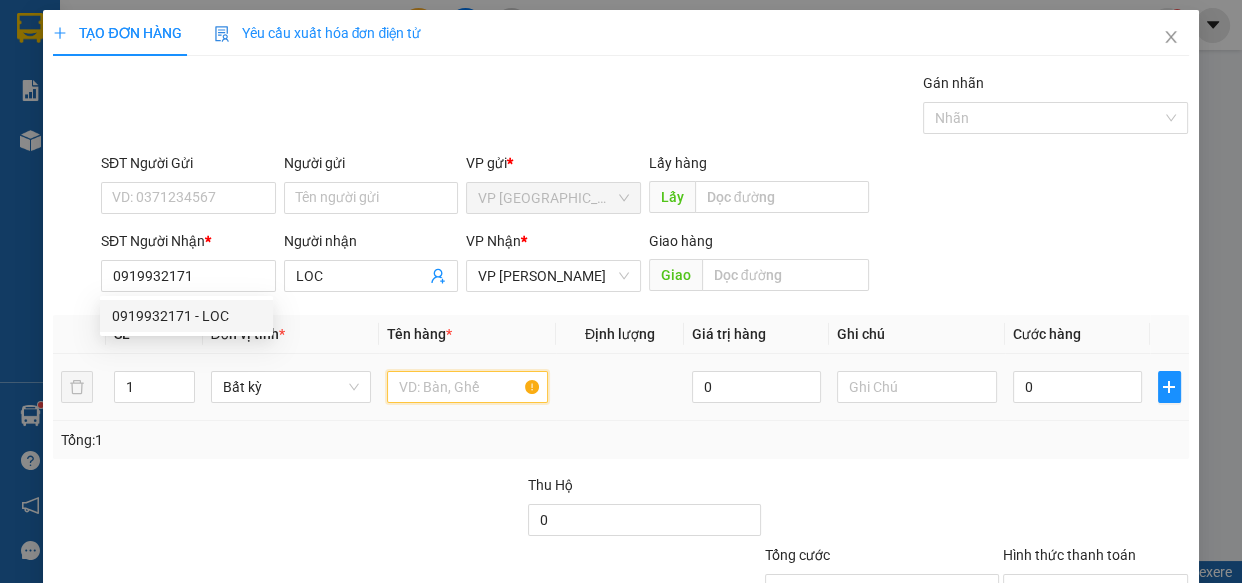 drag, startPoint x: 458, startPoint y: 398, endPoint x: 394, endPoint y: 357, distance: 76.00658 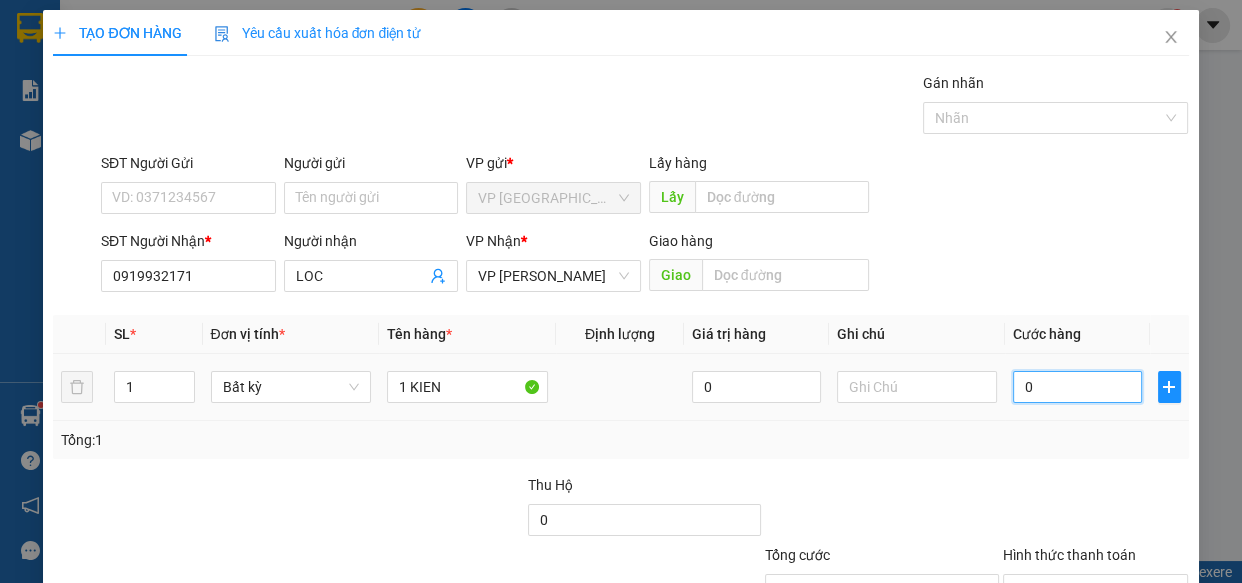 click on "0" at bounding box center (1077, 387) 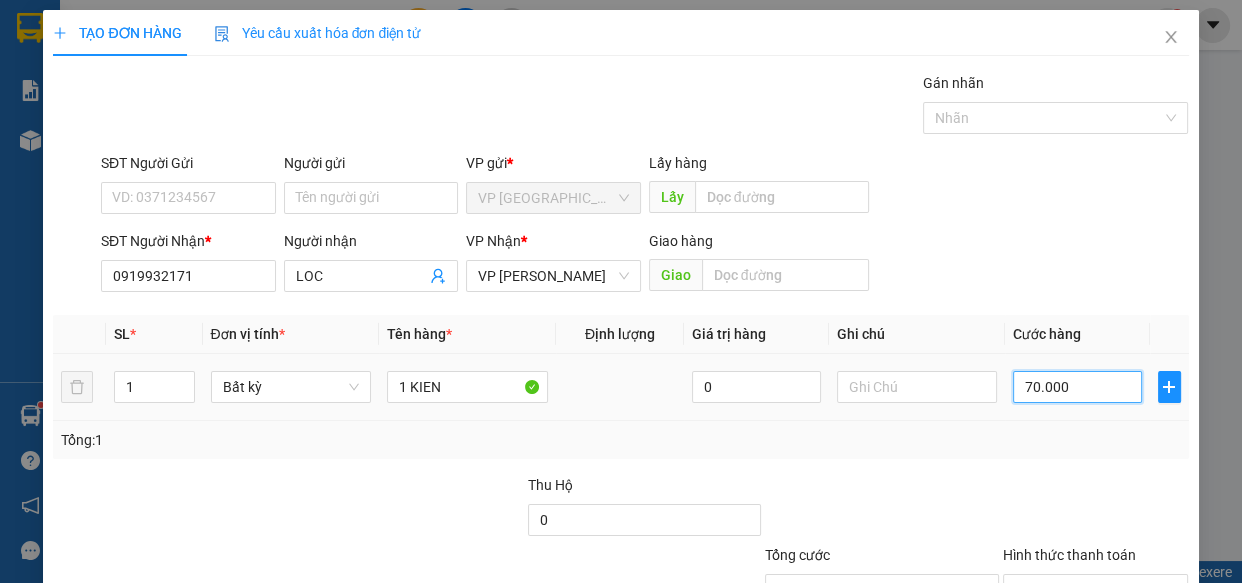 drag, startPoint x: 1070, startPoint y: 395, endPoint x: 759, endPoint y: 409, distance: 311.31494 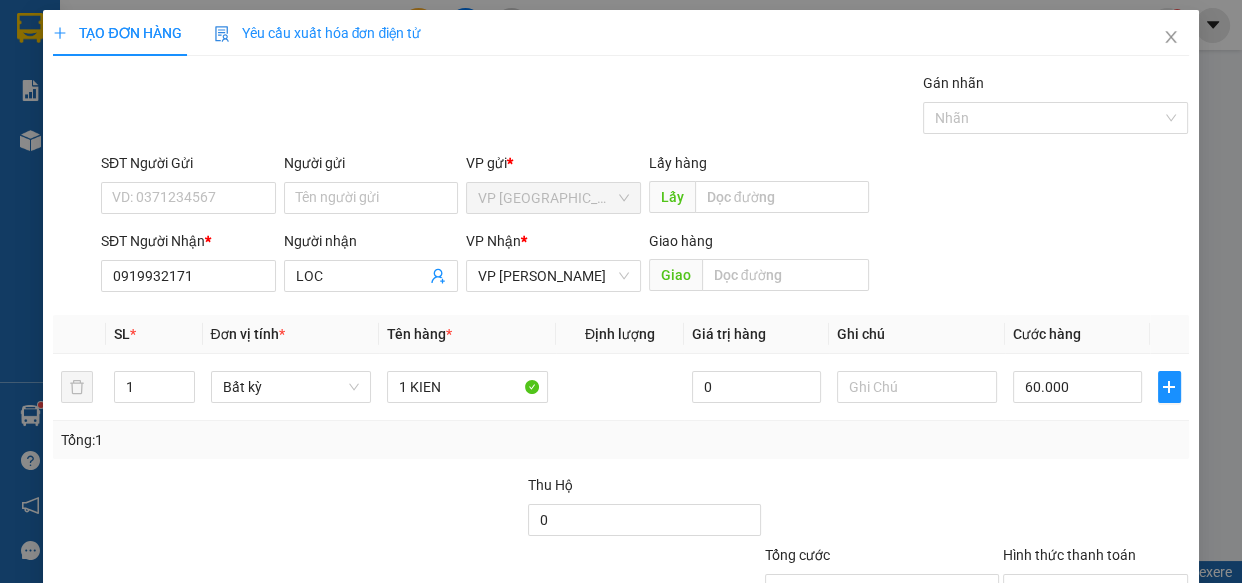 click at bounding box center (881, 509) 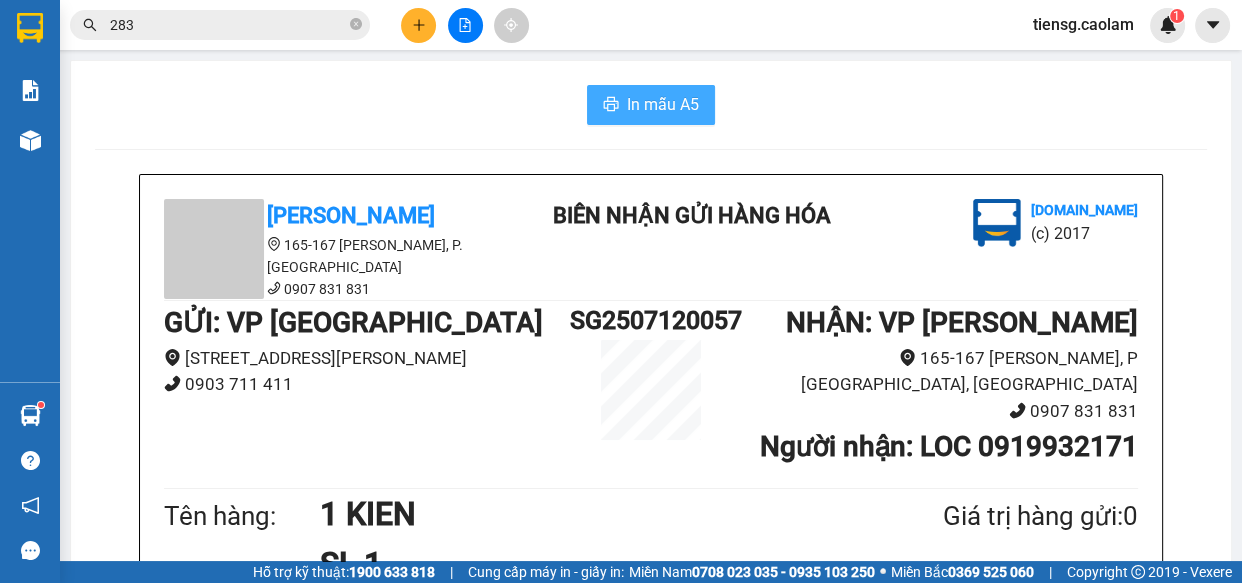 click on "In mẫu A5" at bounding box center [663, 104] 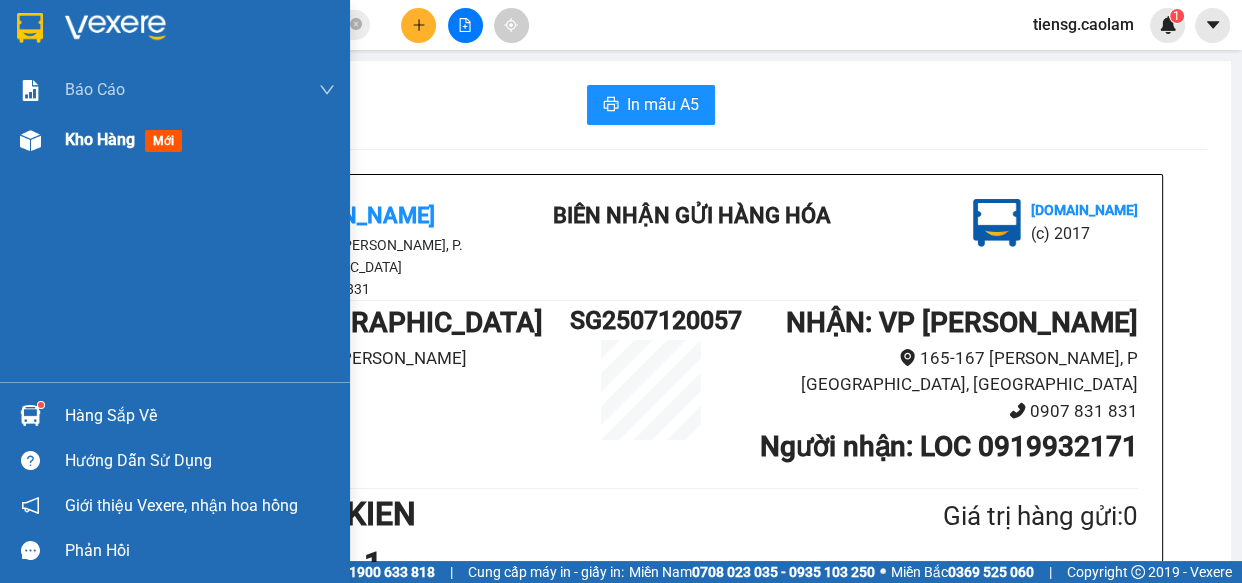 click on "Kho hàng" at bounding box center [100, 139] 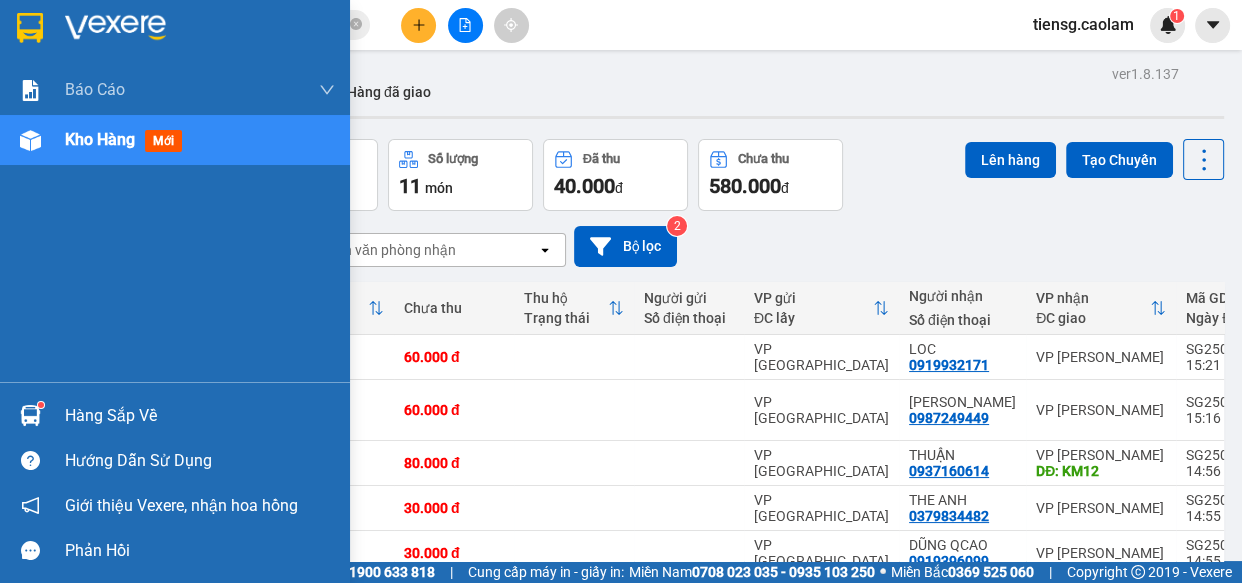 click on "Kho hàng" at bounding box center (100, 139) 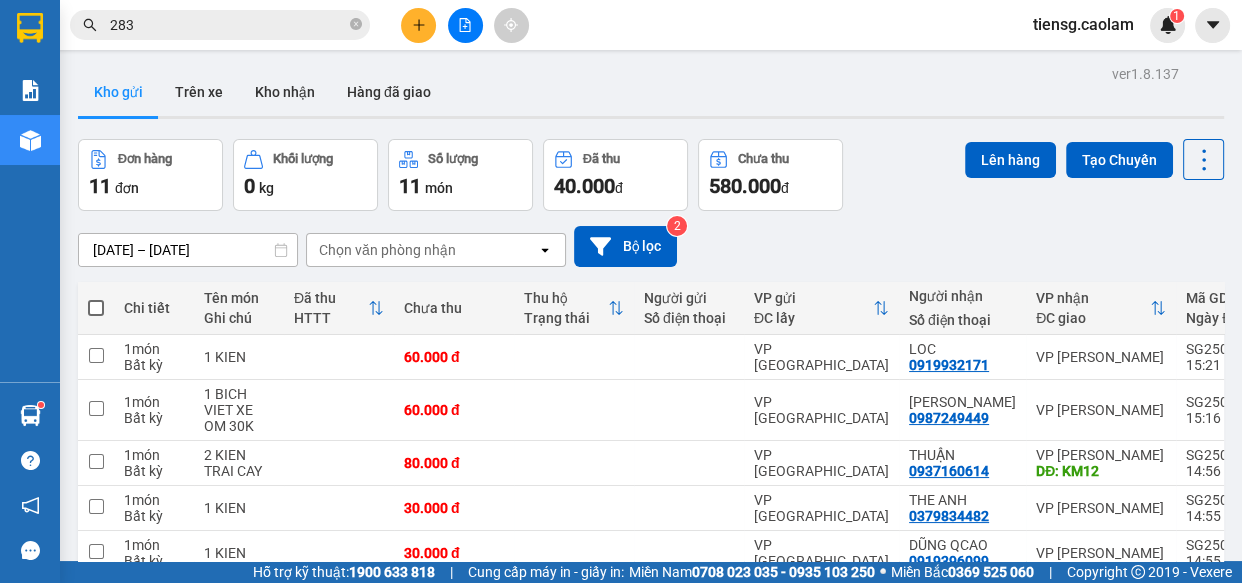 click at bounding box center (96, 308) 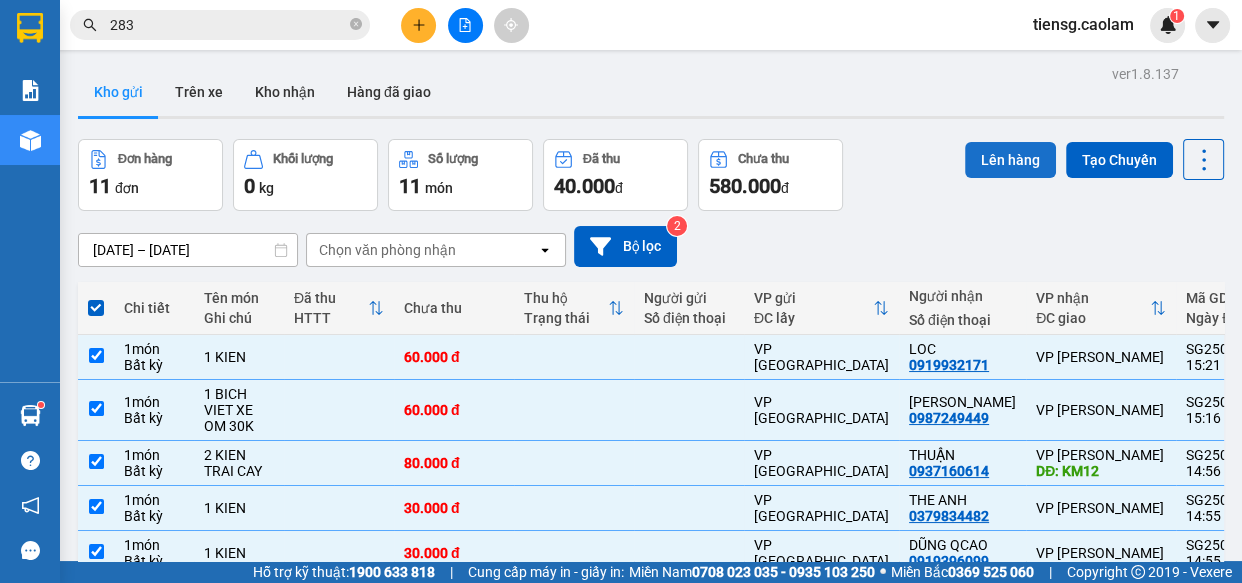 click on "Lên hàng" at bounding box center [1010, 160] 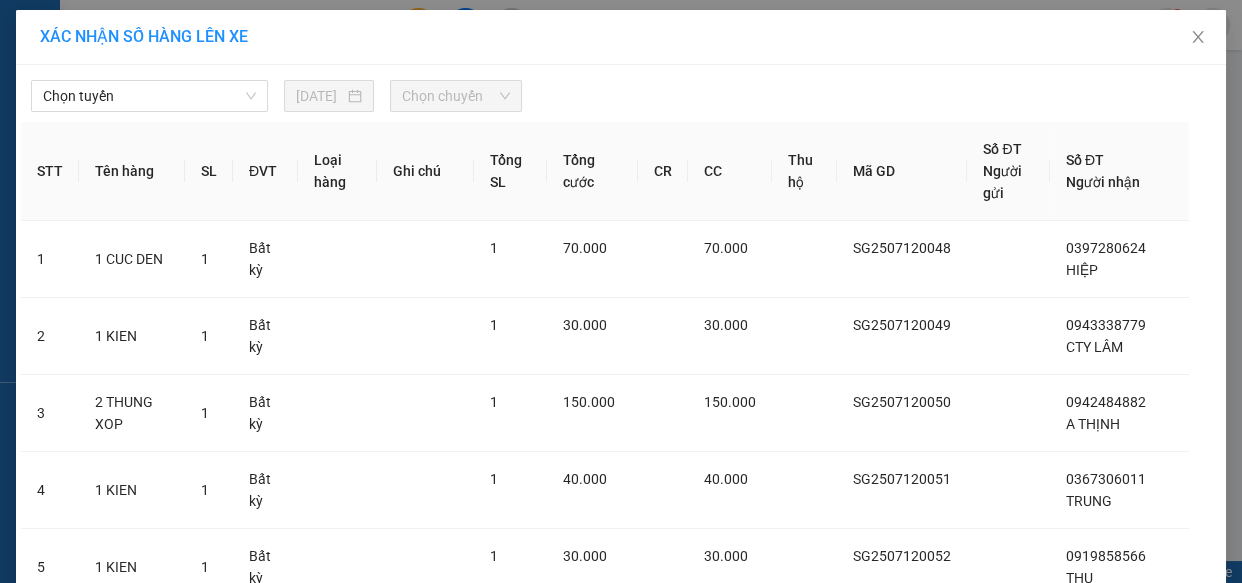 click on "Chọn tuyến [DATE] Chọn chuyến STT Tên hàng SL ĐVT Loại hàng Ghi chú Tổng SL Tổng cước CR CC Thu hộ Mã GD Số ĐT Người gửi Số ĐT Người nhận 1 1 CUC DEN  1 Bất kỳ 1 70.000 70.000 SG2507120048 0397280624 HIỆP 2 1 KIEN  1 Bất kỳ 1 30.000 30.000 SG2507120049 0943338779 CTY LÂM 3 2 THUNG XOP  1 Bất kỳ 1 150.000 150.000 SG2507120050 0942484882 A THỊNH 4 1 KIEN  1 Bất kỳ 1 40.000 40.000 SG2507120051 0367306011 TRUNG  5 1 KIEN  1 Bất kỳ 1 30.000 30.000 SG2507120052 0919858566 THU  6 1 KIEN  1 Bất kỳ 1 30.000 30.000 SG2507120053 0919396099 DŨNG QCAO  7 1 KIEN  1 Bất kỳ 1 30.000 30.000 SG2507120054 0379834482 [GEOGRAPHIC_DATA]  1 Bất kỳ 1 80.000 80.000 SG2507120055 0937160614 THUẬN  9 1 BICH  1 Bất kỳ VIET XE OM 30K  1 60.000 60.000 SG2507120056 0987249449 [PERSON_NAME] 10 1 KIEN  1 Bất kỳ 1 60.000 60.000 SG2507120057 0919932171 LOC  Tổng cộng 10 580.000 580.000 10 Quay lại Lên hàng" at bounding box center (621, 589) 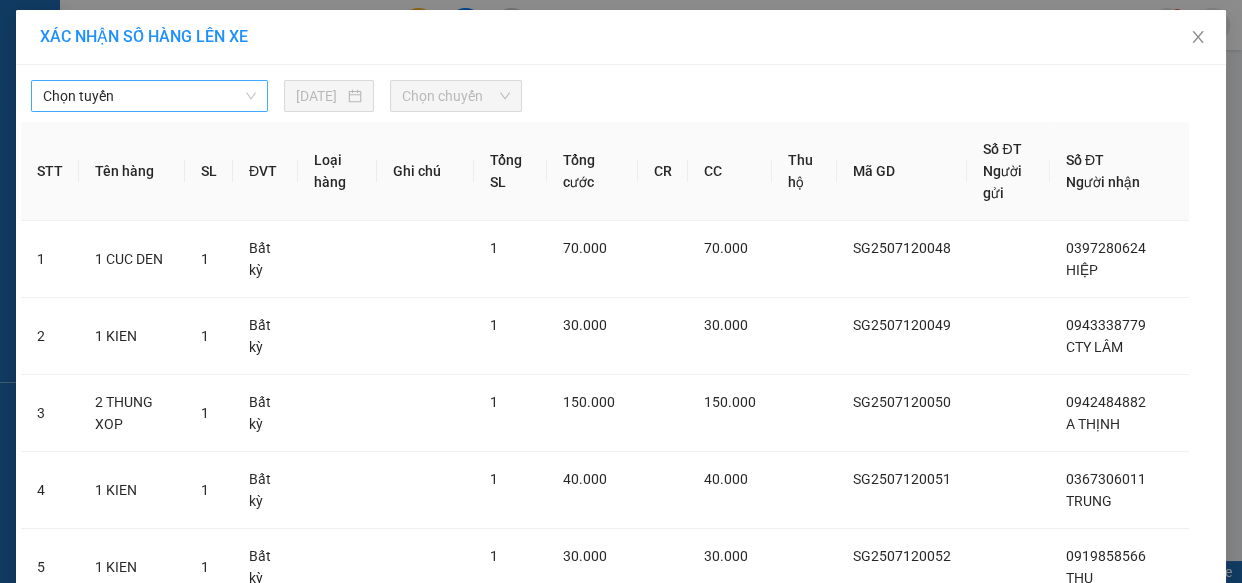 drag, startPoint x: 175, startPoint y: 112, endPoint x: 189, endPoint y: 91, distance: 25.23886 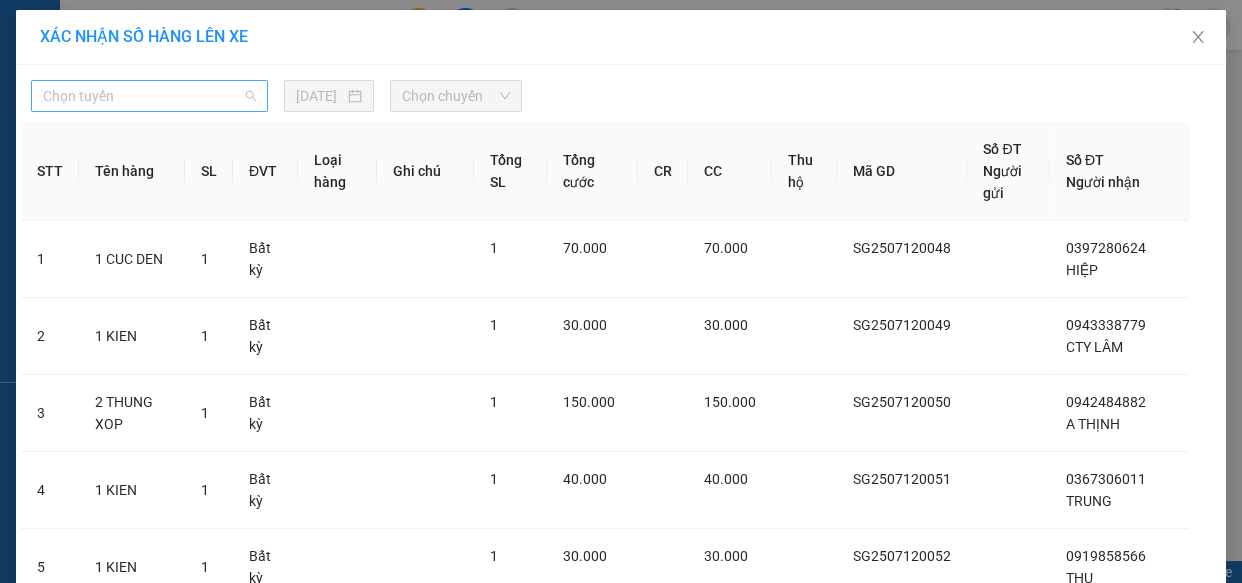 click on "Chọn tuyến" at bounding box center [149, 96] 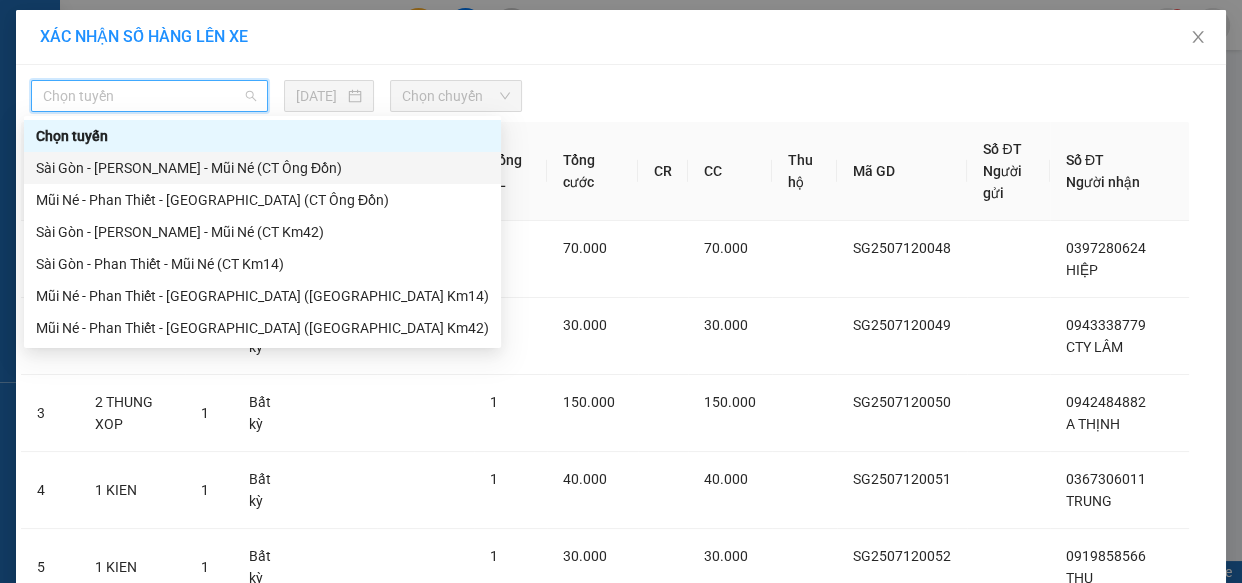 click on "Sài Gòn - [PERSON_NAME] - Mũi Né (CT Ông Đồn)" at bounding box center [262, 168] 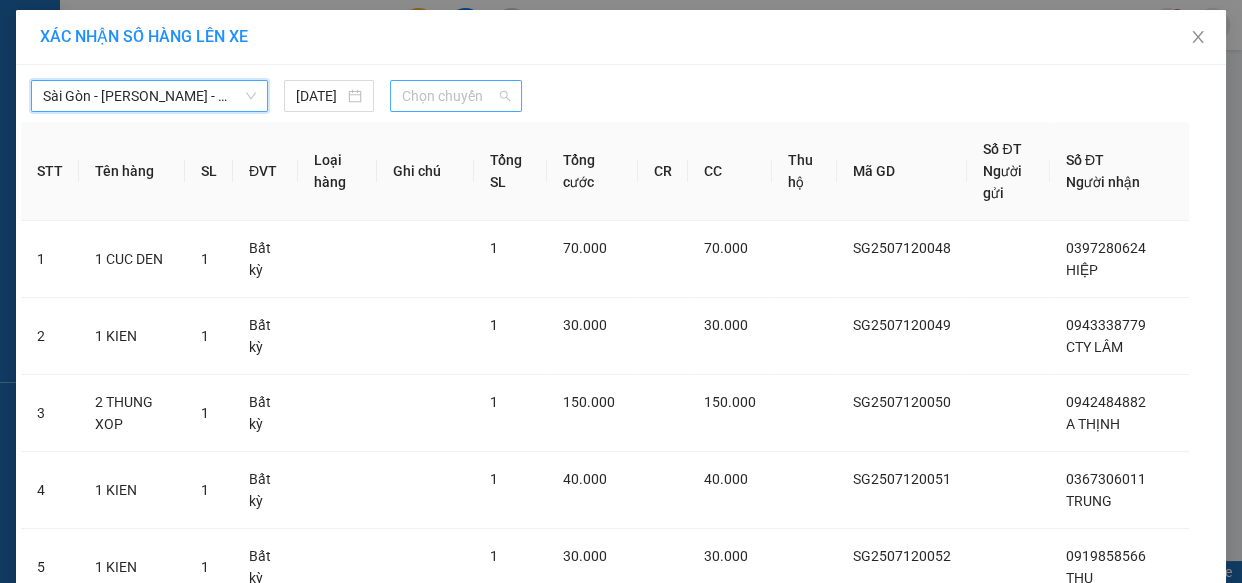 click on "Chọn chuyến" at bounding box center [456, 96] 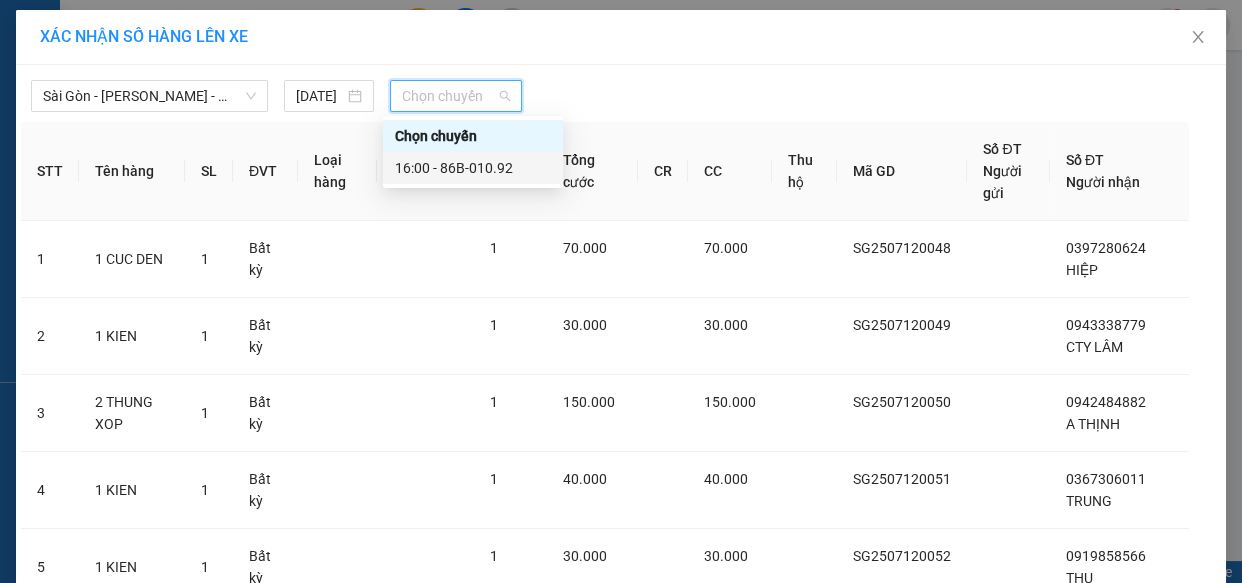 click on "16:00     - 86B-010.92" at bounding box center [473, 168] 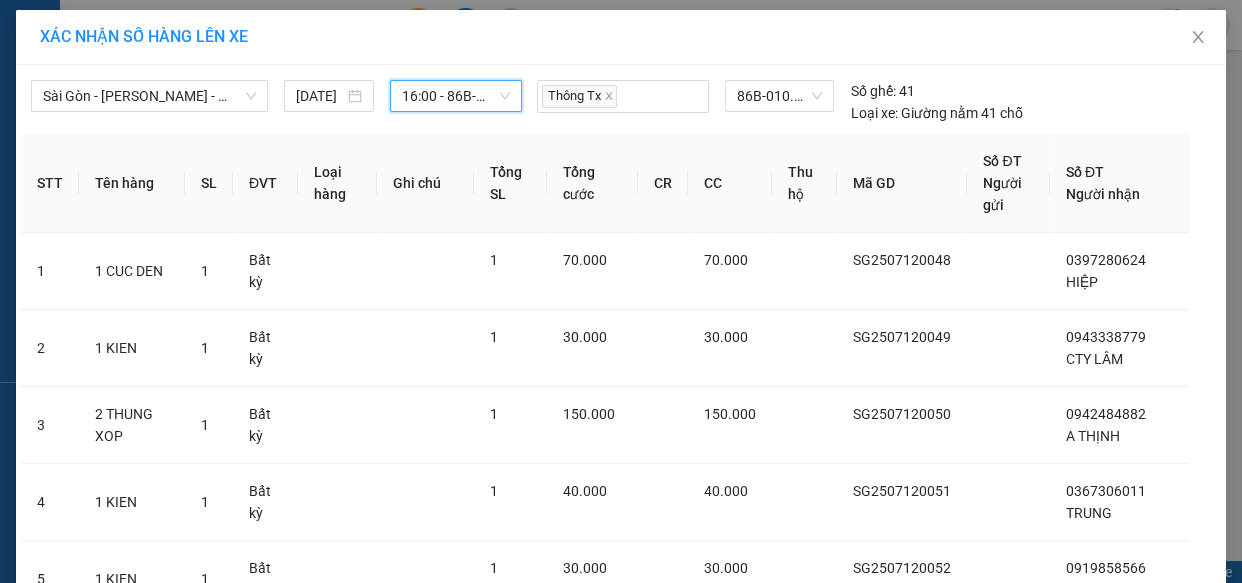 click on "Lên hàng" at bounding box center (694, 1094) 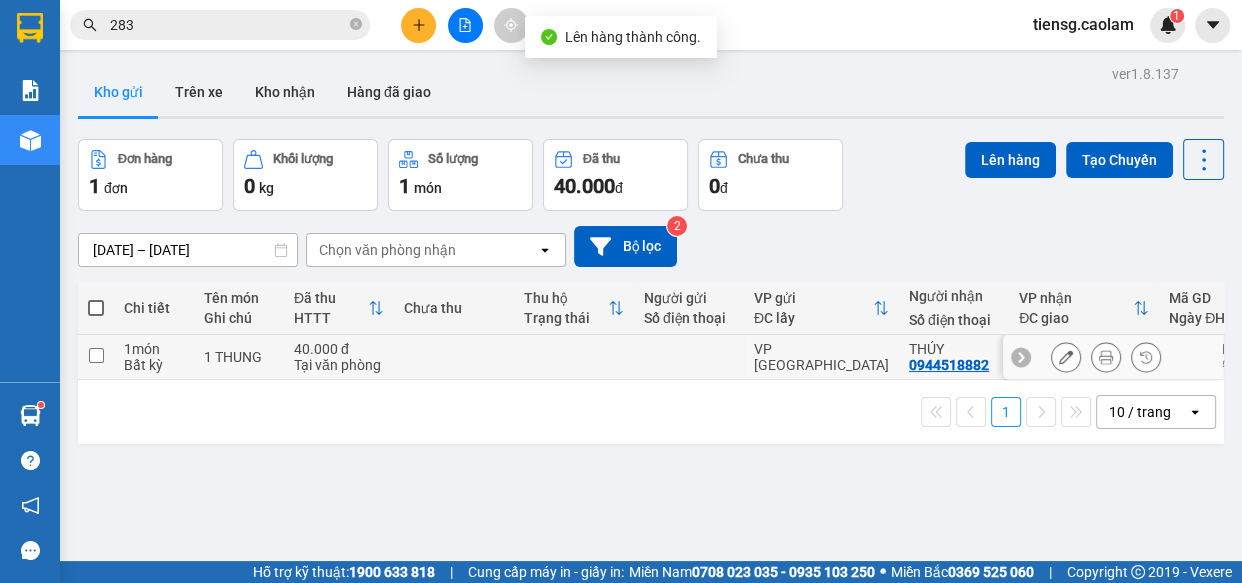 drag, startPoint x: 391, startPoint y: 345, endPoint x: 412, endPoint y: 333, distance: 24.186773 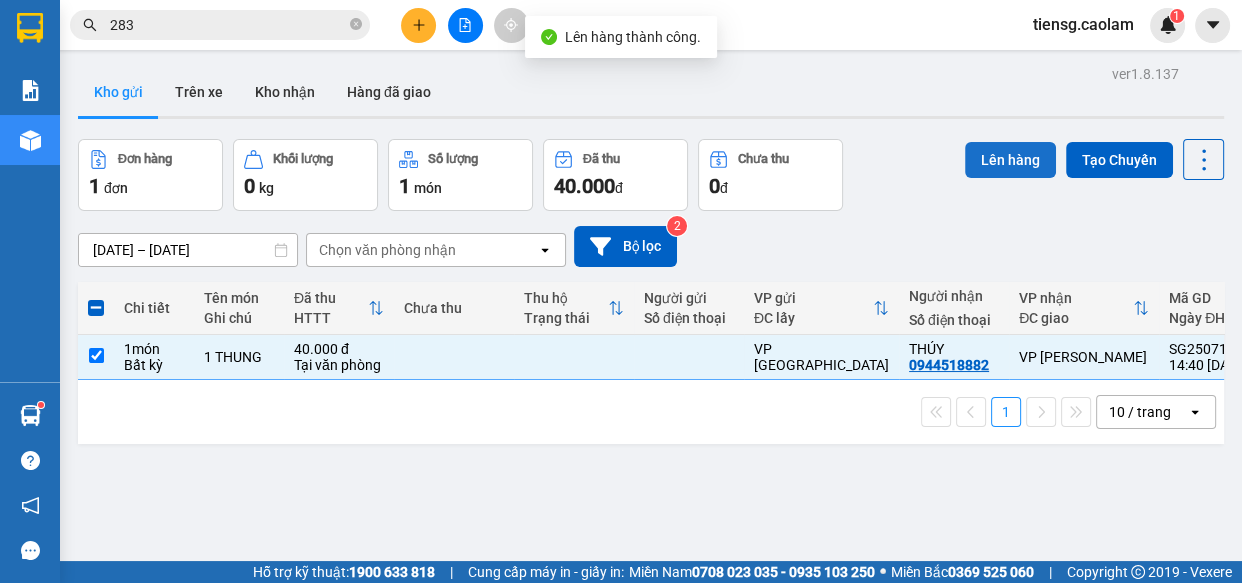 click on "Lên hàng" at bounding box center [1010, 160] 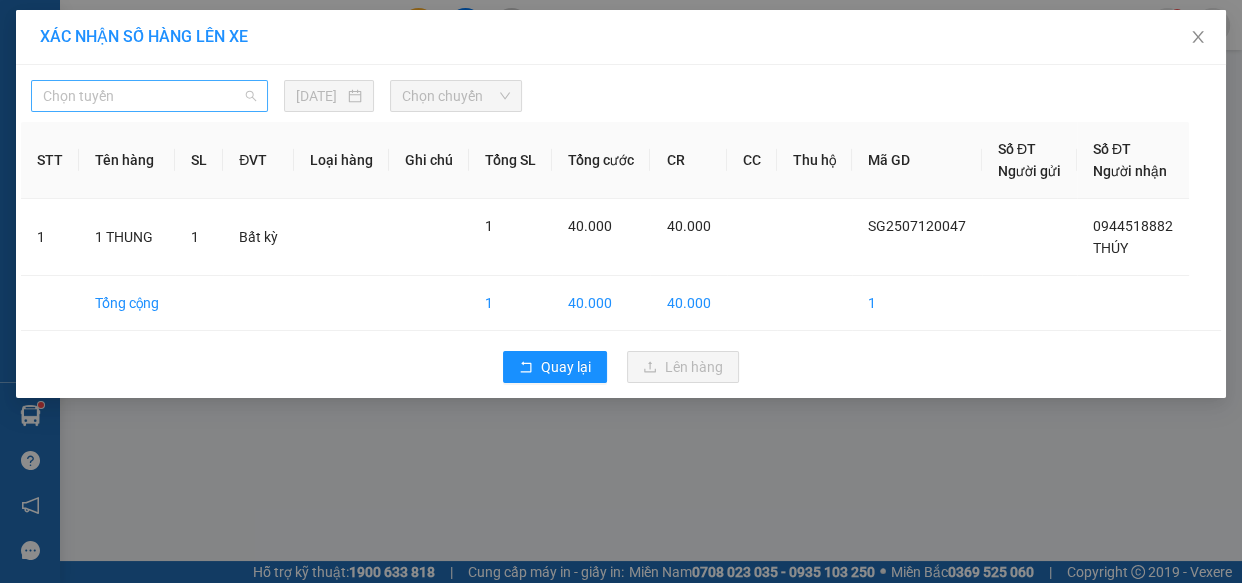 click on "Chọn tuyến" at bounding box center (149, 96) 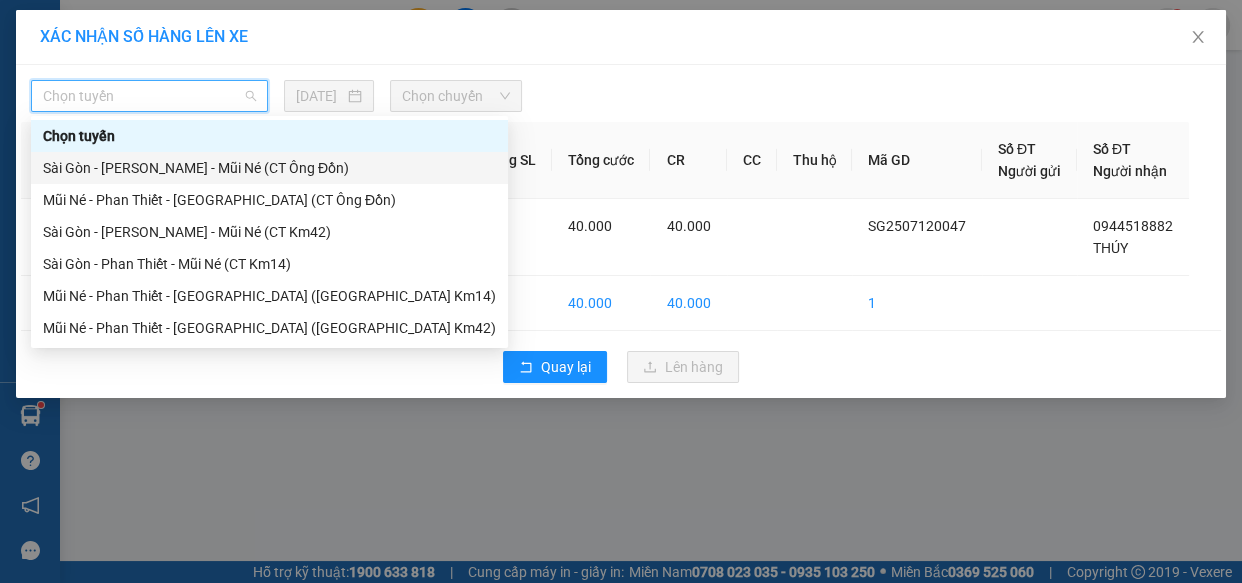 click on "Sài Gòn - [PERSON_NAME] - Mũi Né (CT Ông Đồn)" at bounding box center [269, 168] 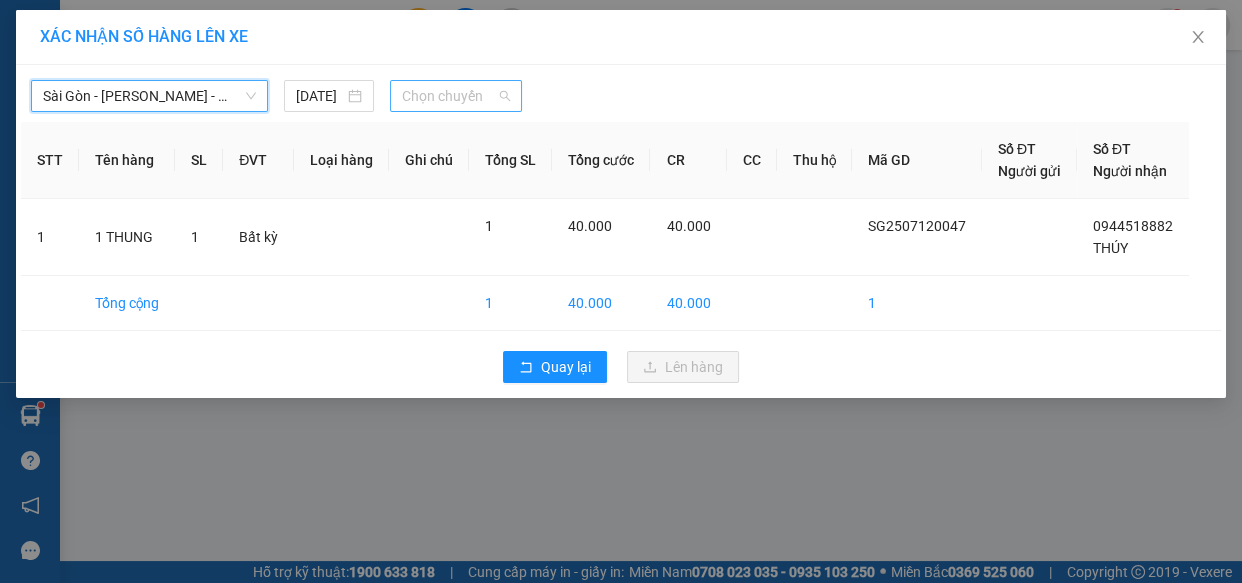 click on "Chọn chuyến" at bounding box center [456, 96] 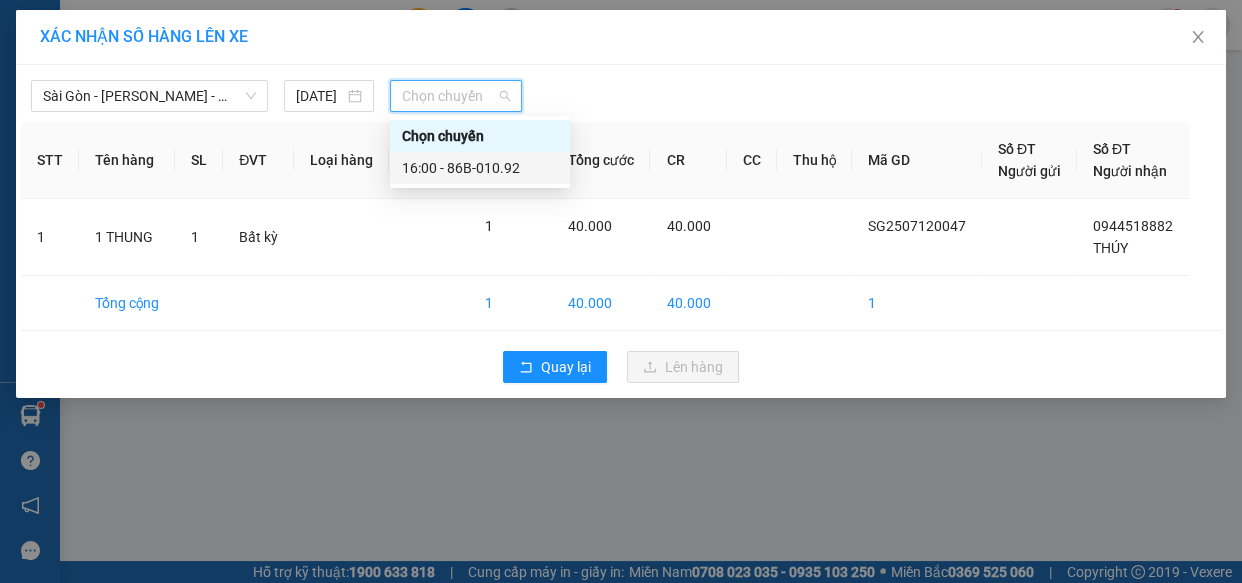 click on "16:00     - 86B-010.92" at bounding box center [480, 168] 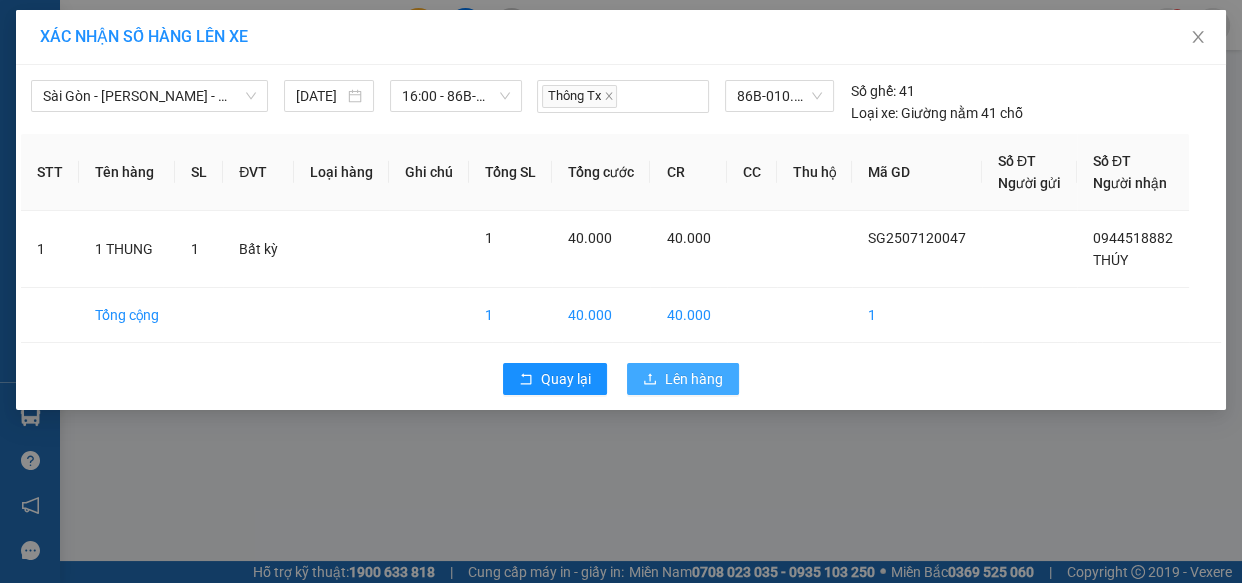 click on "Lên hàng" at bounding box center (694, 379) 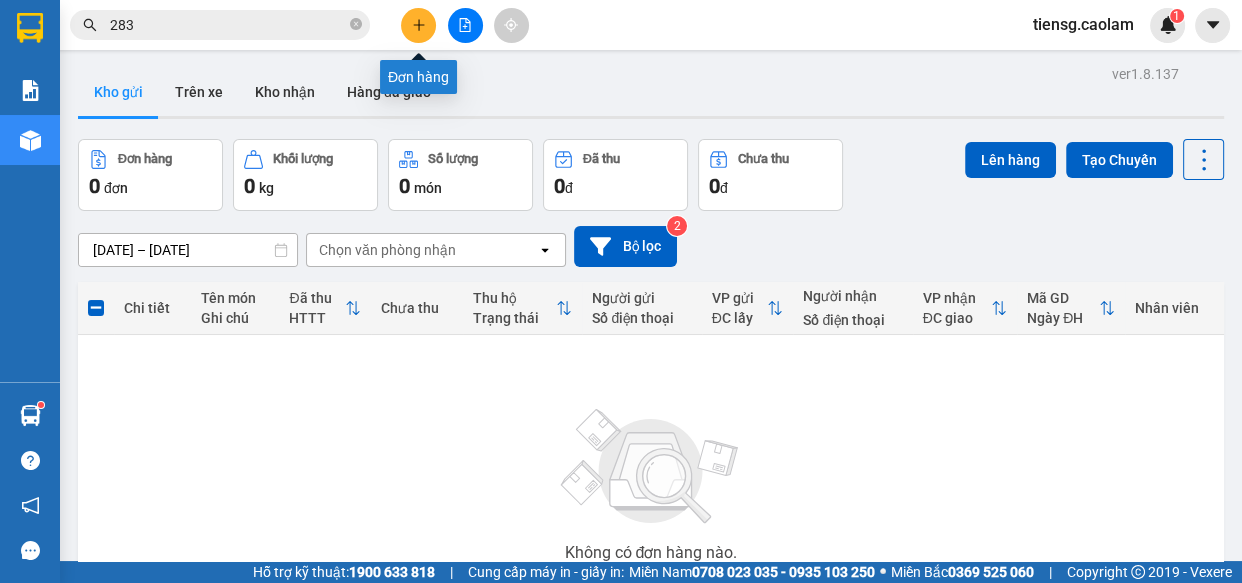 click at bounding box center (418, 25) 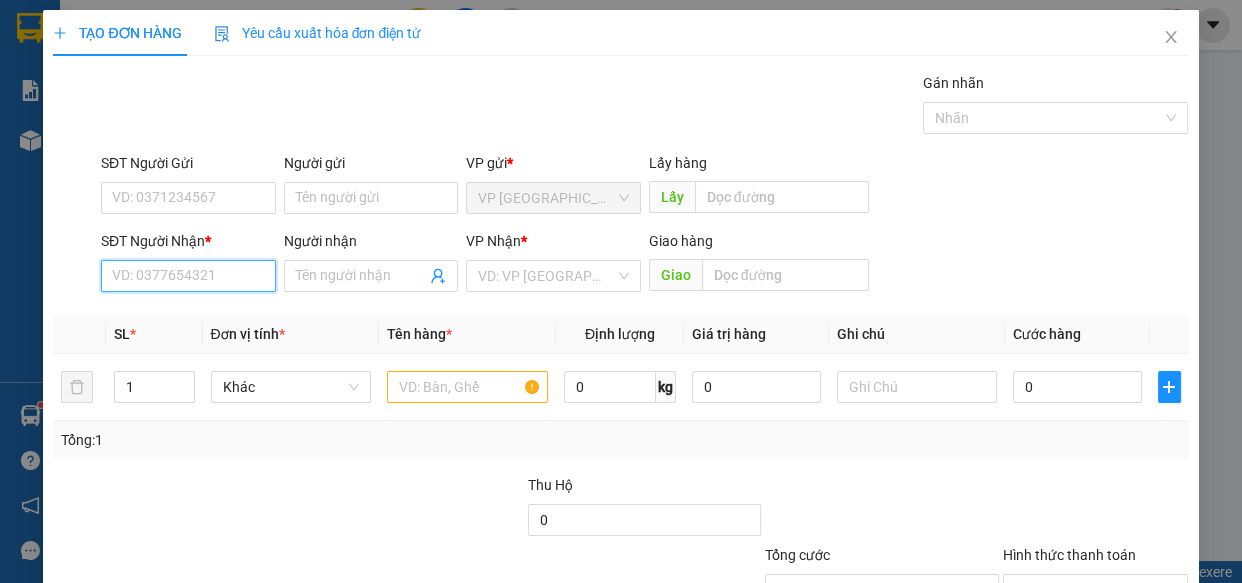 click on "SĐT Người Nhận  *" at bounding box center (188, 276) 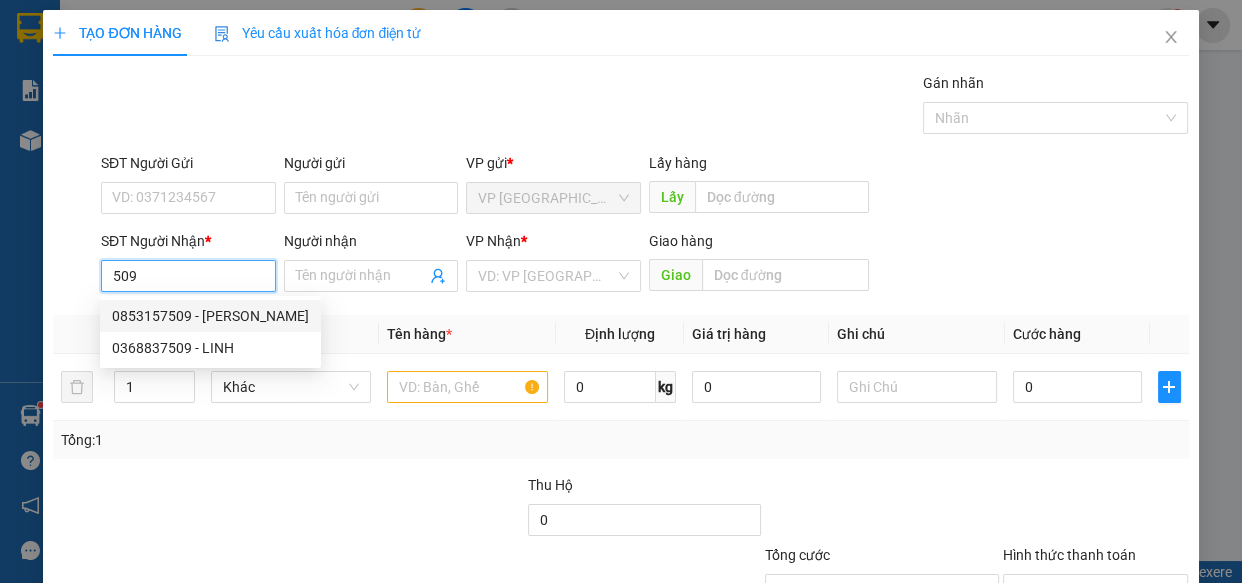 click on "0853157509 - [PERSON_NAME]" at bounding box center (210, 316) 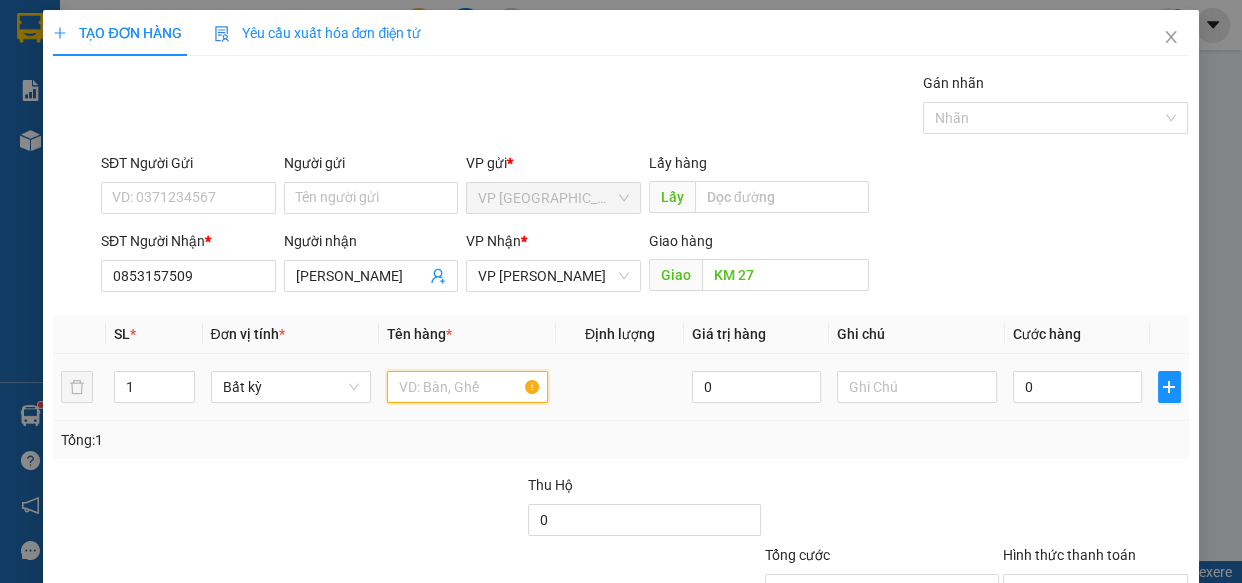 click at bounding box center [467, 387] 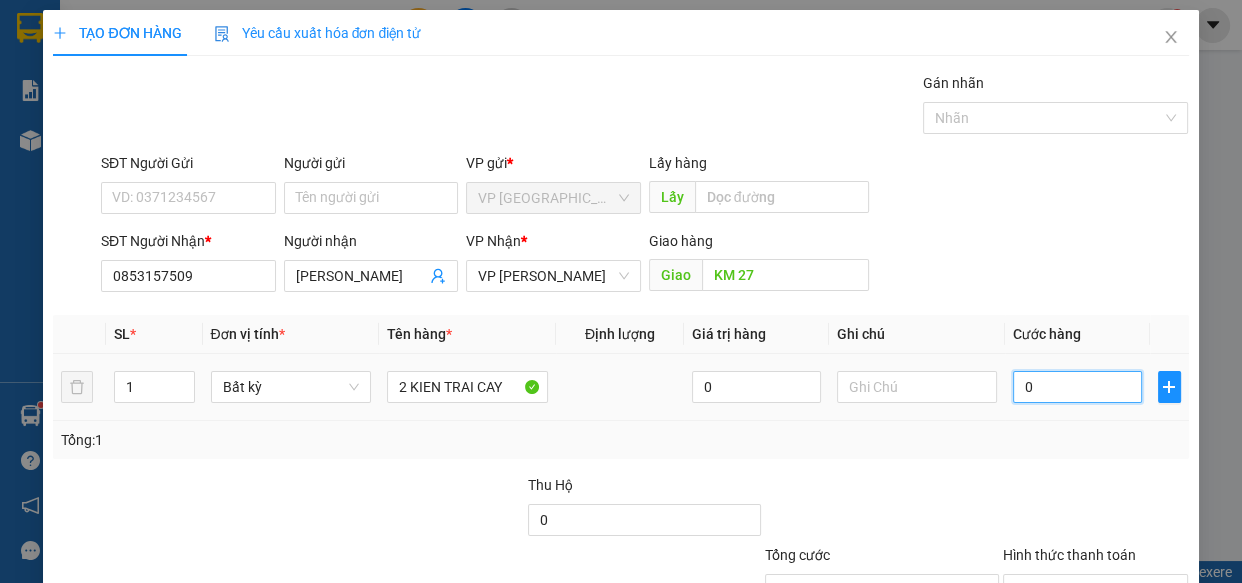 click on "0" at bounding box center (1077, 387) 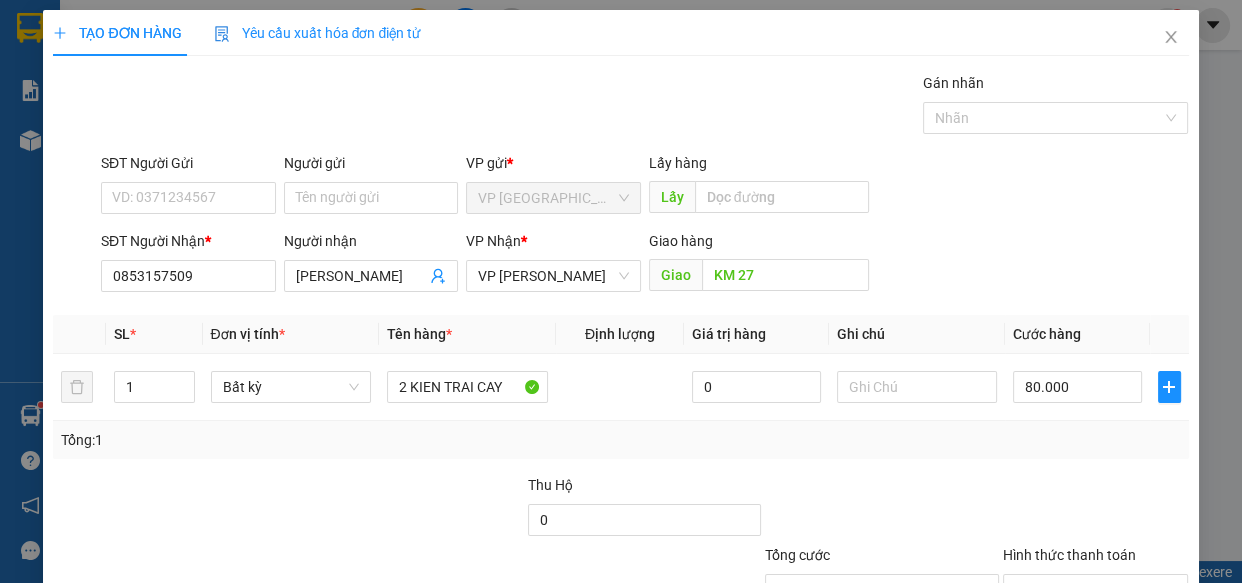 click on "[PERSON_NAME] và In" at bounding box center (1119, 685) 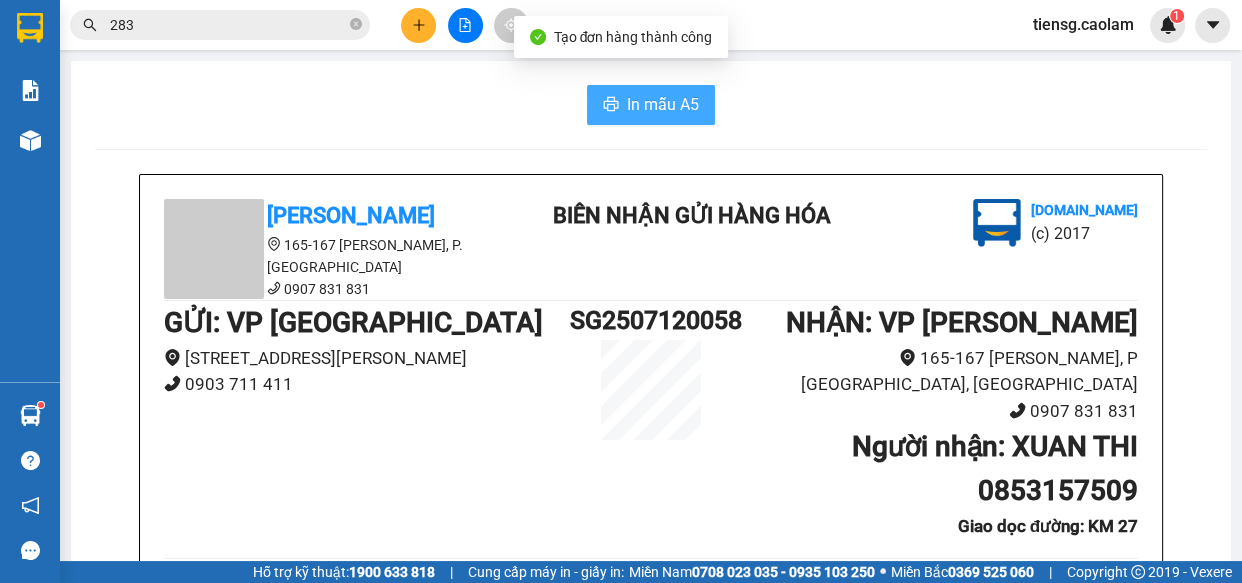 click on "In mẫu A5" at bounding box center [663, 104] 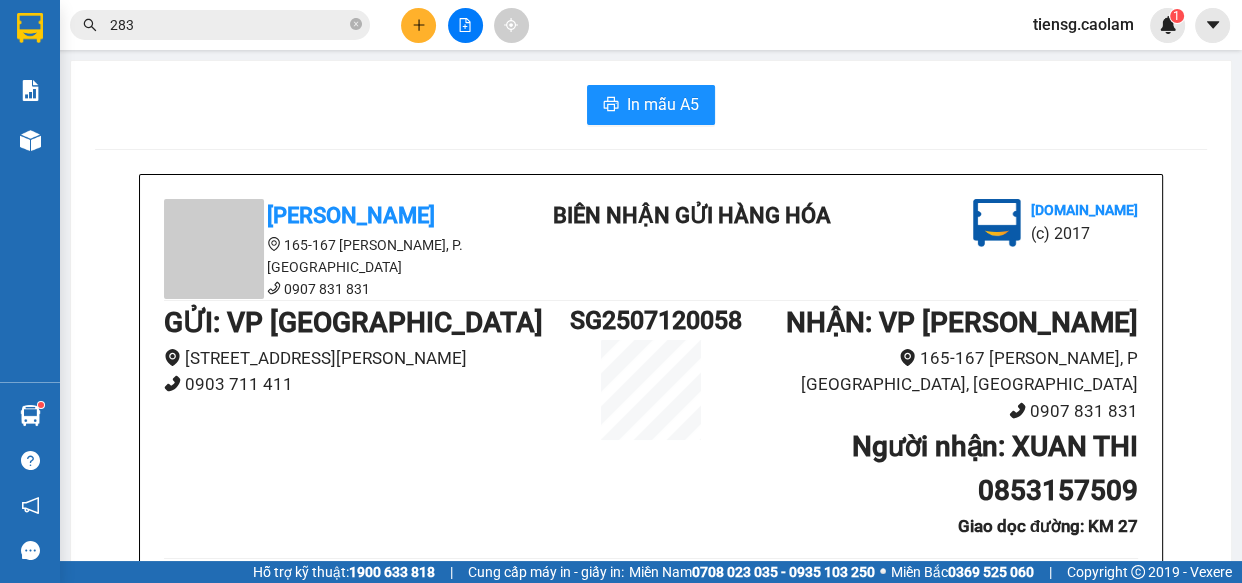 click on "In mẫu A5" at bounding box center [651, 105] 